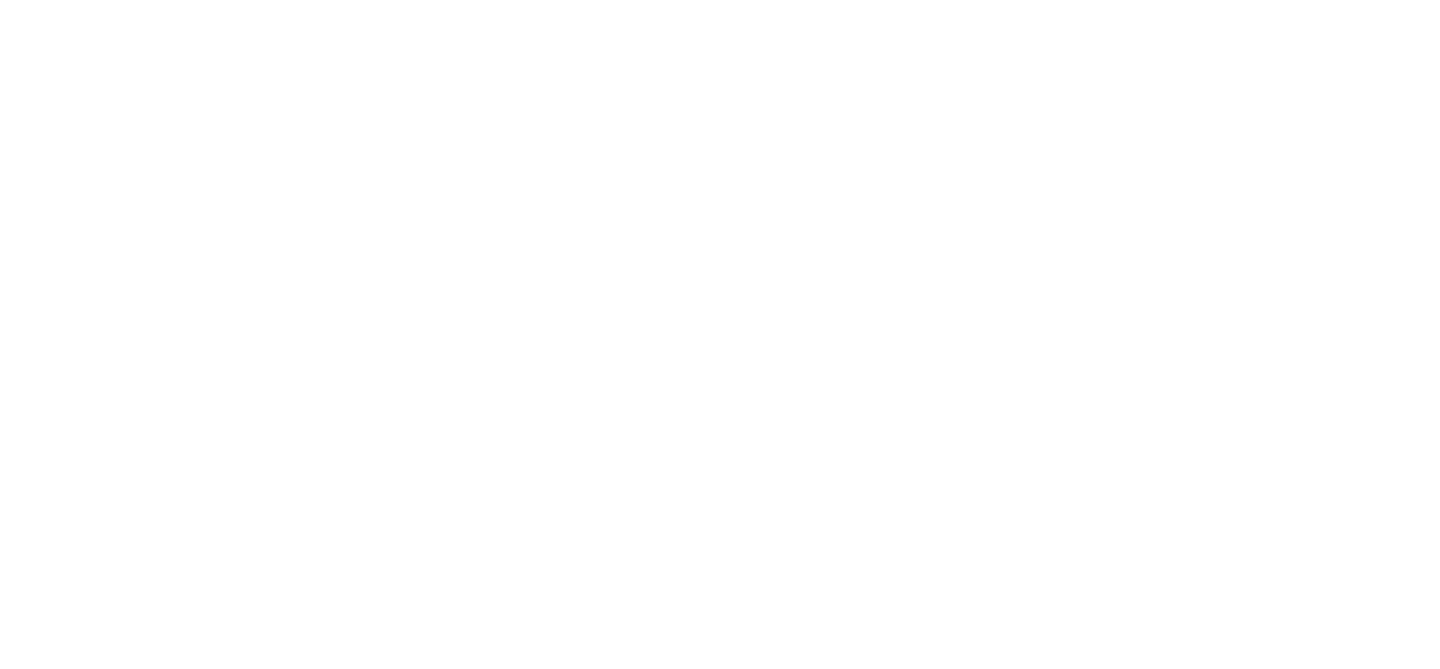 scroll, scrollTop: 0, scrollLeft: 0, axis: both 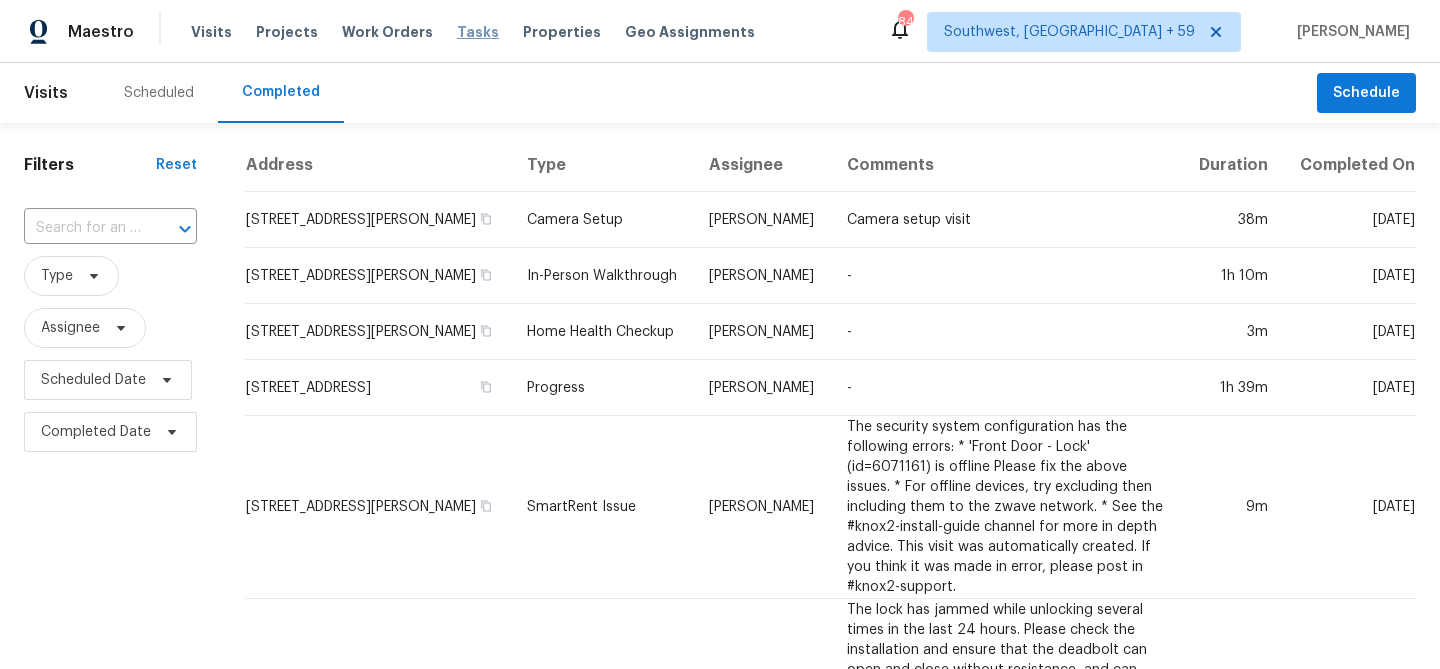 click on "Tasks" at bounding box center (478, 32) 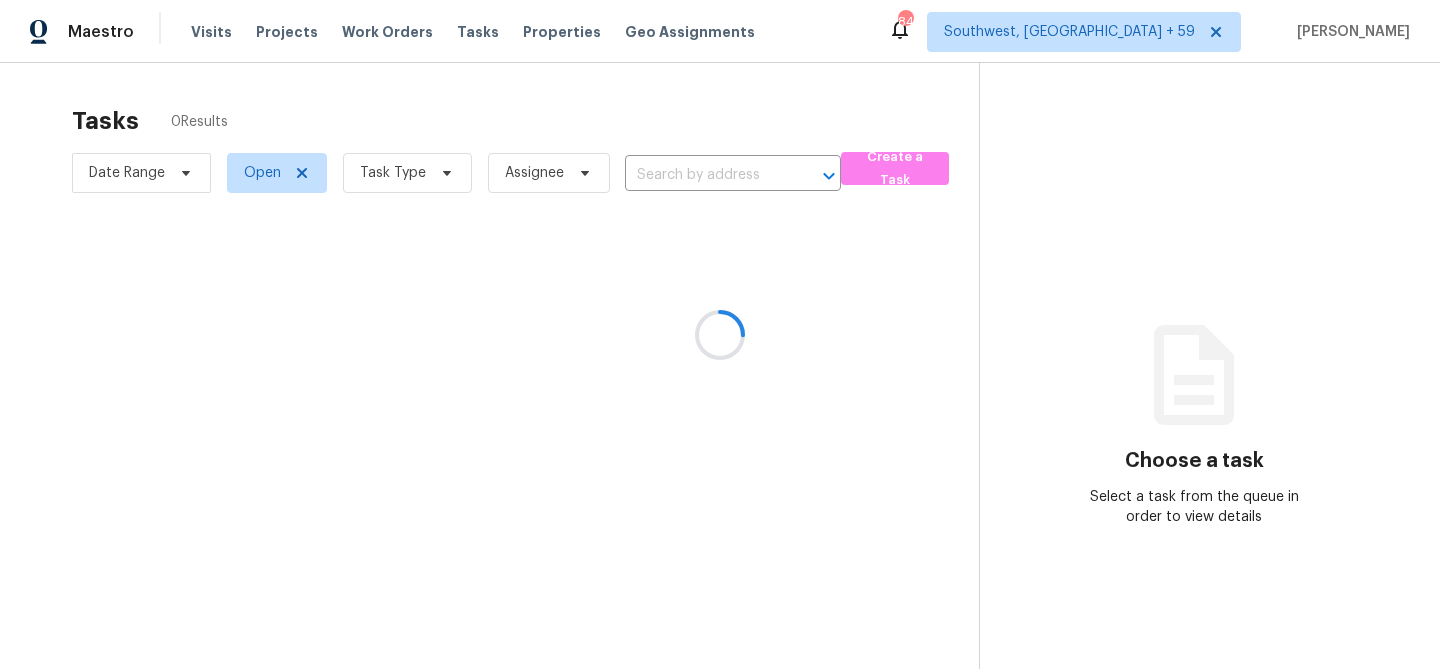click at bounding box center [720, 334] 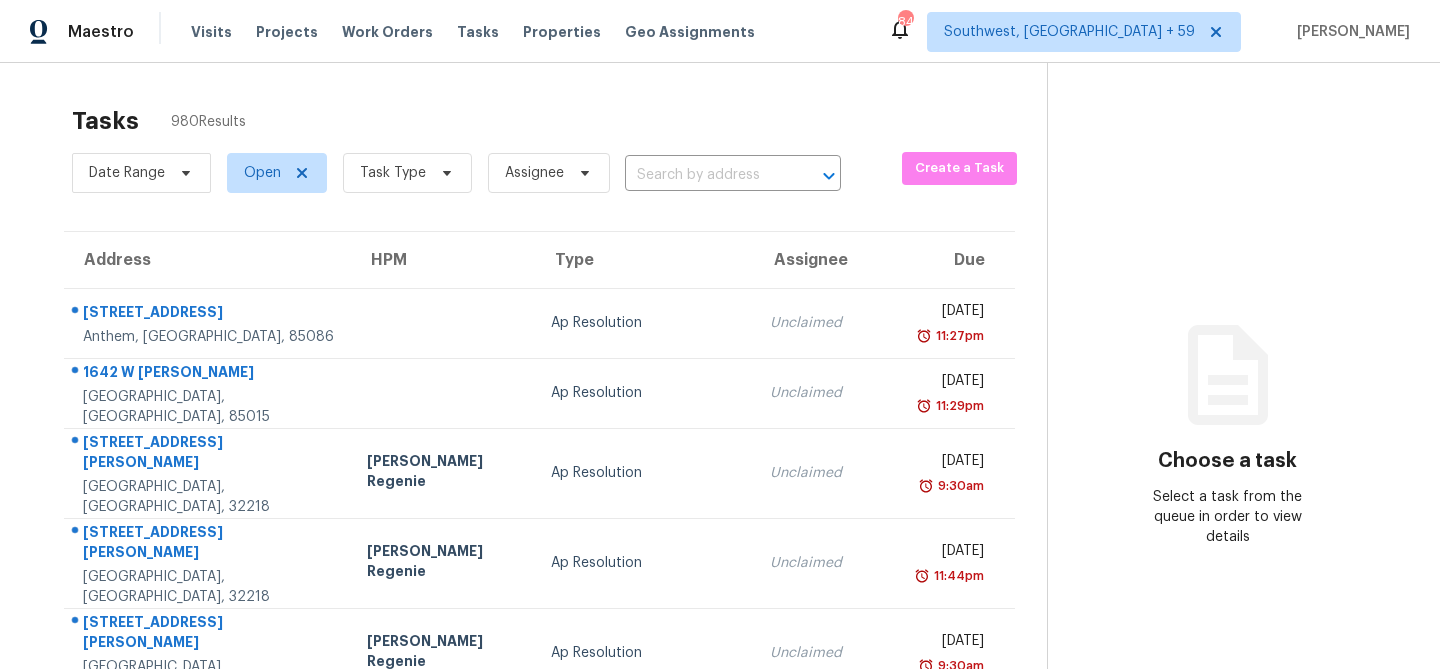 click at bounding box center [705, 175] 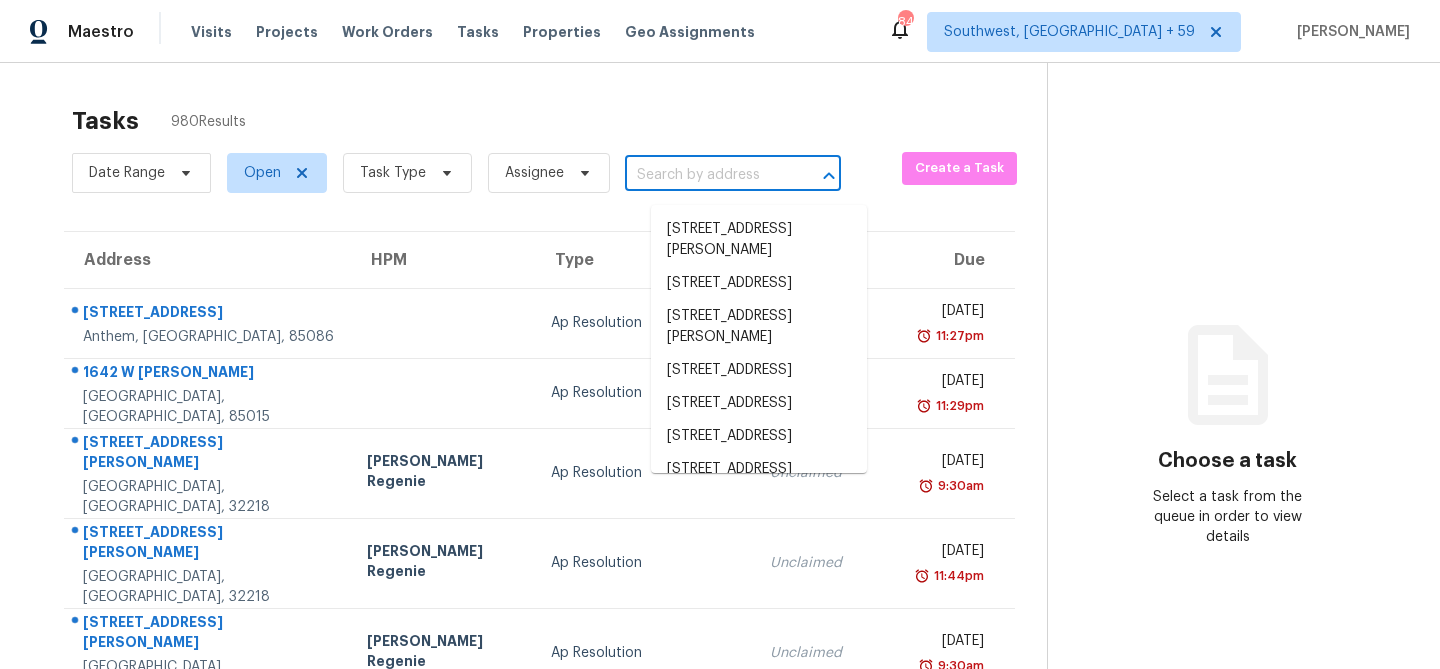 paste on "[STREET_ADDRESS]" 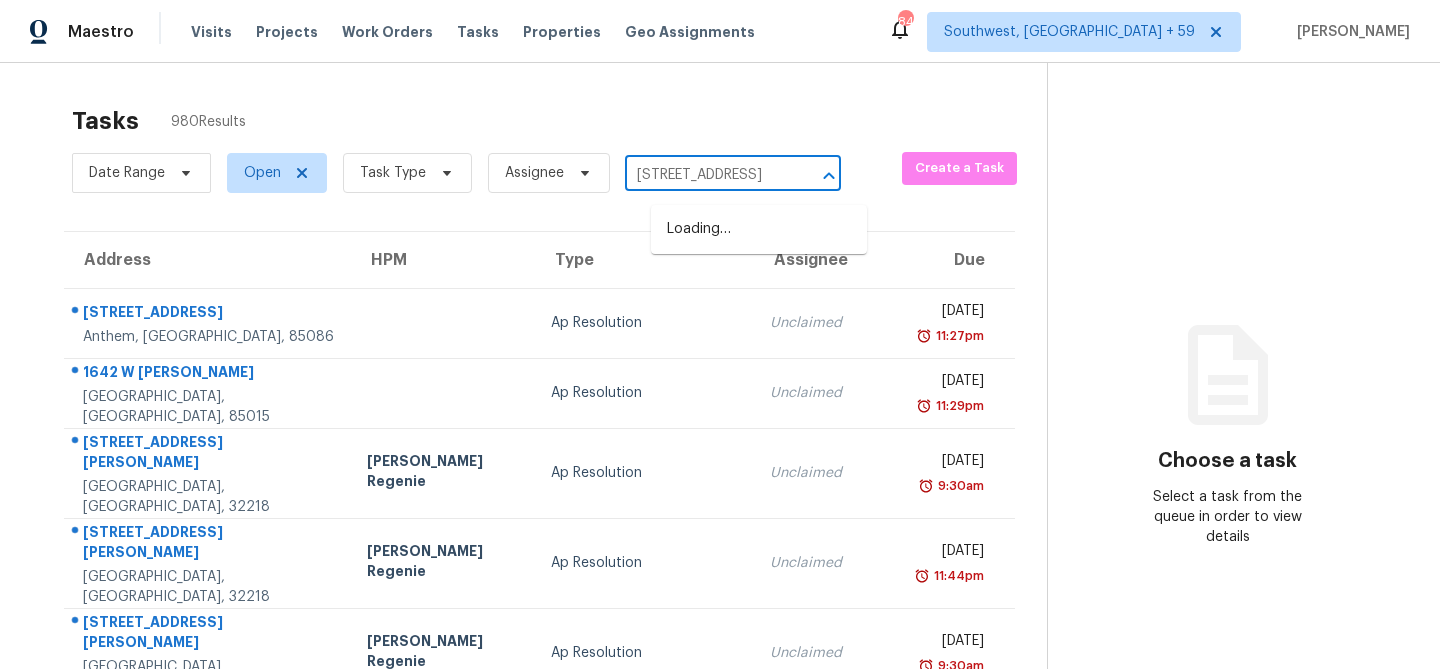 scroll, scrollTop: 0, scrollLeft: 141, axis: horizontal 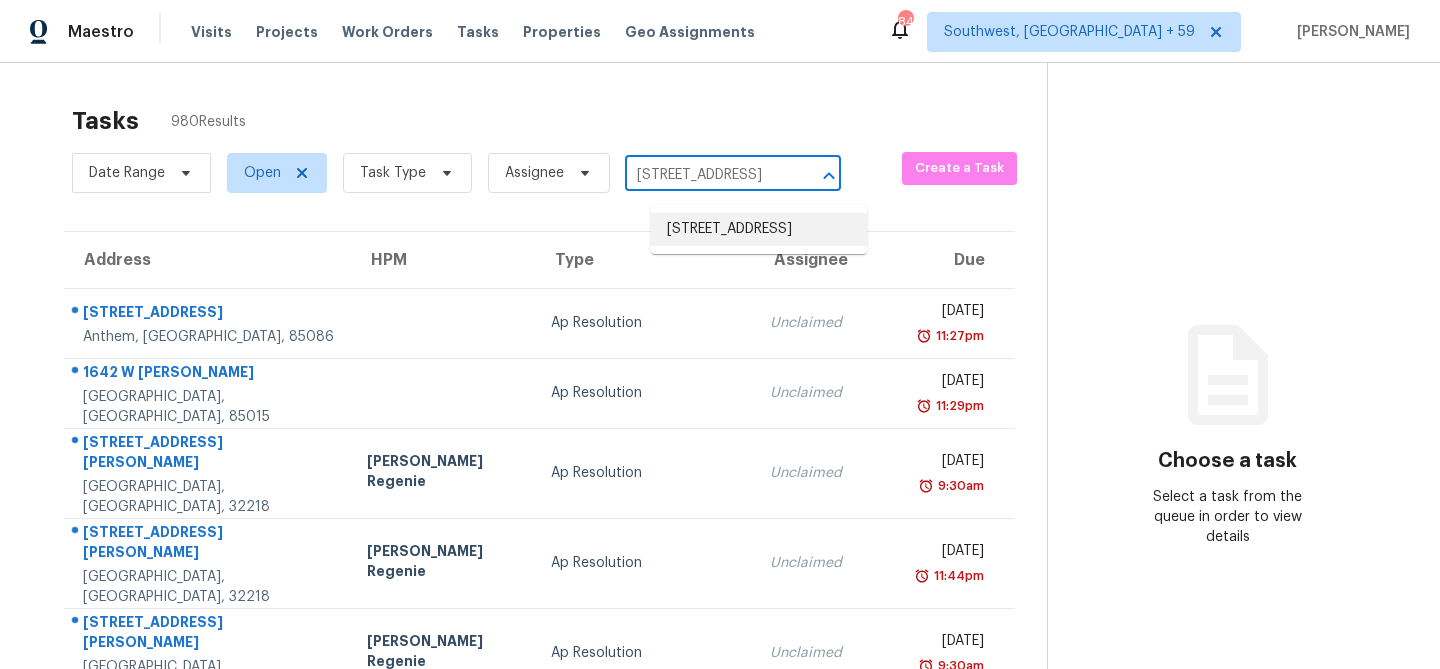click on "[STREET_ADDRESS]" at bounding box center (759, 229) 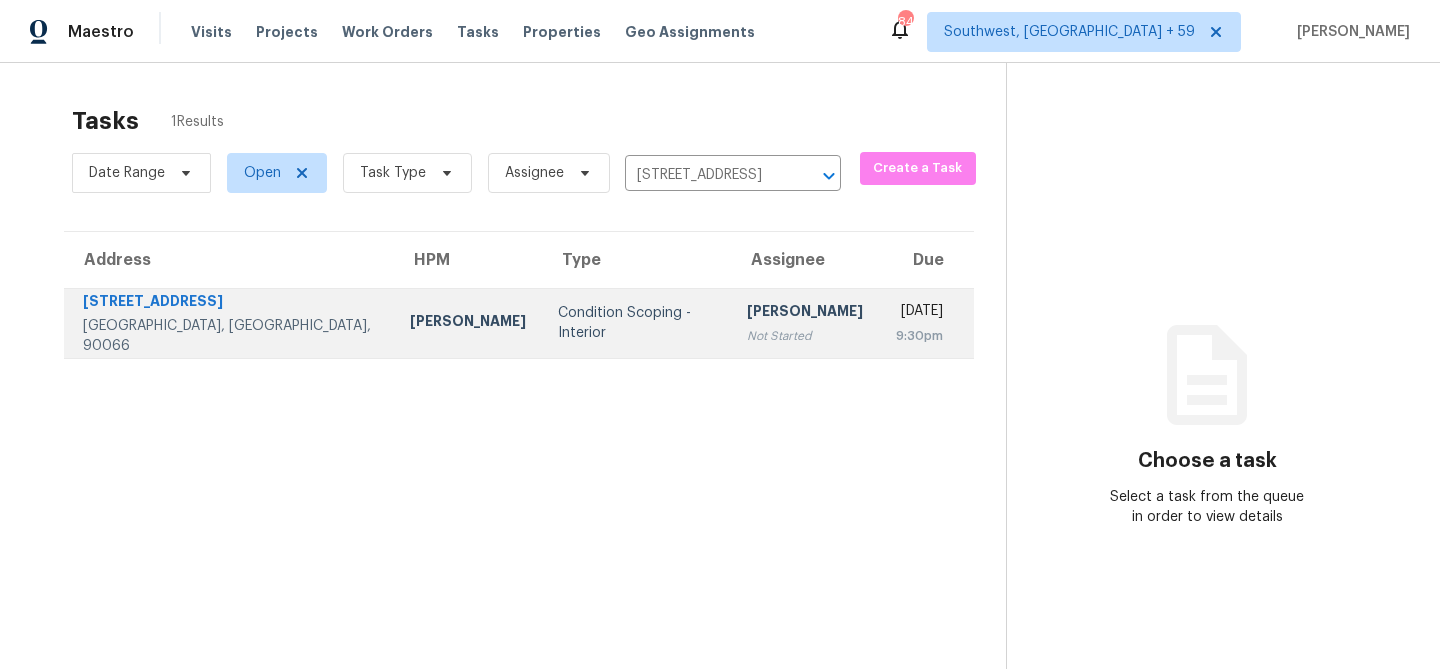 click on "Condition Scoping - Interior" at bounding box center (637, 323) 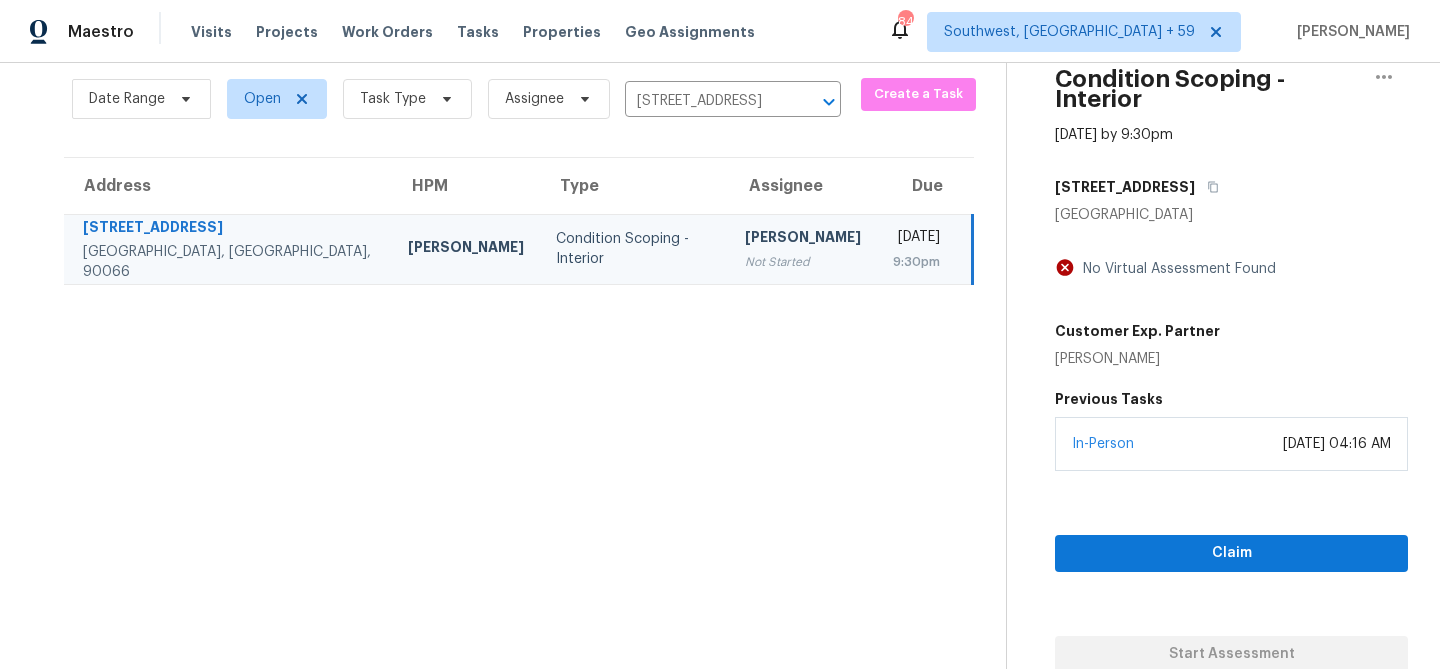 scroll, scrollTop: 77, scrollLeft: 0, axis: vertical 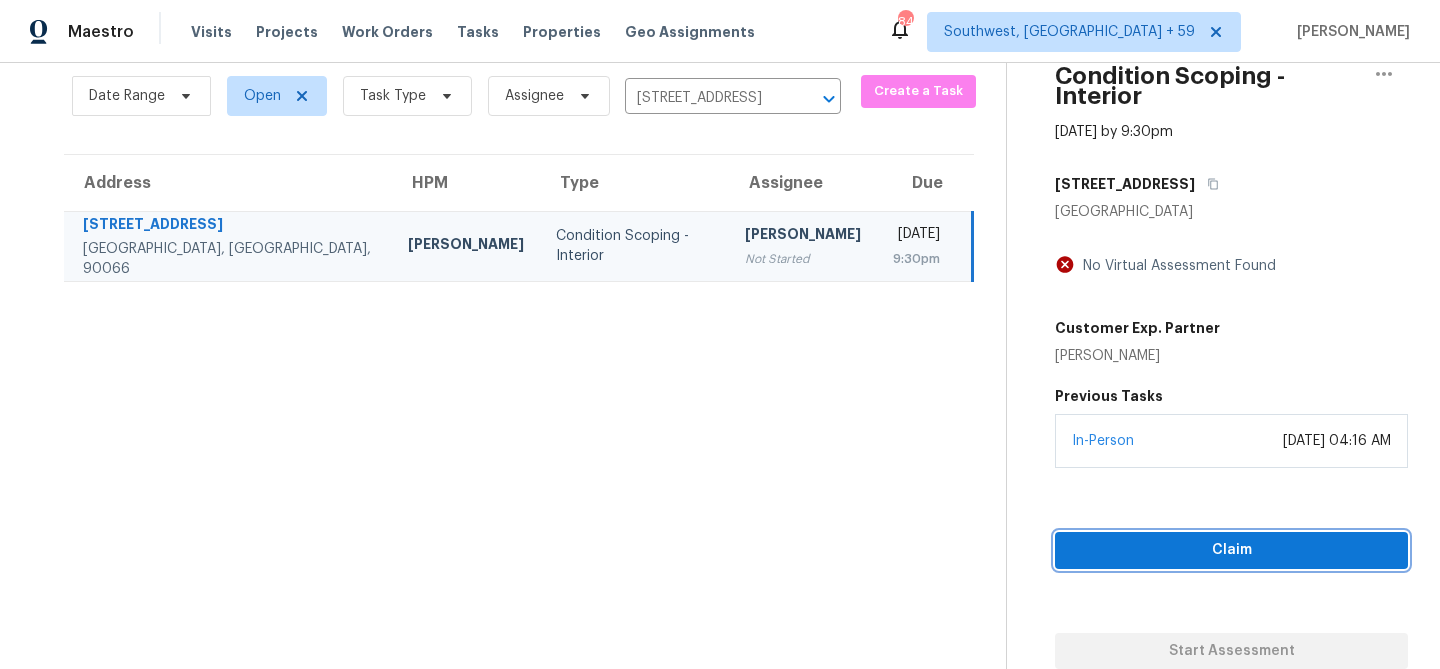 click on "Claim" at bounding box center (1231, 550) 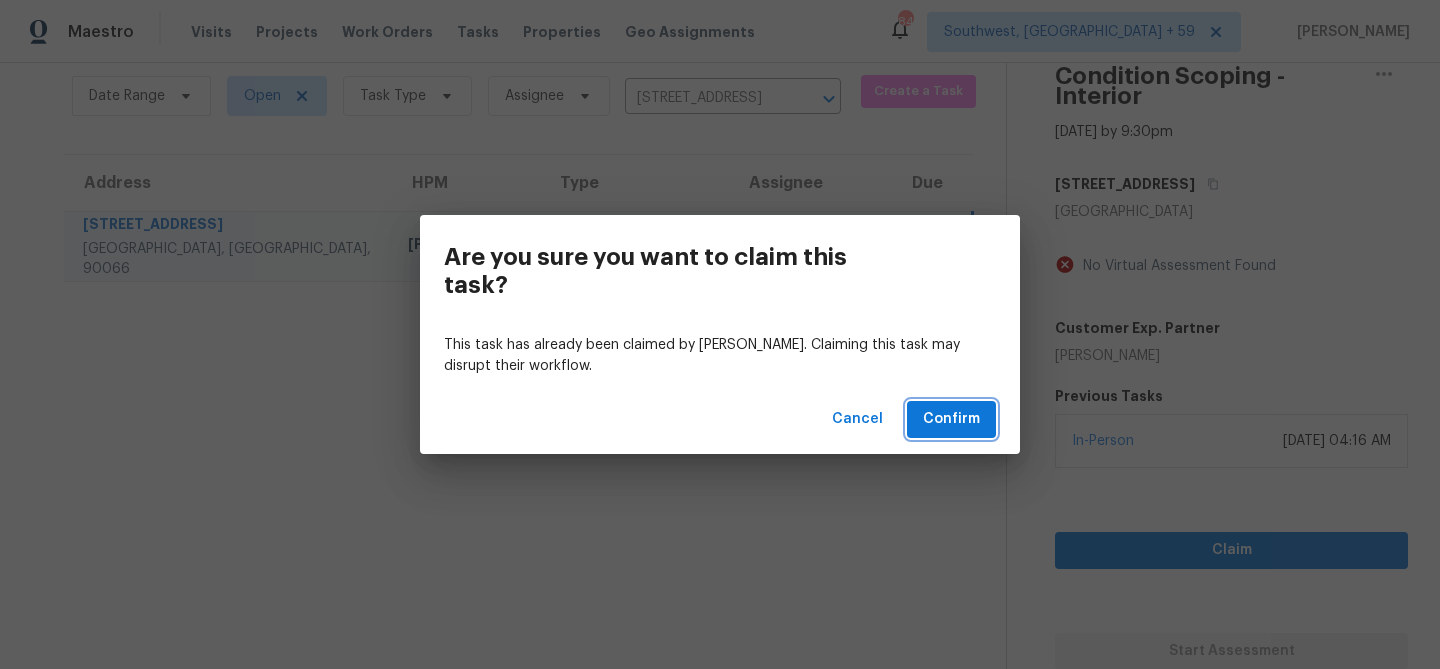 click on "Confirm" at bounding box center (951, 419) 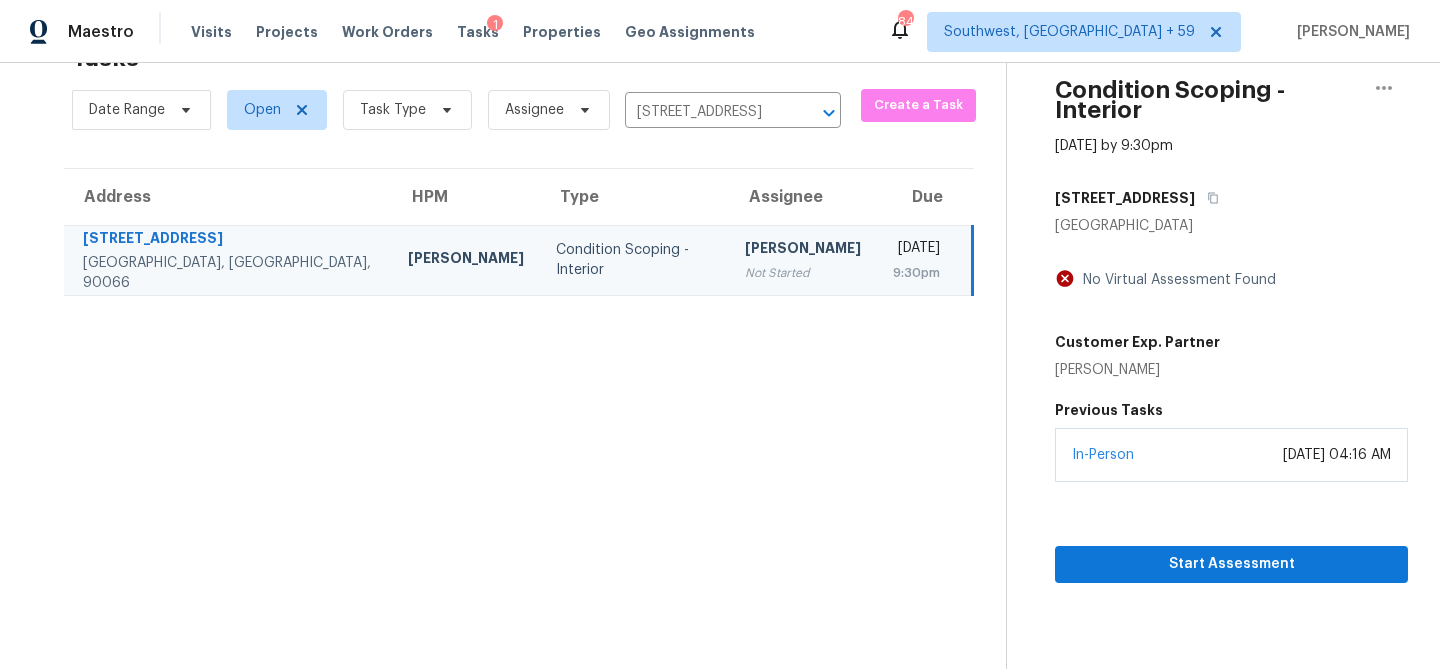 scroll, scrollTop: 63, scrollLeft: 0, axis: vertical 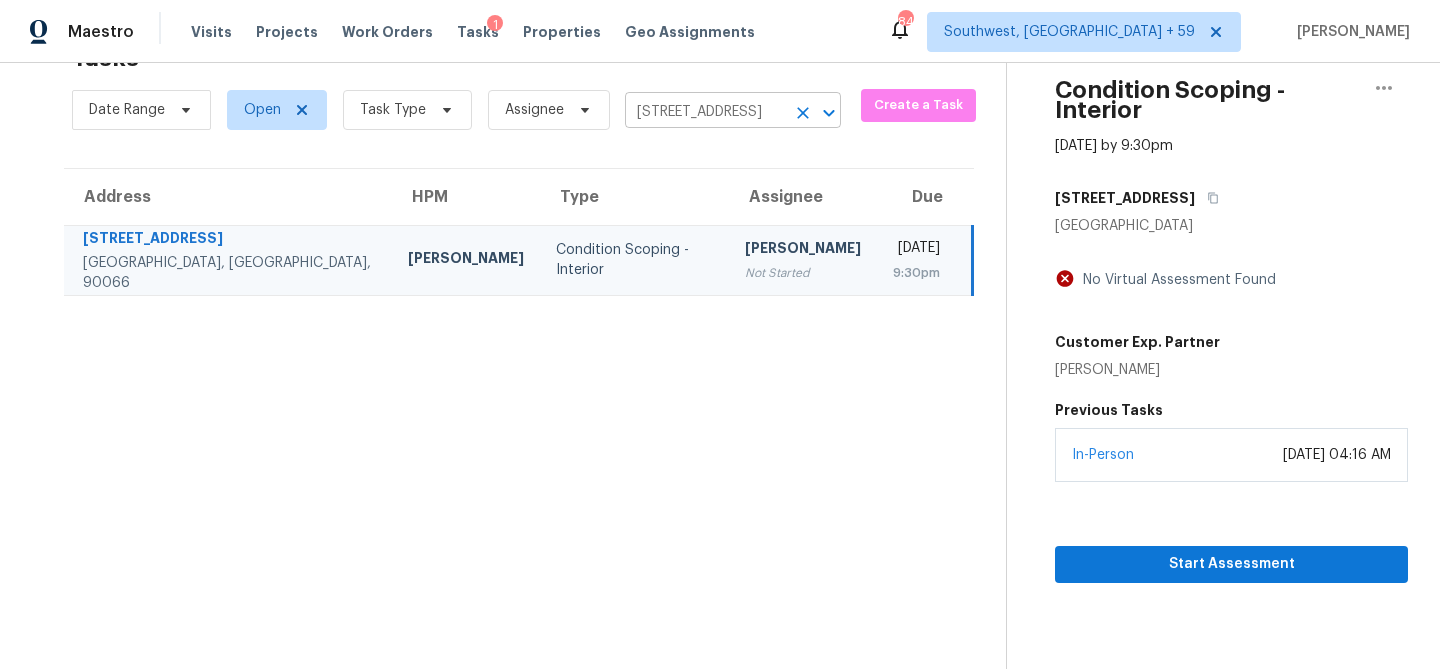 click on "[STREET_ADDRESS]" at bounding box center [705, 112] 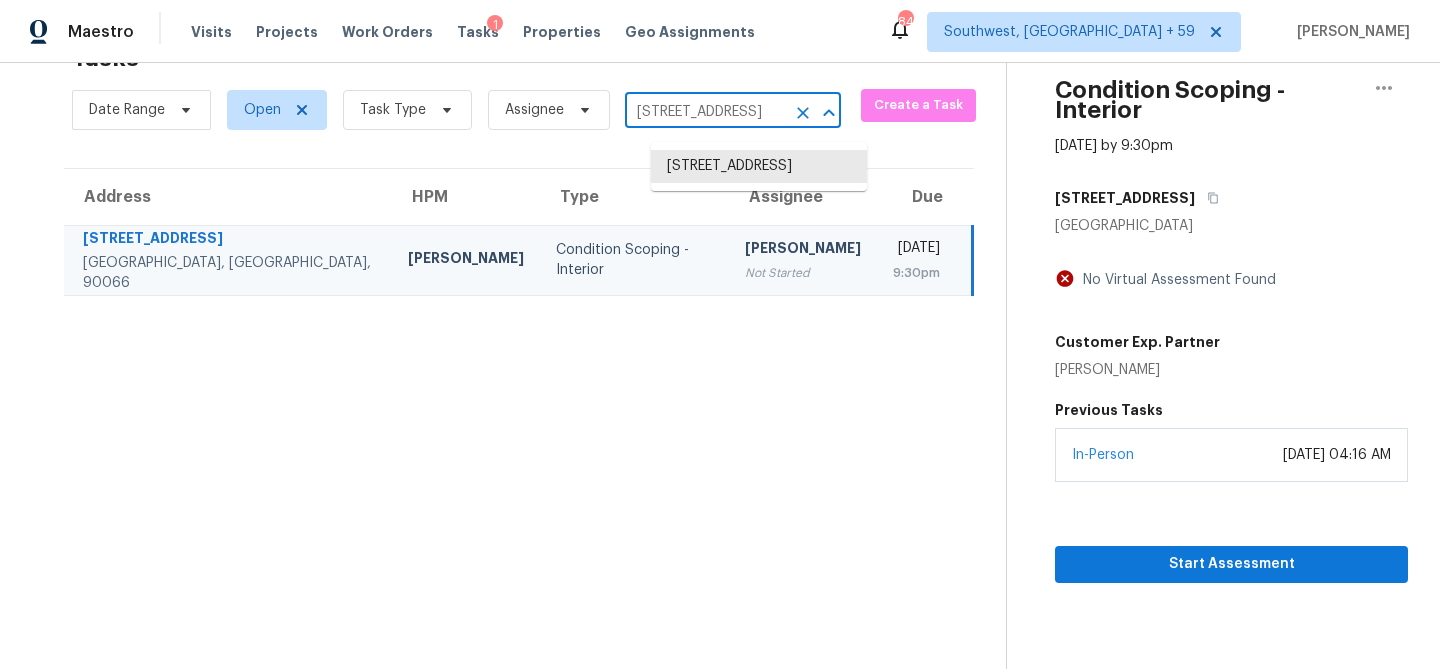 click on "[STREET_ADDRESS]" at bounding box center [705, 112] 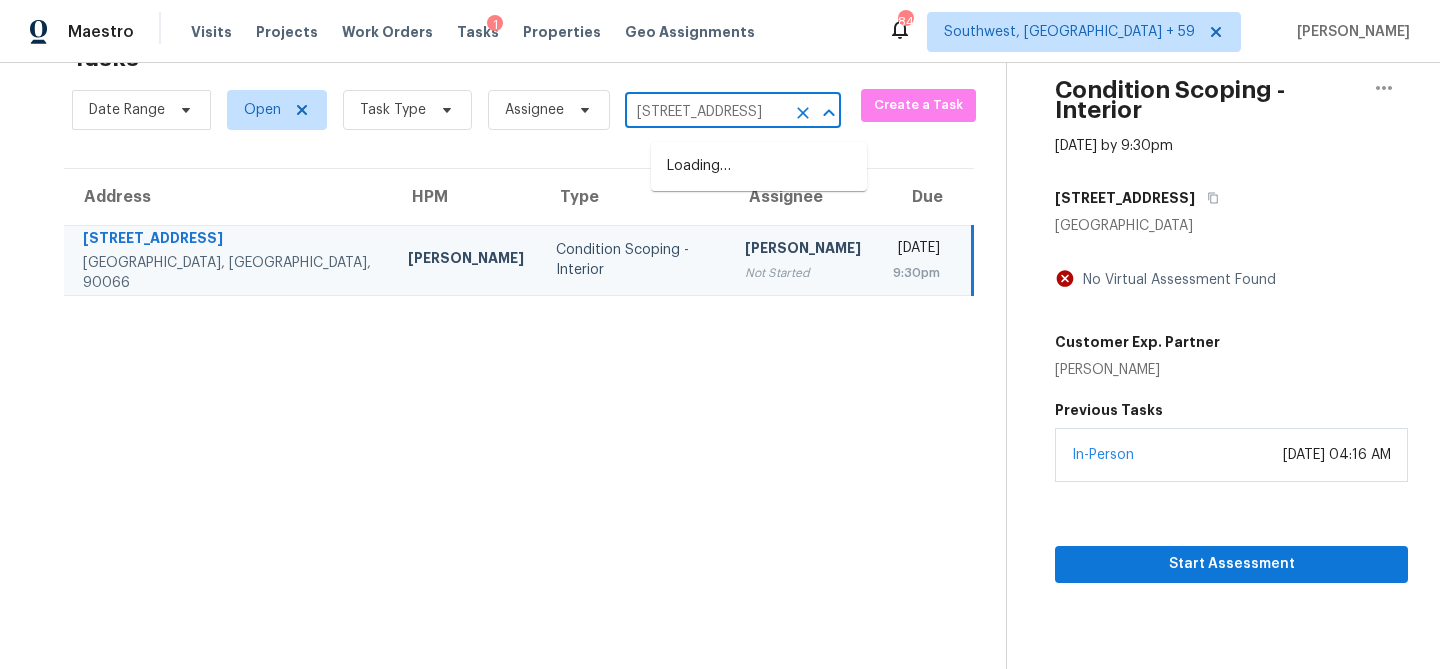 scroll, scrollTop: 0, scrollLeft: 106, axis: horizontal 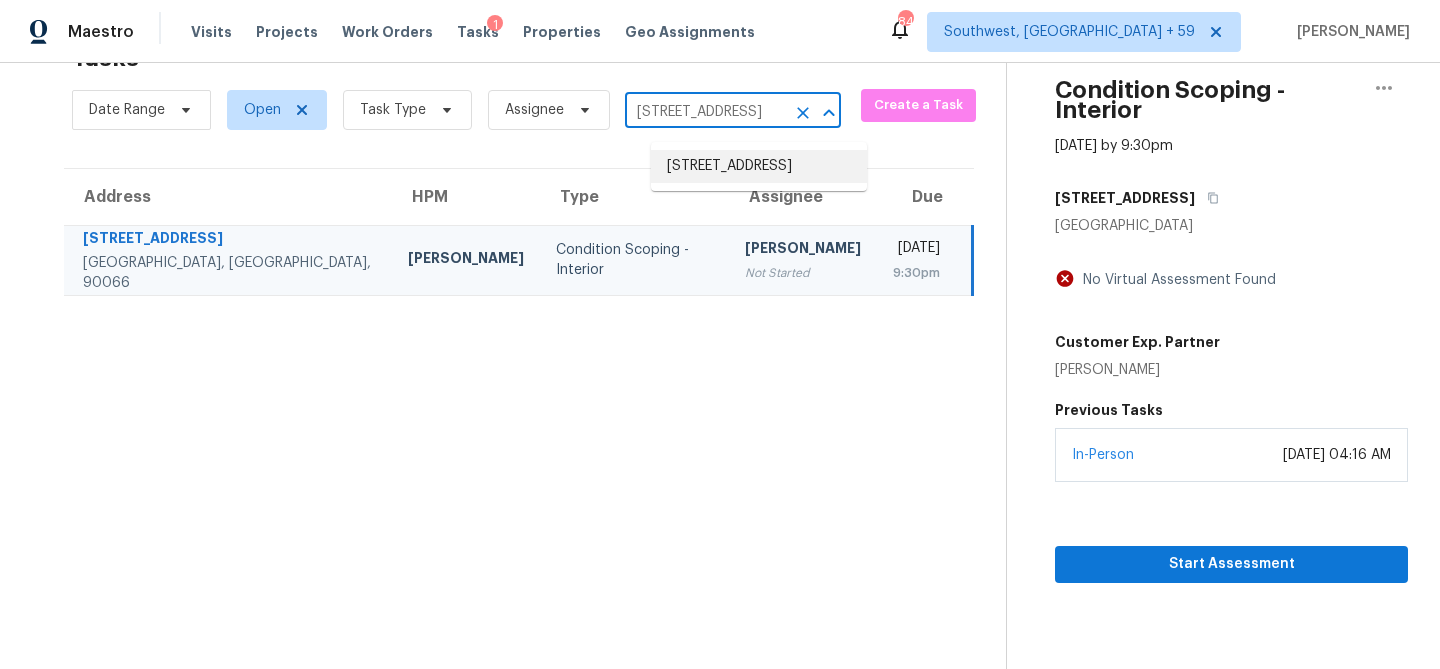 click on "[STREET_ADDRESS]" at bounding box center [759, 166] 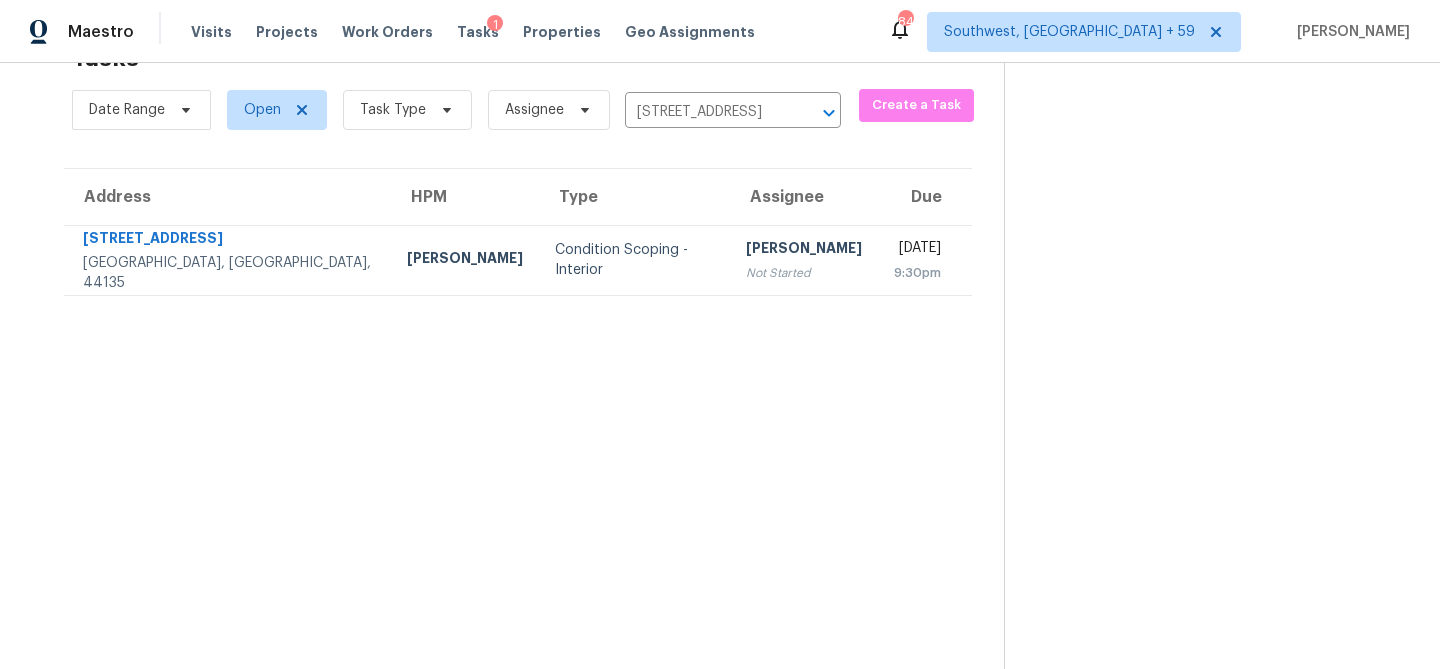 click on "Condition Scoping - Interior" at bounding box center (634, 260) 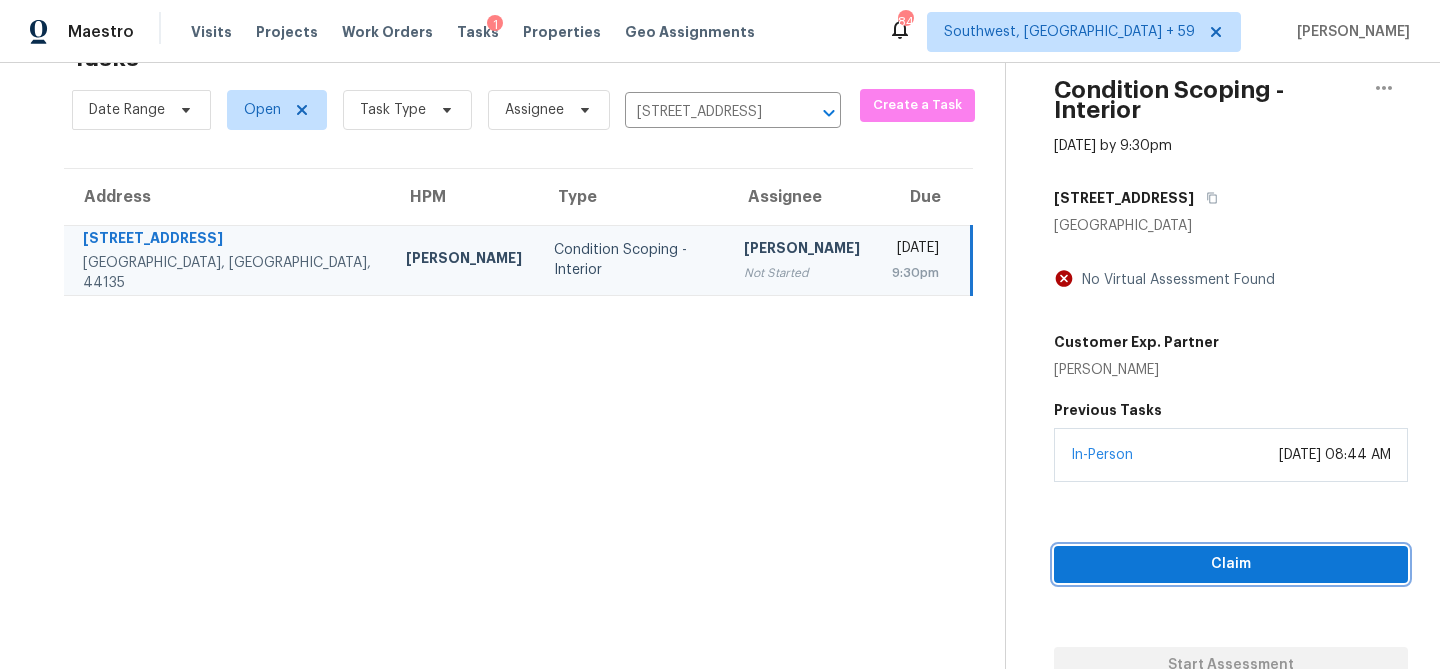 click on "Claim" at bounding box center (1231, 564) 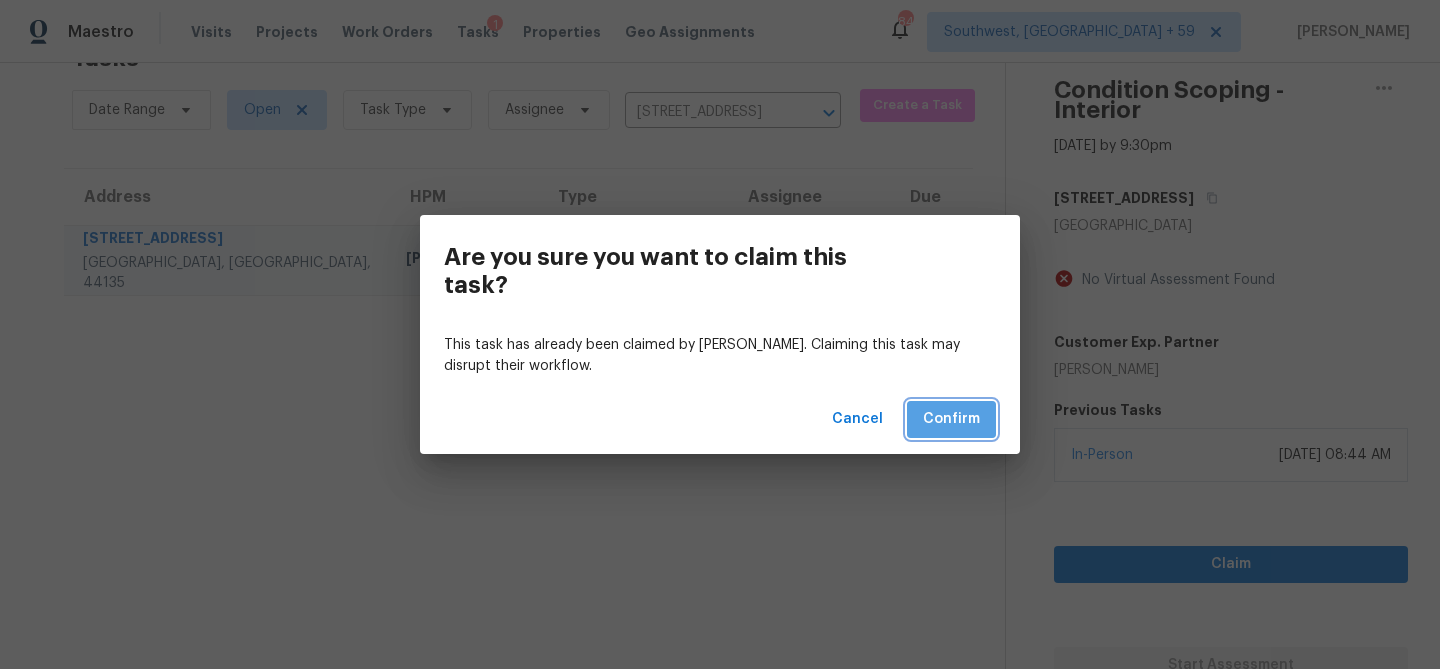 click on "Confirm" at bounding box center (951, 419) 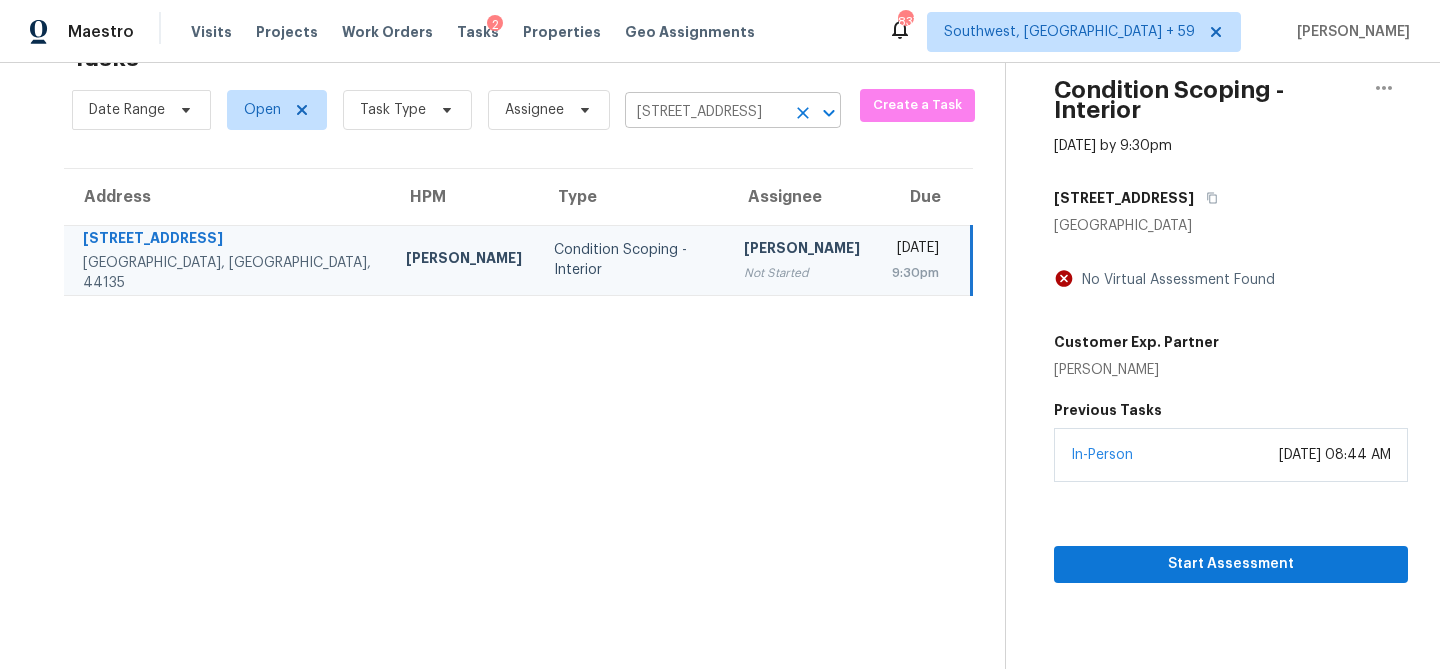 click on "[STREET_ADDRESS]" at bounding box center (705, 112) 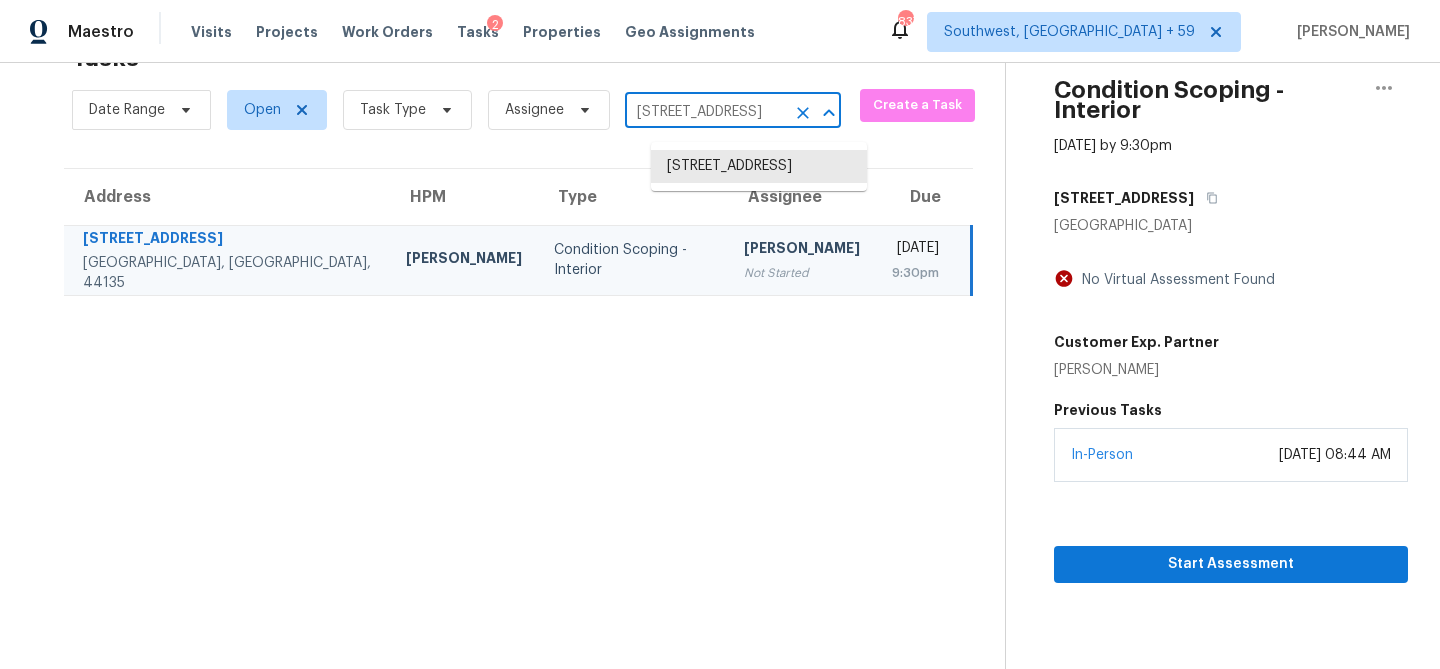 click on "[STREET_ADDRESS]" at bounding box center [705, 112] 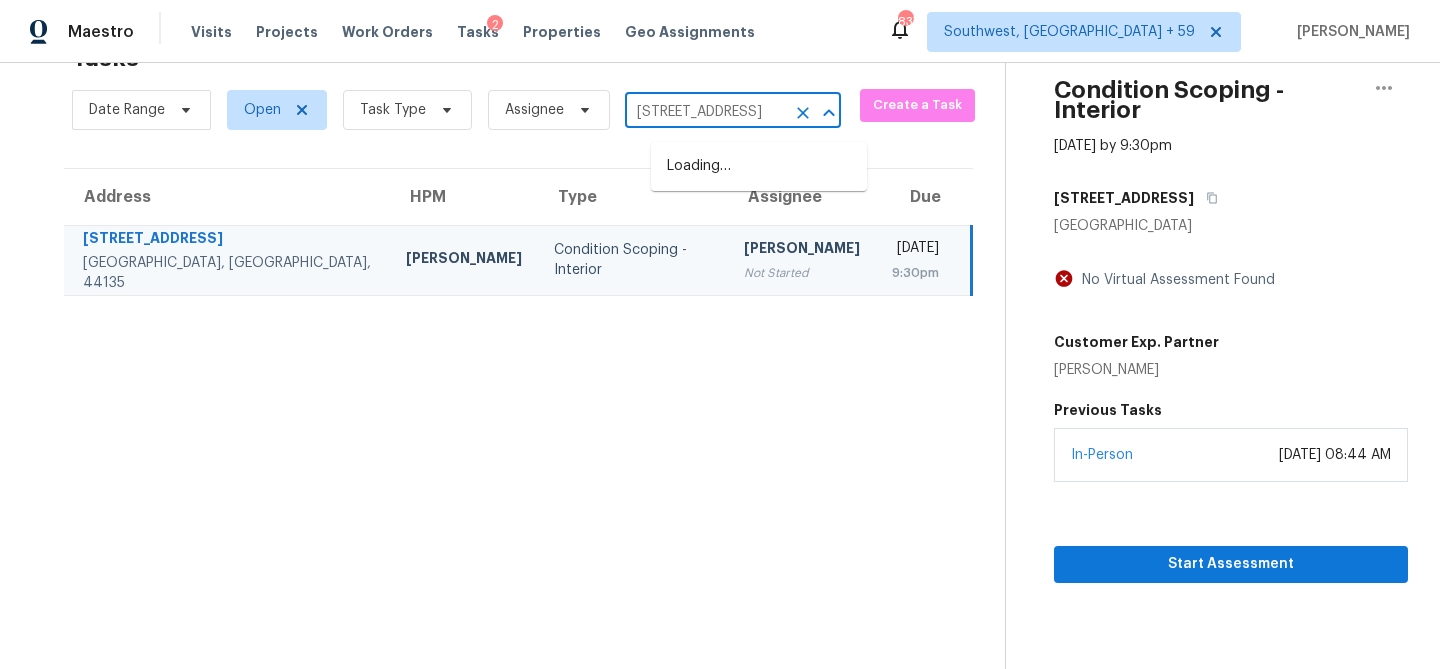 scroll, scrollTop: 0, scrollLeft: 99, axis: horizontal 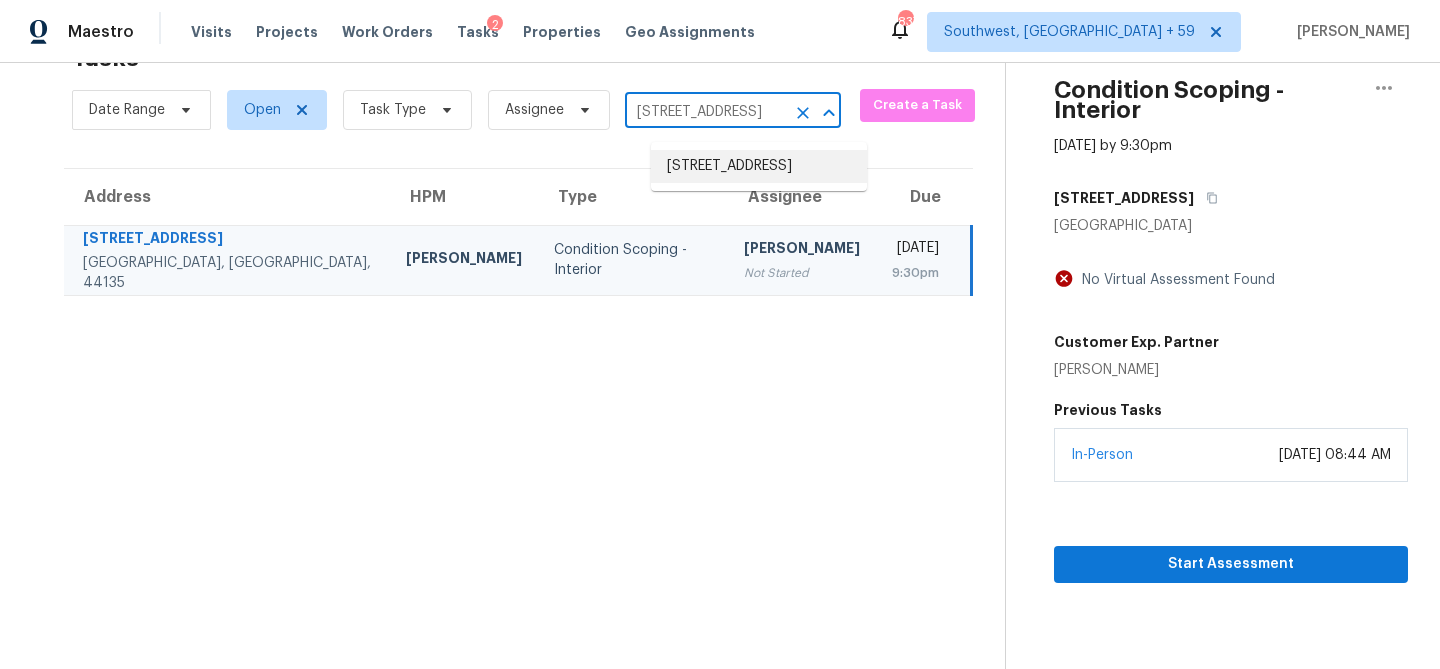 click on "[STREET_ADDRESS]" at bounding box center (759, 166) 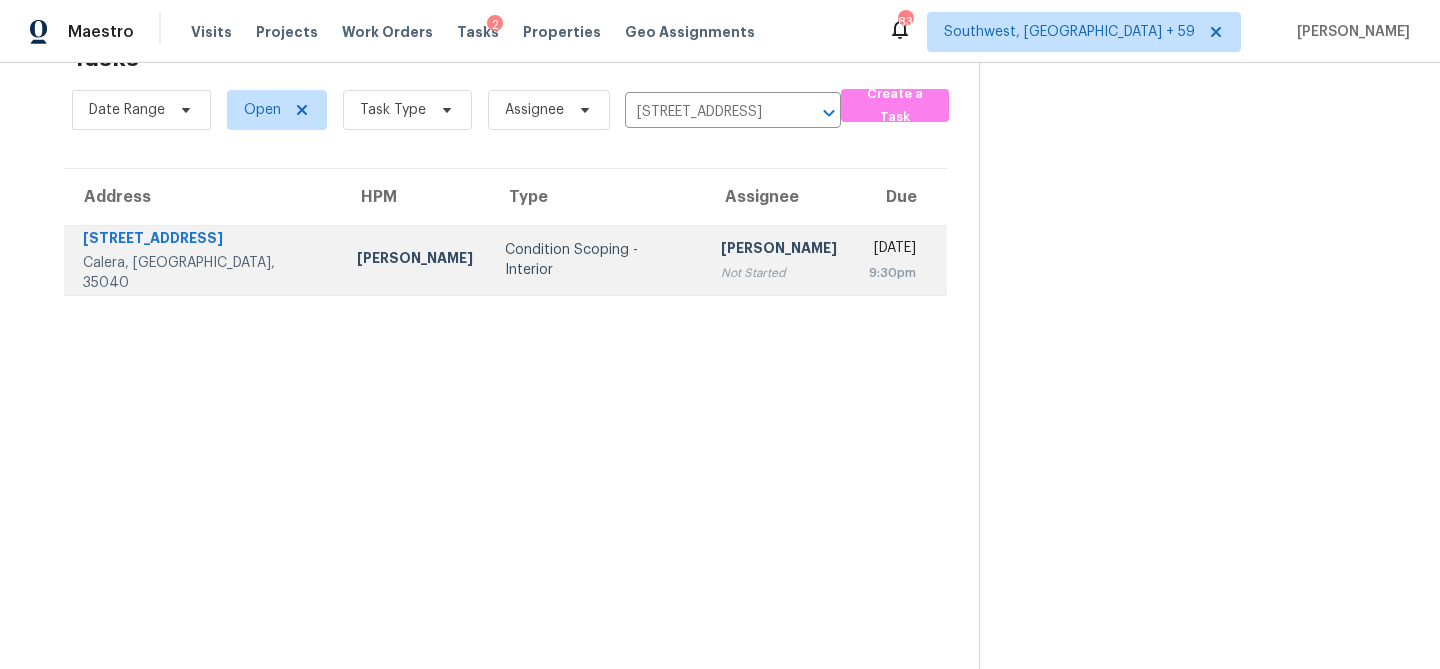 click on "Condition Scoping - Interior" at bounding box center [597, 260] 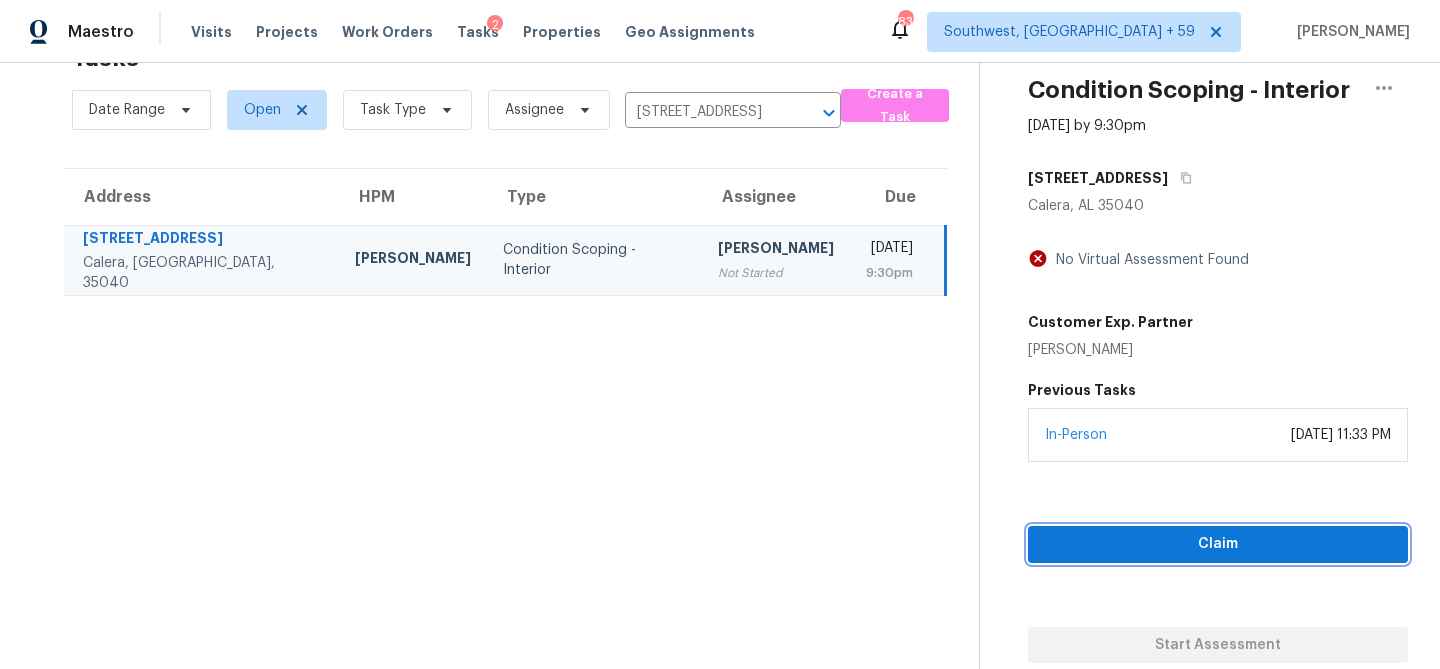 click on "Claim" at bounding box center [1218, 544] 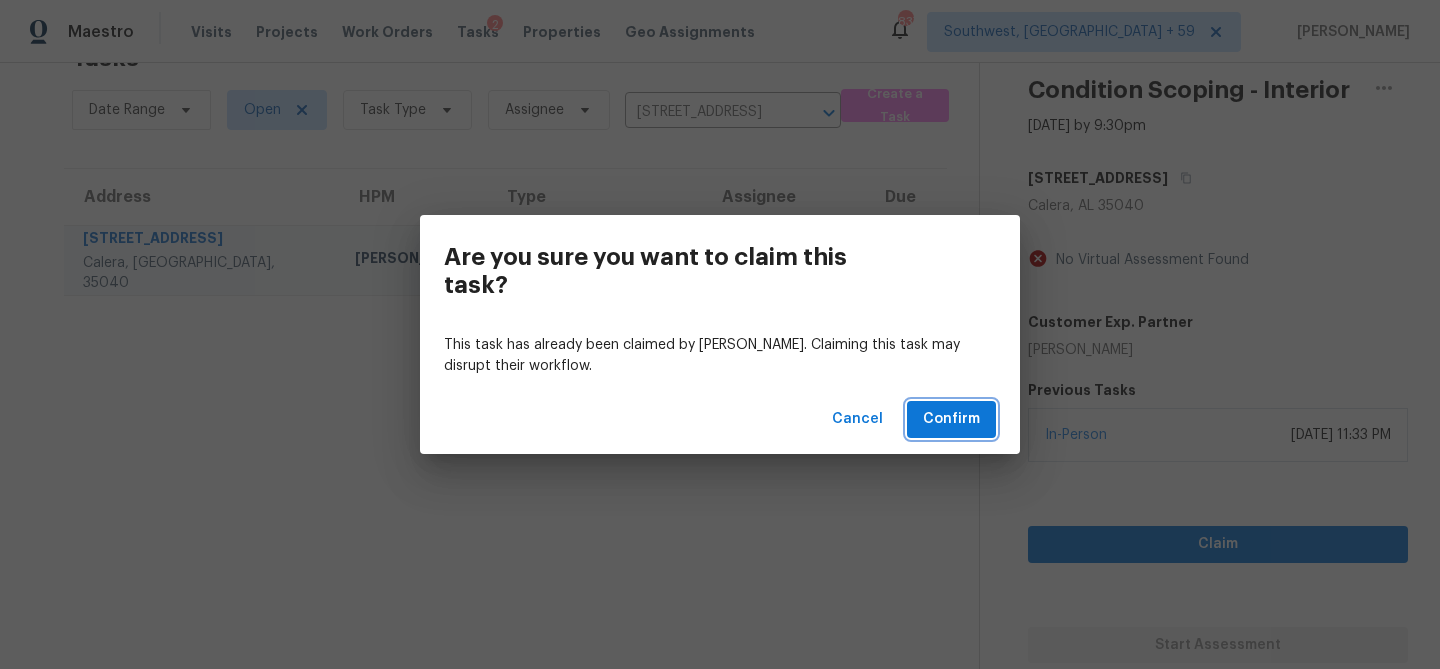 click on "Confirm" at bounding box center (951, 419) 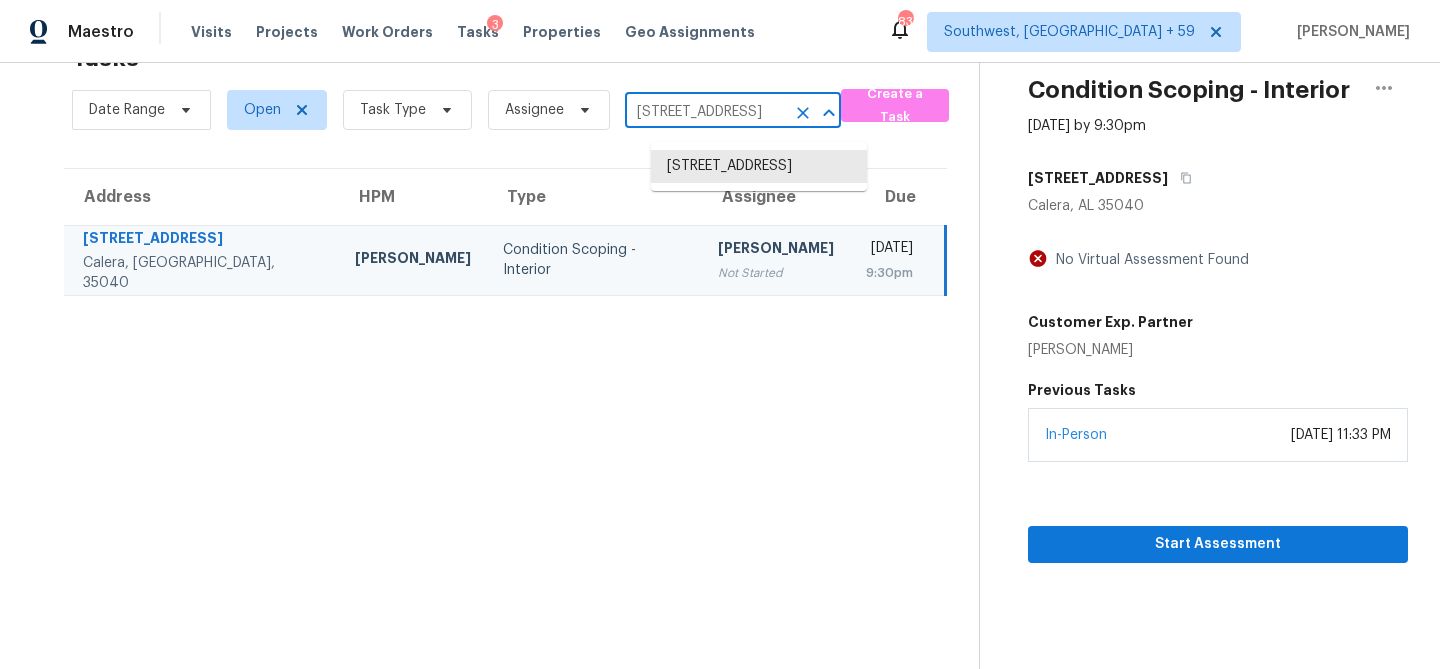 click on "[STREET_ADDRESS]" at bounding box center [705, 112] 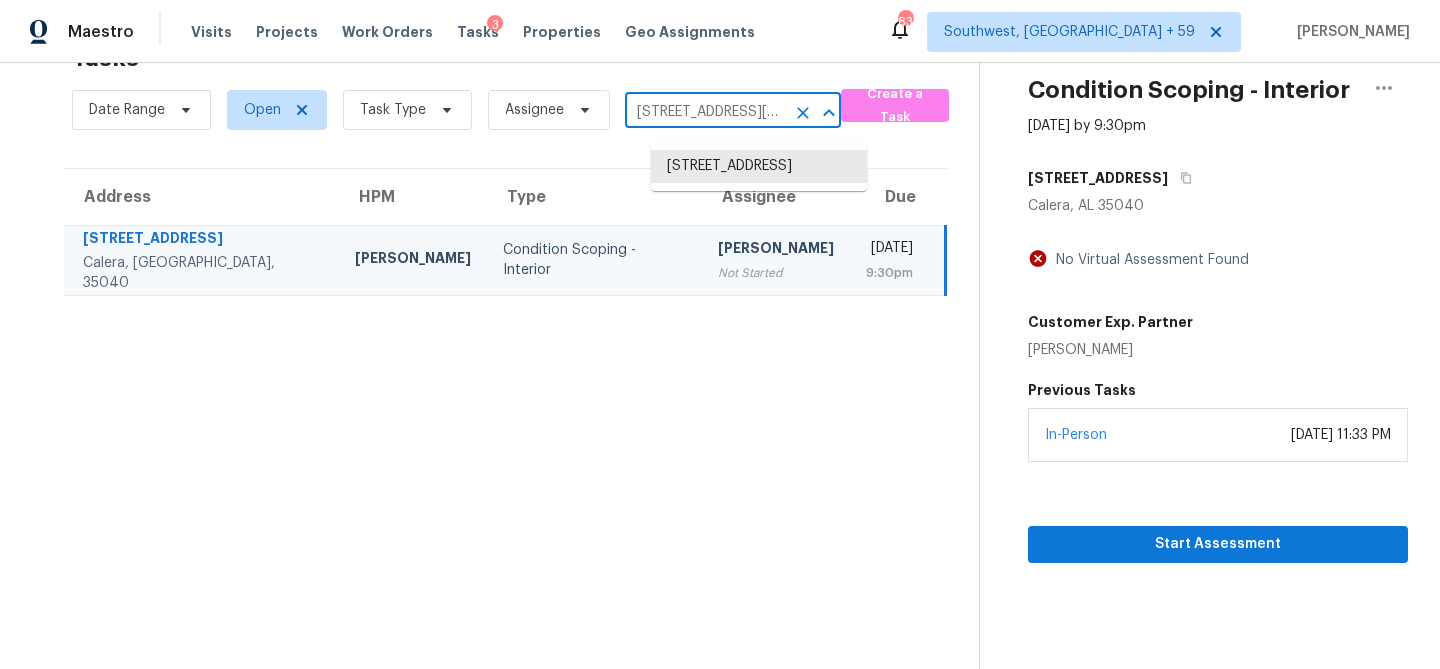 scroll, scrollTop: 0, scrollLeft: 78, axis: horizontal 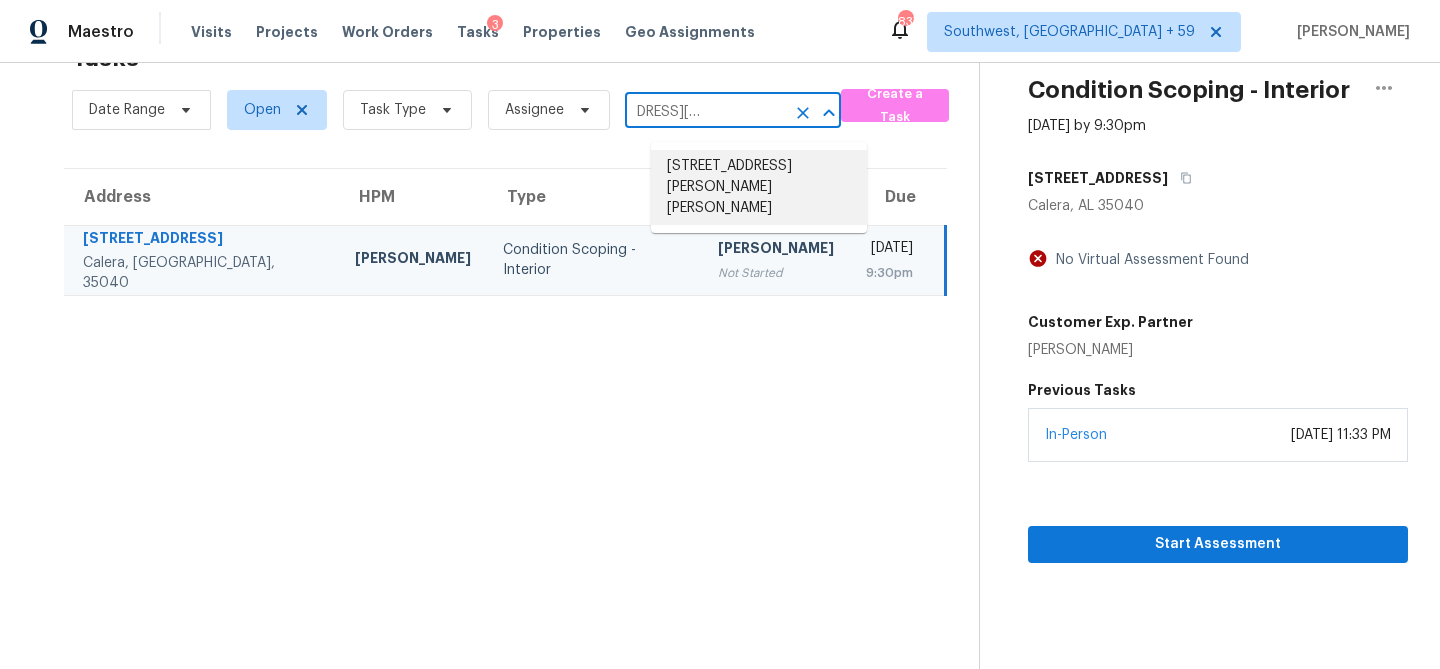 click on "[STREET_ADDRESS][PERSON_NAME][PERSON_NAME]" at bounding box center (759, 187) 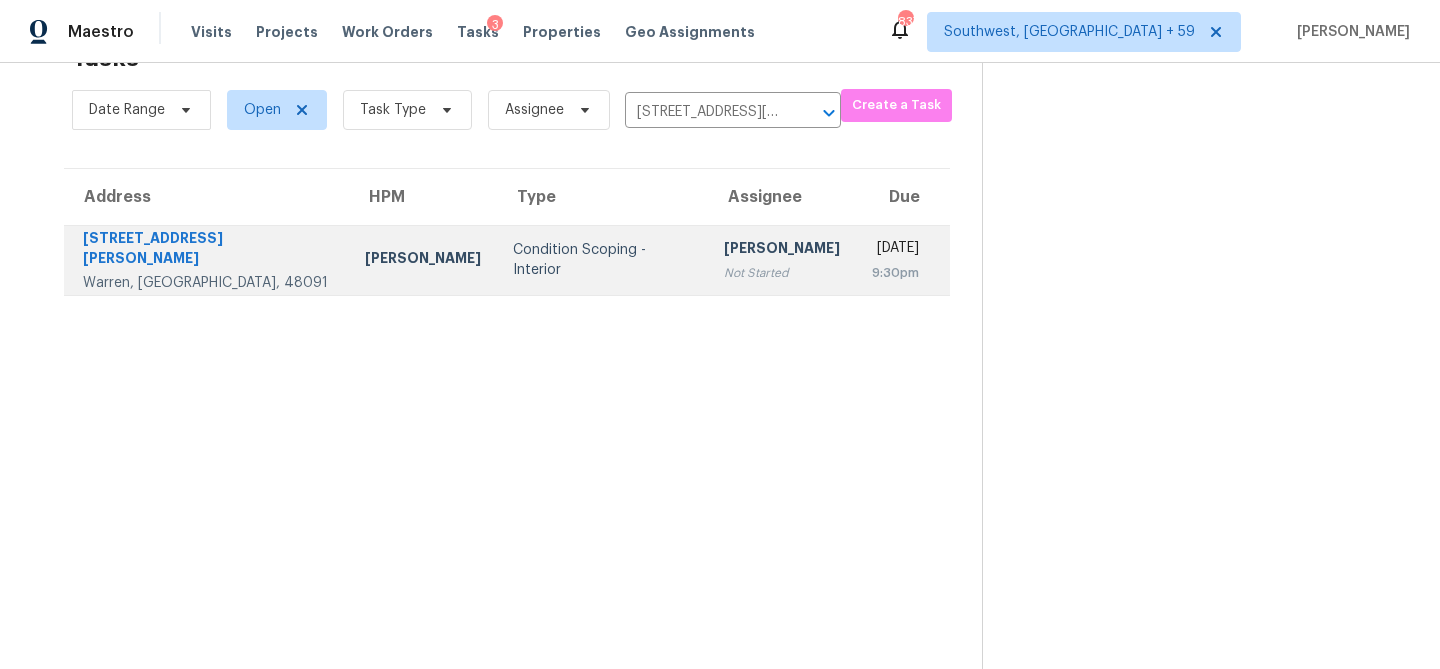 click on "Condition Scoping - Interior" at bounding box center [602, 260] 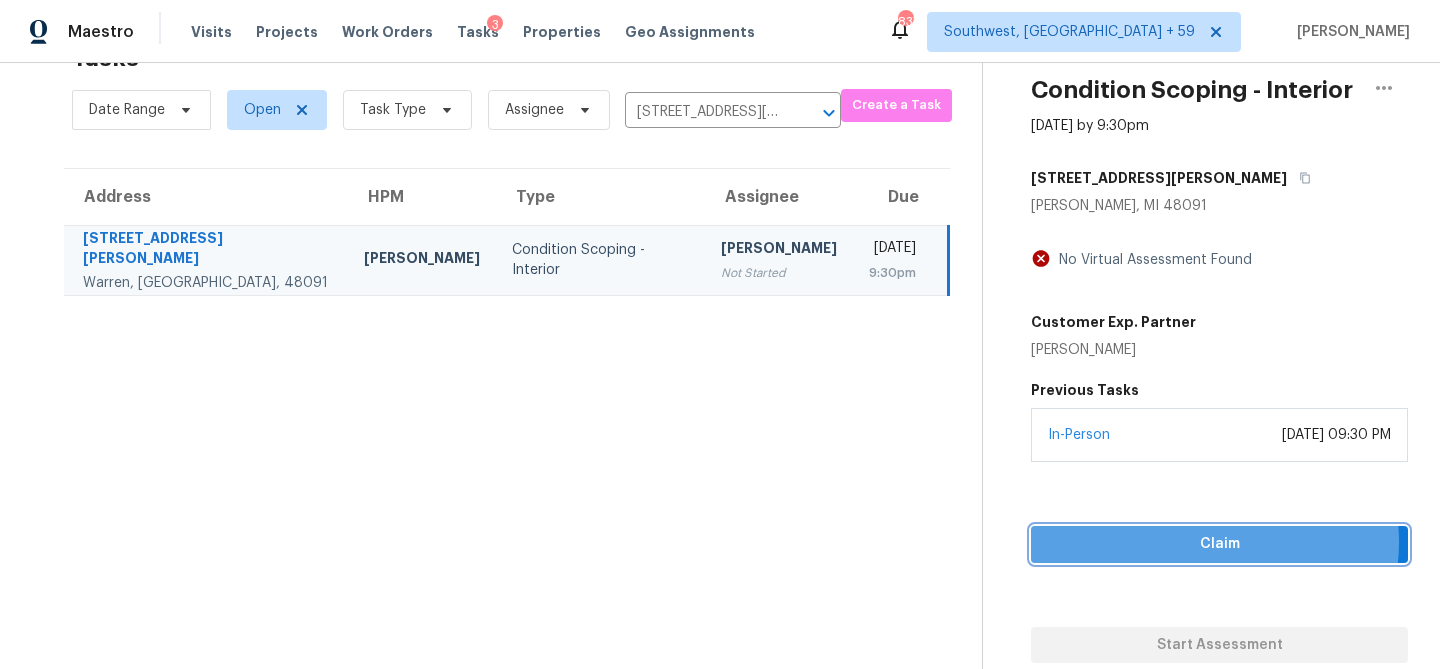 click on "Claim" at bounding box center [1219, 544] 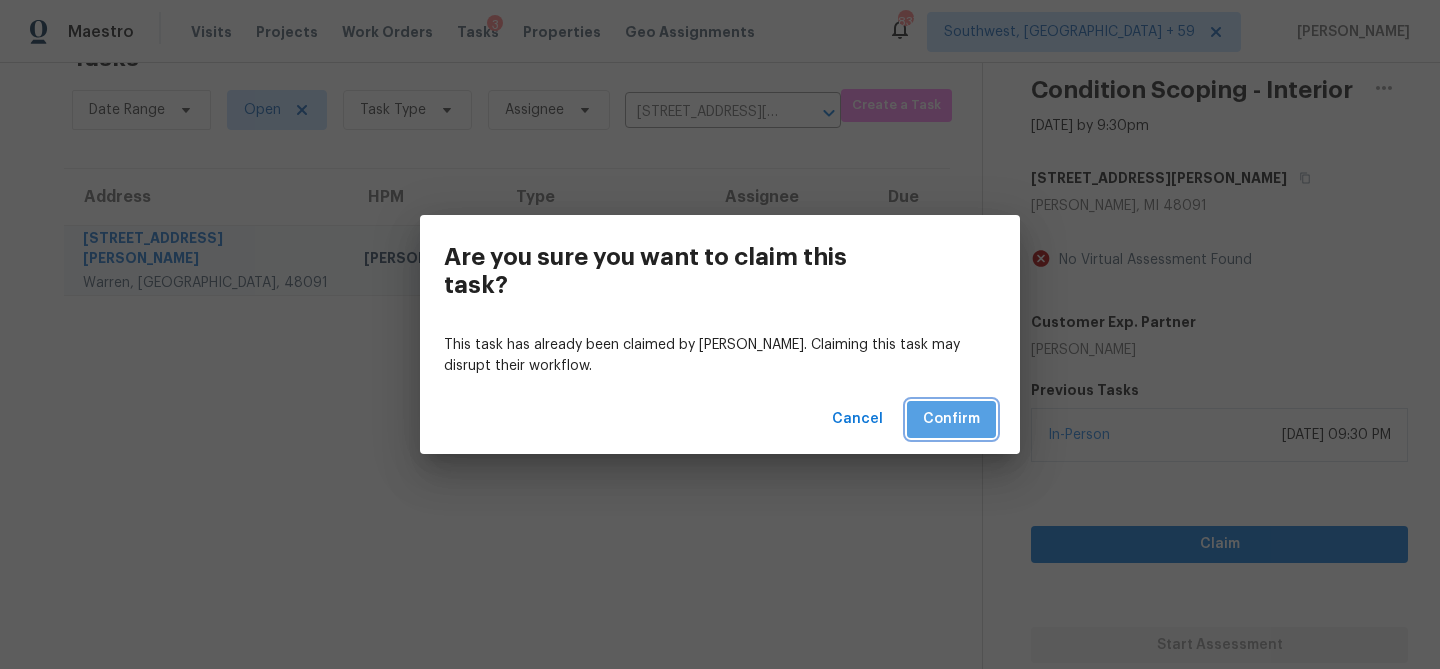 click on "Confirm" at bounding box center (951, 419) 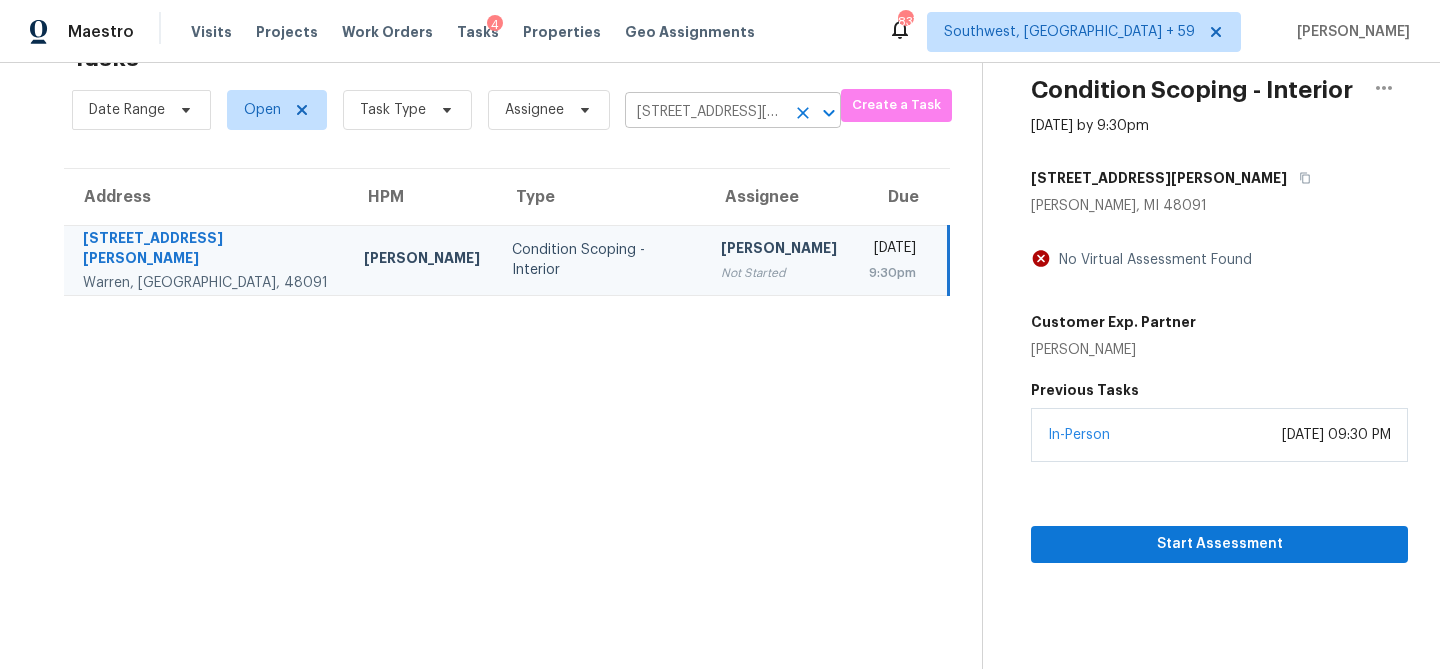 click on "[STREET_ADDRESS][PERSON_NAME][PERSON_NAME]" at bounding box center (705, 112) 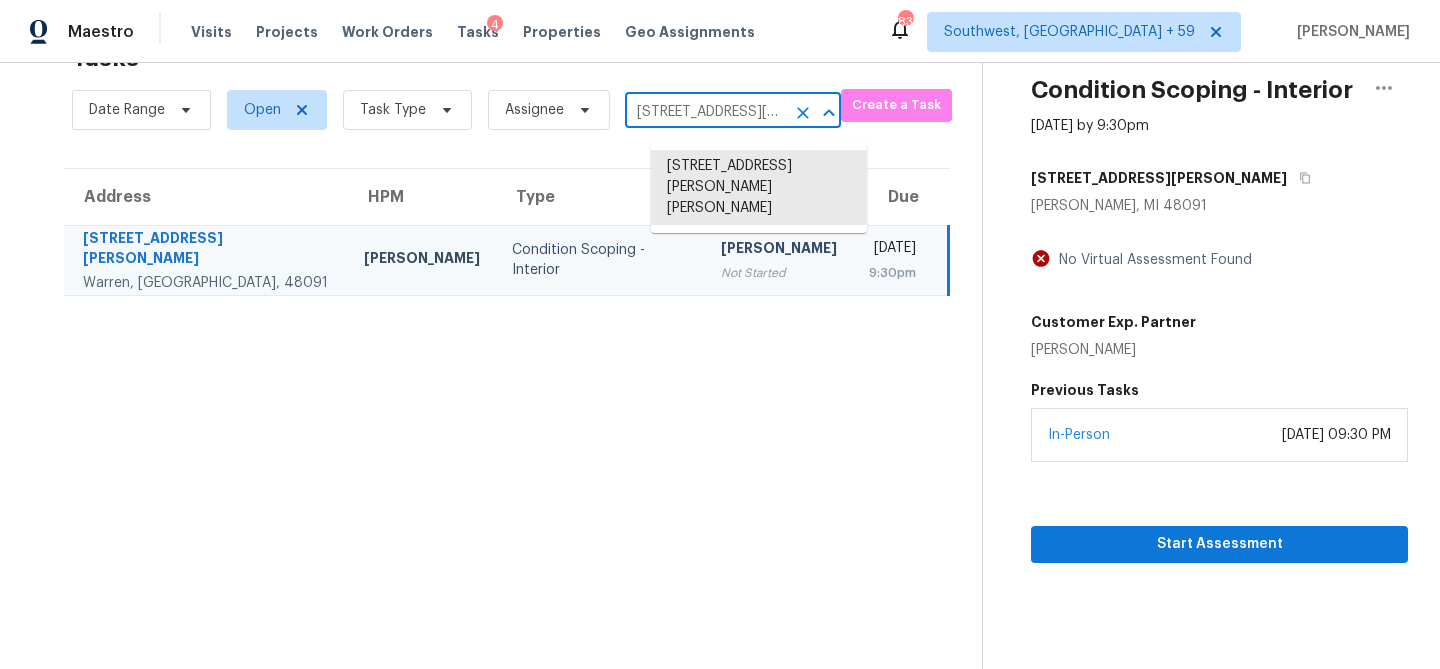click on "[STREET_ADDRESS][PERSON_NAME][PERSON_NAME]" at bounding box center [705, 112] 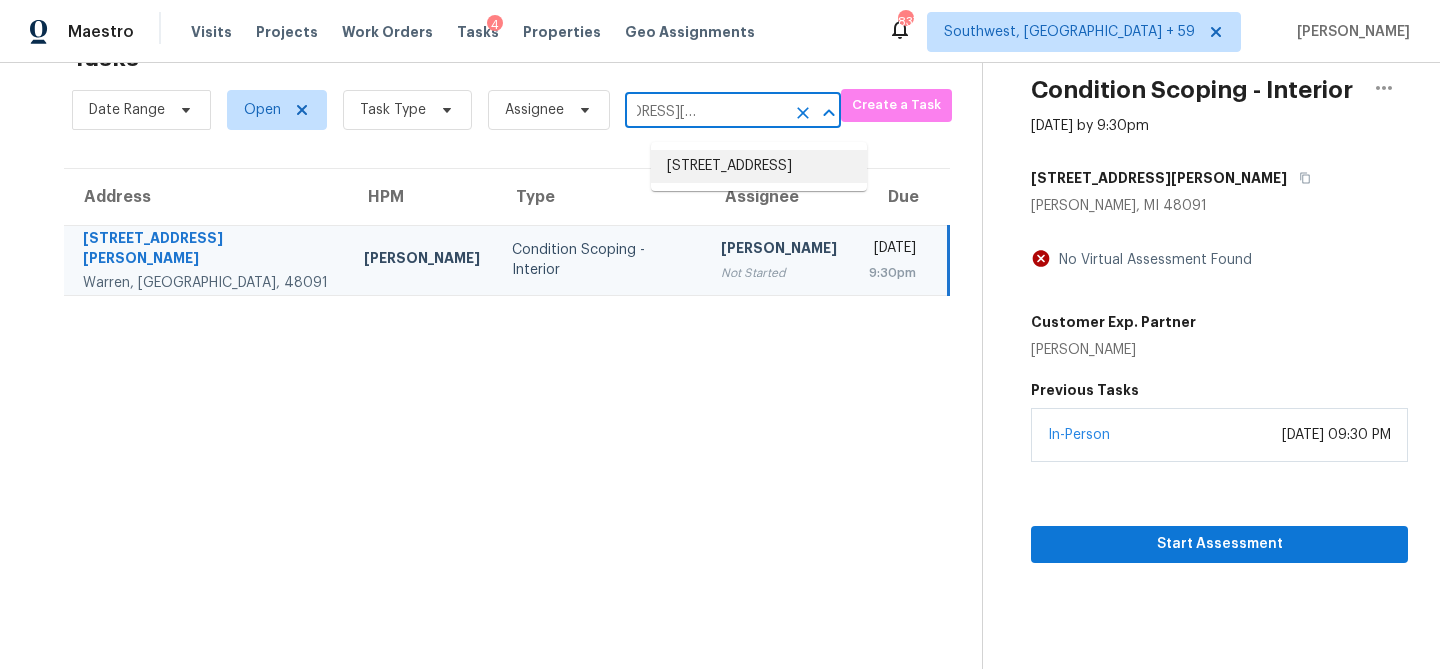 click on "[STREET_ADDRESS]" at bounding box center (759, 166) 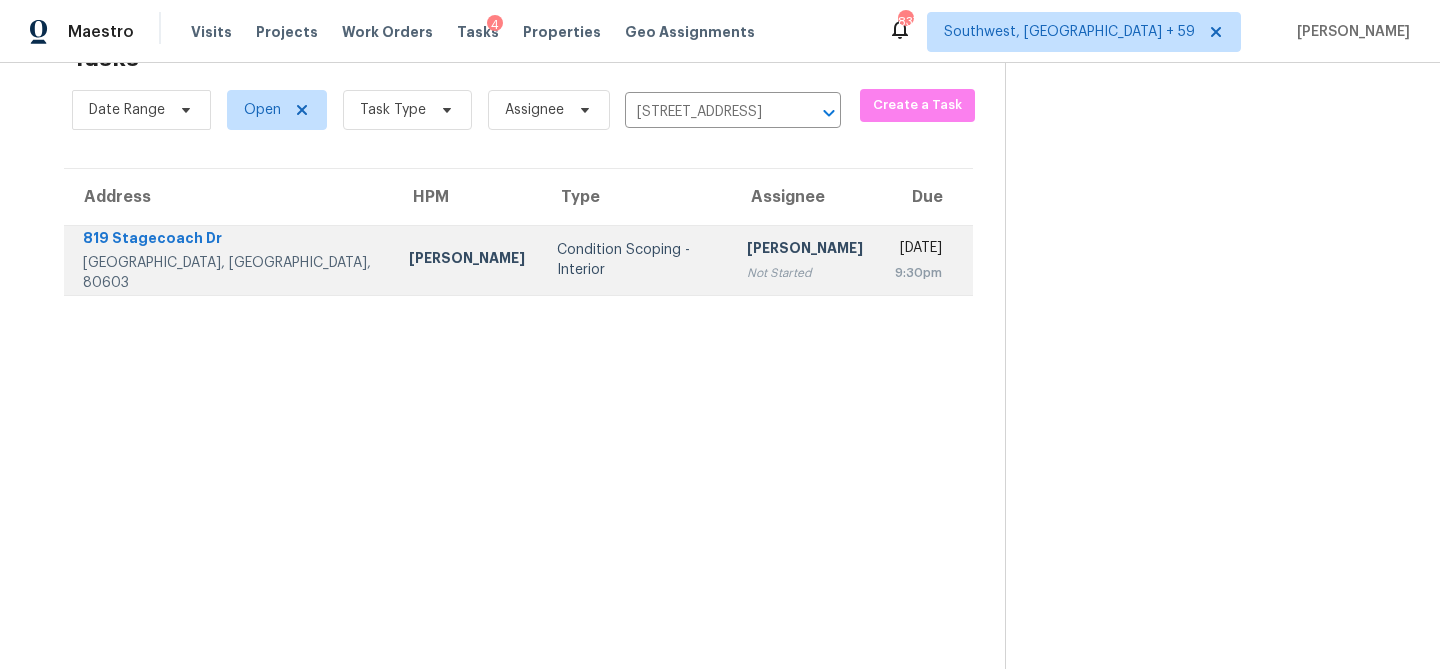 click on "Condition Scoping - Interior" at bounding box center (636, 260) 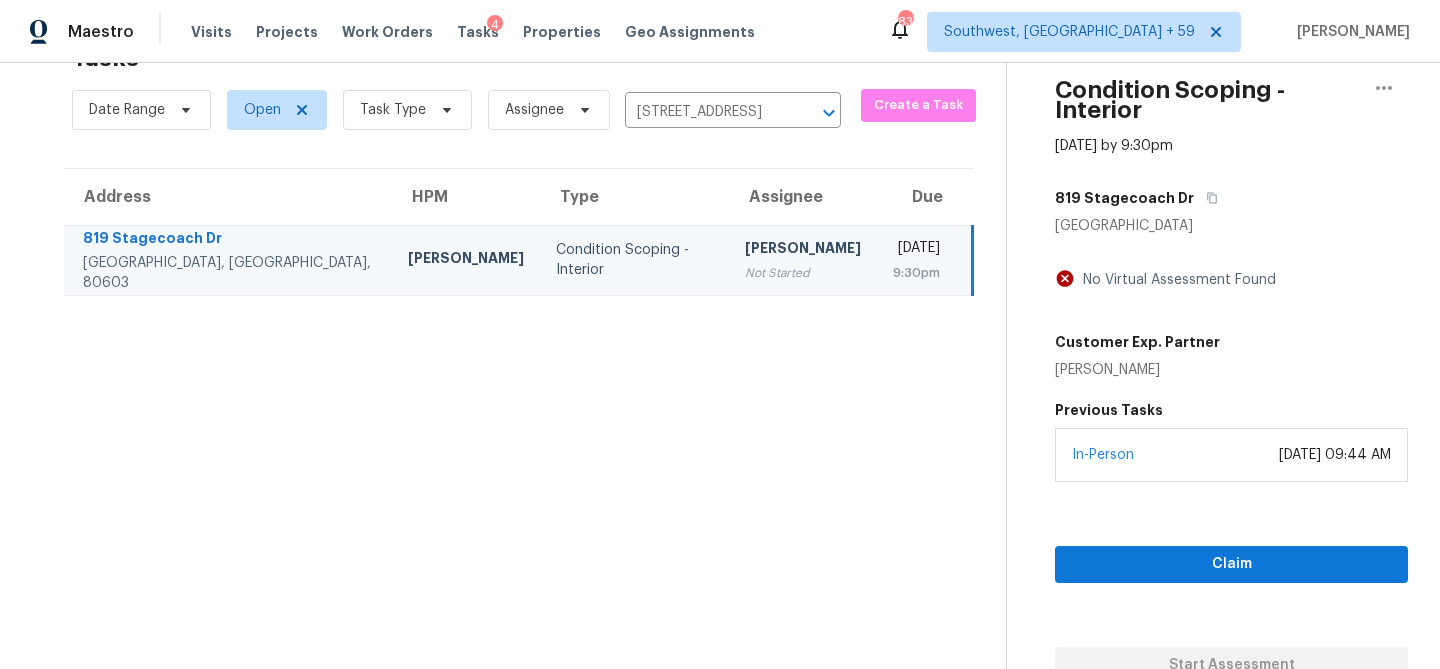 click on "In-Person  [DATE] 09:44 AM" at bounding box center (1231, 455) 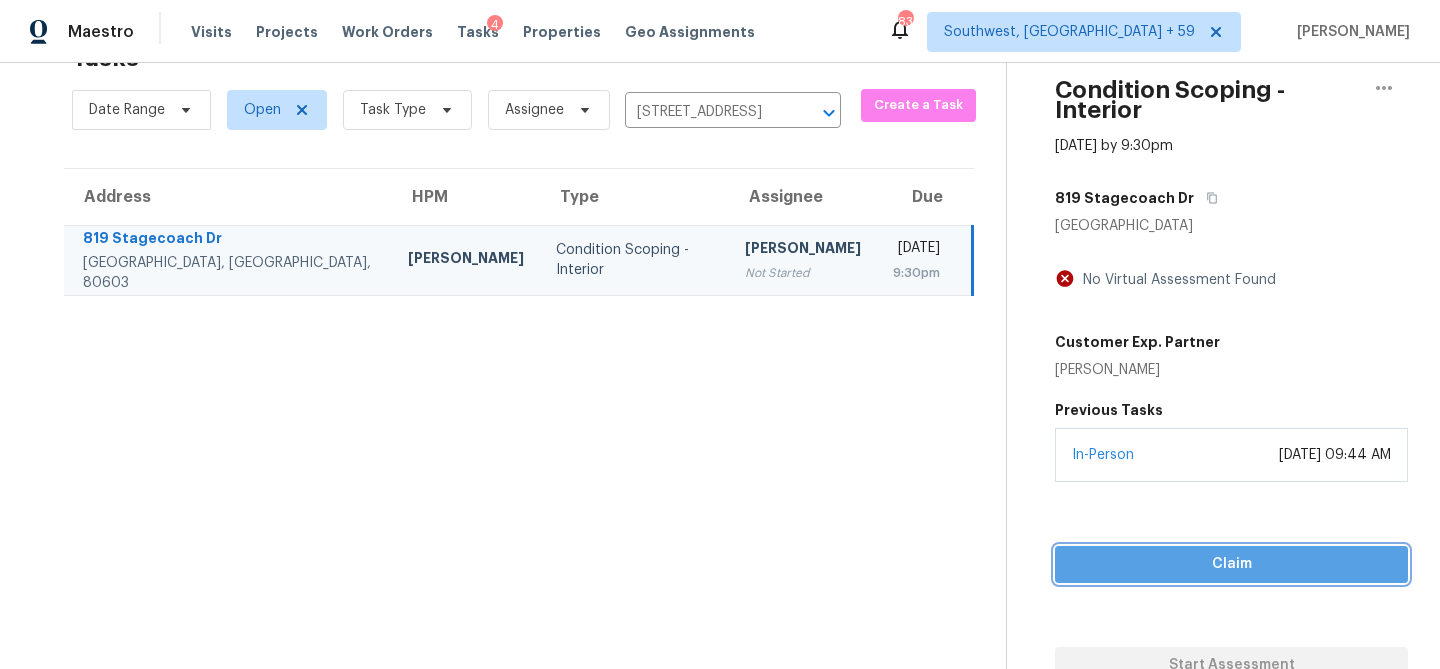 click on "Claim" at bounding box center (1231, 564) 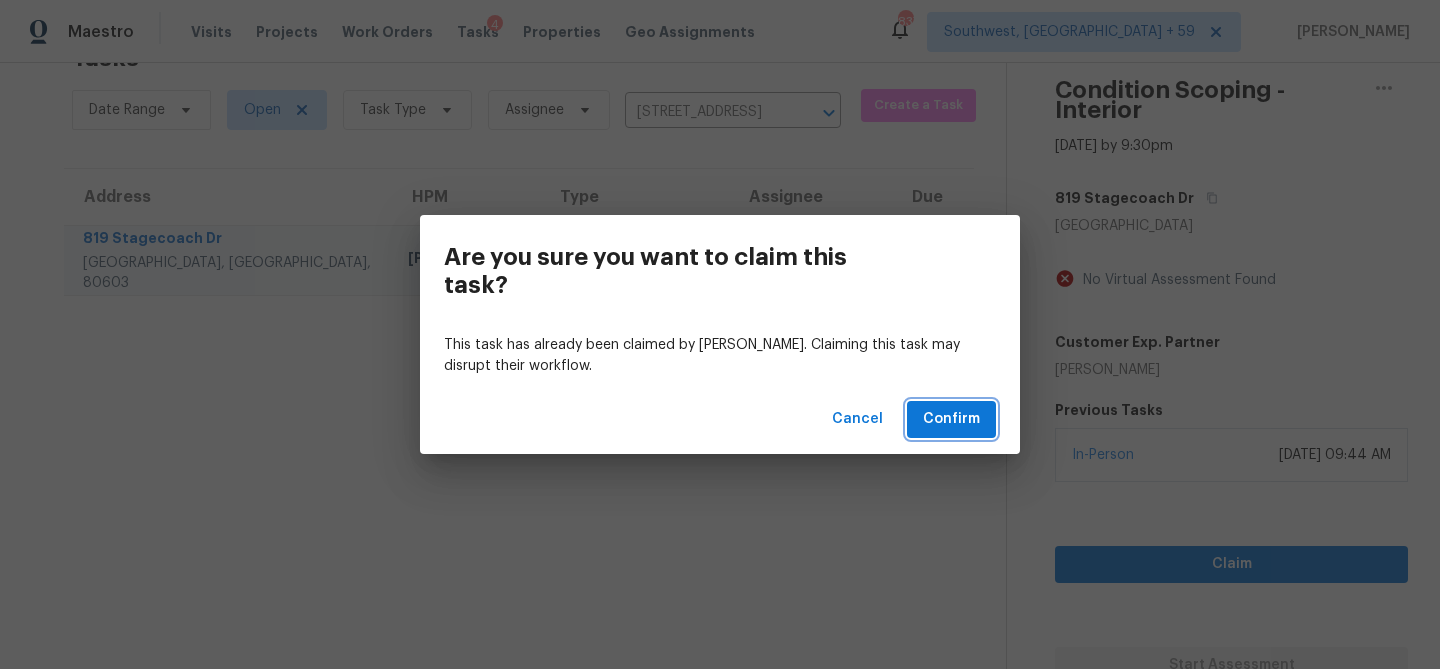 click on "Confirm" at bounding box center (951, 419) 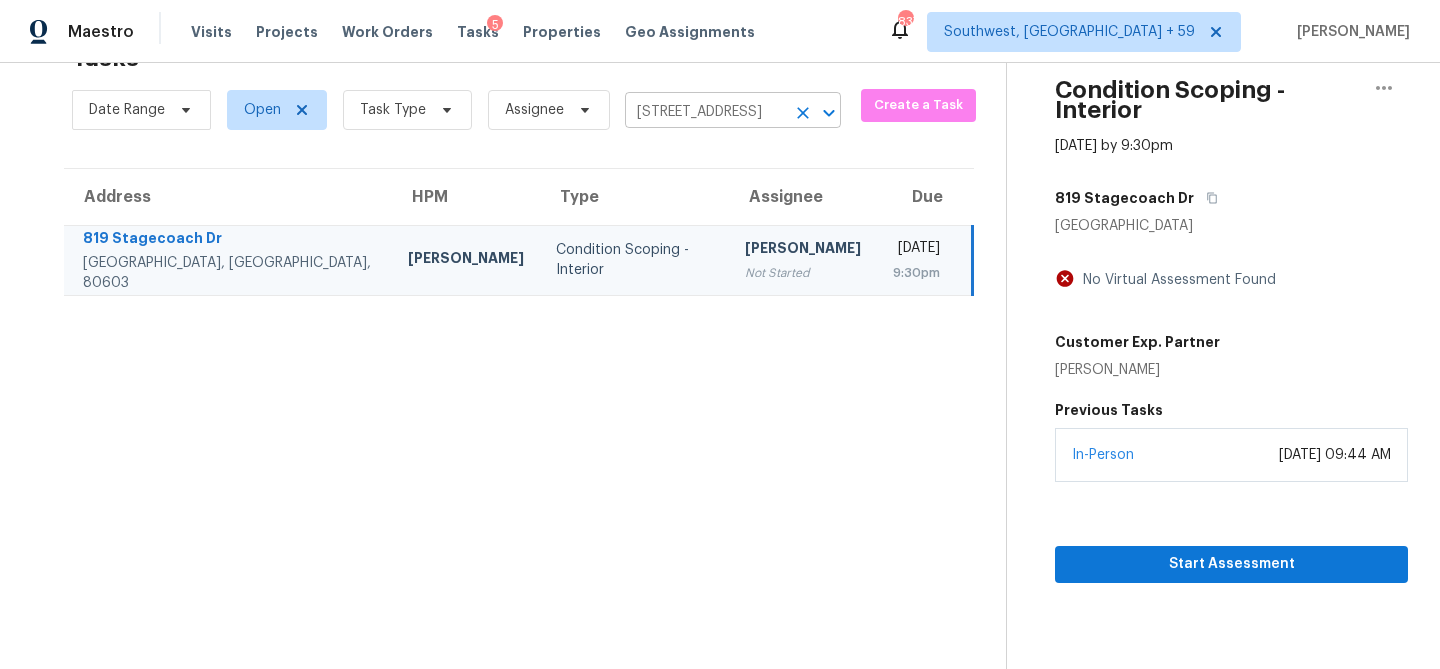 click on "[STREET_ADDRESS]" at bounding box center (705, 112) 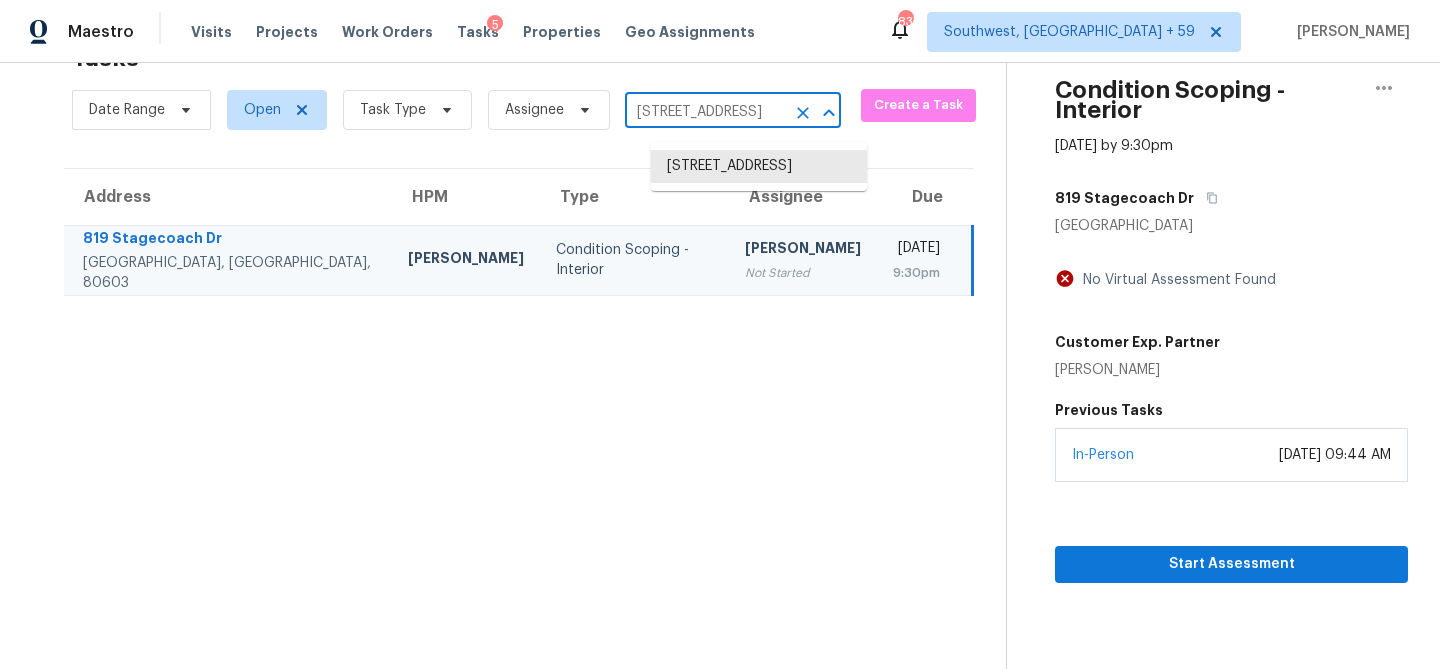 click on "[STREET_ADDRESS]" at bounding box center [705, 112] 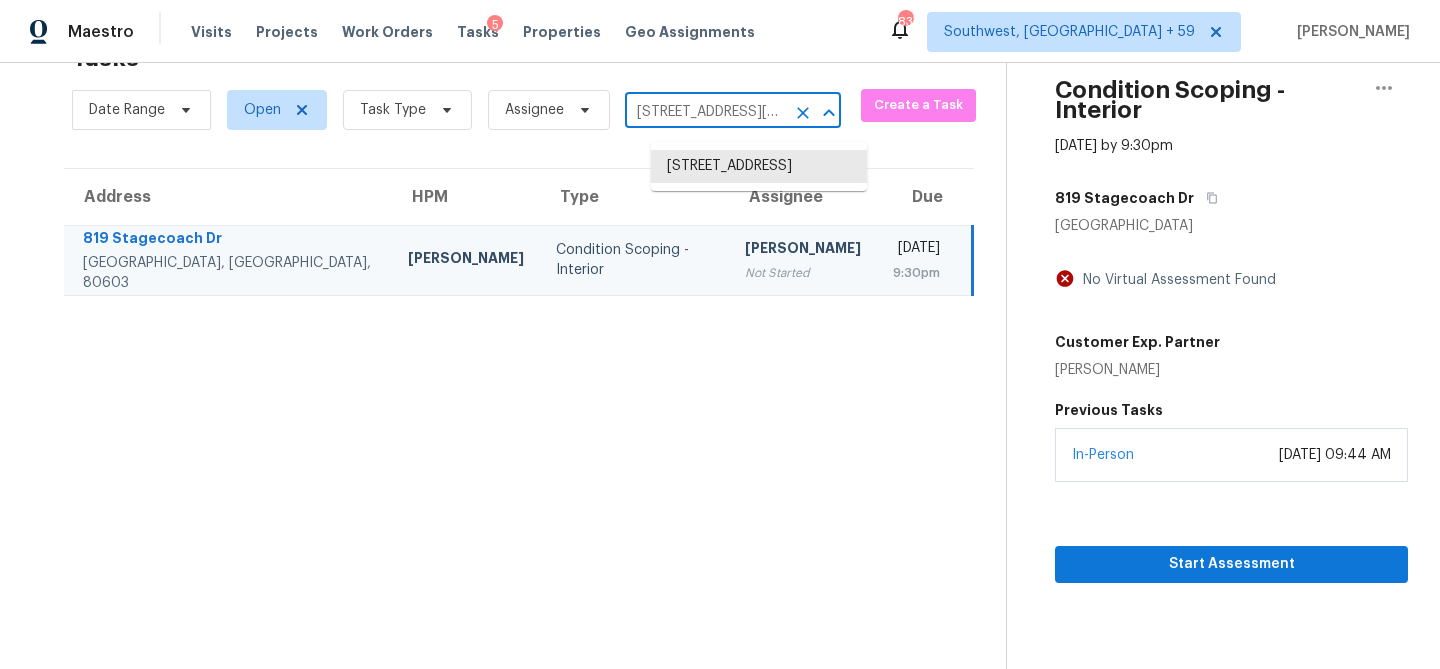 scroll, scrollTop: 0, scrollLeft: 127, axis: horizontal 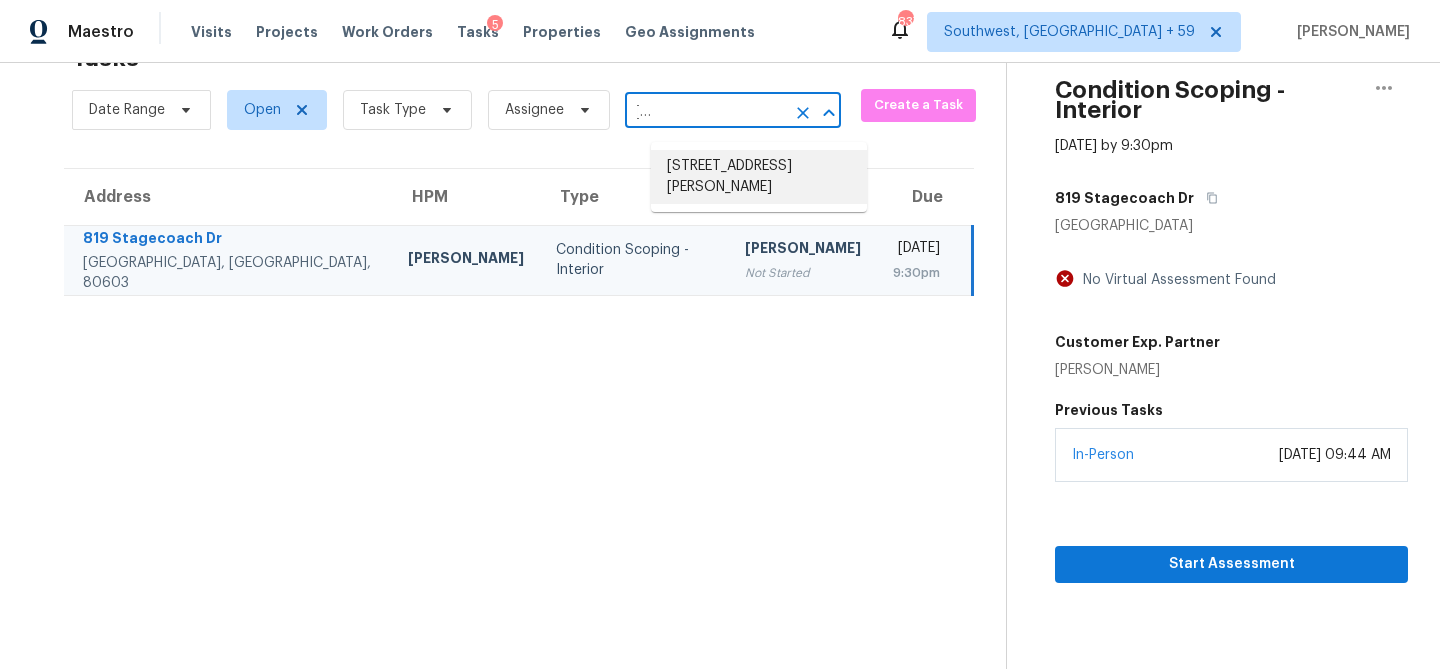 click on "[STREET_ADDRESS][PERSON_NAME]" at bounding box center (759, 177) 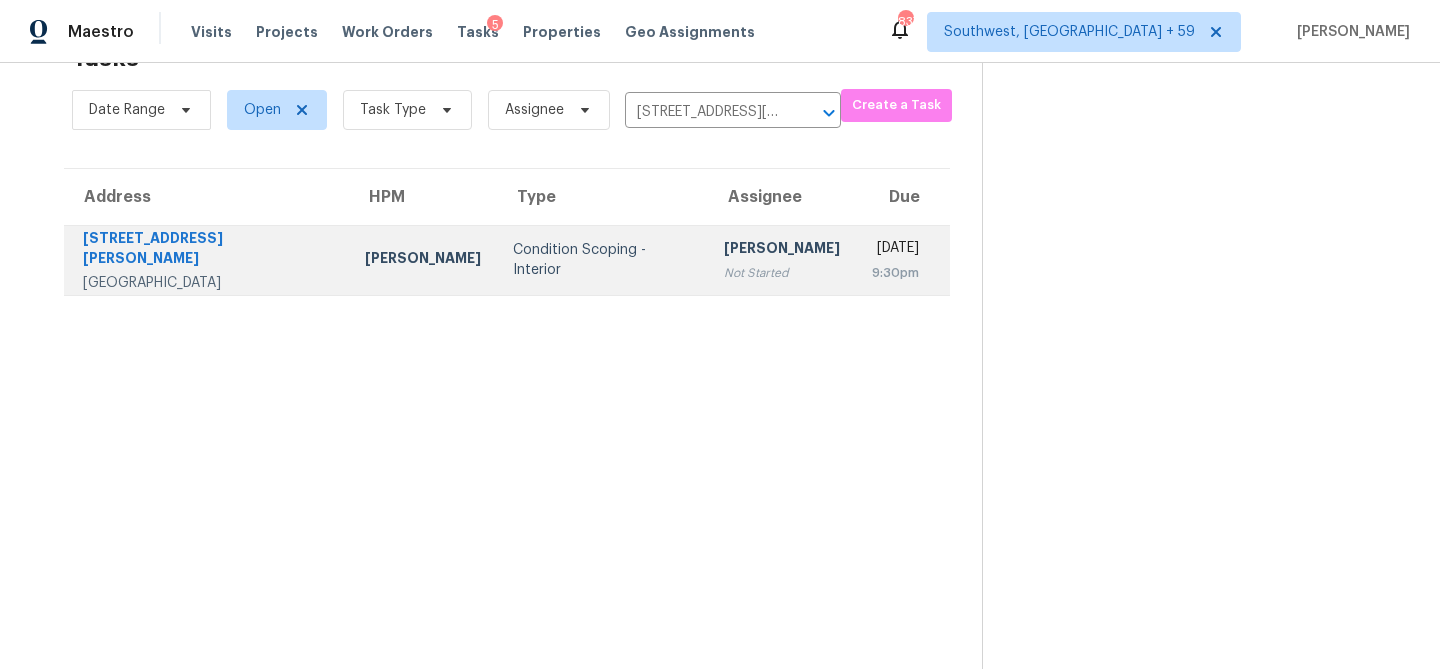 click on "Condition Scoping - Interior" at bounding box center (602, 260) 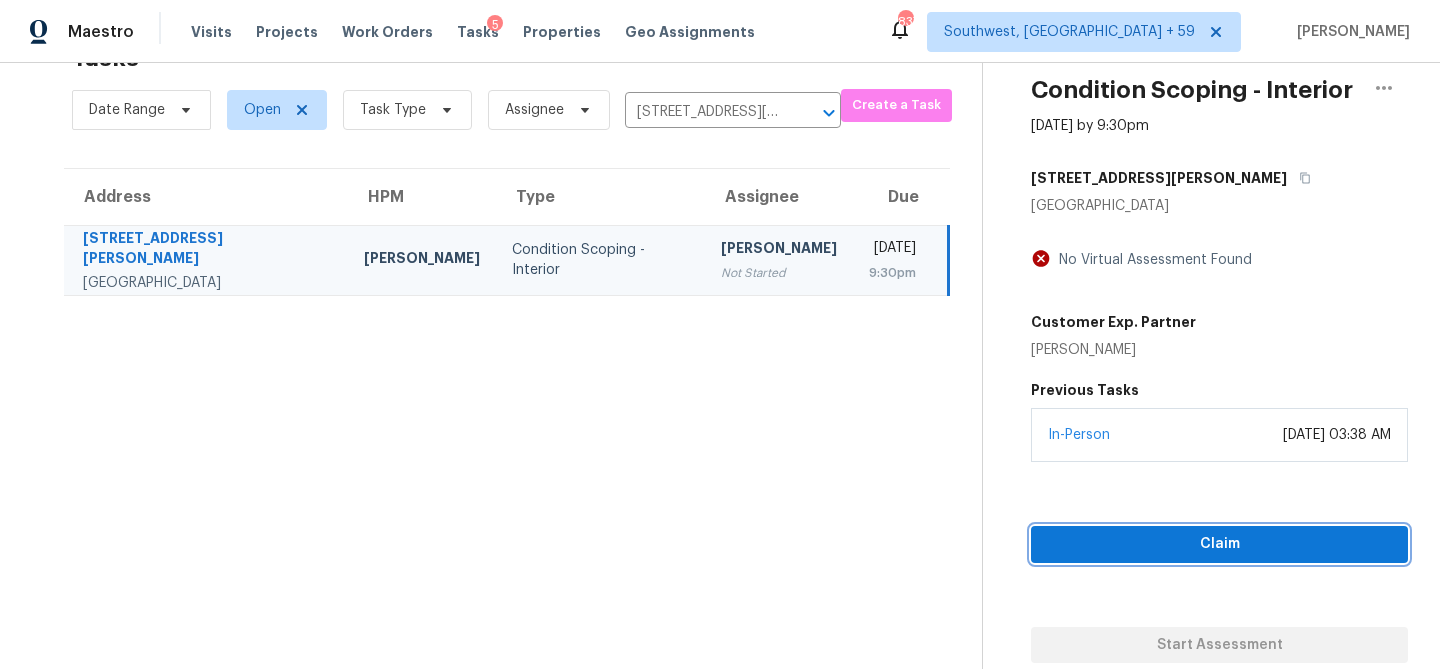 click on "Claim" at bounding box center [1219, 544] 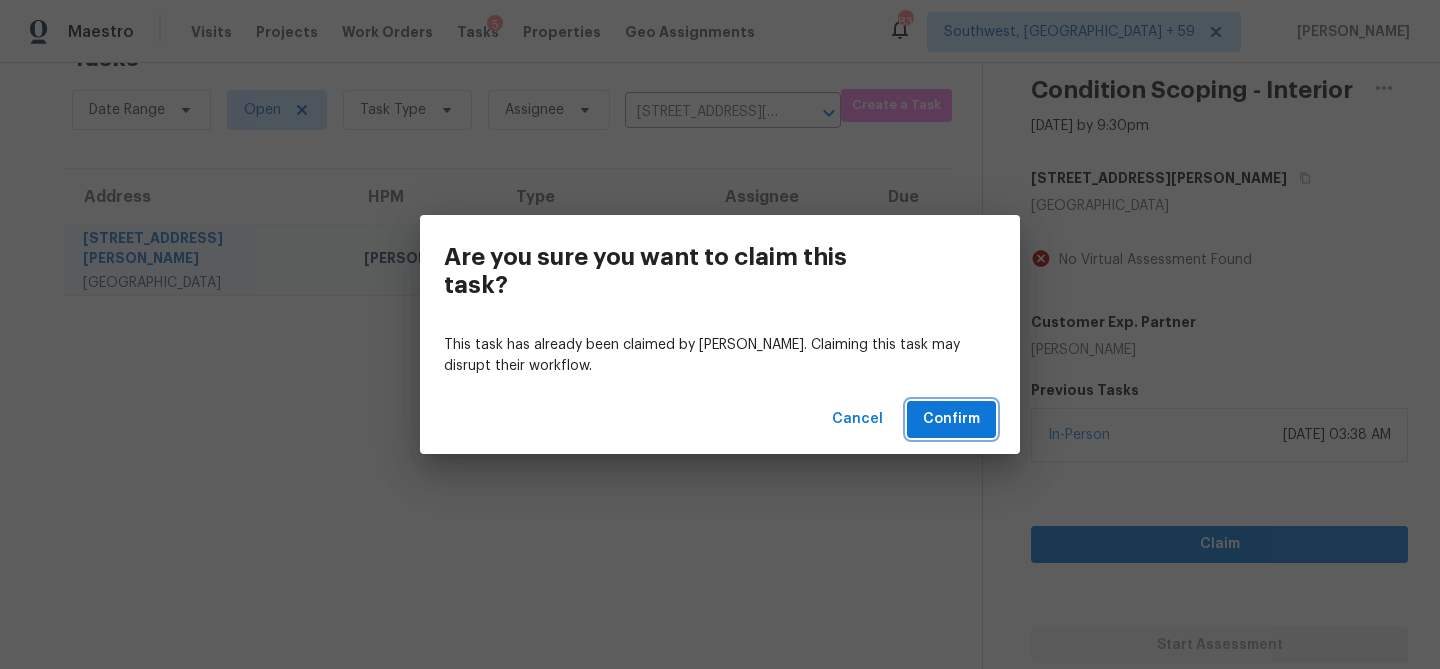 click on "Confirm" at bounding box center [951, 419] 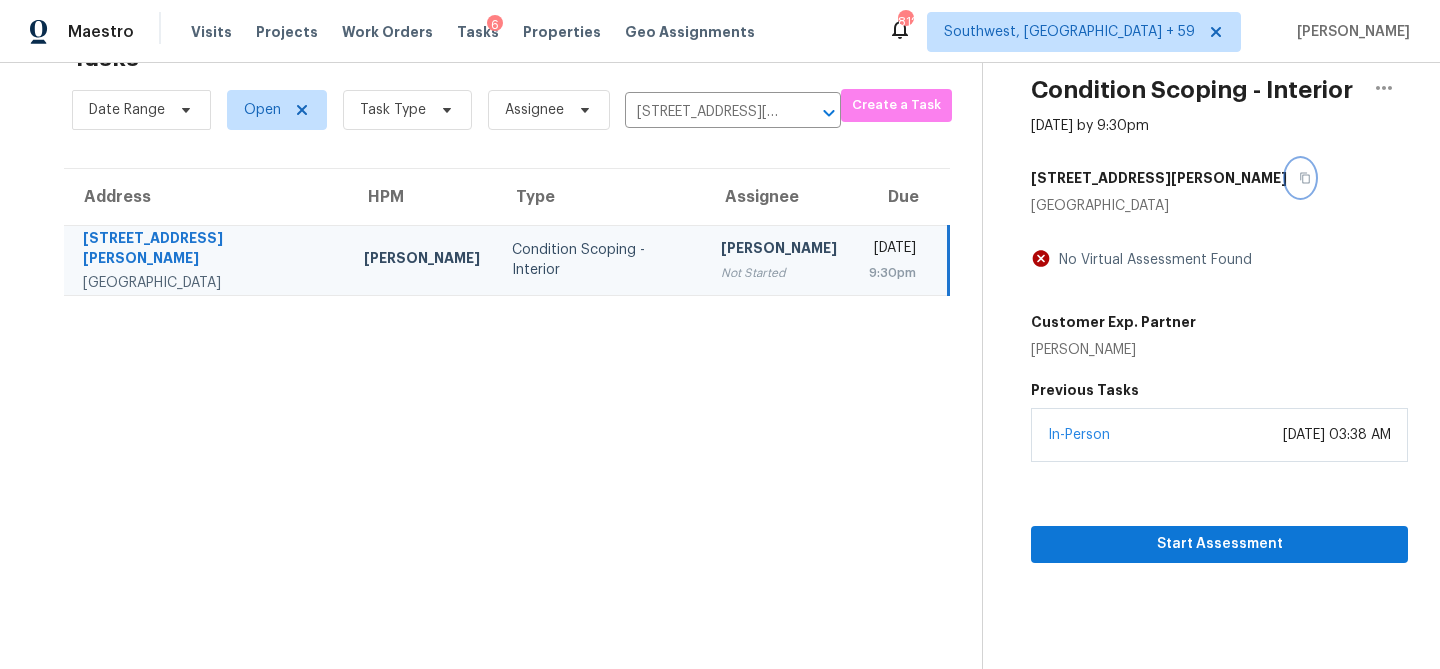 click 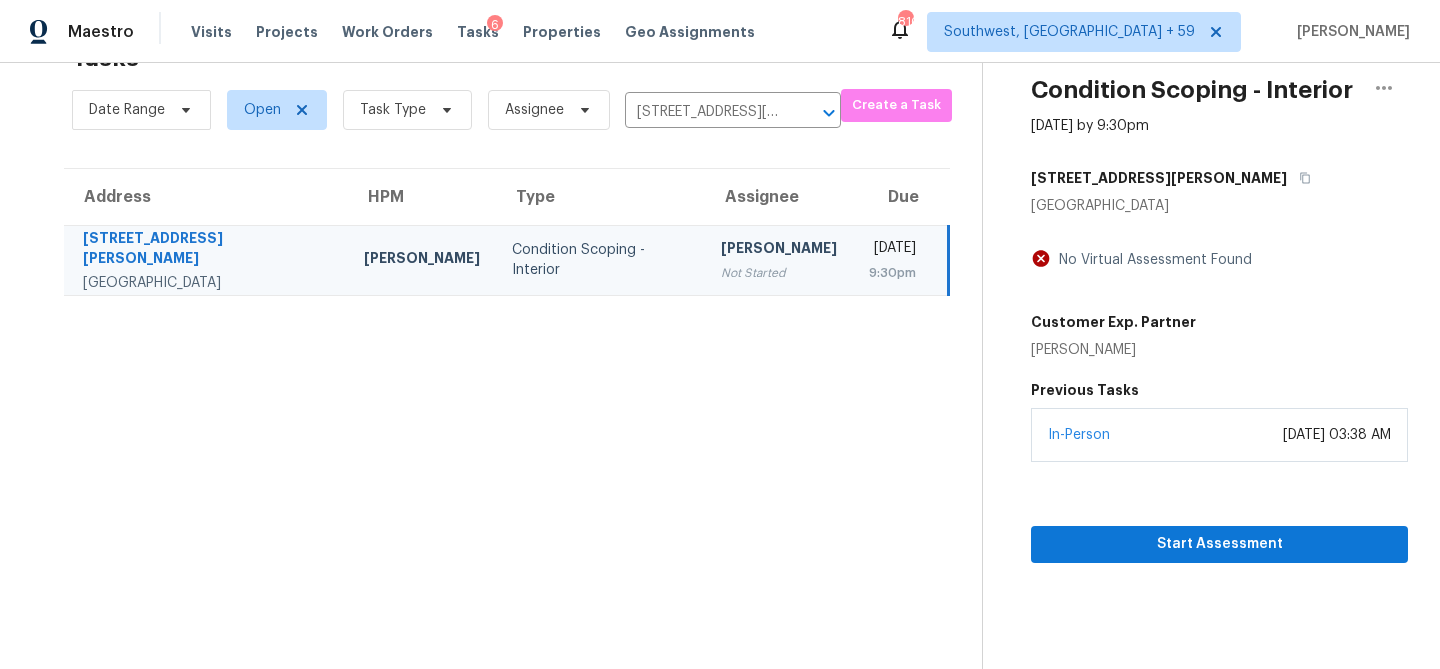 click on "[STREET_ADDRESS][PERSON_NAME]" at bounding box center (1219, 178) 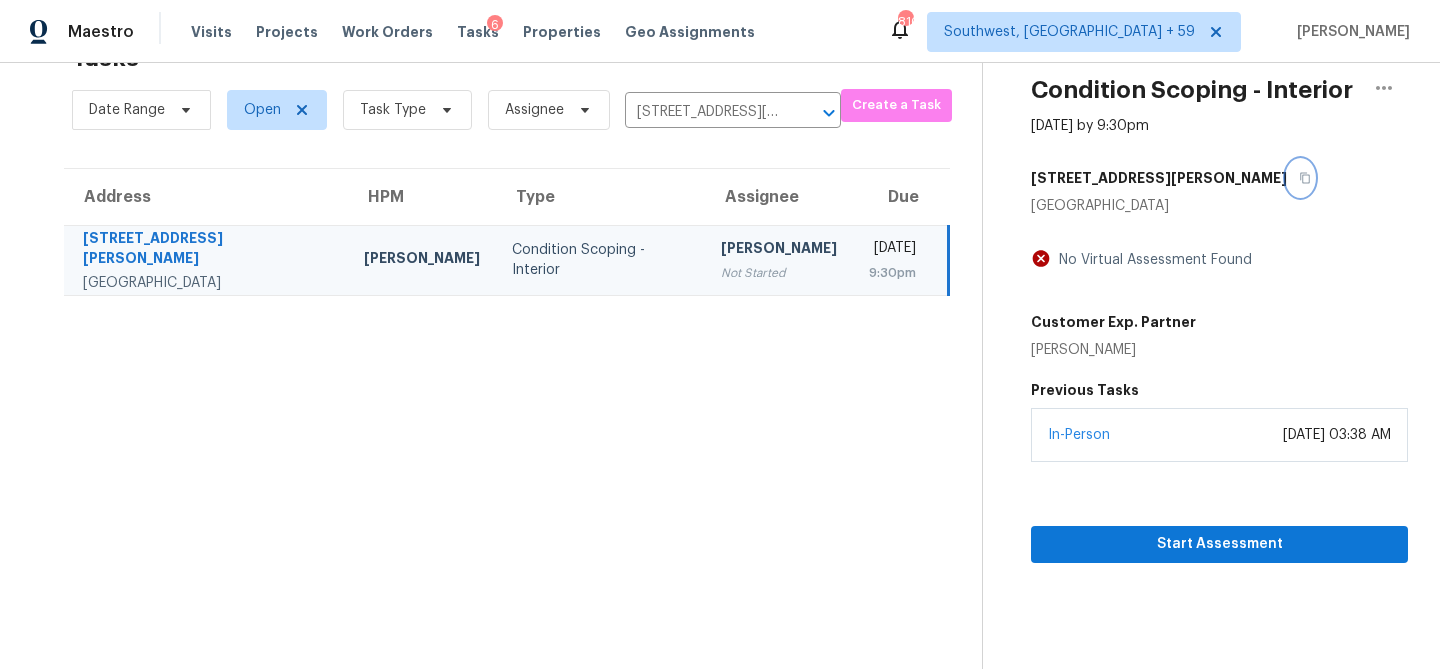 click 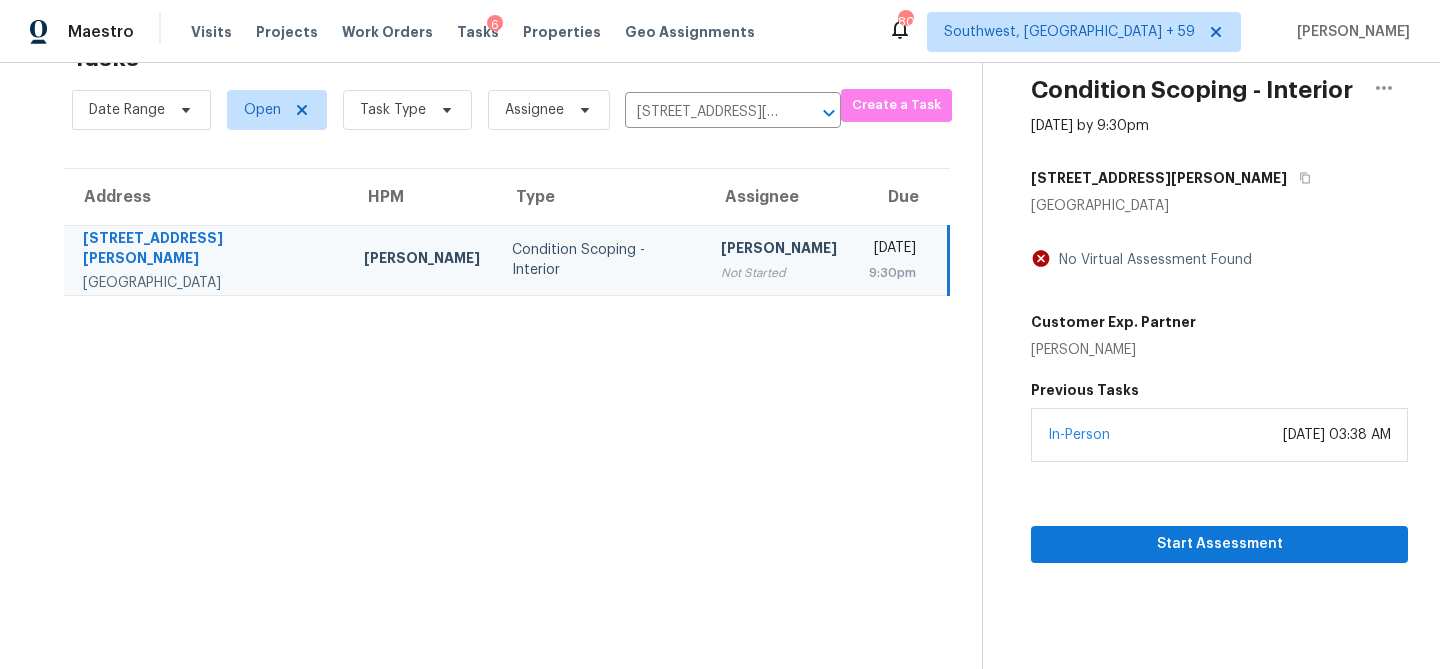 click on "[STREET_ADDRESS][PERSON_NAME]" at bounding box center (207, 250) 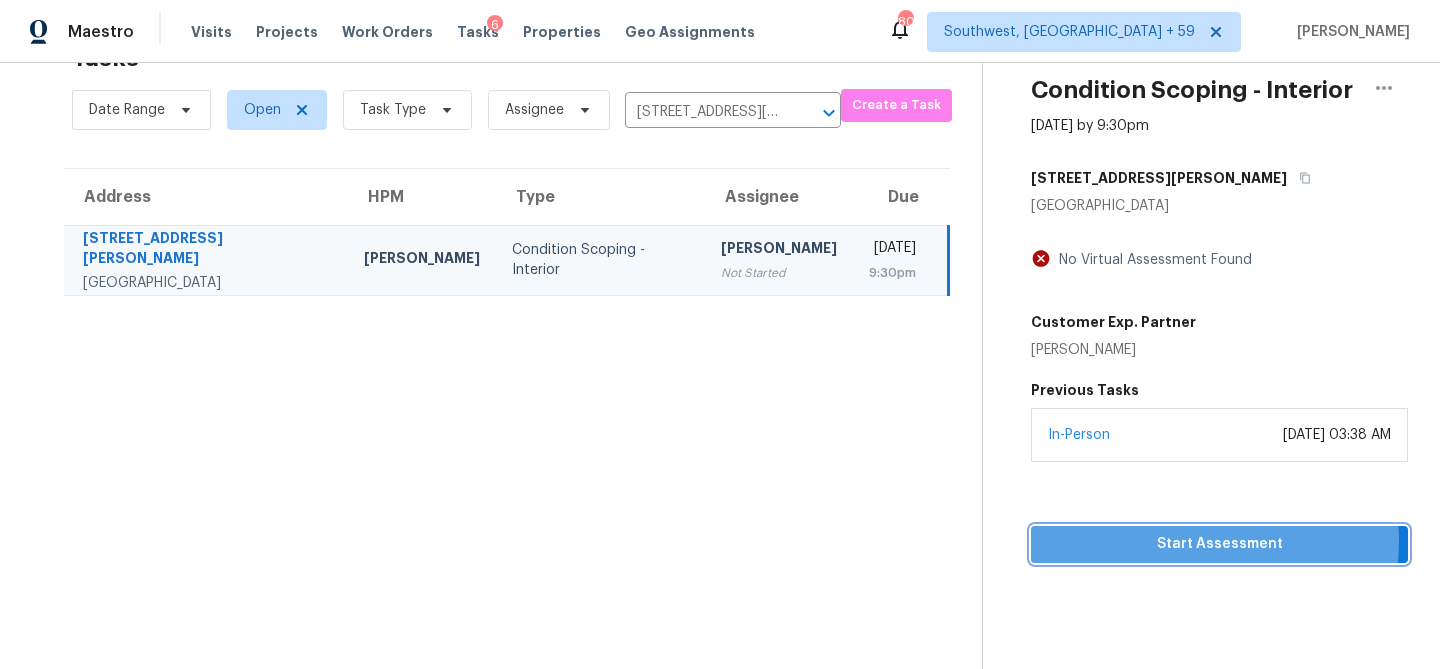 click on "Start Assessment" at bounding box center (1219, 544) 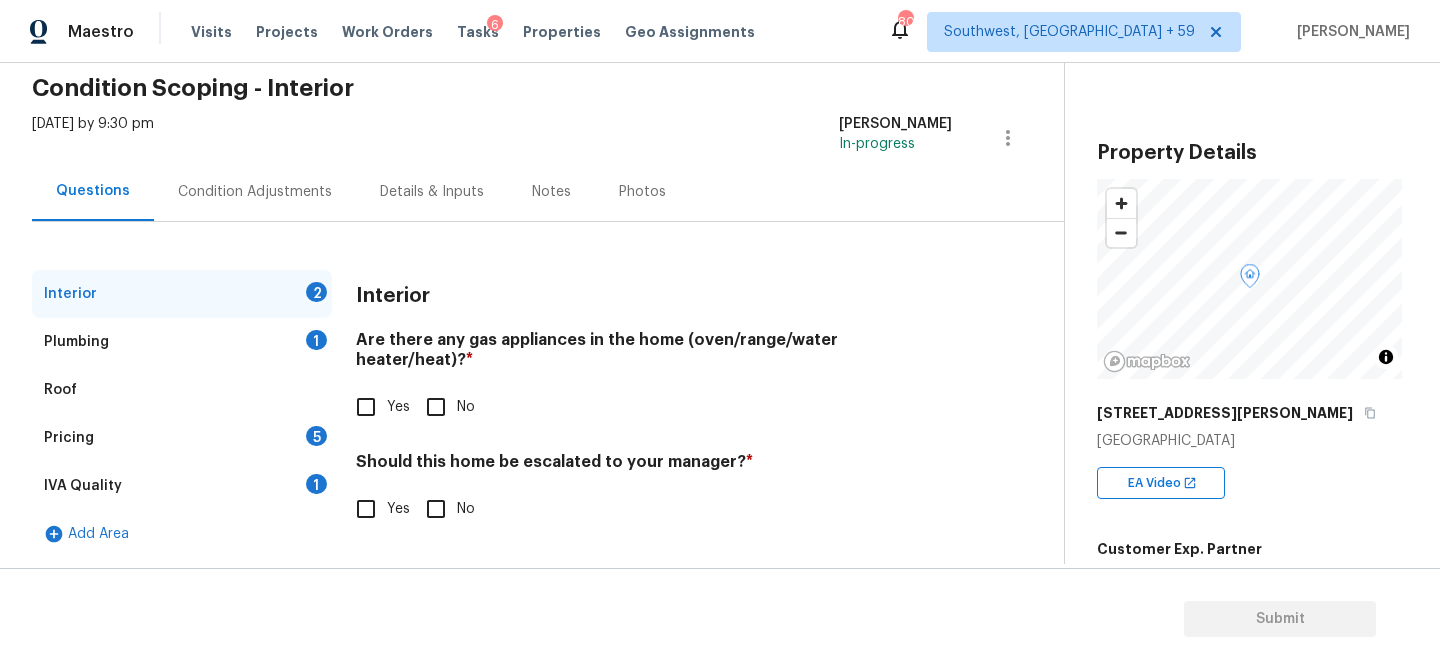 scroll, scrollTop: 138, scrollLeft: 0, axis: vertical 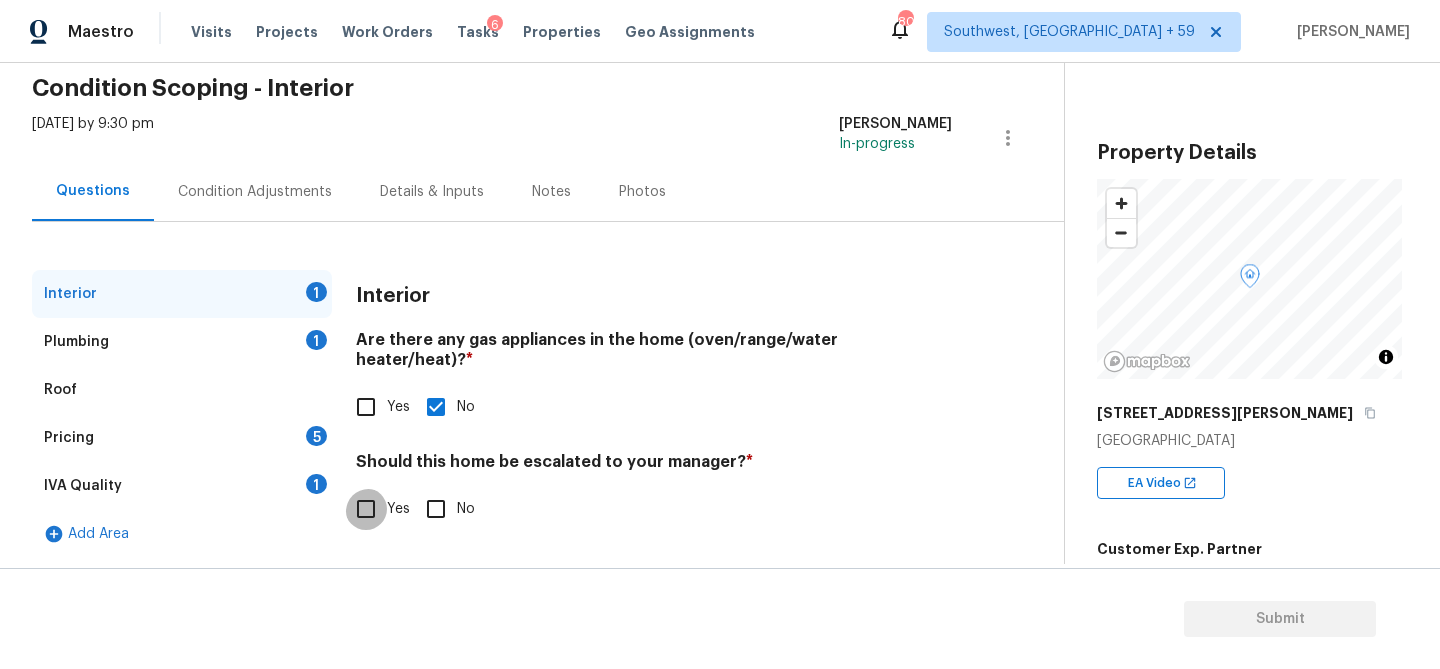 click on "Yes" at bounding box center [366, 509] 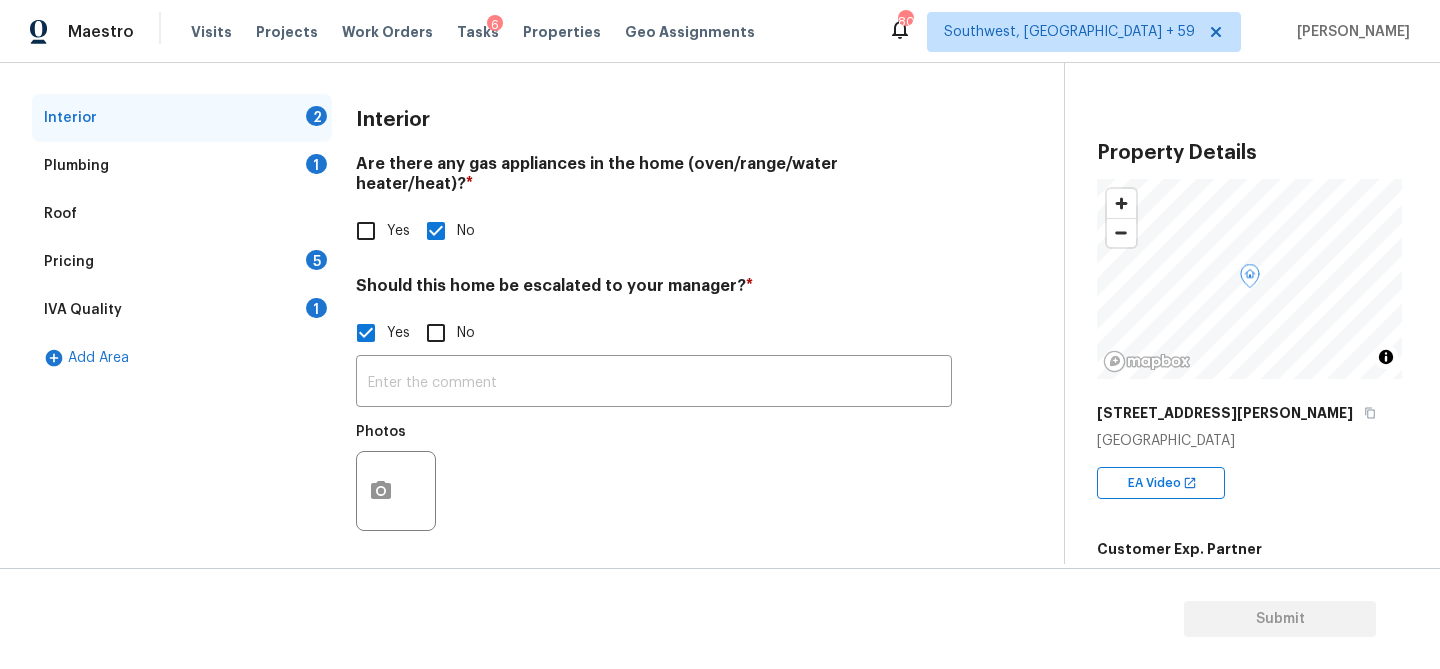 scroll, scrollTop: 320, scrollLeft: 0, axis: vertical 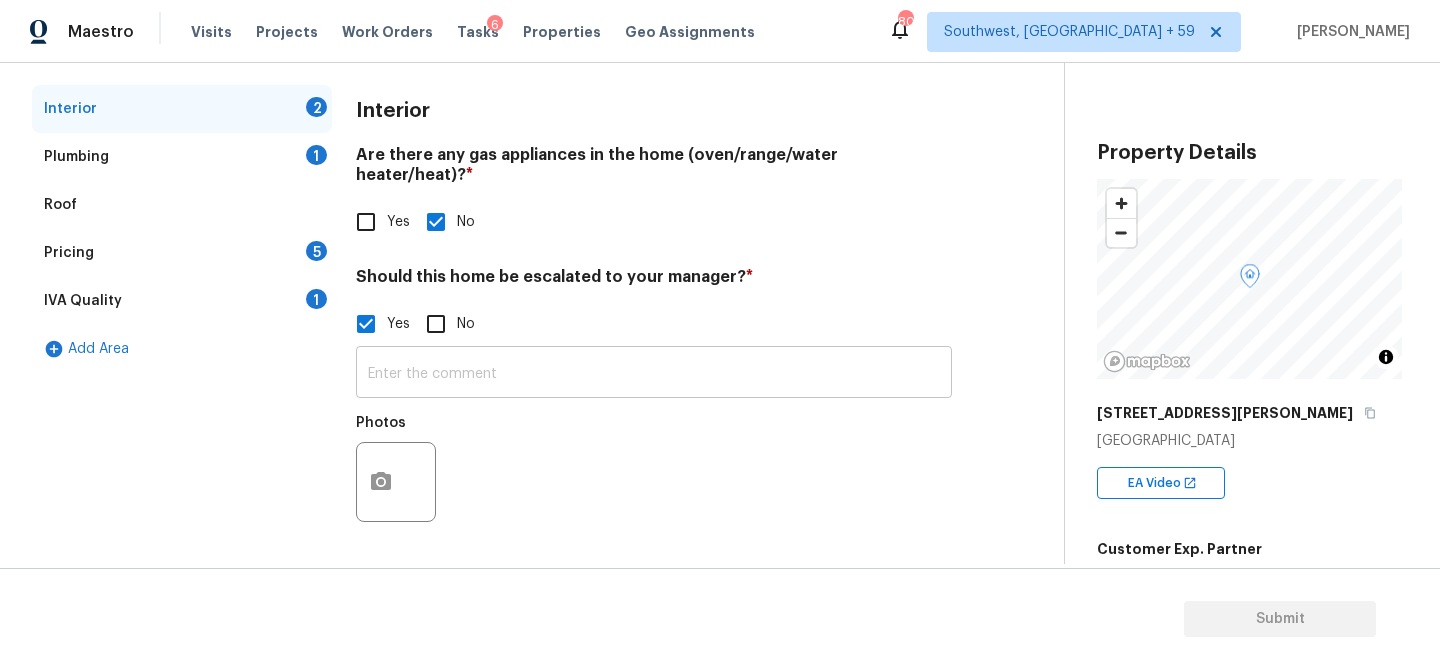 click at bounding box center (654, 374) 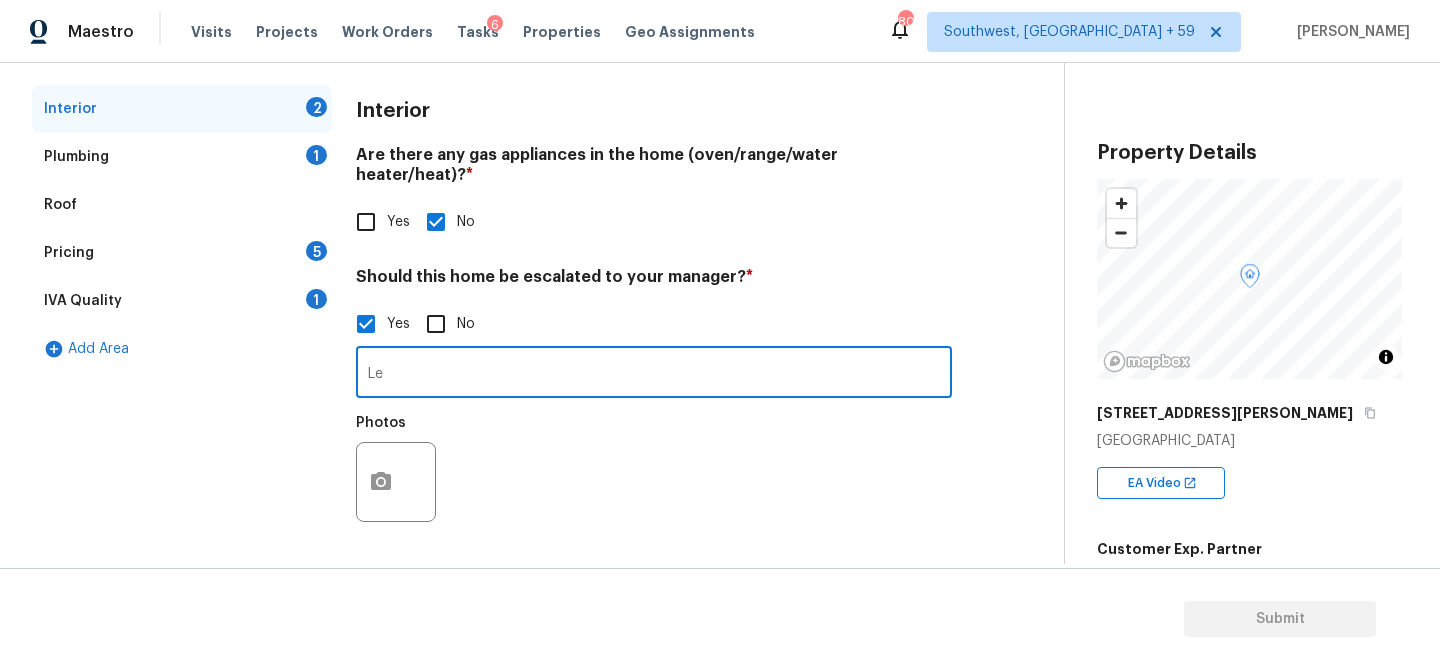 type on "L" 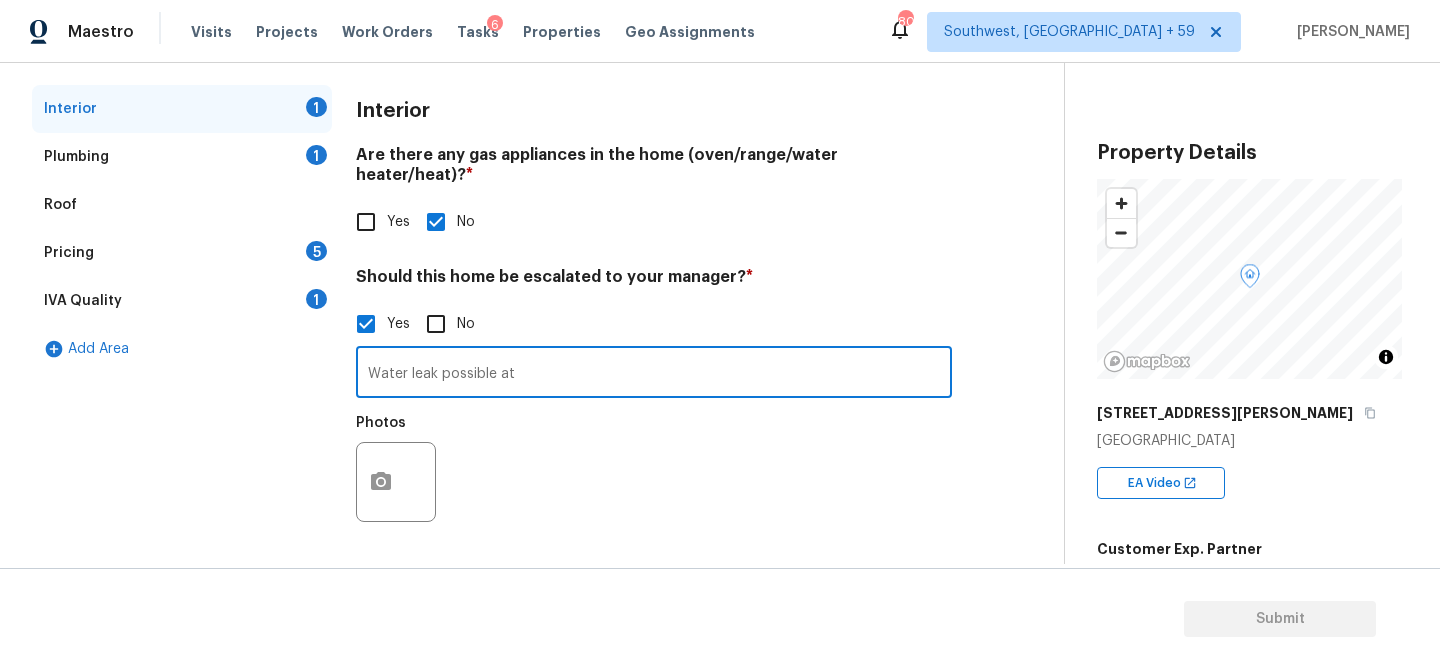 paste on "0.37, 1.33, 1.39, 1.52, 3.25" 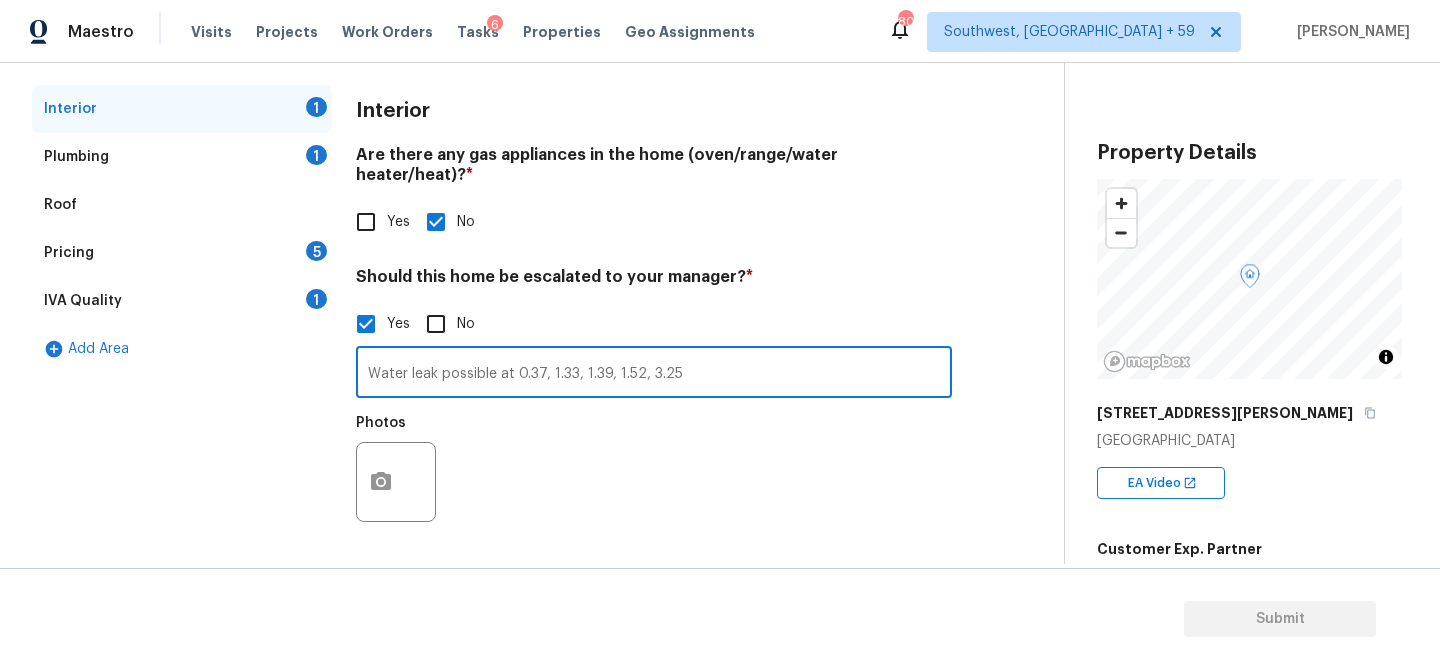 click on "Water leak possible at 0.37, 1.33, 1.39, 1.52, 3.25" at bounding box center [654, 374] 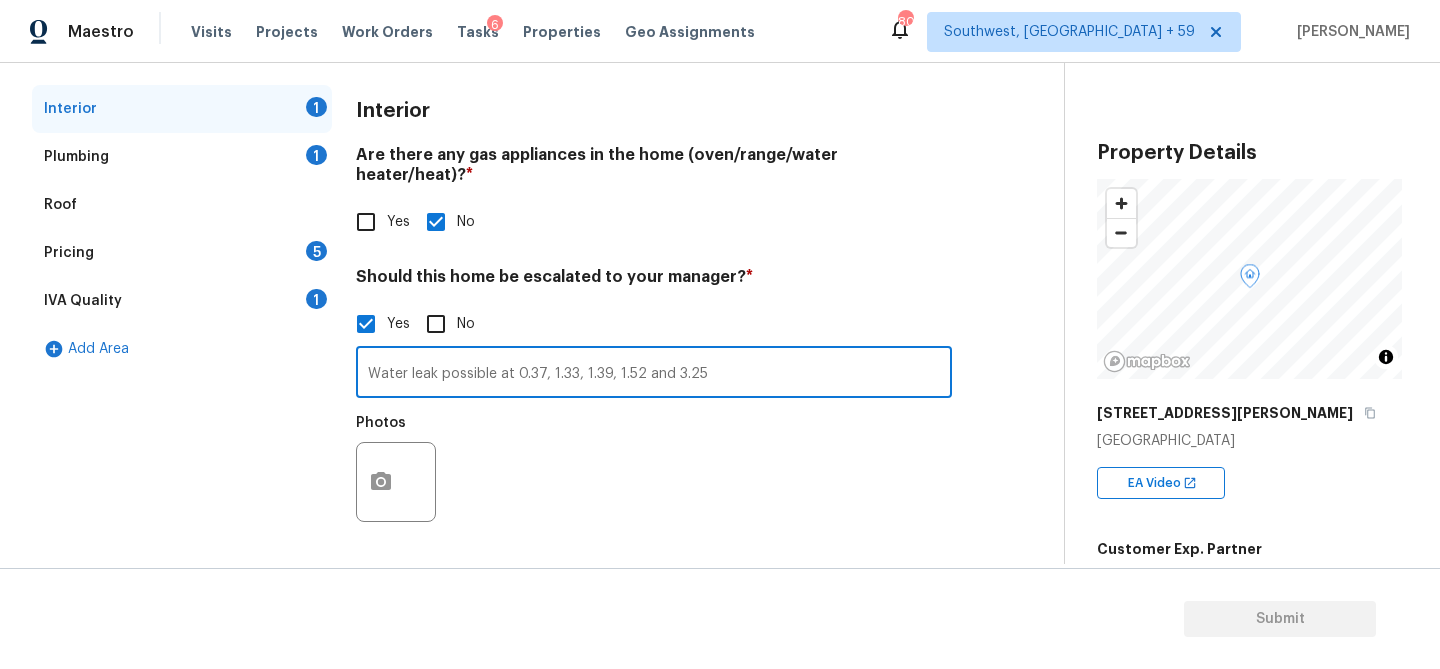 click on "Water leak possible at 0.37, 1.33, 1.39, 1.52 and 3.25" at bounding box center (654, 374) 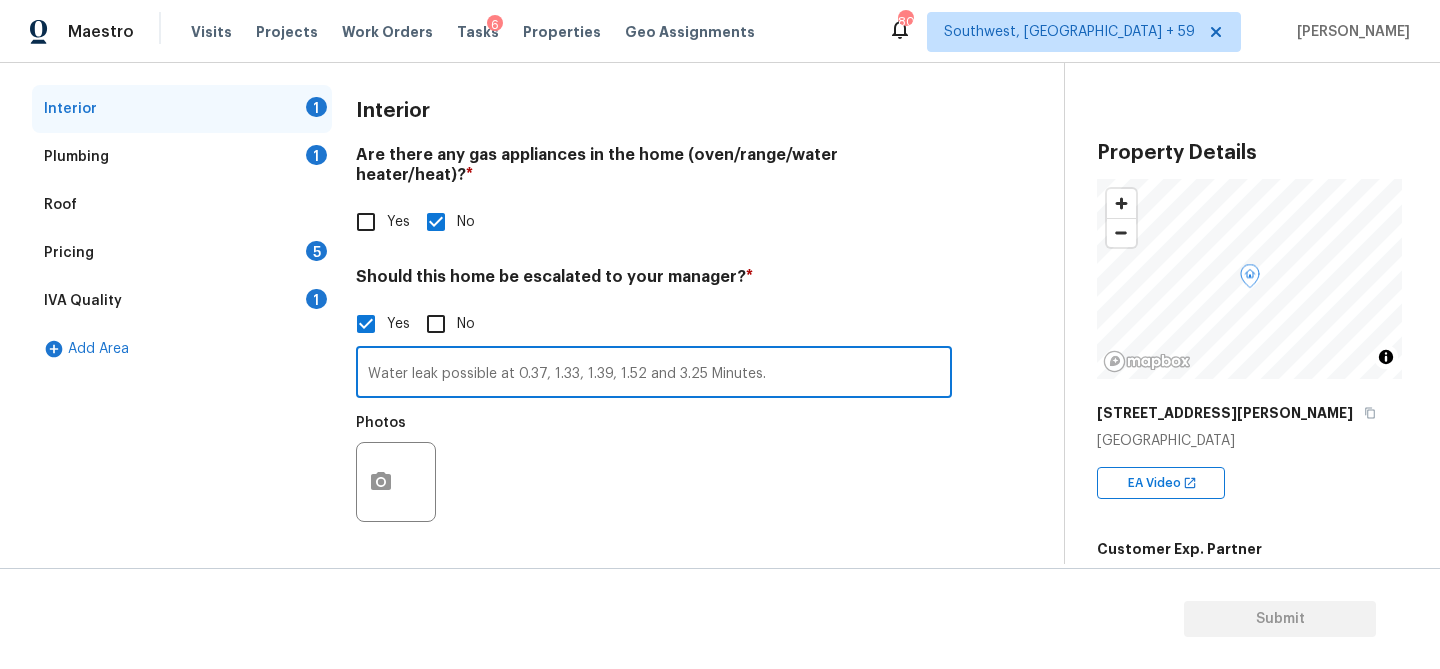 type on "Water leak possible at 0.37, 1.33, 1.39, 1.52 and 3.25 Minutes." 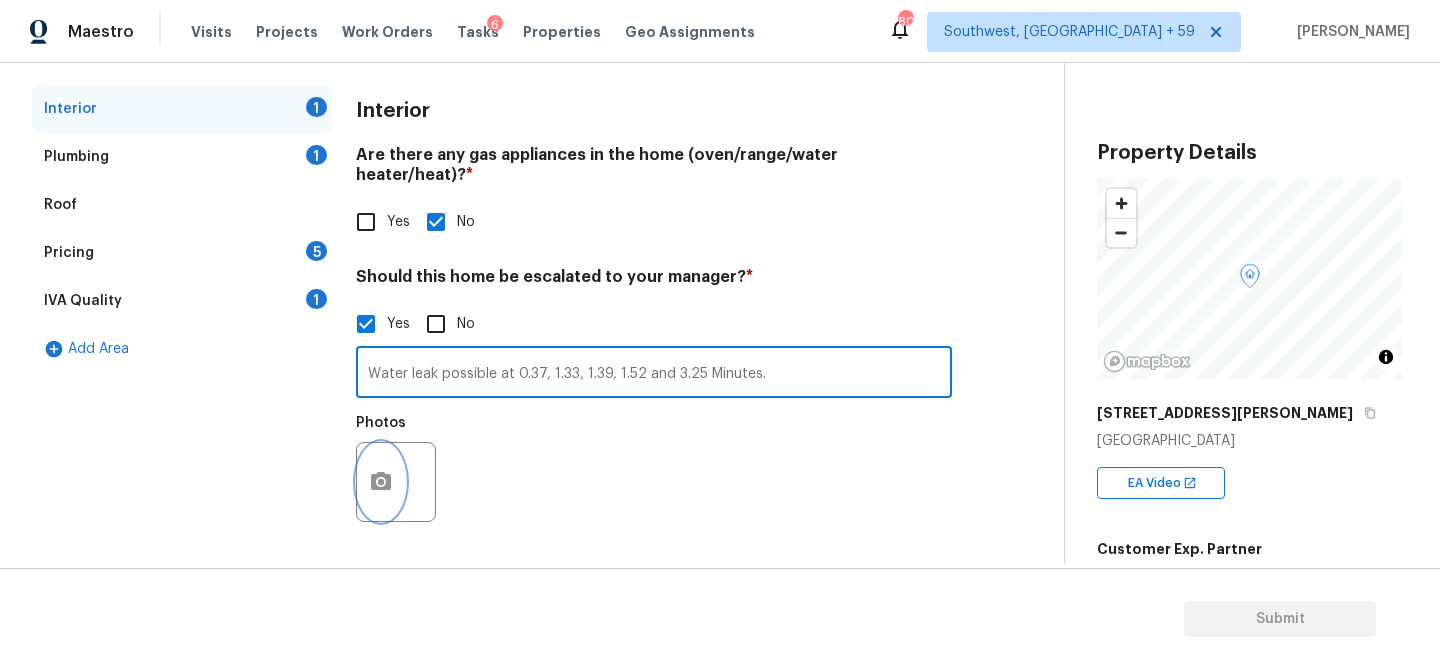 click at bounding box center [381, 482] 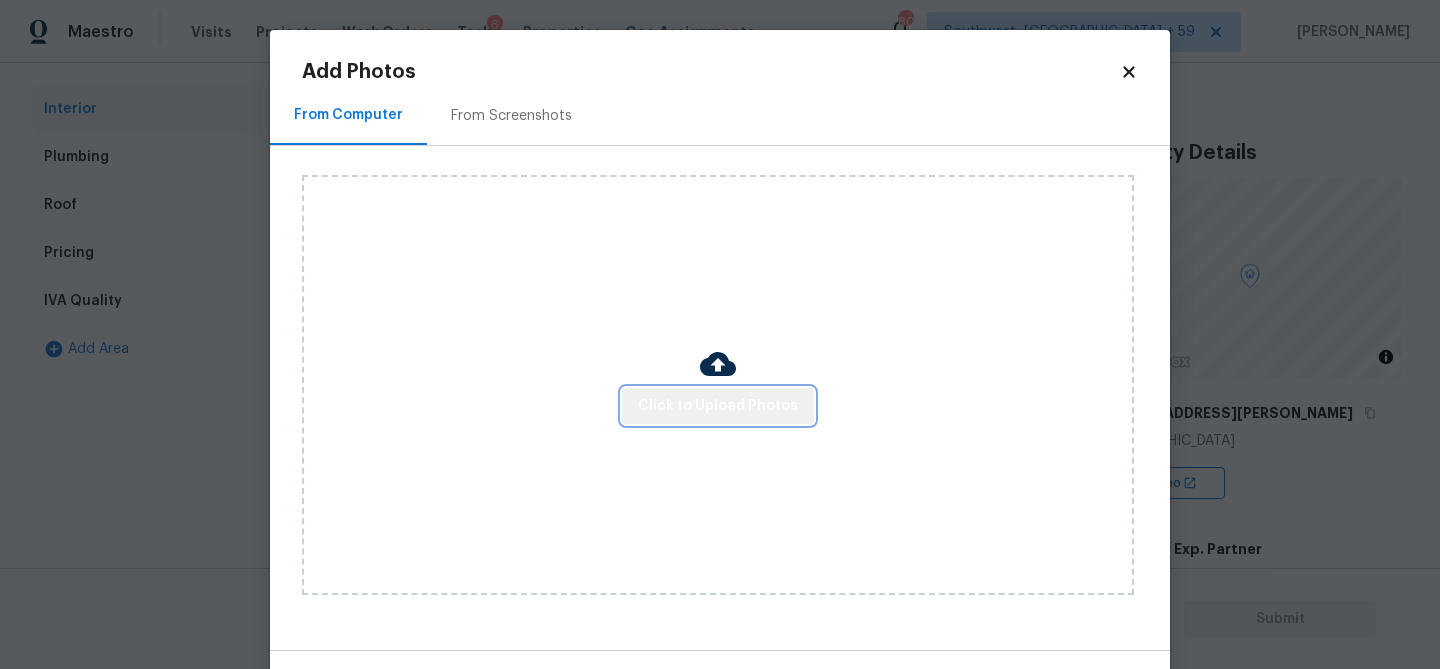 click on "Click to Upload Photos" at bounding box center (718, 406) 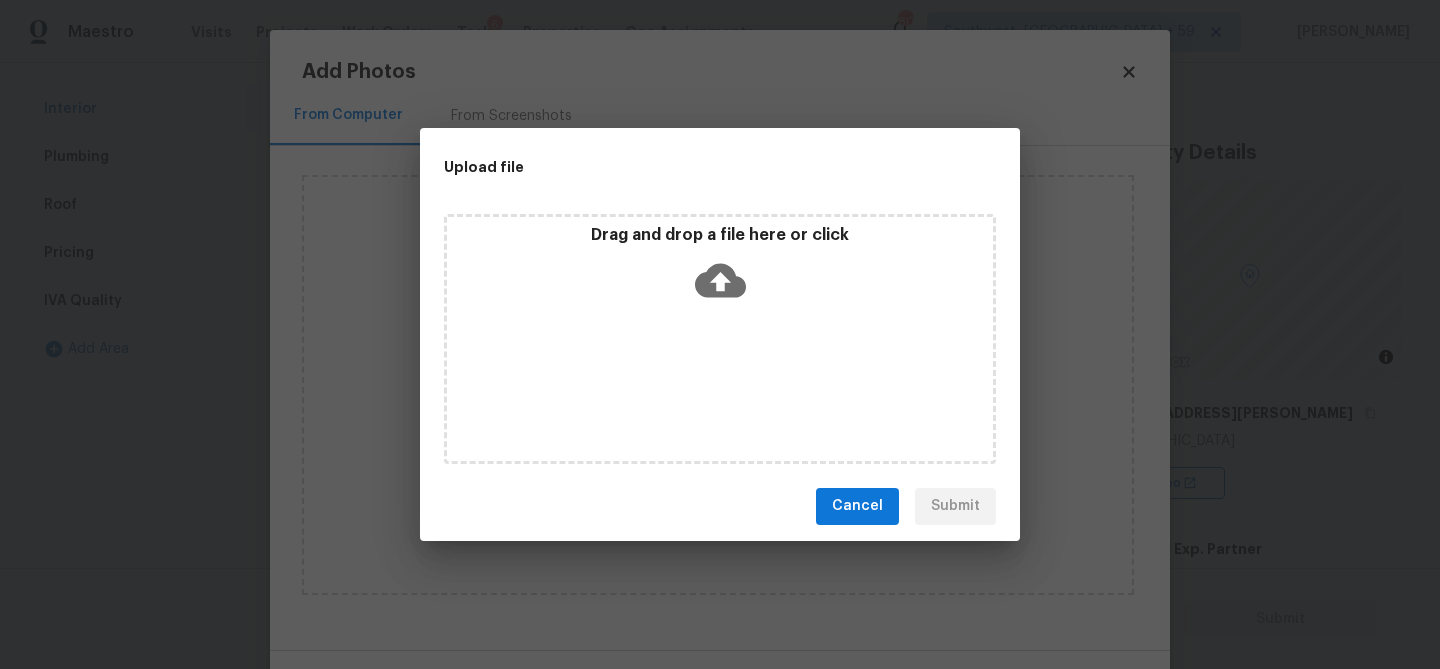 click on "Drag and drop a file here or click" at bounding box center (720, 268) 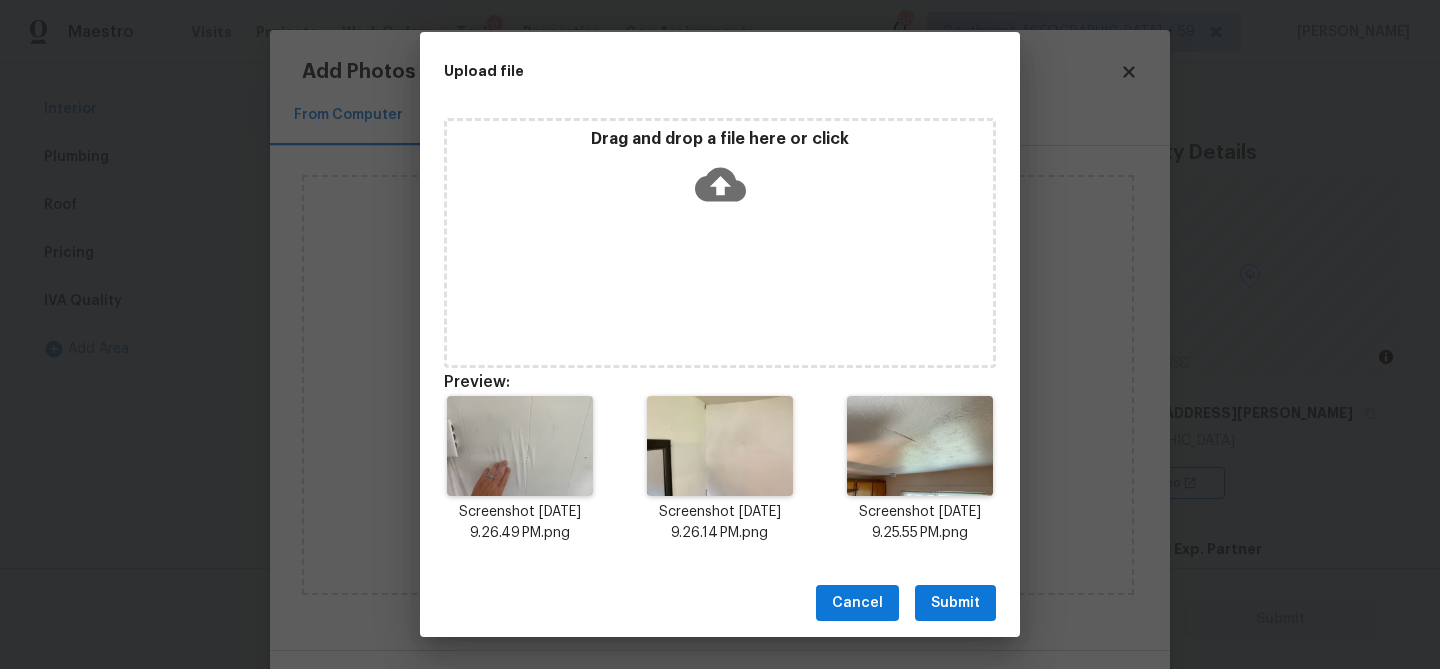 click on "Submit" at bounding box center (955, 603) 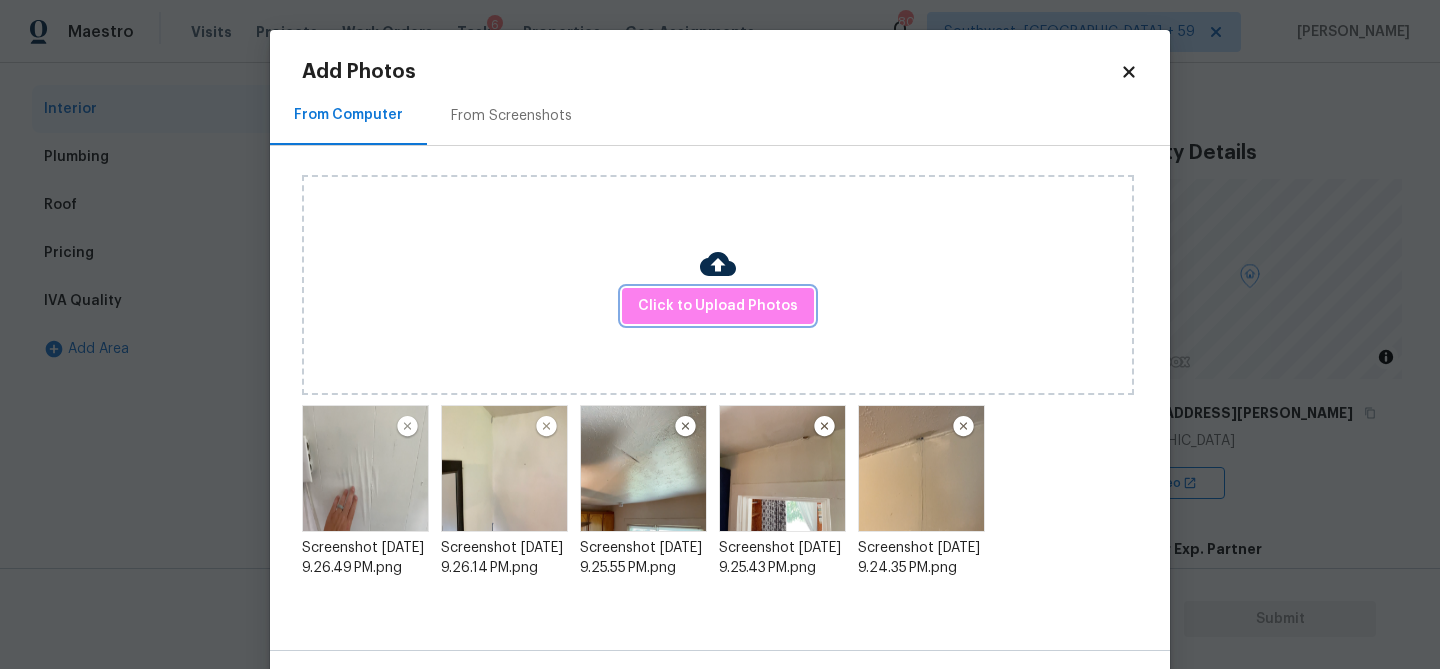 scroll, scrollTop: 71, scrollLeft: 0, axis: vertical 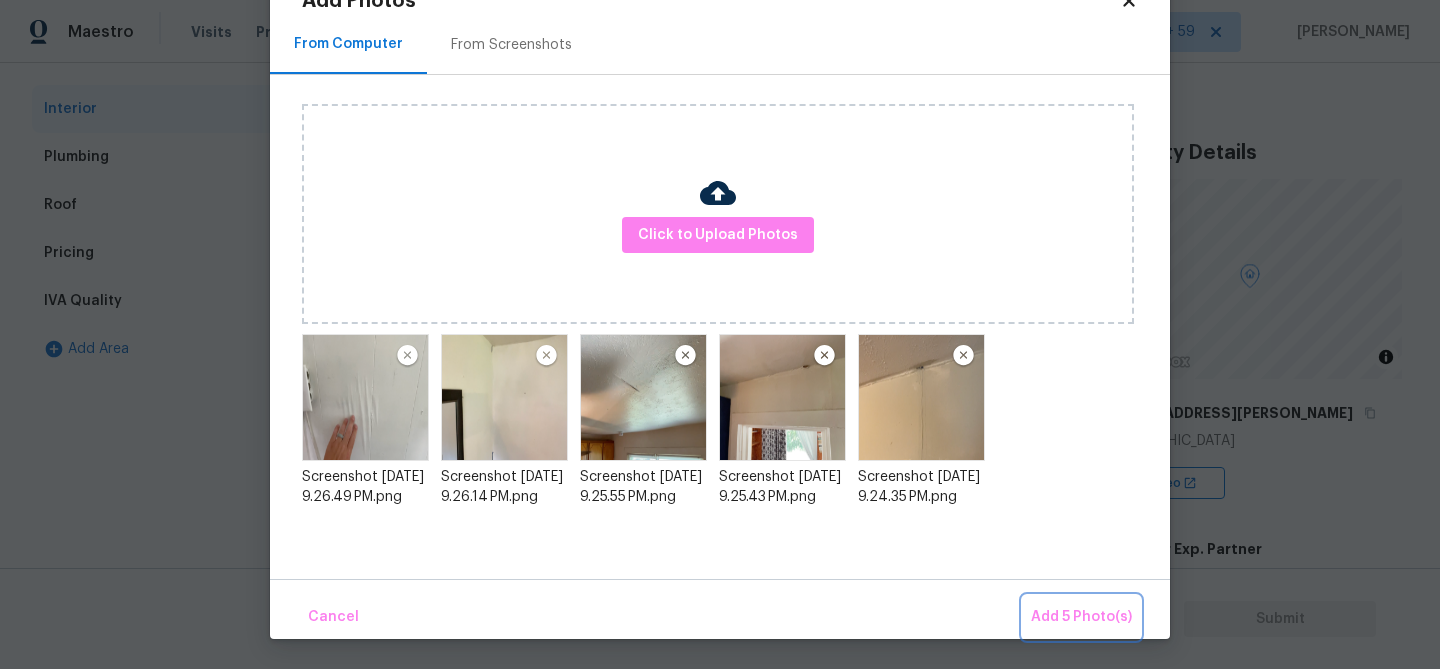 click on "Add 5 Photo(s)" at bounding box center [1081, 617] 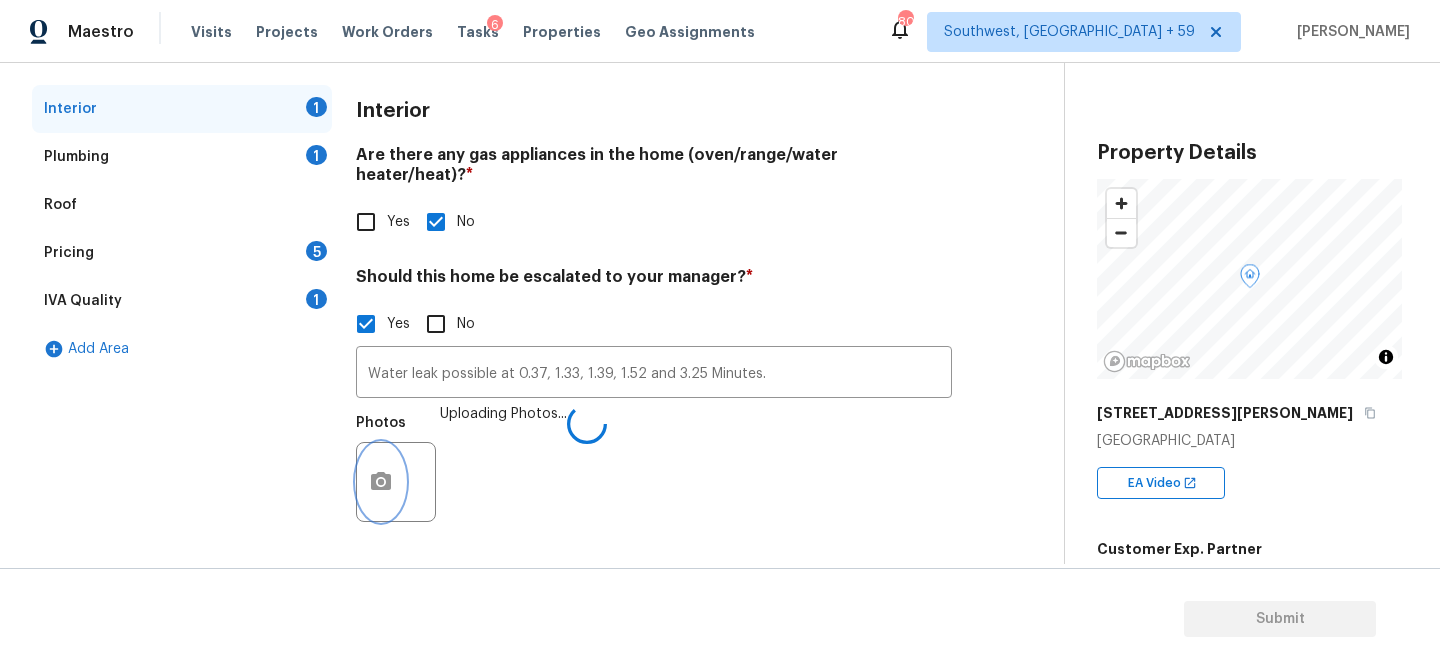 scroll, scrollTop: 0, scrollLeft: 0, axis: both 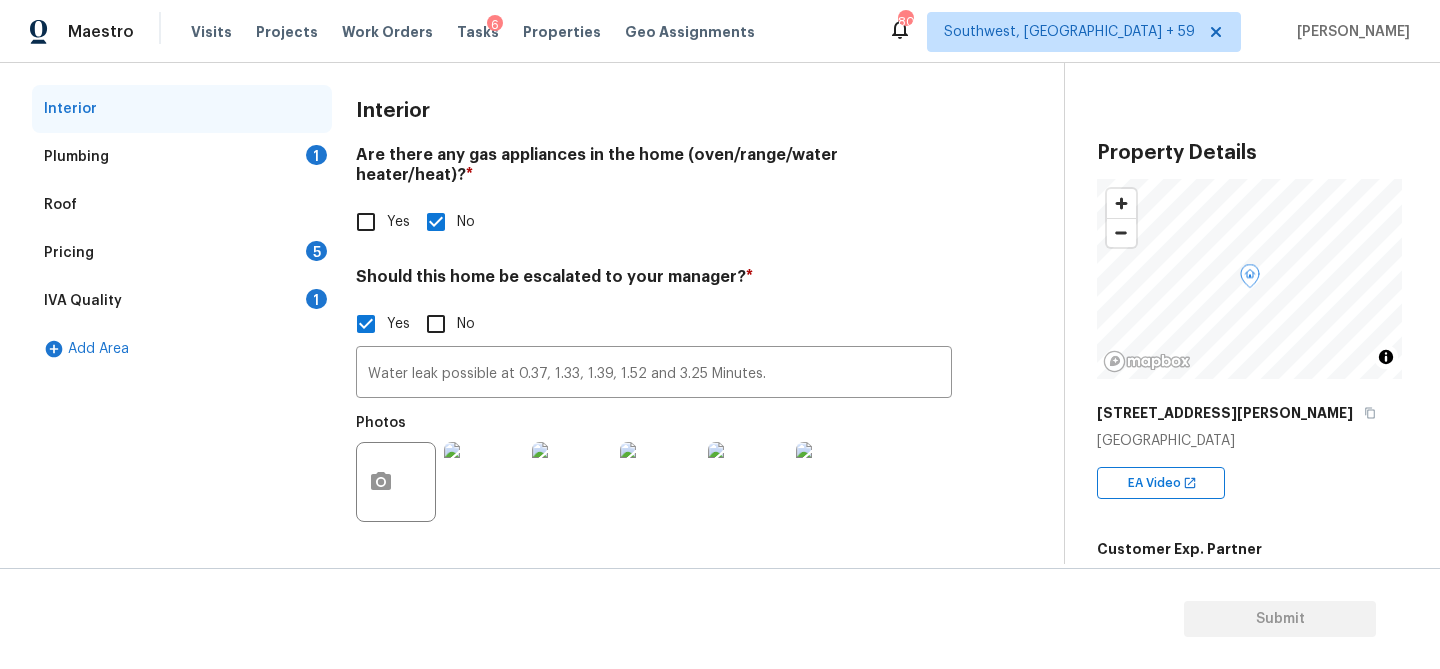 click on "Plumbing 1" at bounding box center (182, 157) 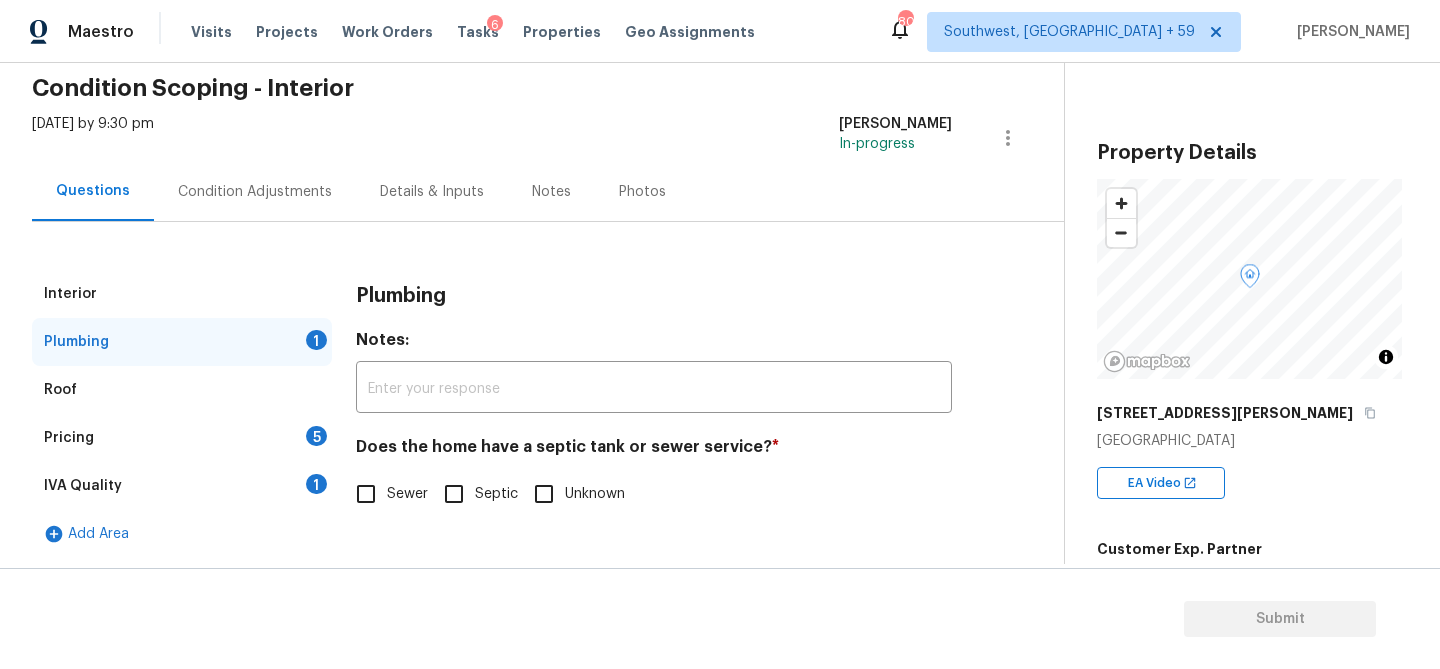 click on "Unknown" at bounding box center (544, 494) 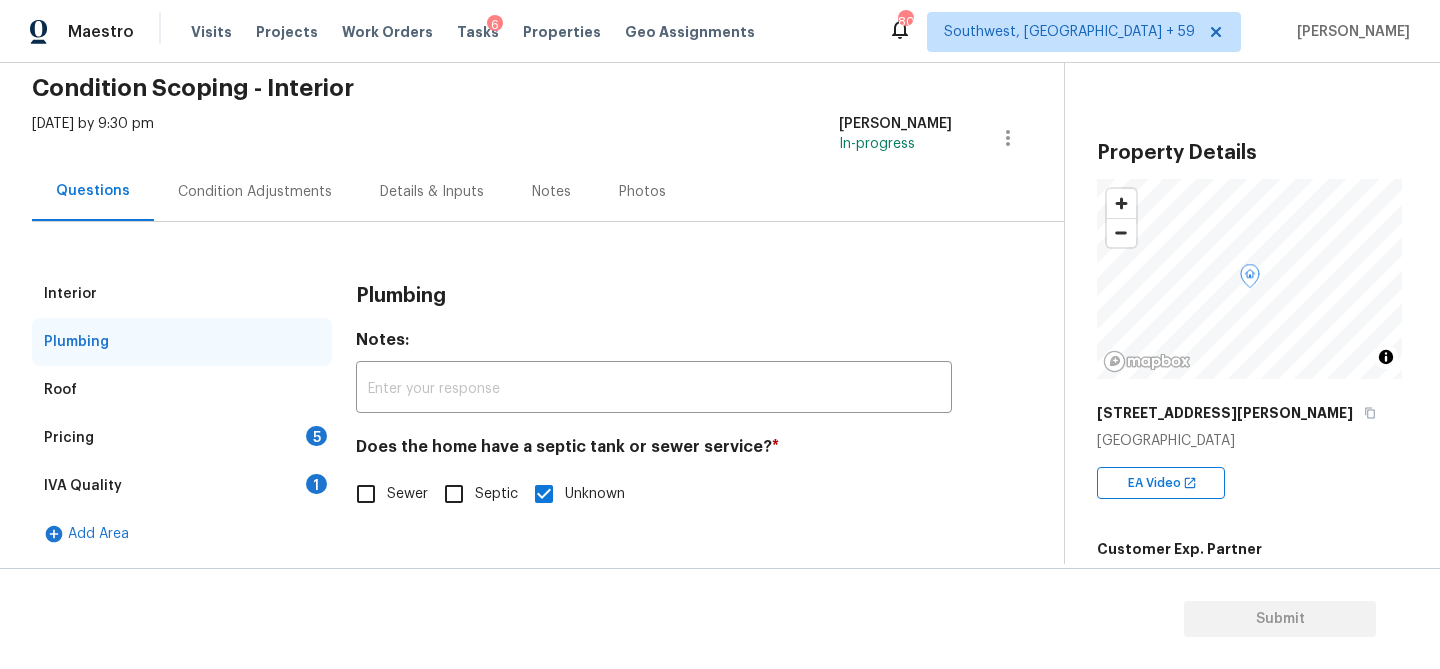 click on "Pricing 5" at bounding box center (182, 438) 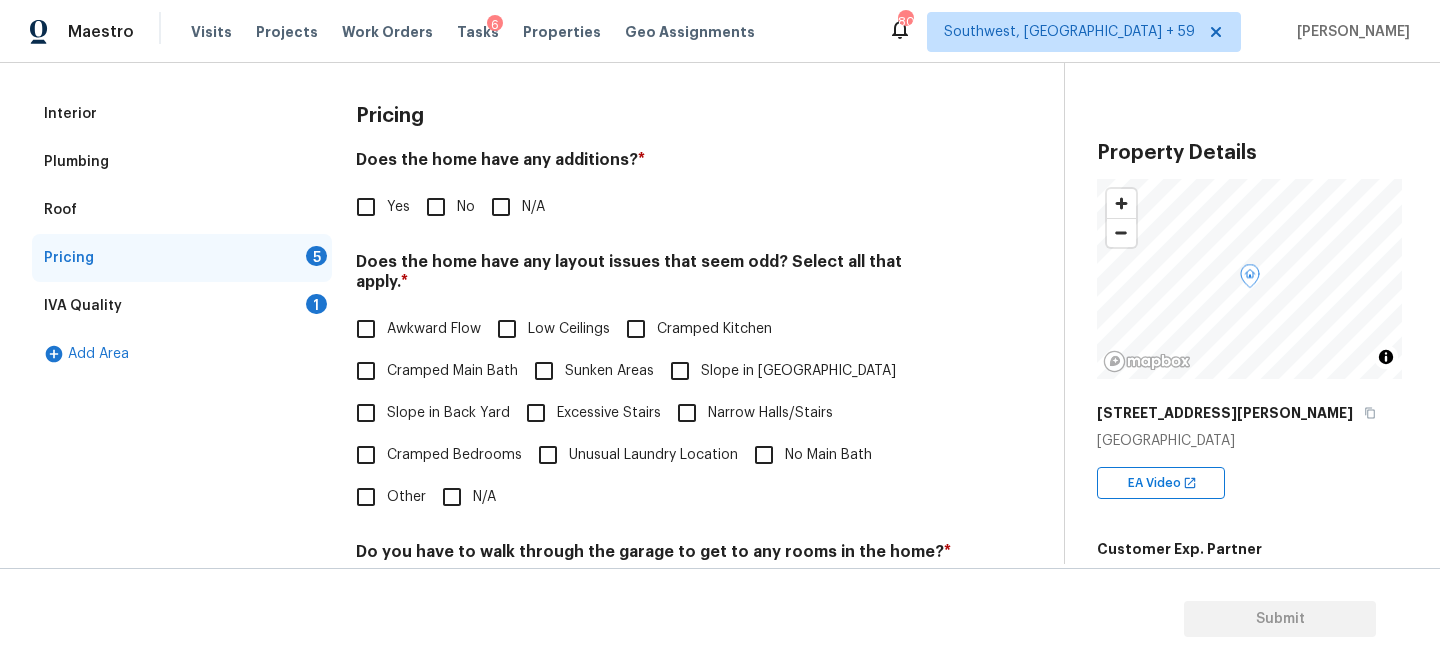 scroll, scrollTop: 334, scrollLeft: 0, axis: vertical 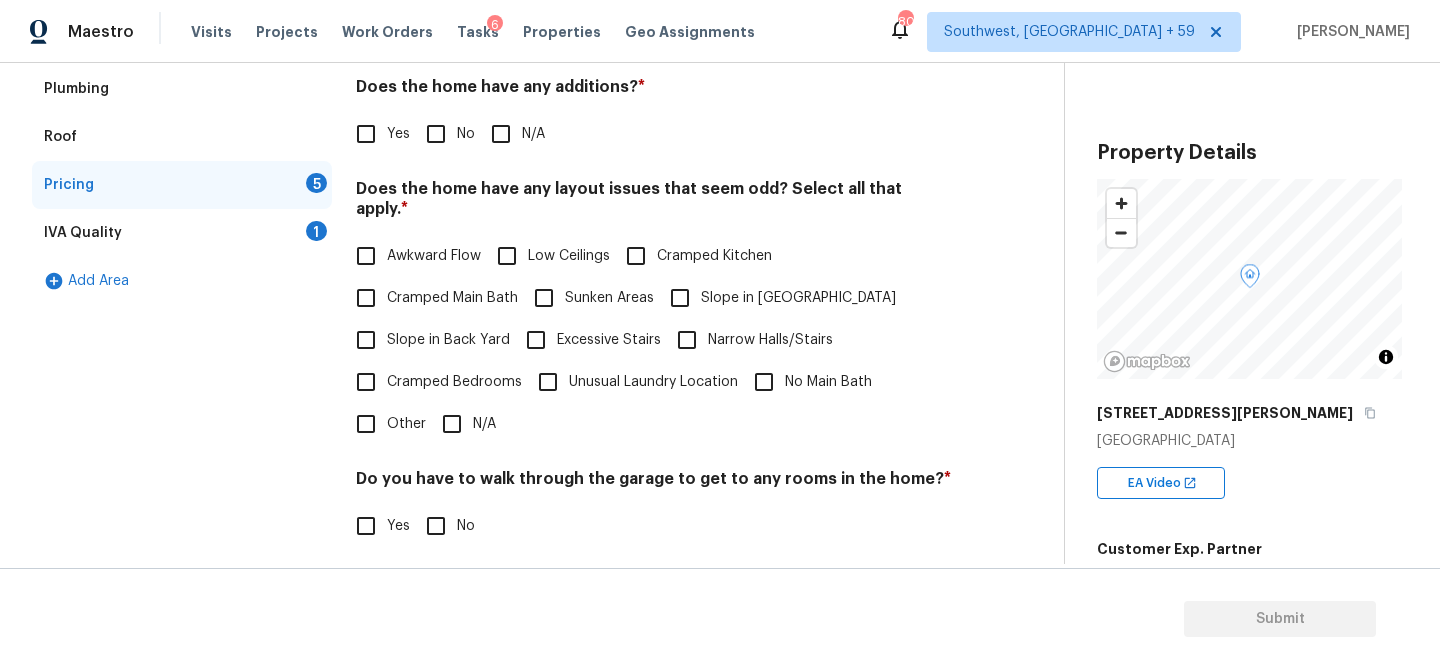 click on "No" at bounding box center (436, 134) 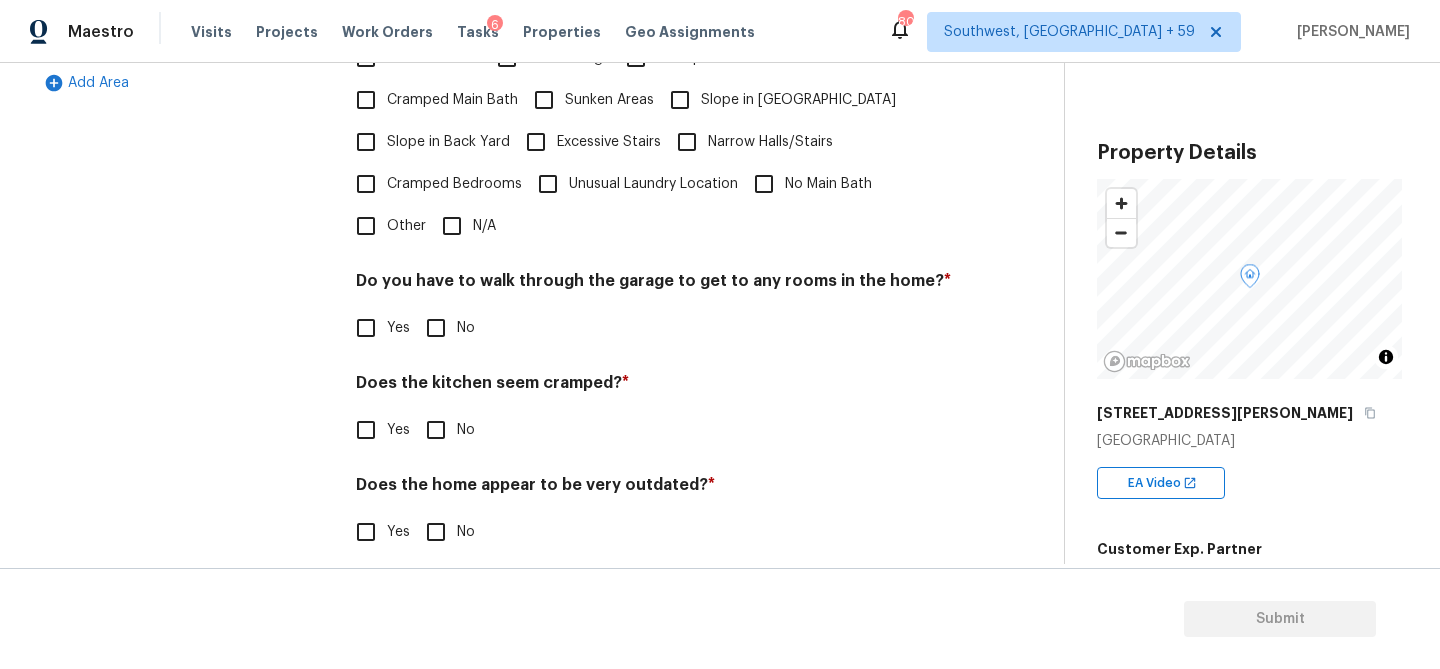 scroll, scrollTop: 649, scrollLeft: 0, axis: vertical 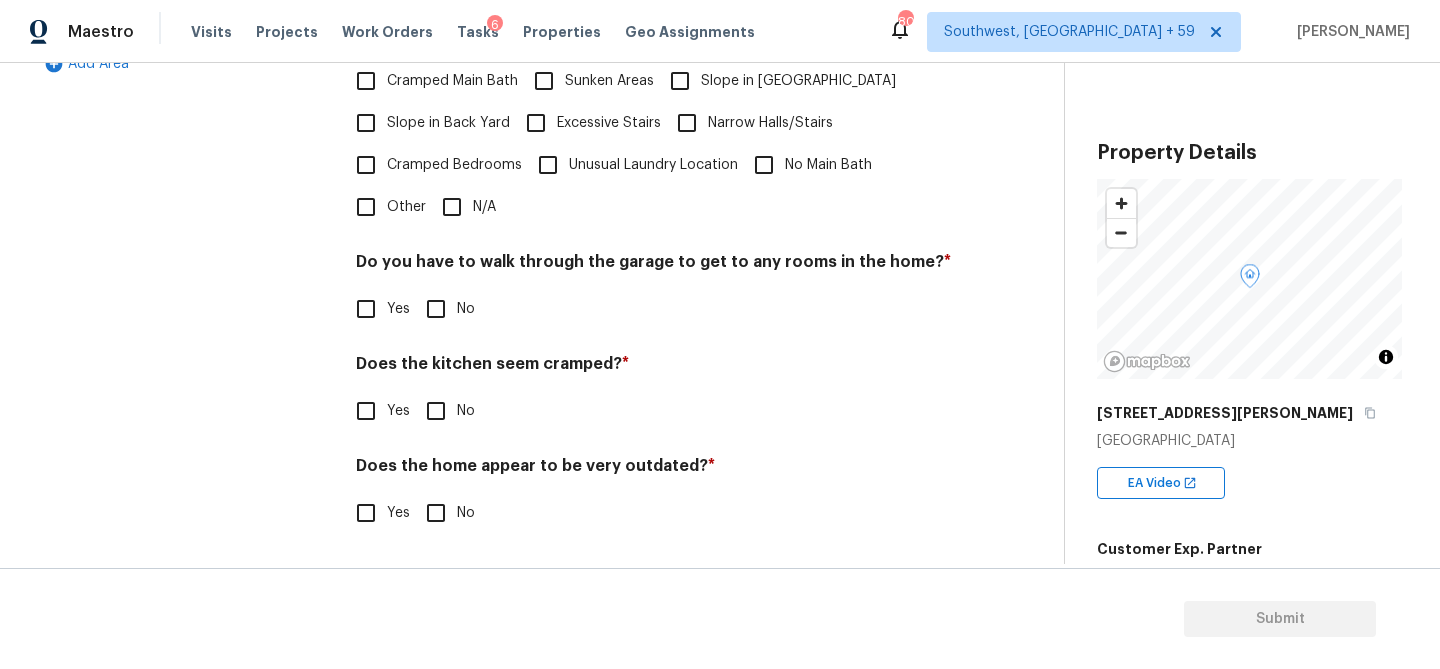 click on "No" at bounding box center (436, 411) 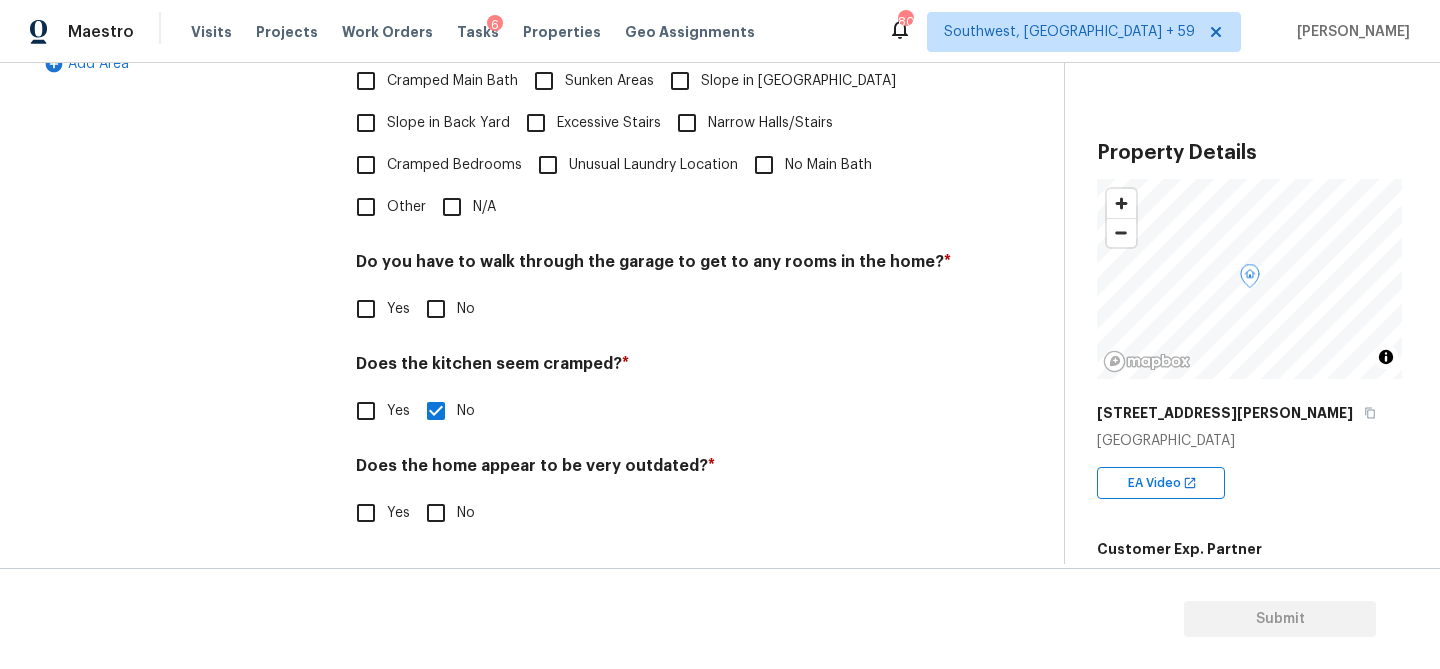 click on "No" at bounding box center (436, 309) 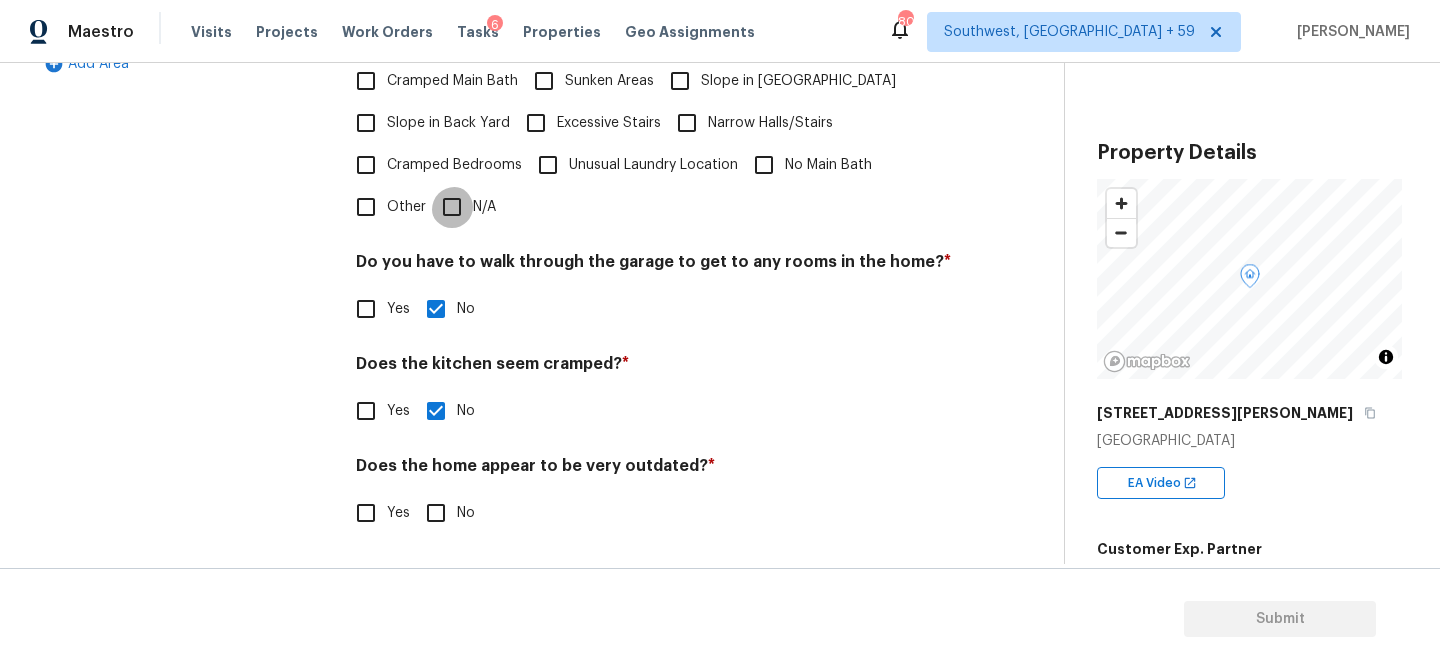 click on "N/A" at bounding box center [452, 207] 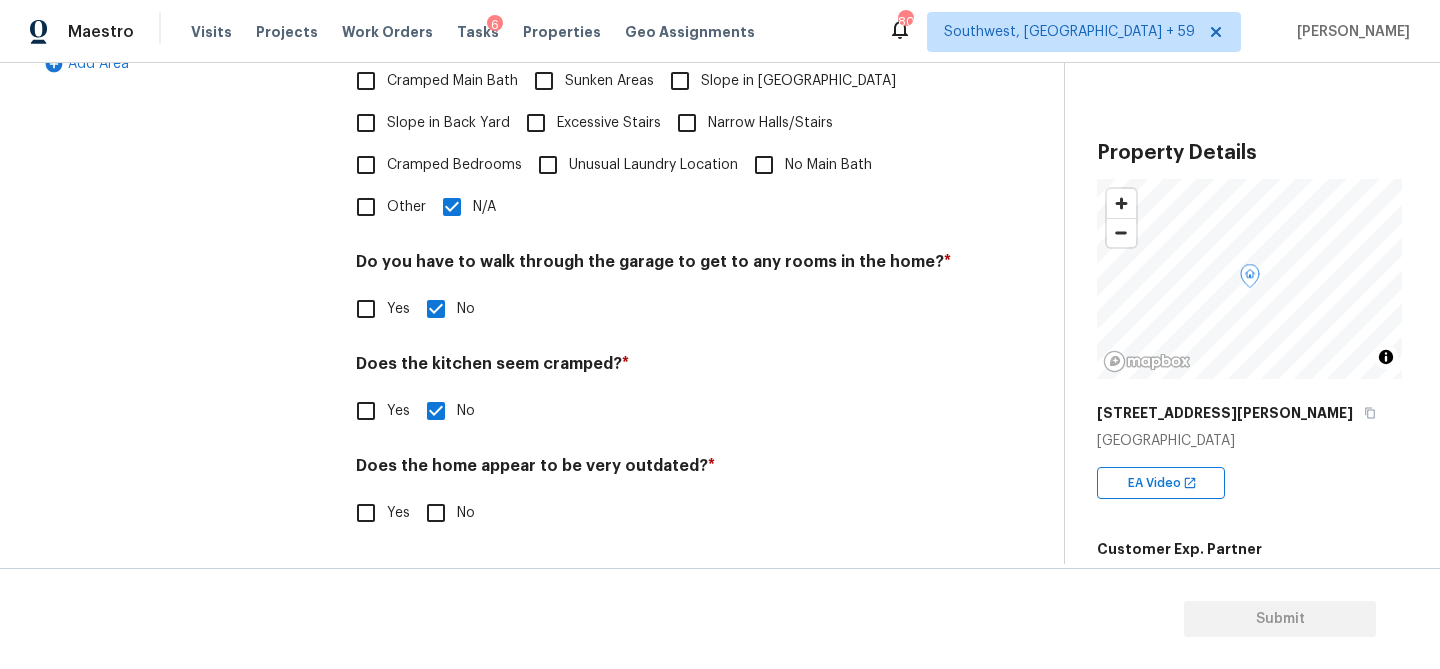click on "No" at bounding box center [436, 513] 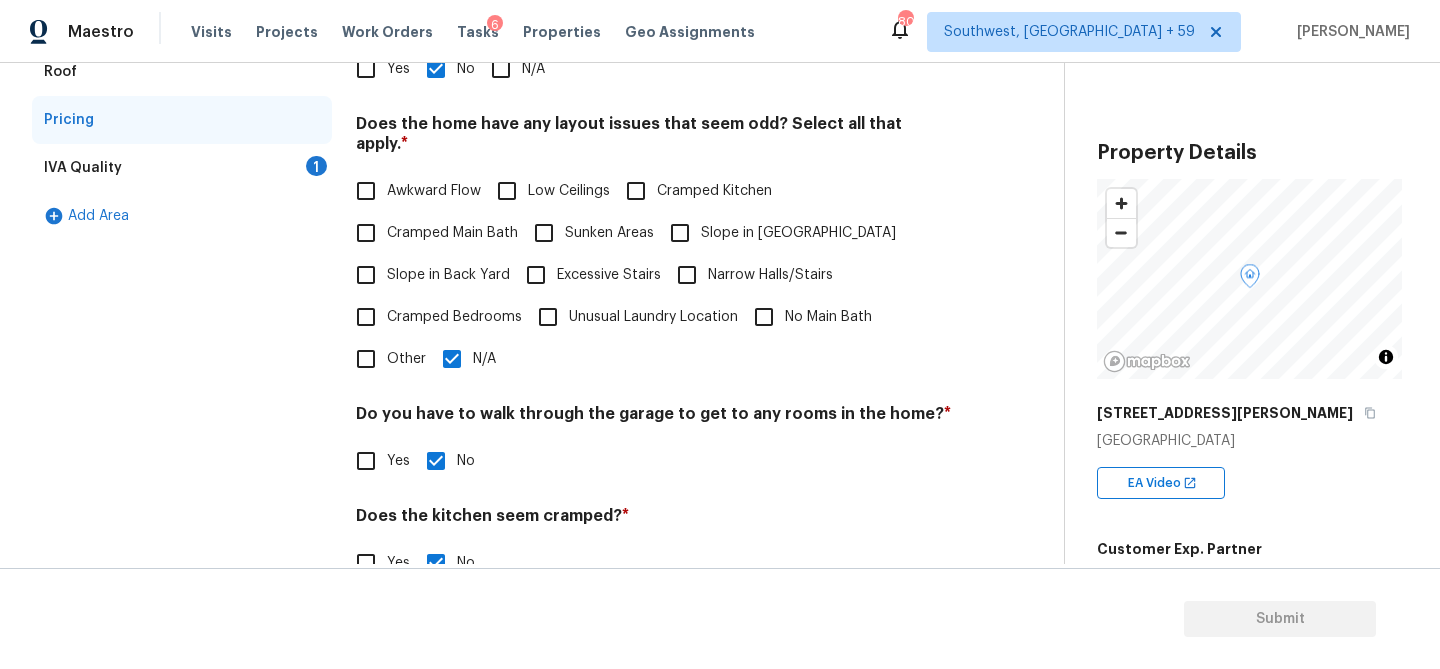 click on "IVA Quality 1" at bounding box center [182, 168] 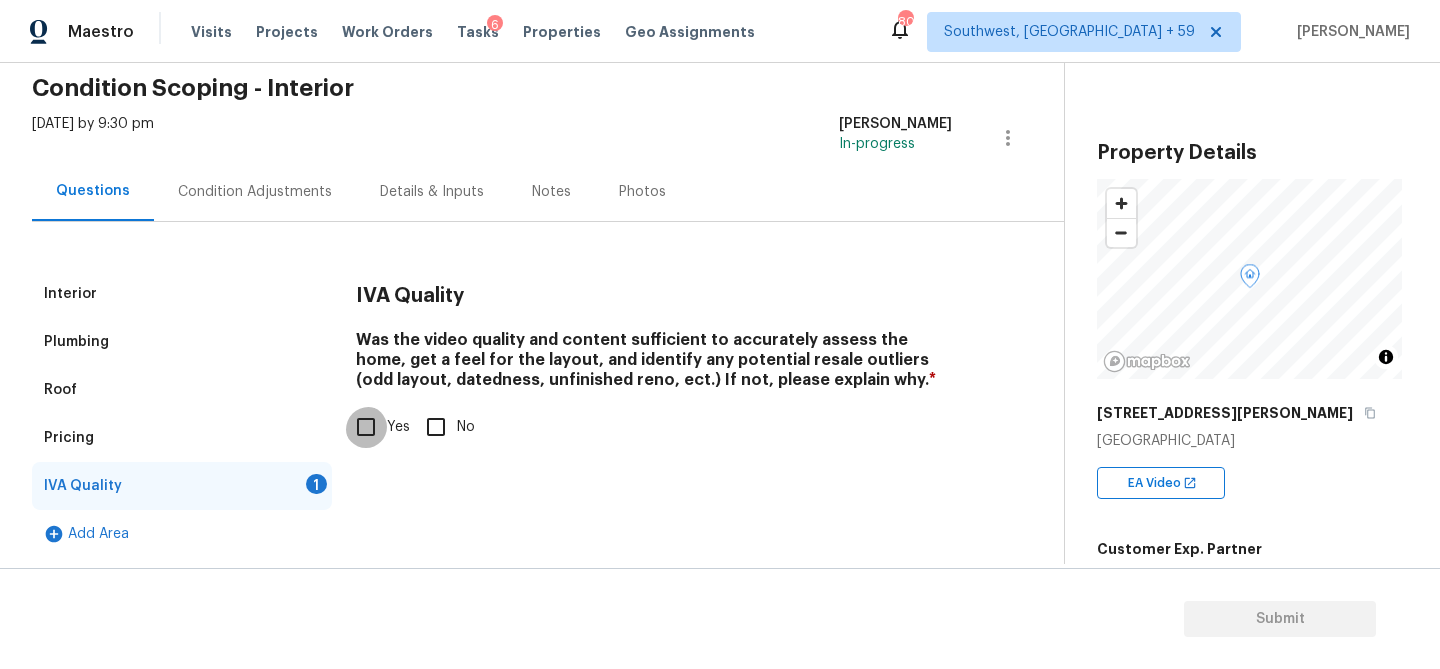 click on "Yes" at bounding box center [366, 427] 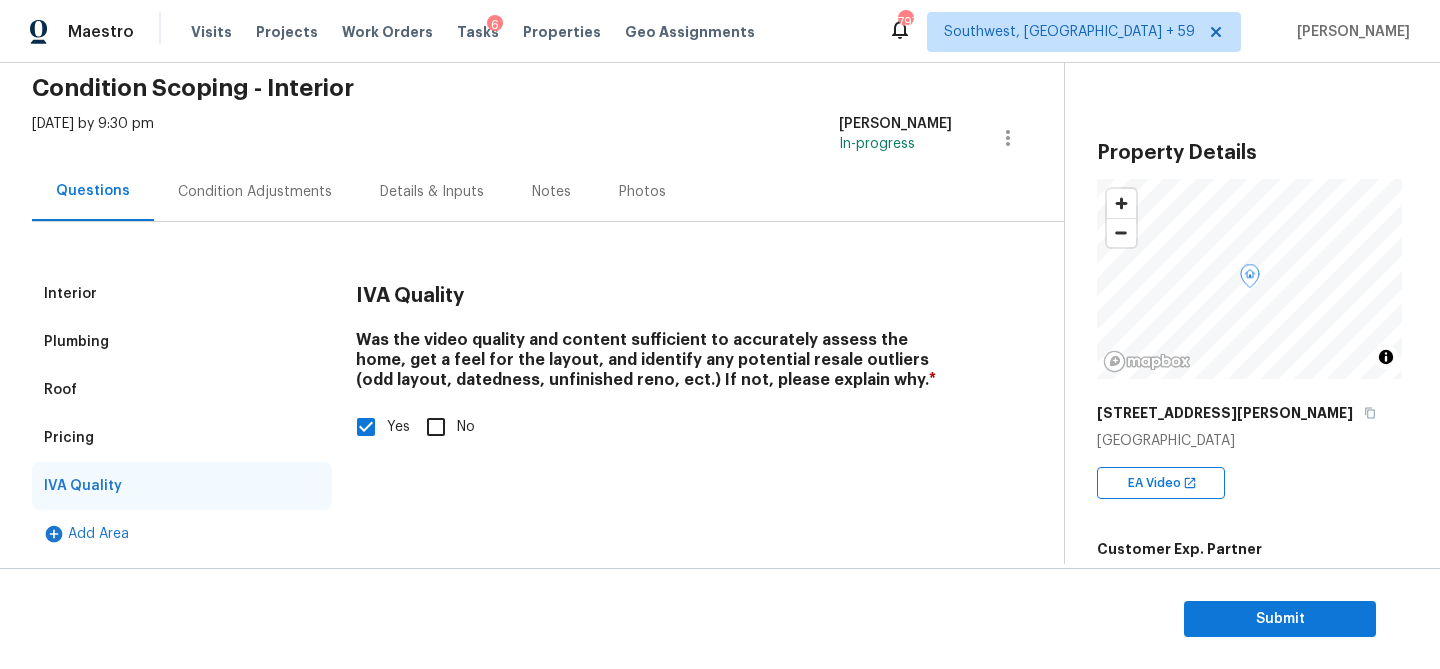 click on "Condition Adjustments" at bounding box center [255, 191] 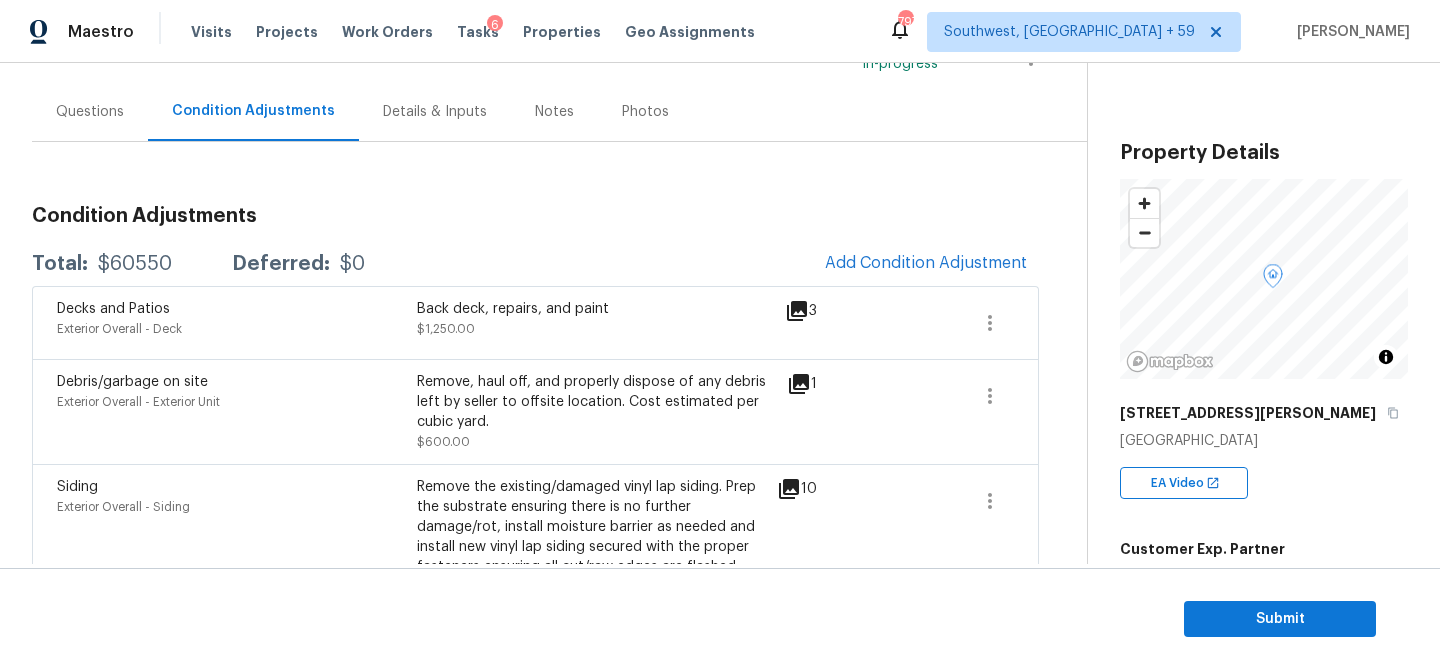 scroll, scrollTop: 158, scrollLeft: 0, axis: vertical 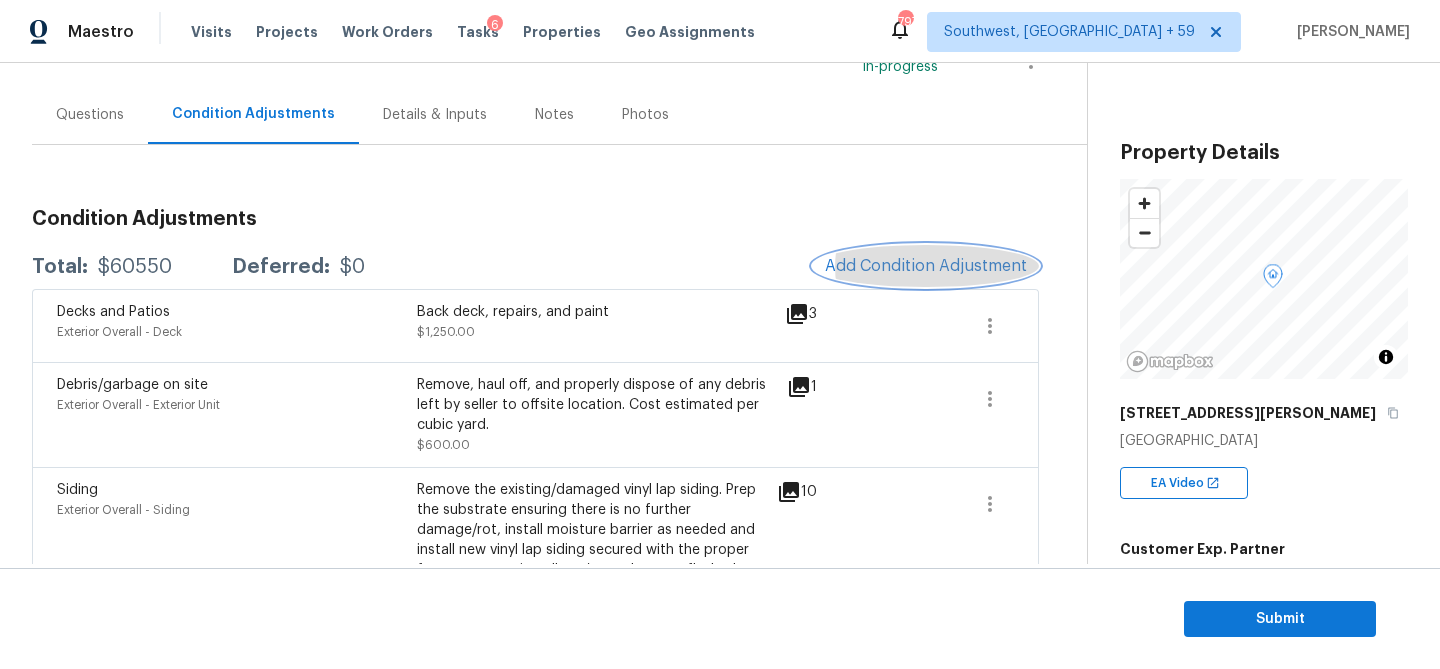 click on "Add Condition Adjustment" at bounding box center [926, 266] 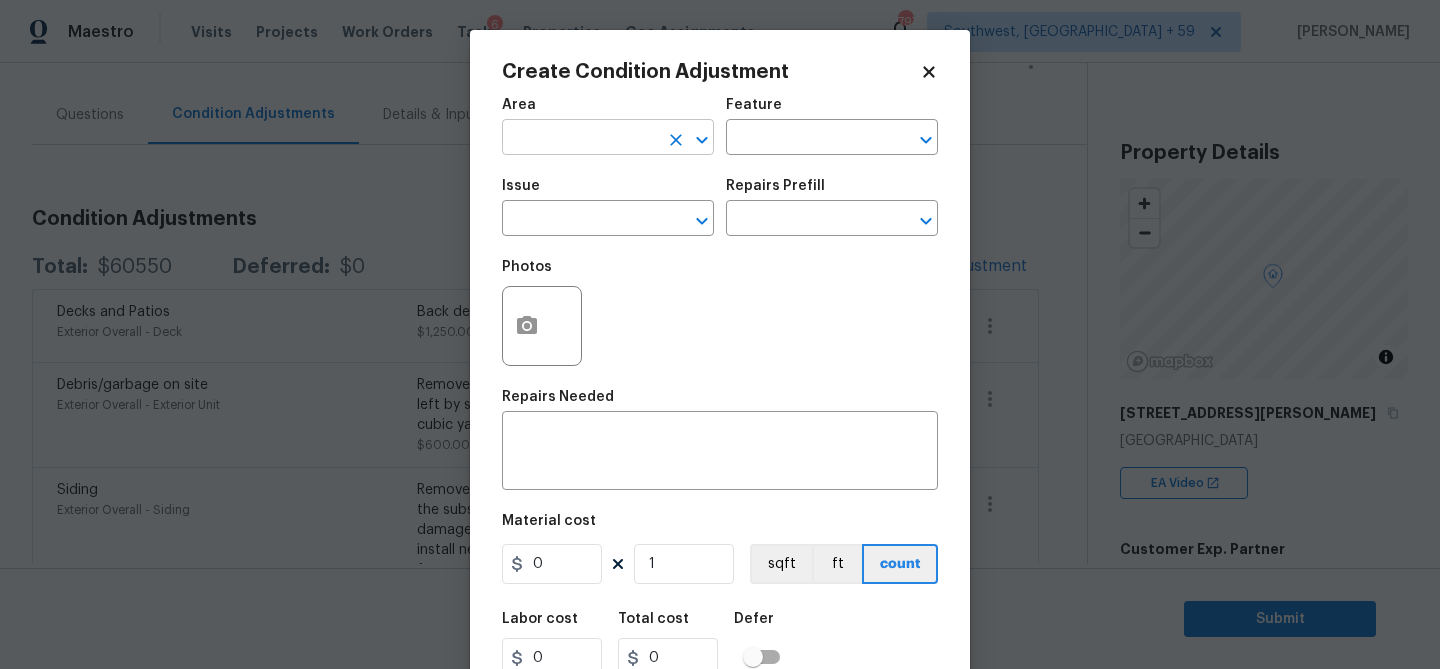 click at bounding box center [580, 139] 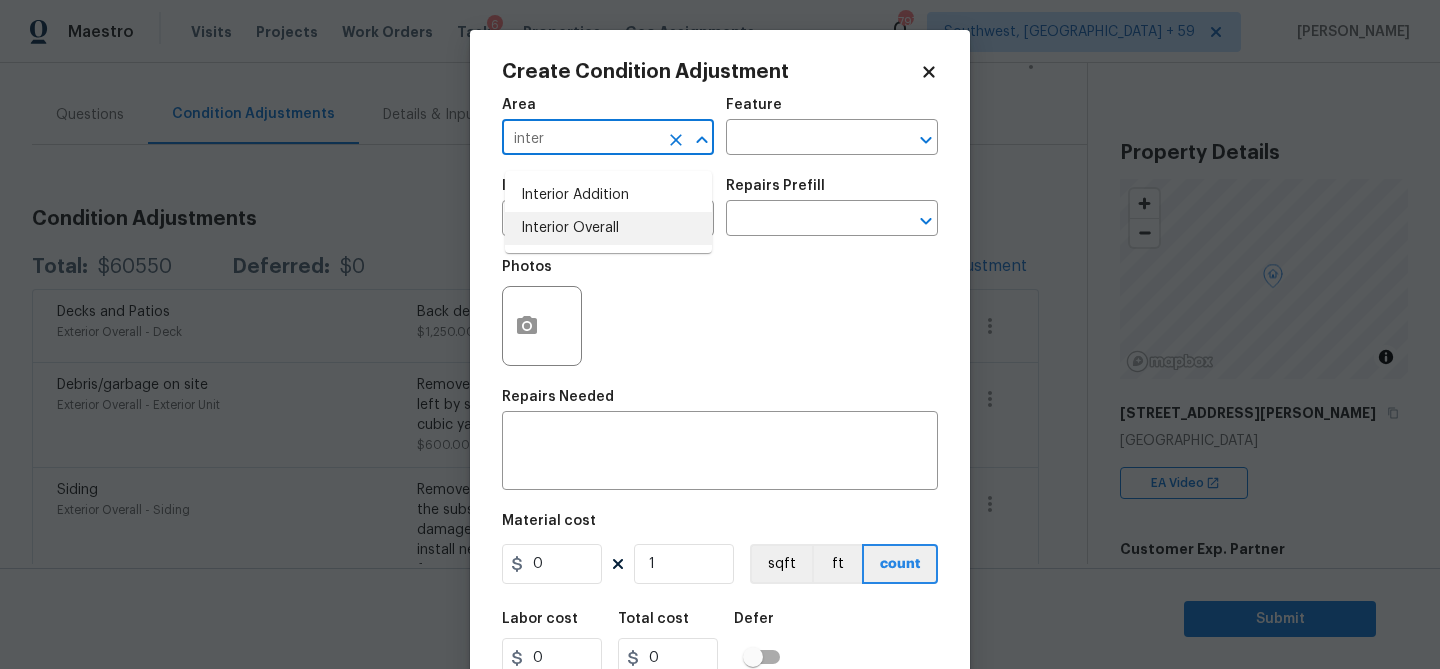 click on "Interior Overall" at bounding box center (608, 228) 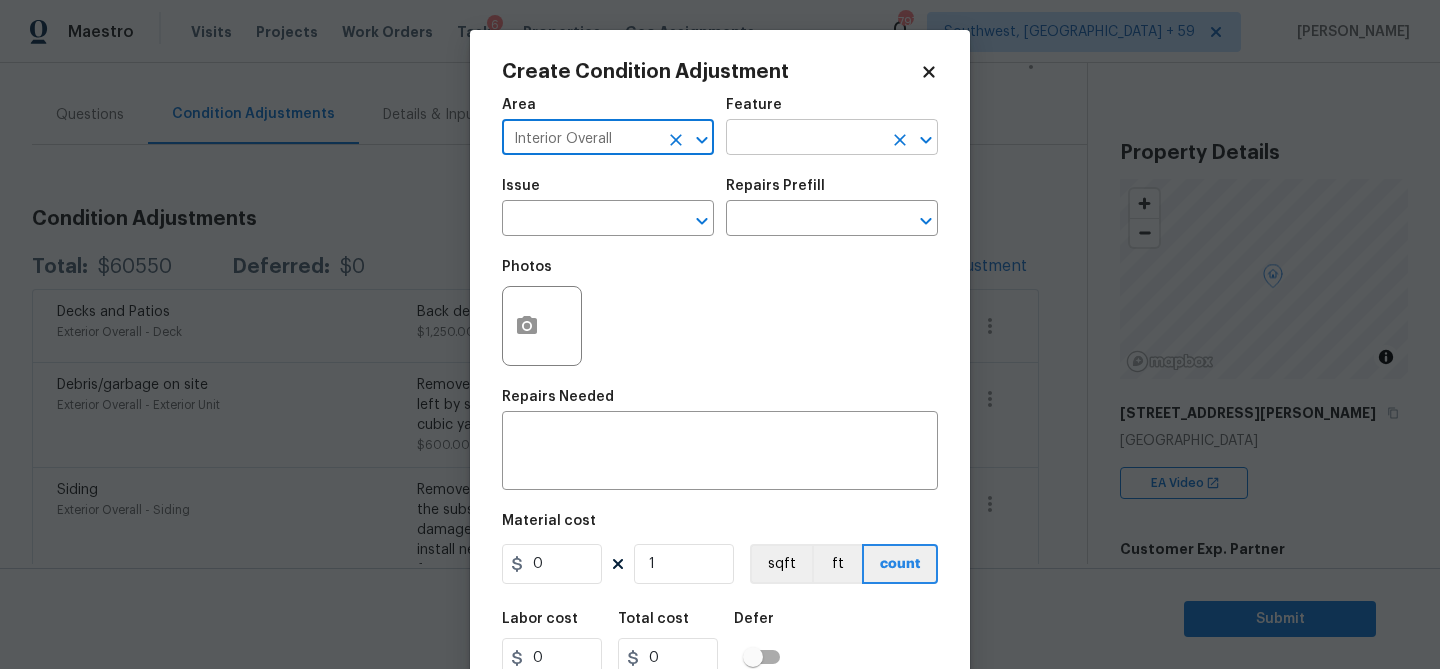 type on "Interior Overall" 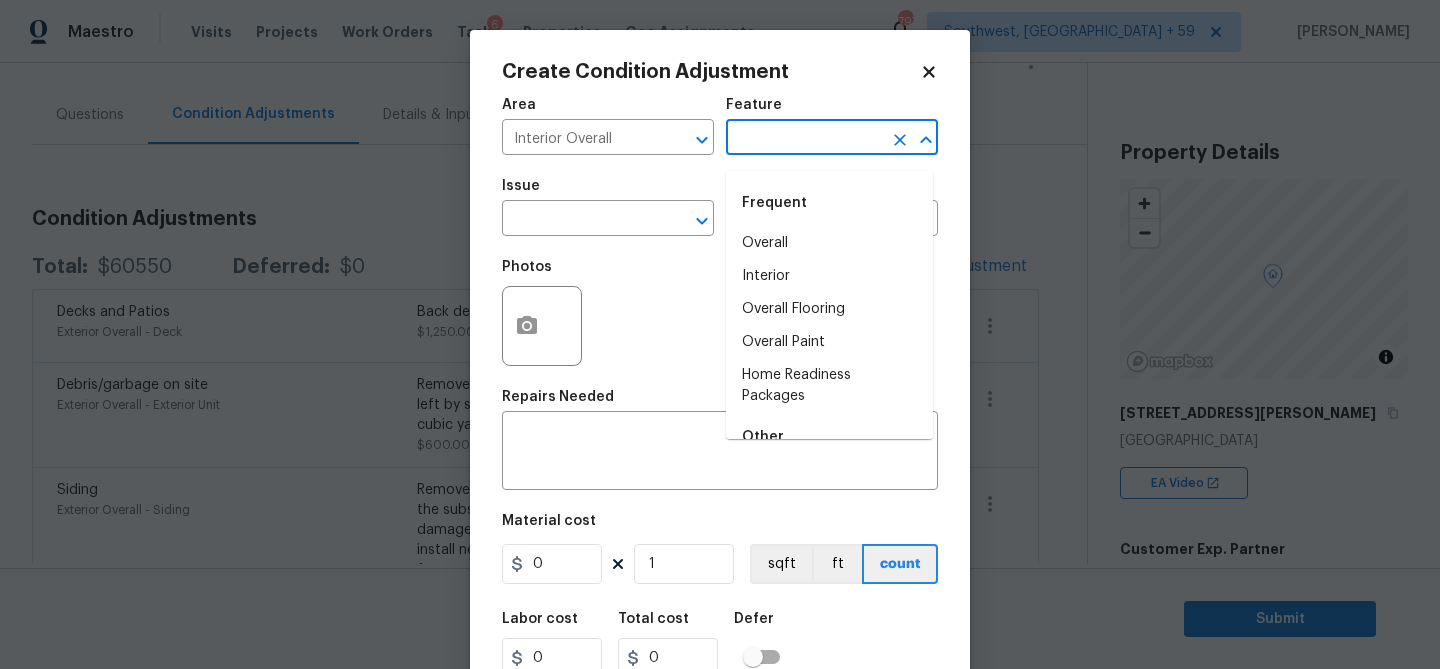 click at bounding box center [804, 139] 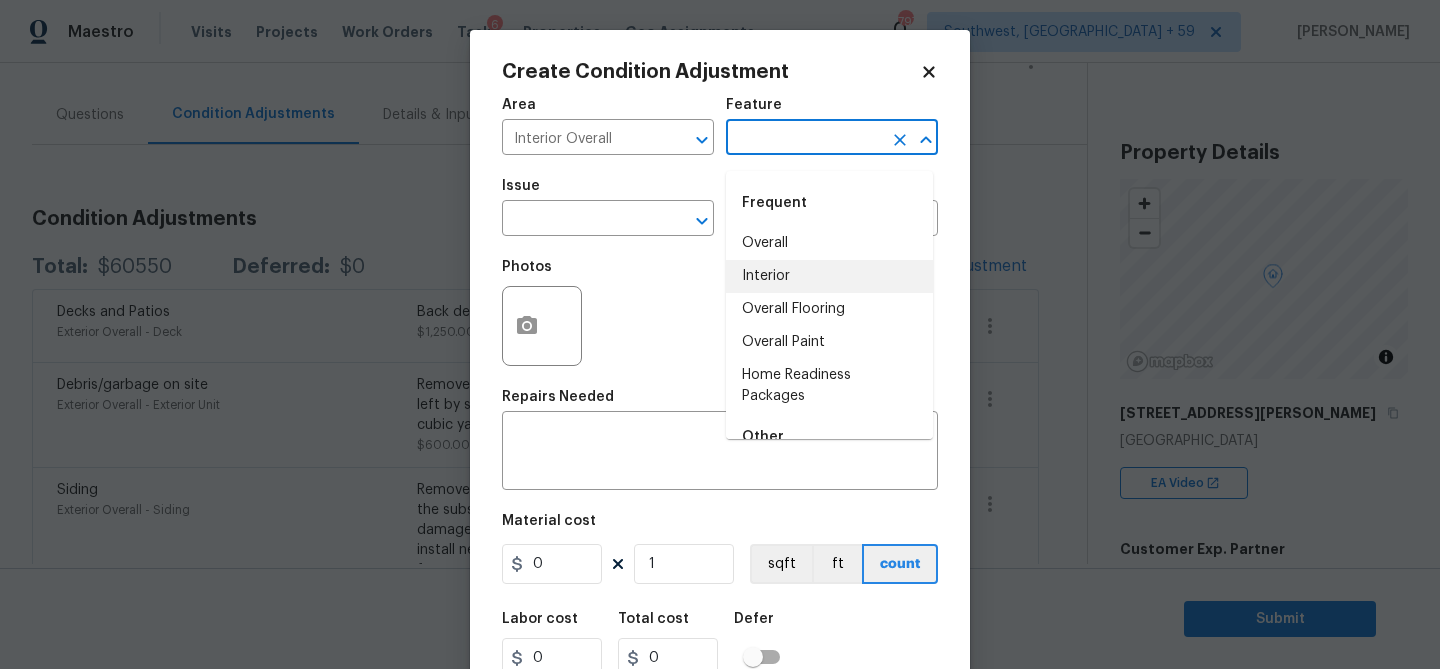 click on "Interior" at bounding box center [829, 276] 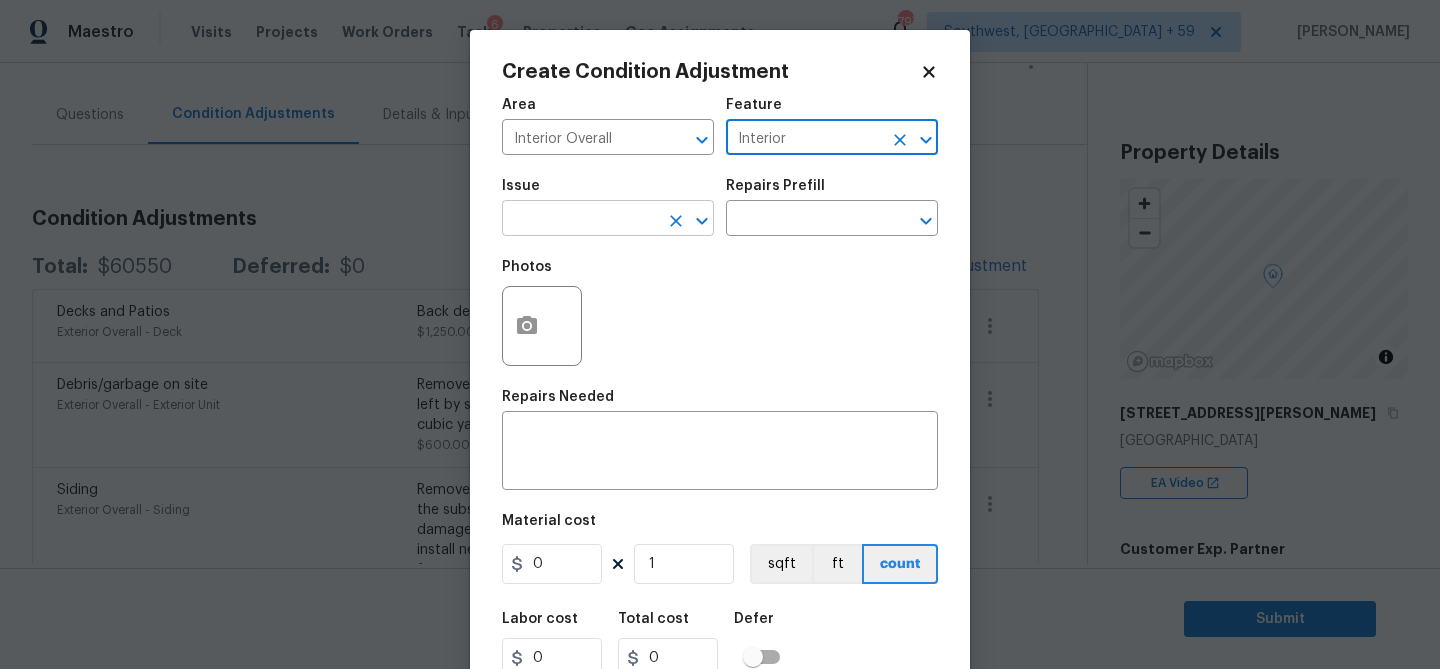 click at bounding box center [580, 220] 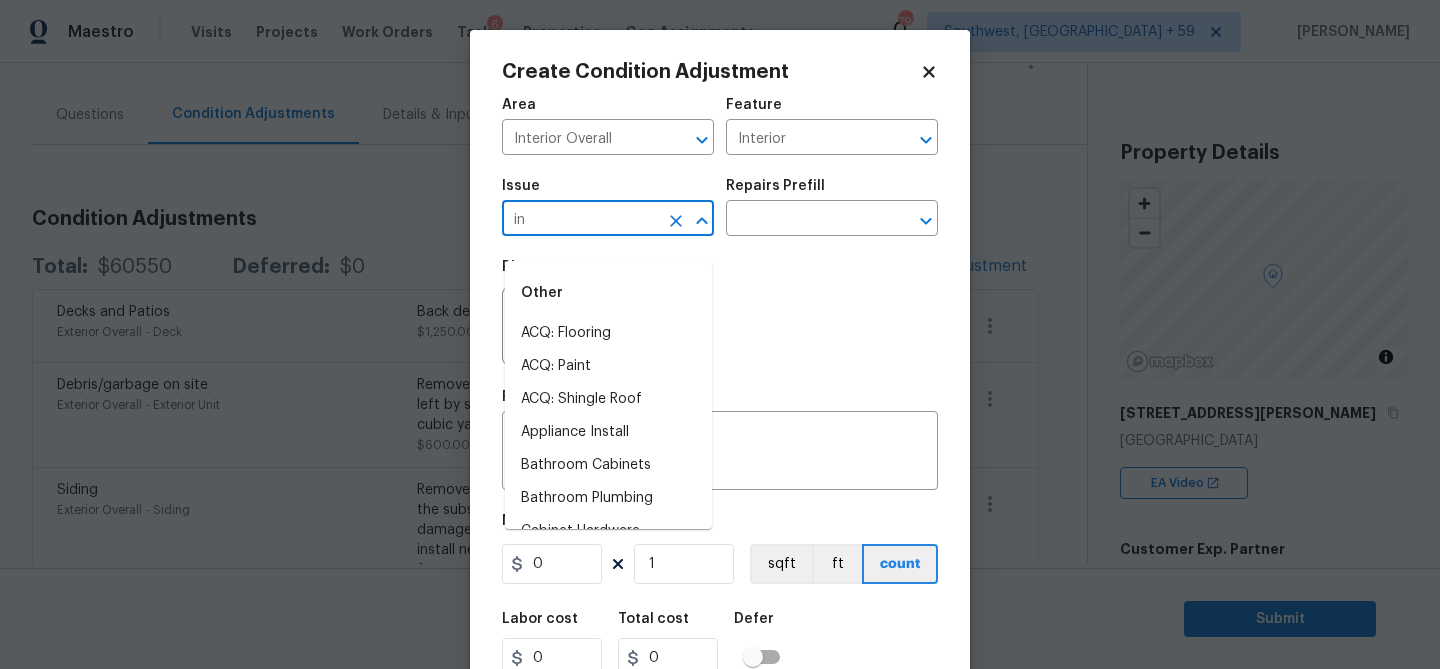 type on "i" 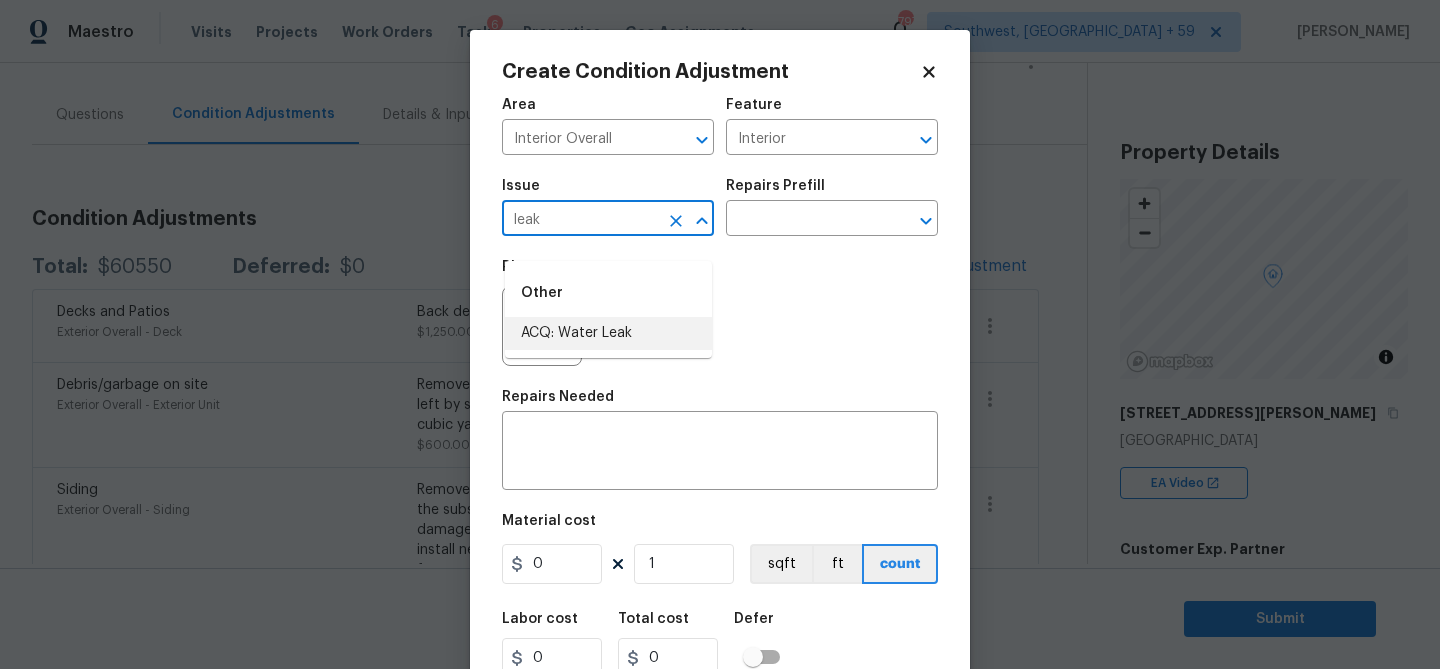 click on "ACQ: Water Leak" at bounding box center [608, 333] 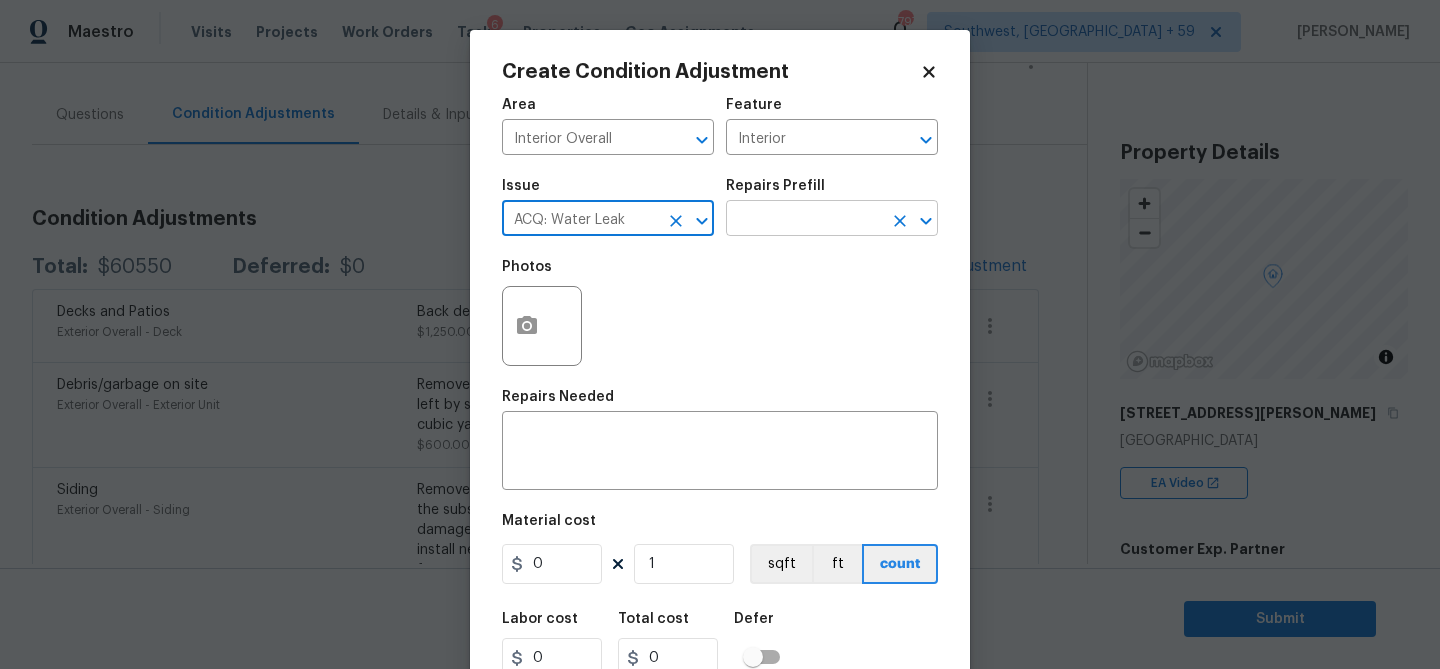 type on "ACQ: Water Leak" 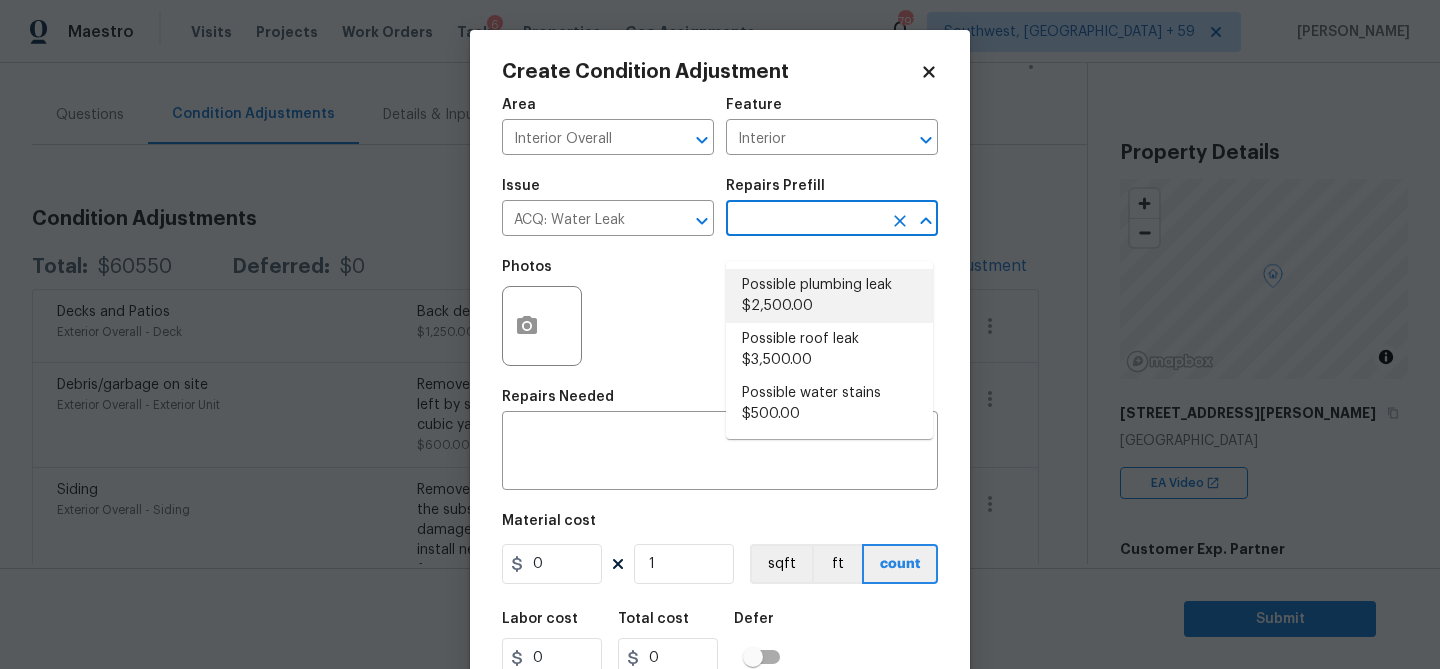 click on "Possible plumbing leak $2,500.00" at bounding box center [829, 296] 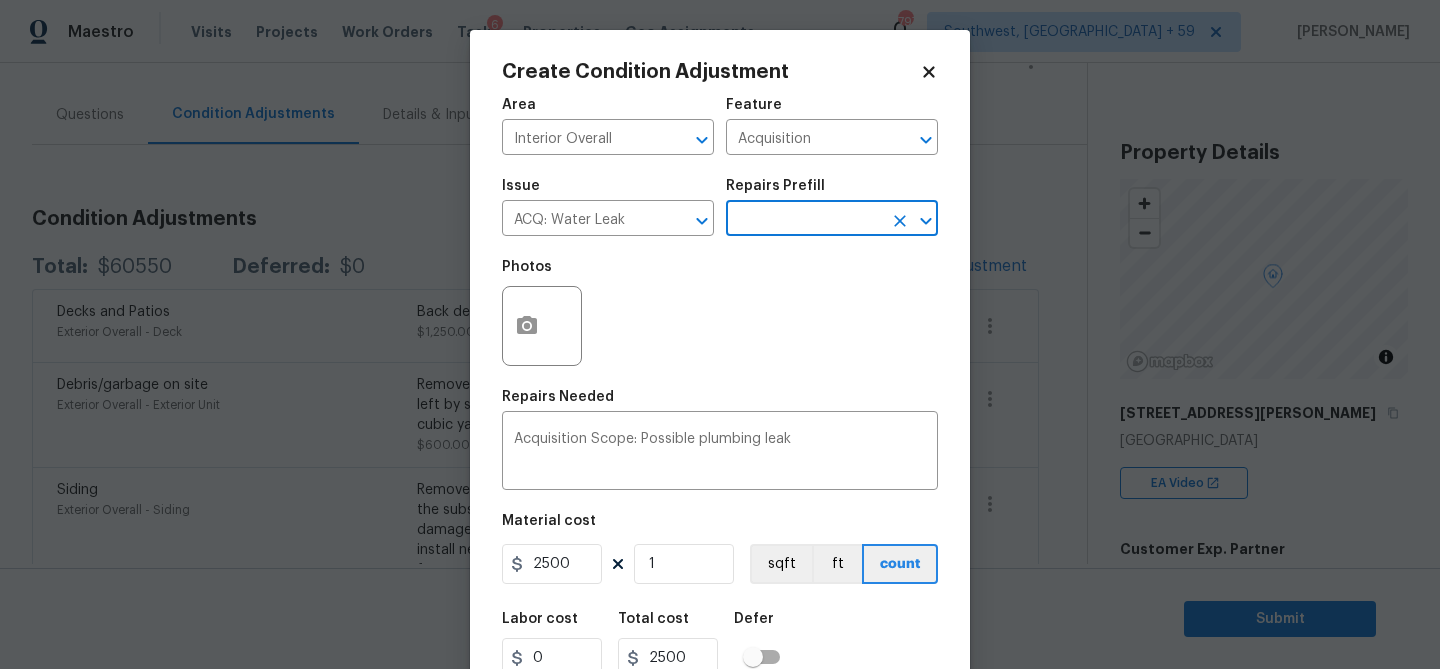 scroll, scrollTop: 146, scrollLeft: 0, axis: vertical 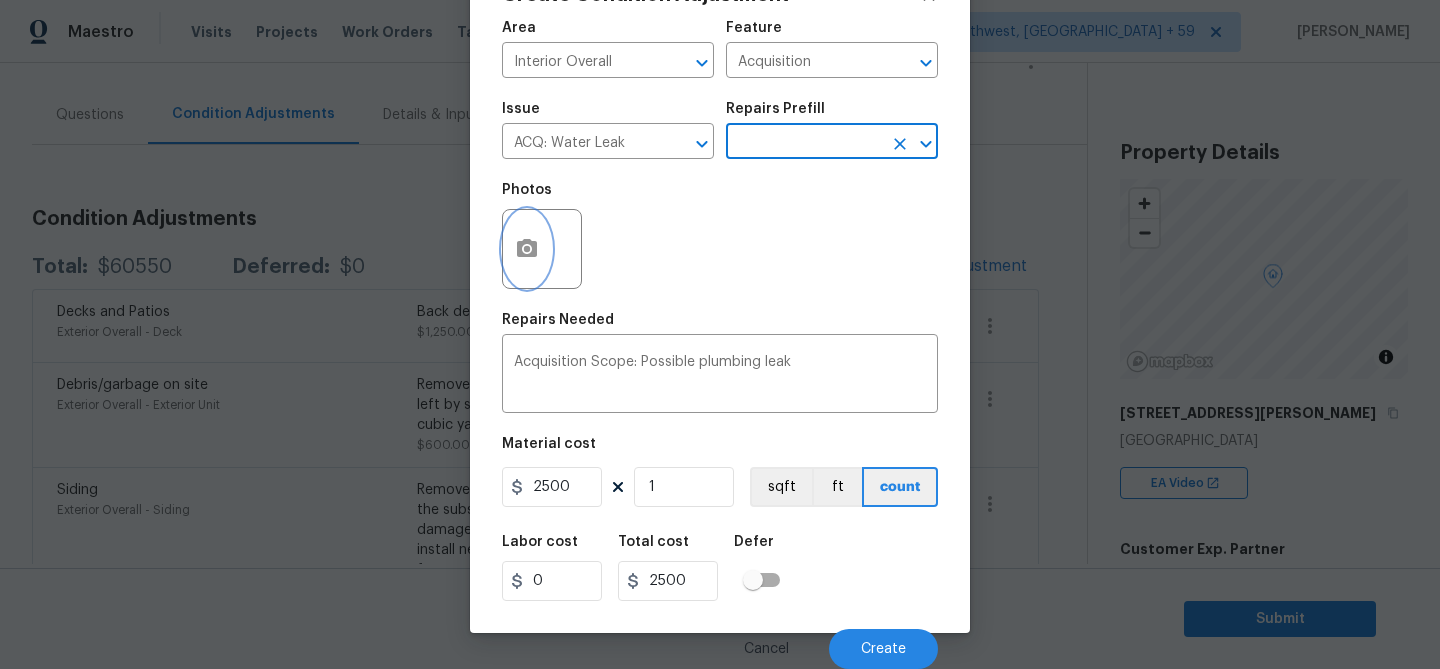 click 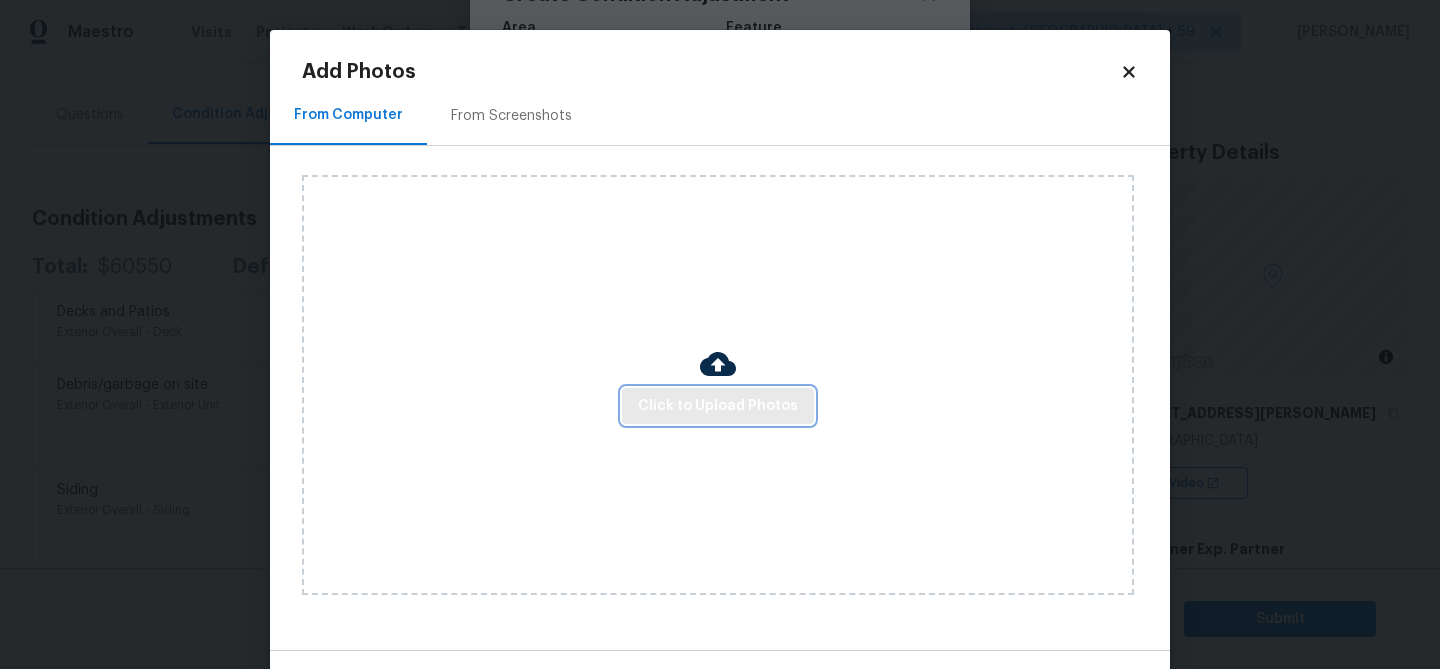 click on "Click to Upload Photos" at bounding box center [718, 406] 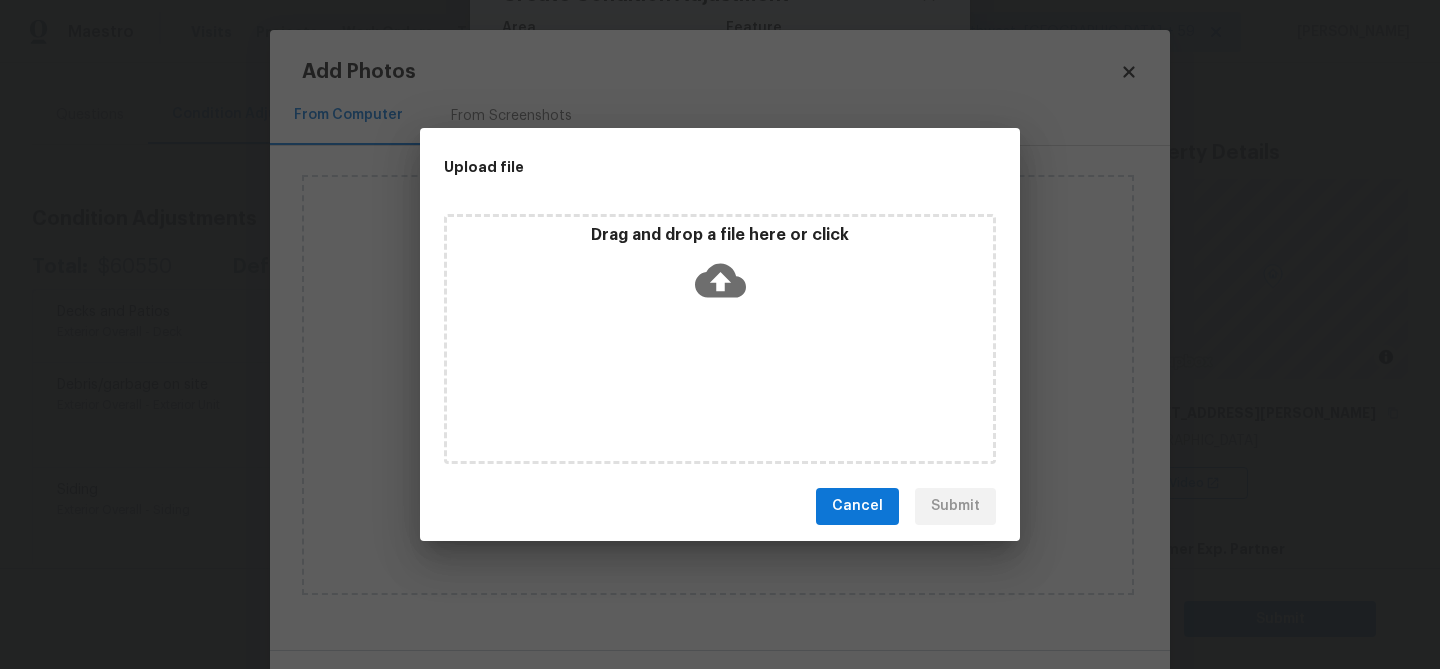 click 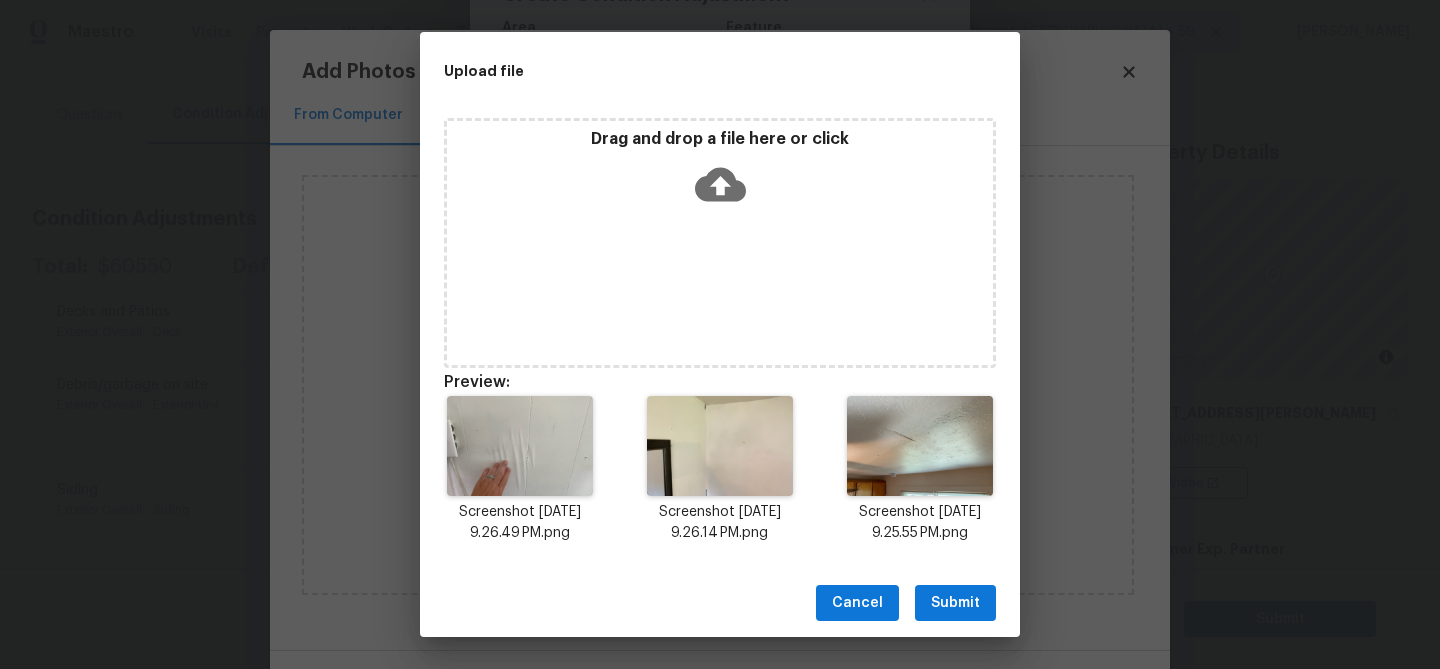 click on "Submit" at bounding box center (955, 603) 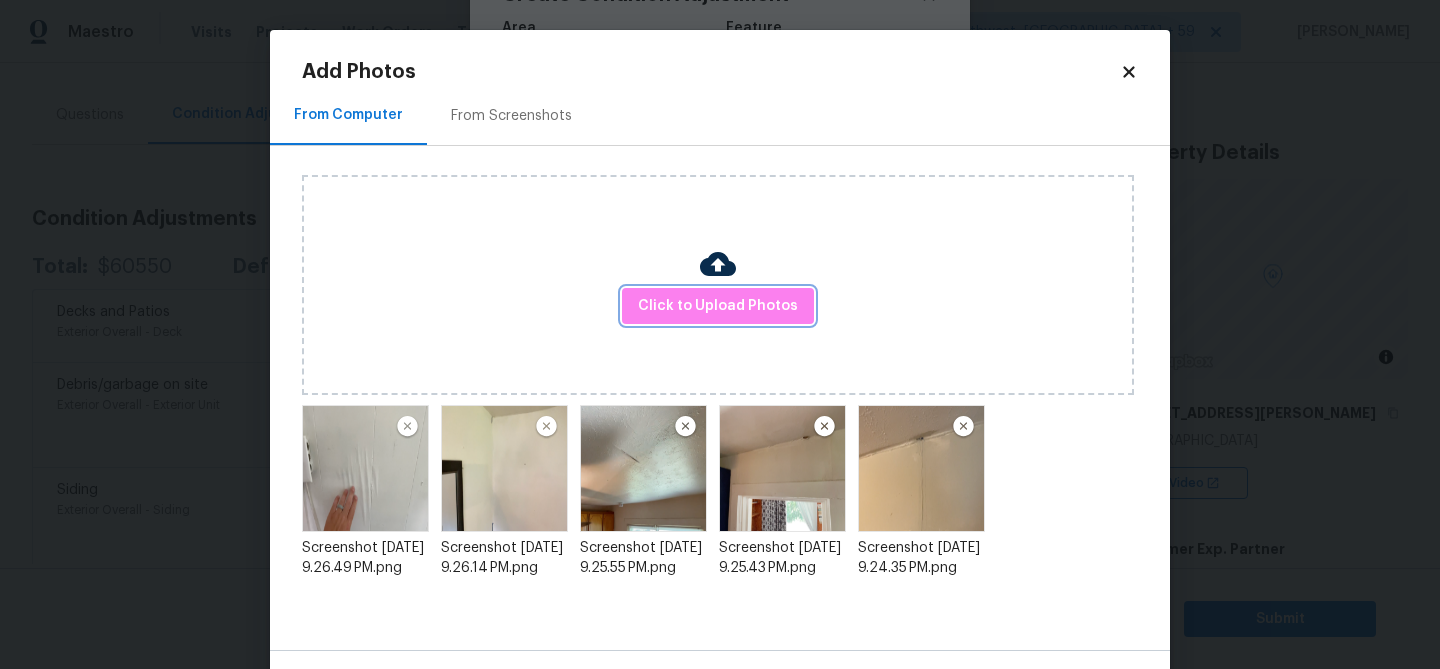 scroll, scrollTop: 71, scrollLeft: 0, axis: vertical 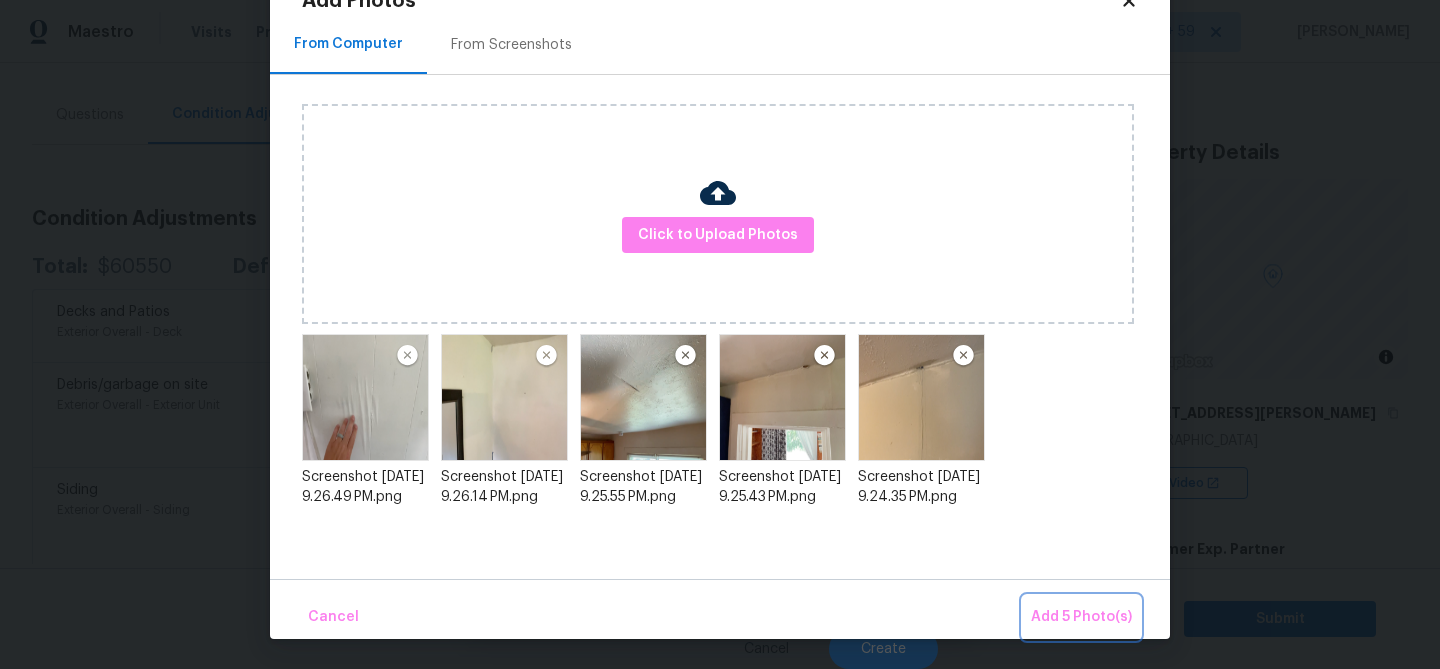 click on "Add 5 Photo(s)" at bounding box center [1081, 617] 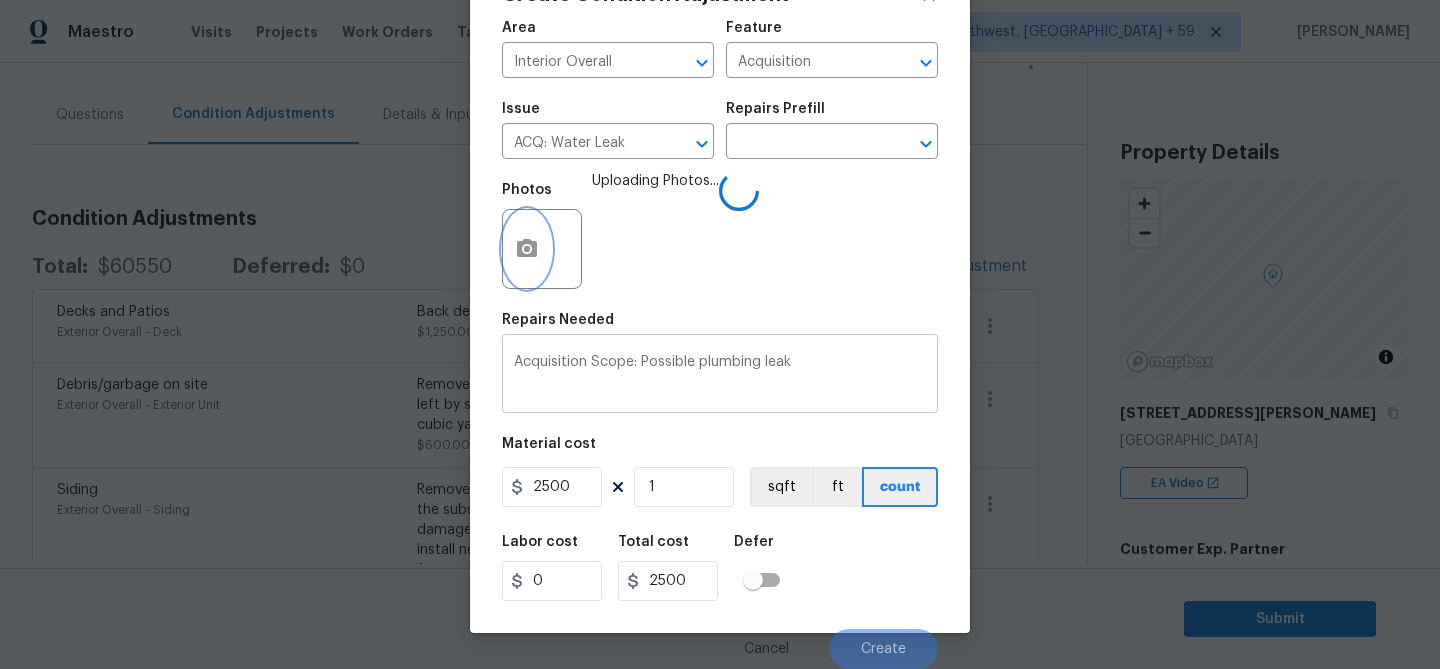 scroll, scrollTop: 0, scrollLeft: 0, axis: both 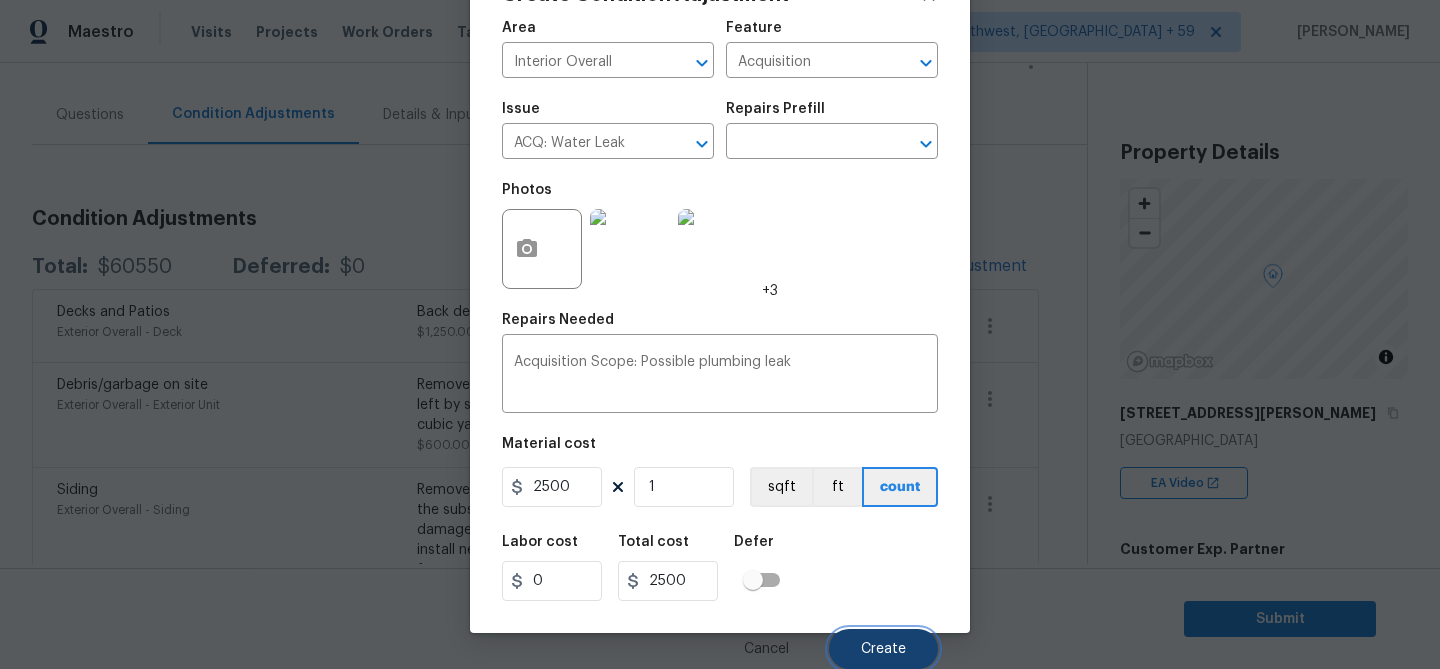 click on "Create" at bounding box center [883, 649] 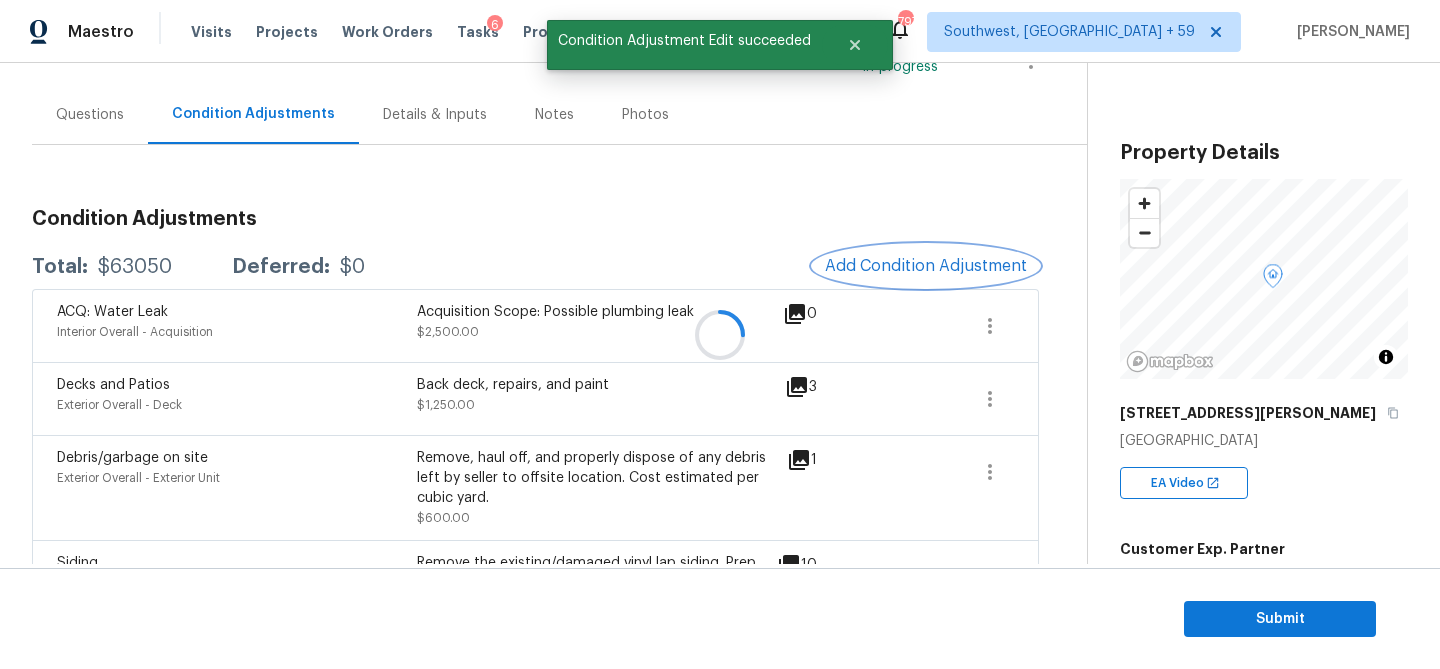 scroll, scrollTop: 0, scrollLeft: 0, axis: both 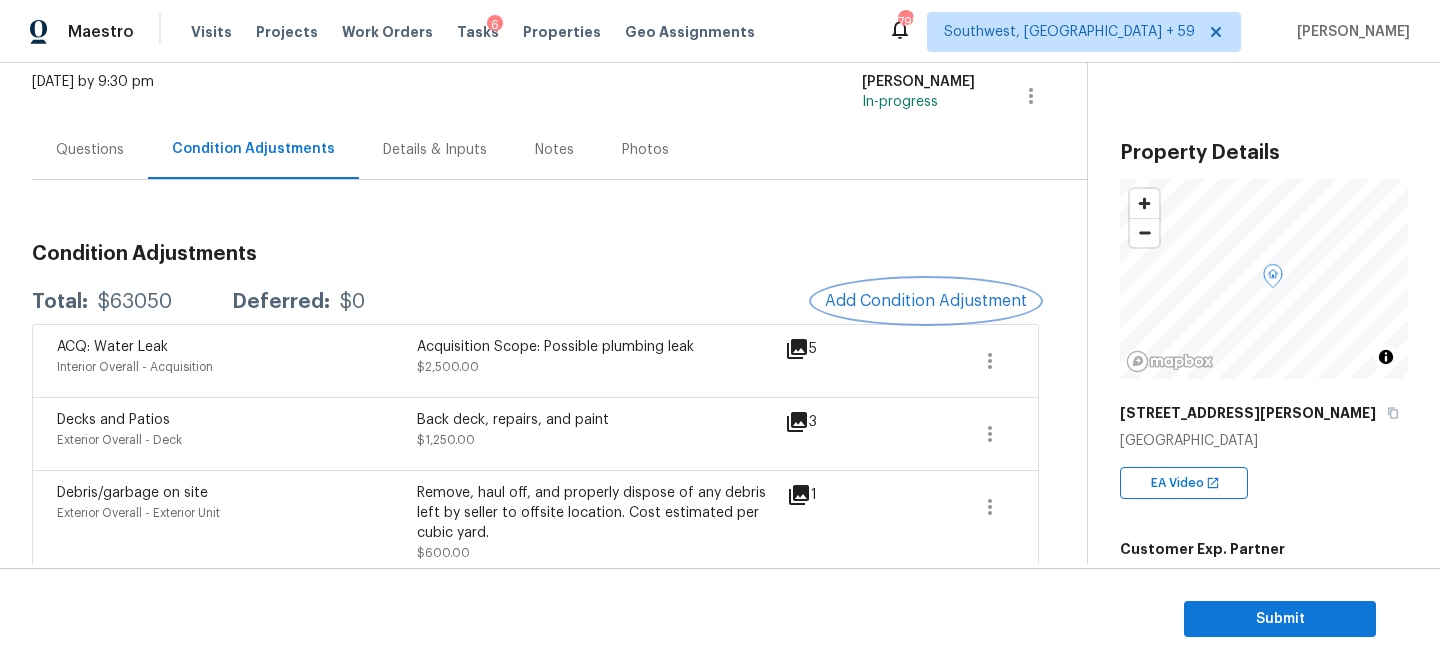 click on "Add Condition Adjustment" at bounding box center [926, 301] 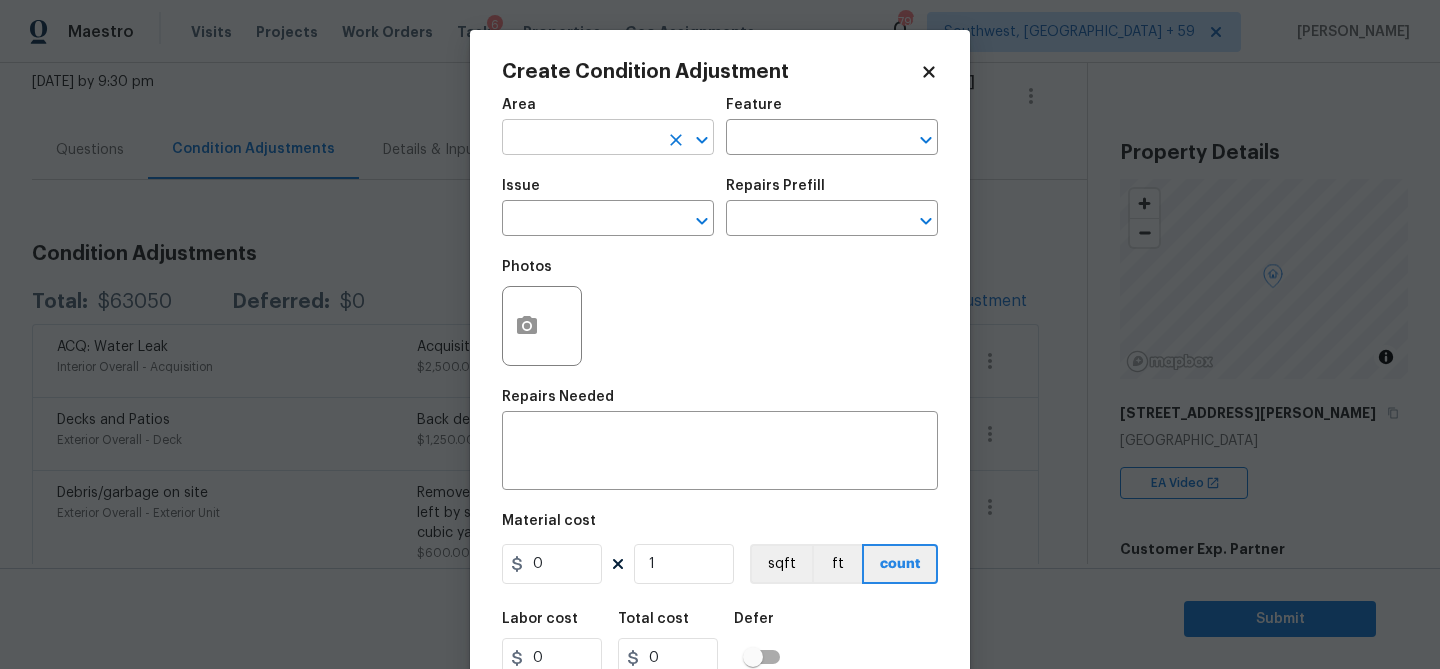 click at bounding box center [580, 139] 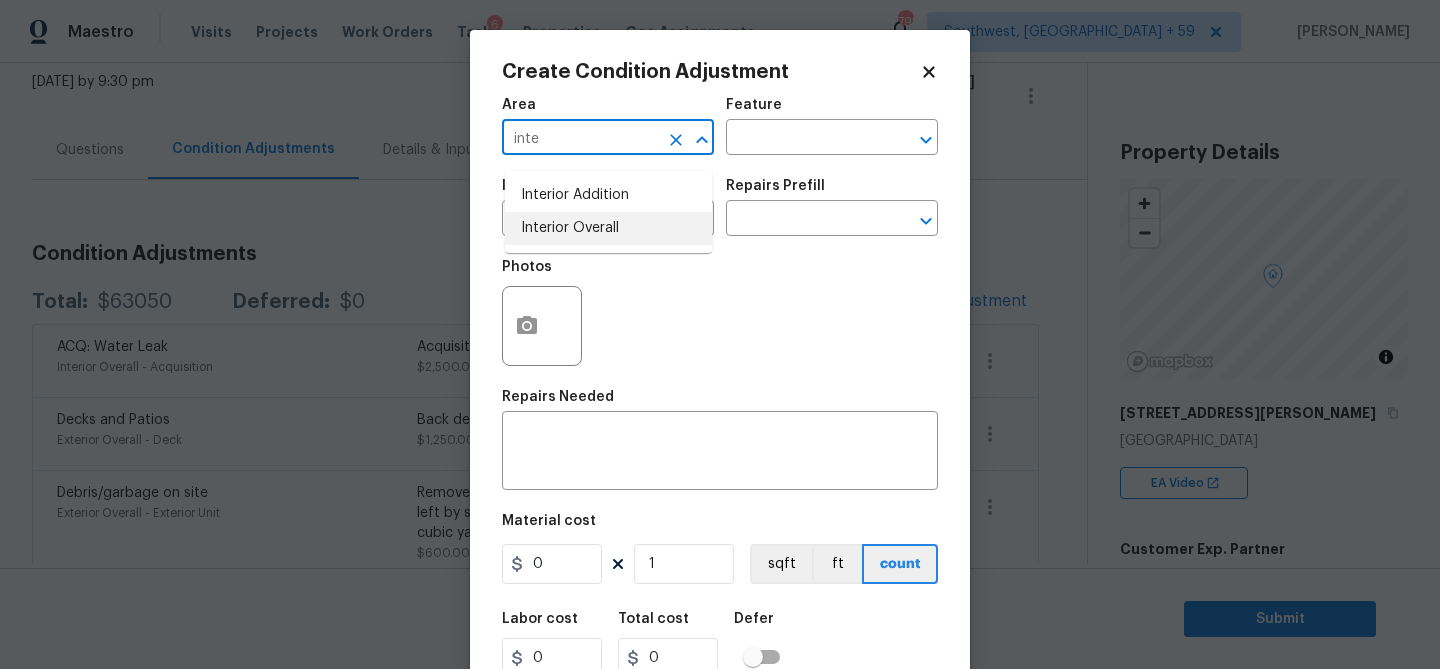 click on "Interior Overall" at bounding box center (608, 228) 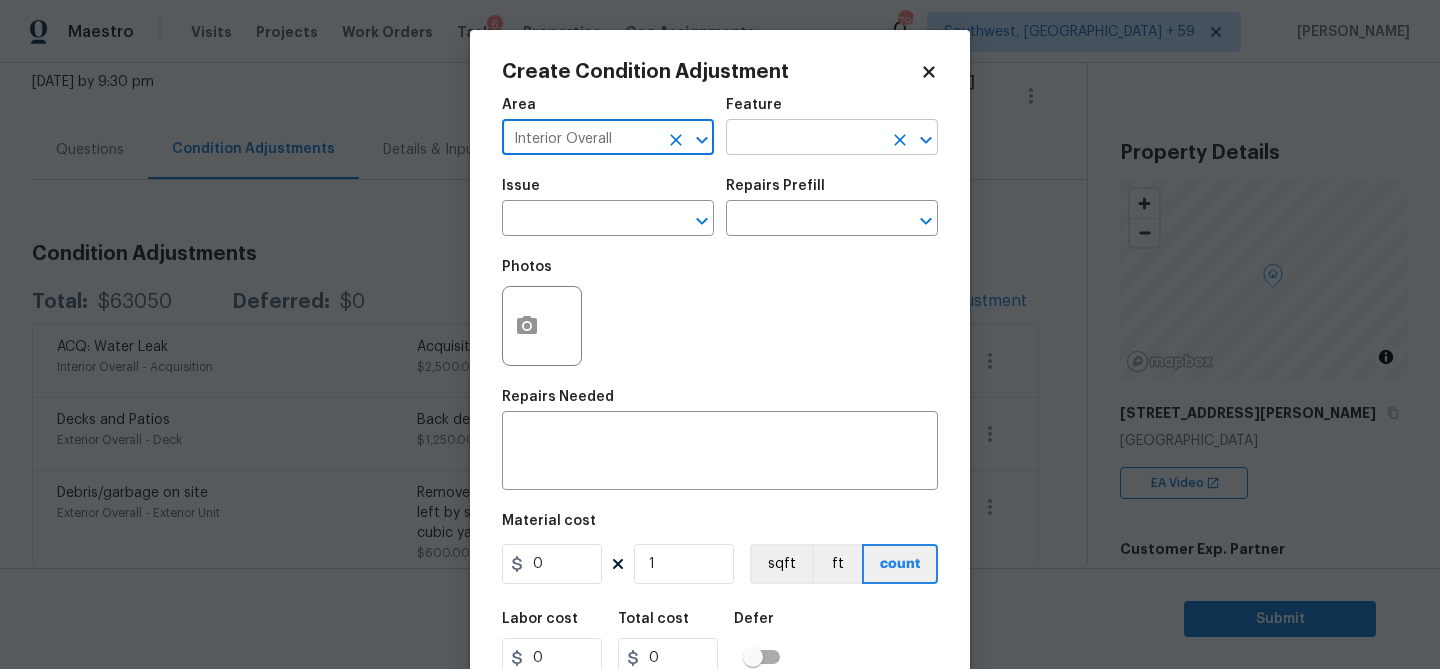 type on "Interior Overall" 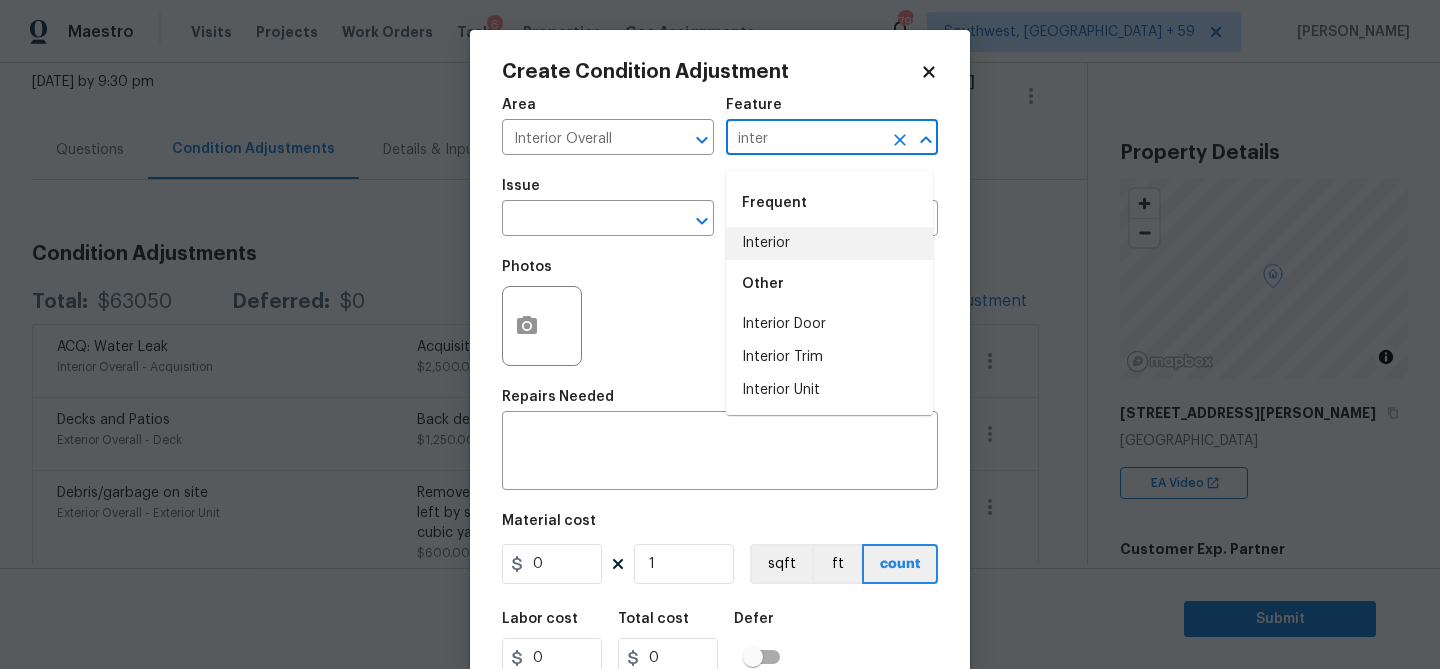 click on "Interior" at bounding box center (829, 243) 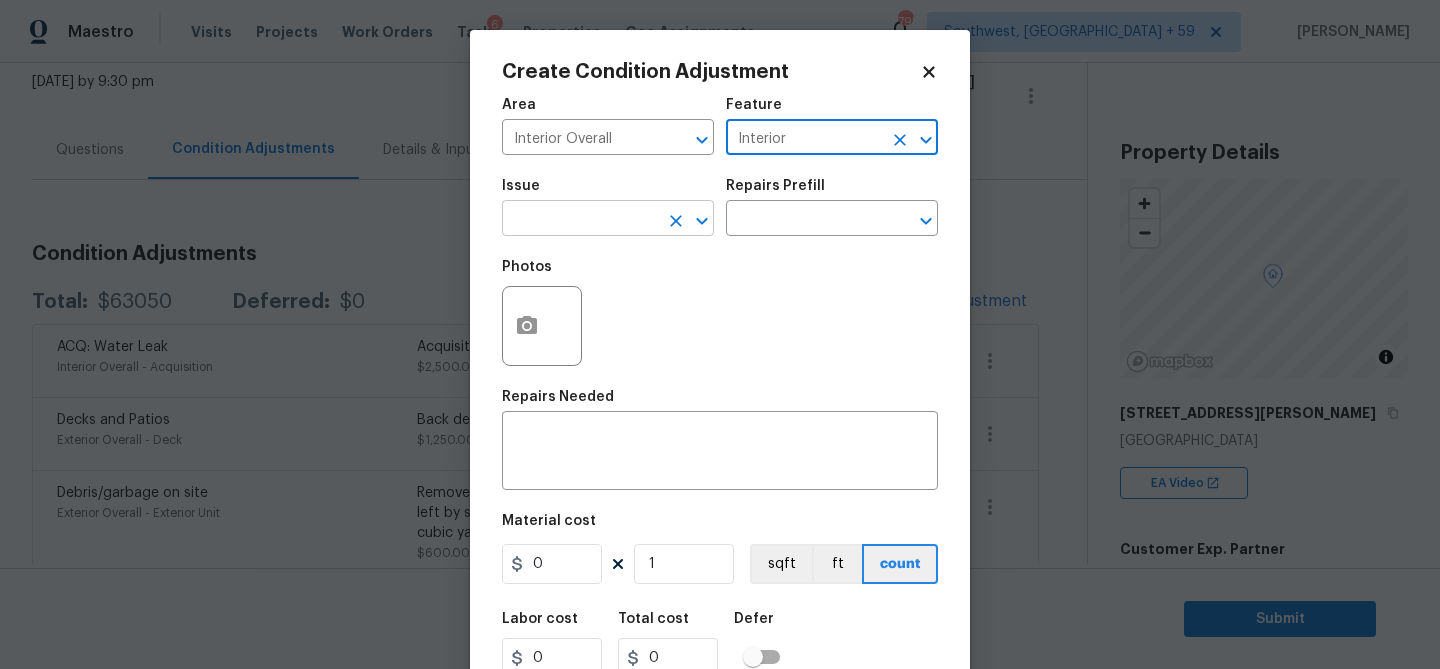 type on "Interior" 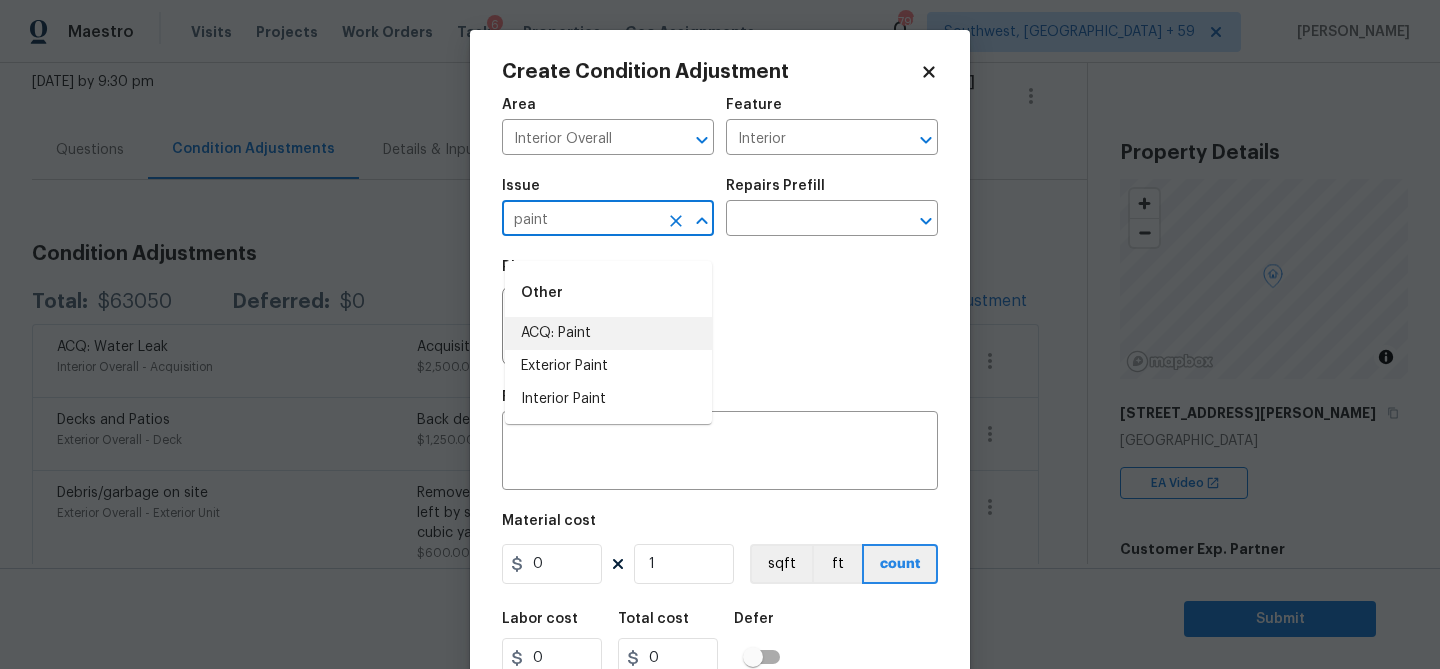 click on "ACQ: Paint" at bounding box center [608, 333] 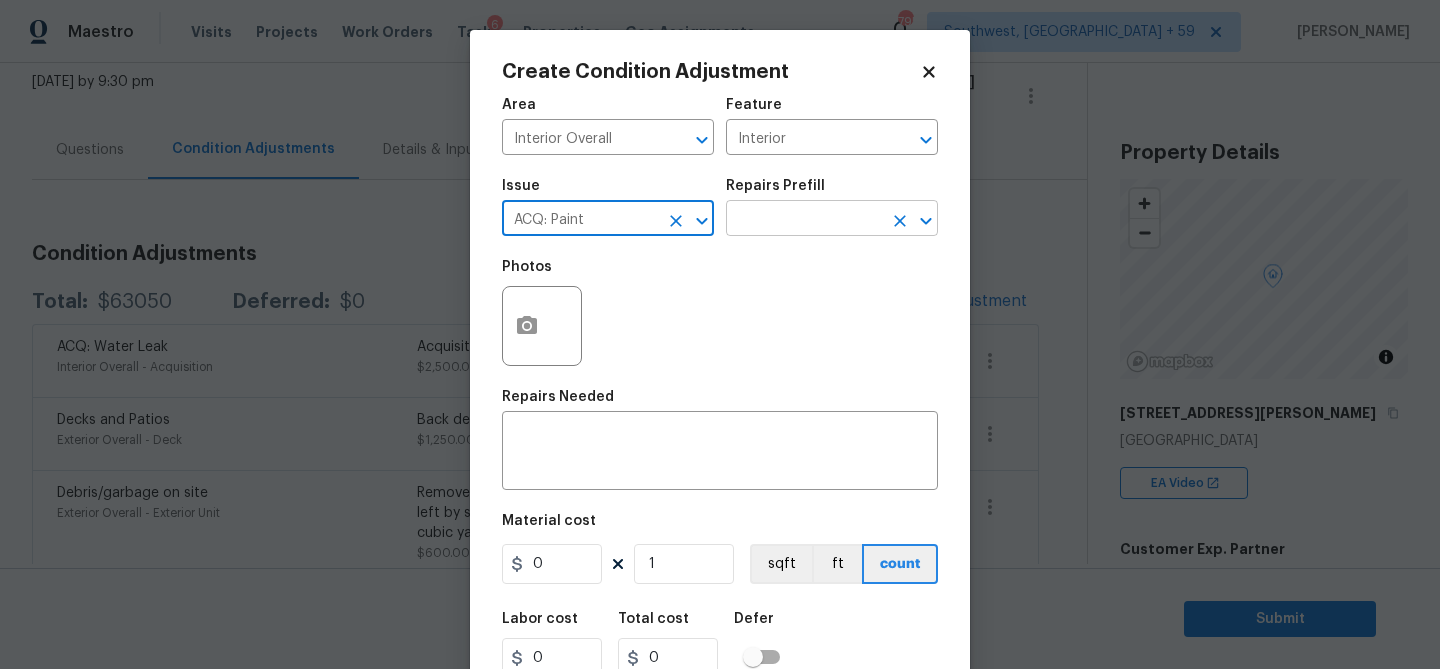 type on "ACQ: Paint" 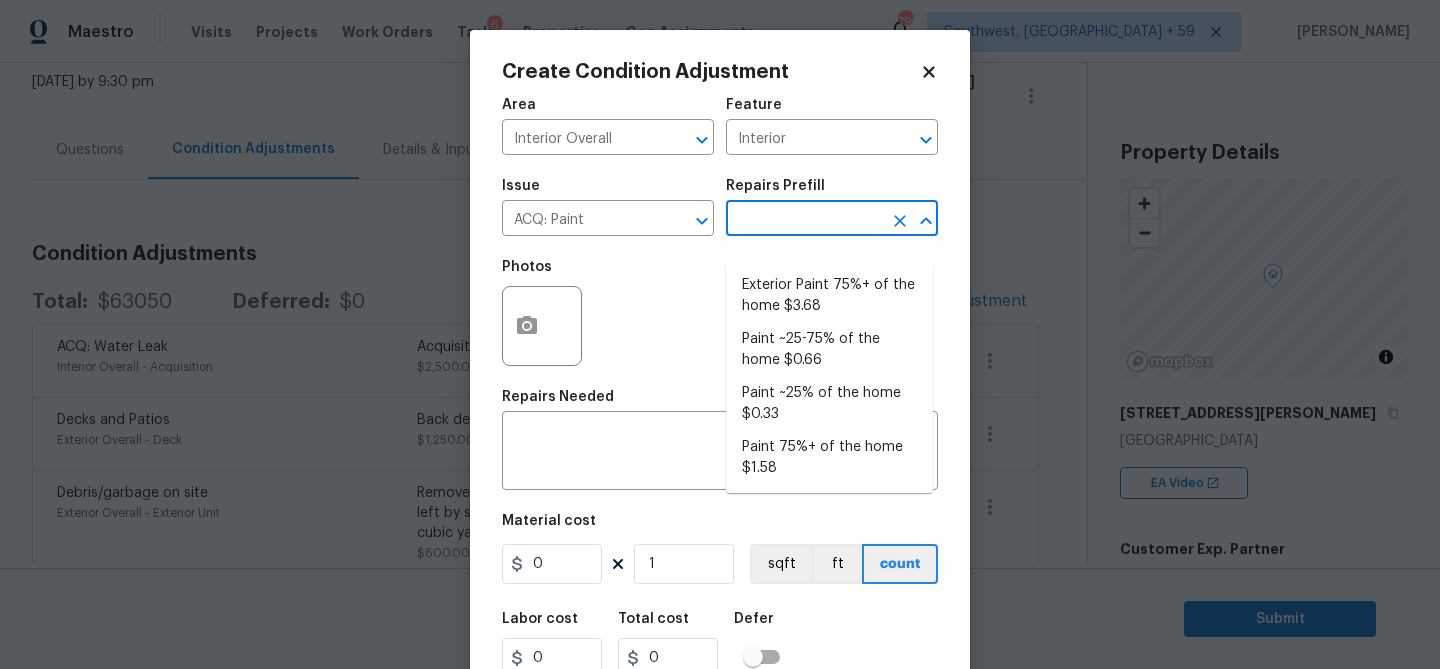 click at bounding box center (804, 220) 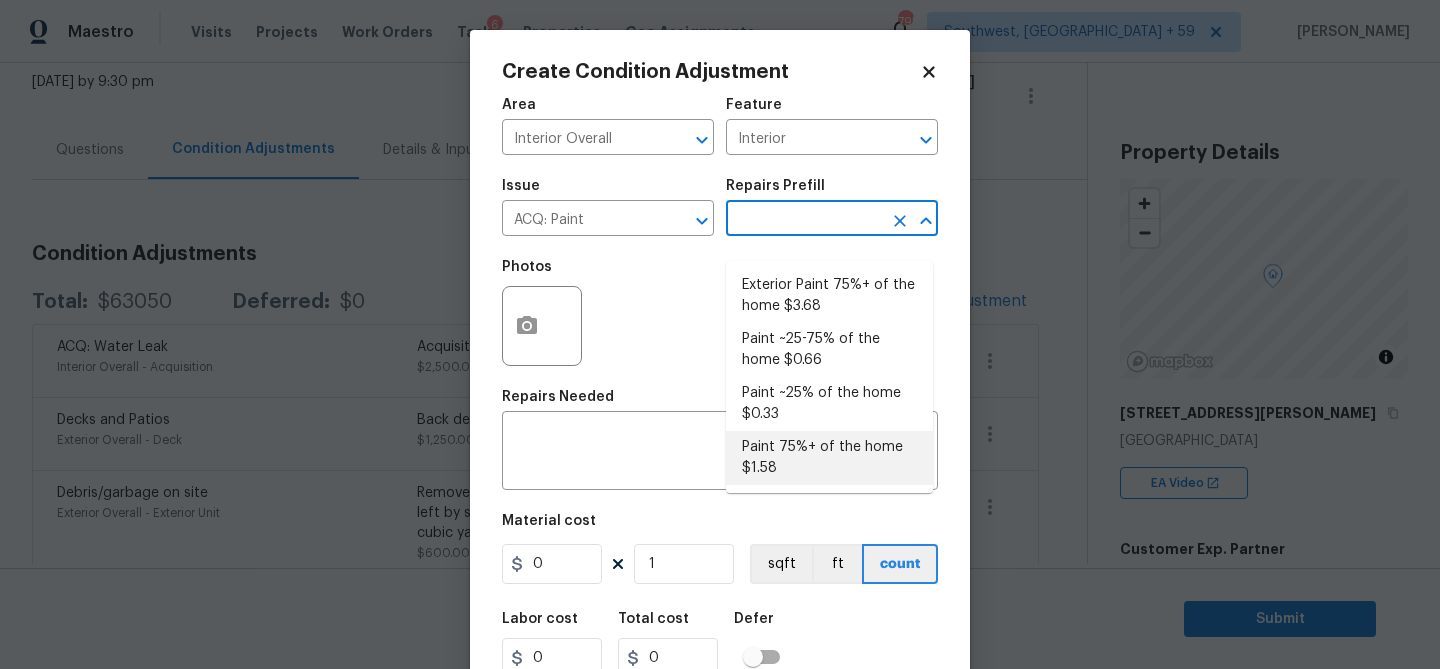 click on "Paint 75%+ of the home $1.58" at bounding box center [829, 458] 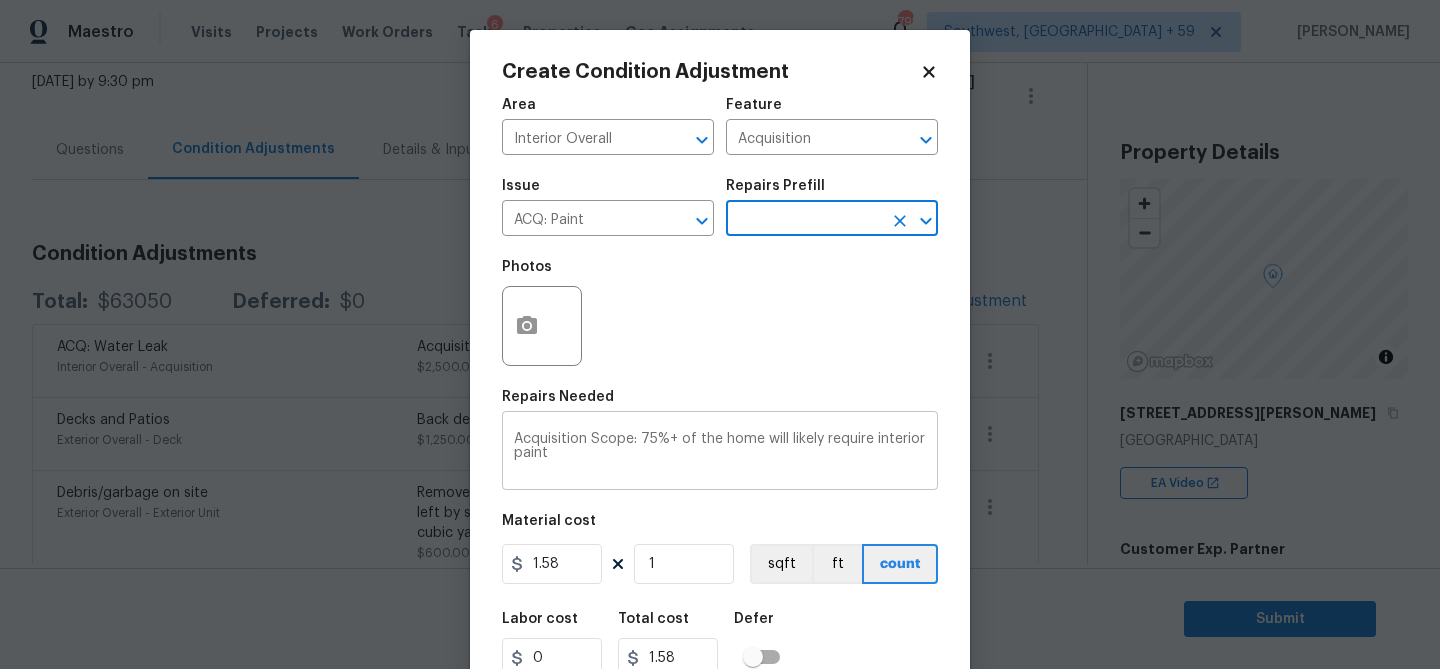 scroll, scrollTop: 146, scrollLeft: 0, axis: vertical 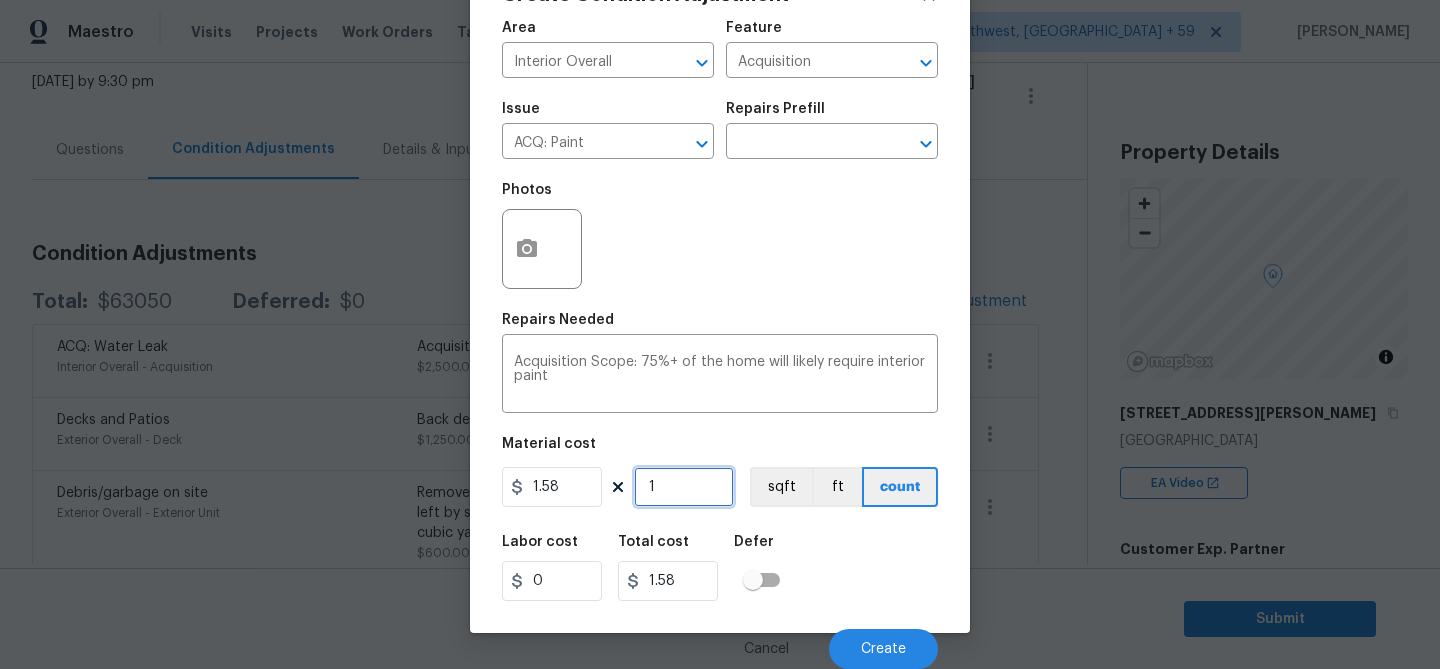 click on "1" at bounding box center [684, 487] 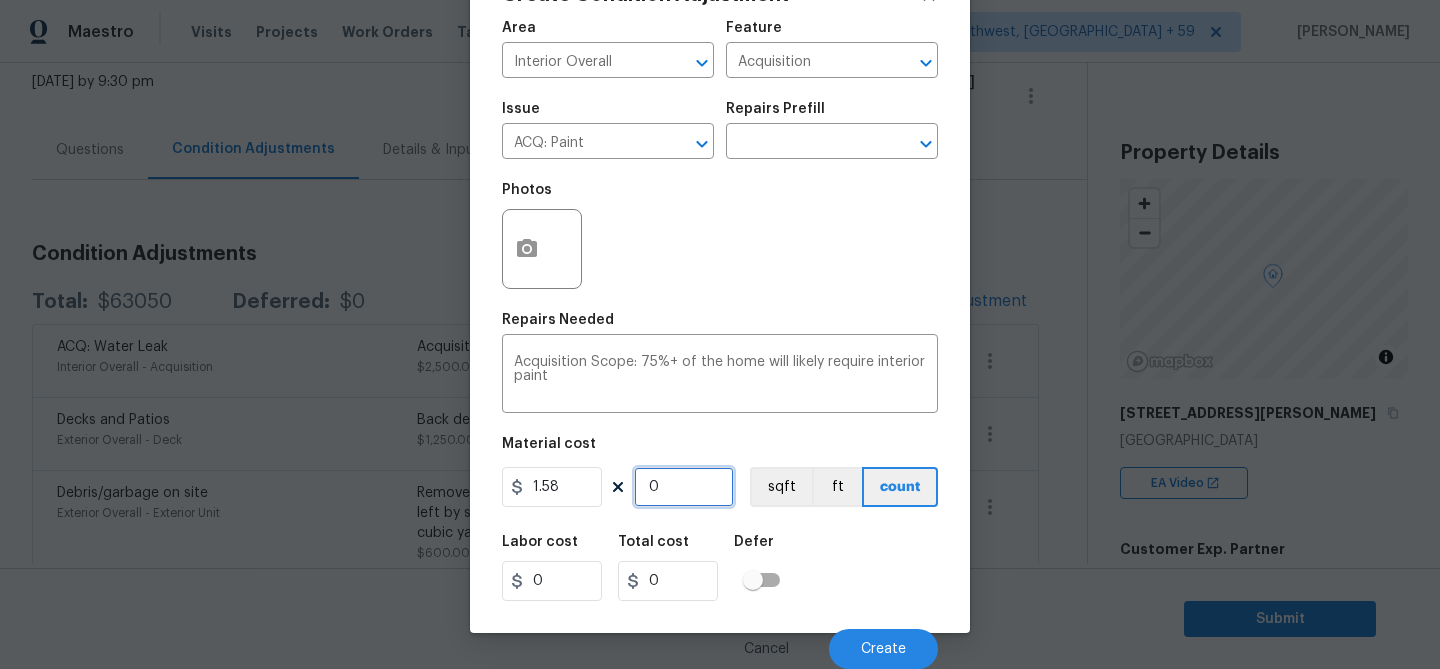 paste on "772" 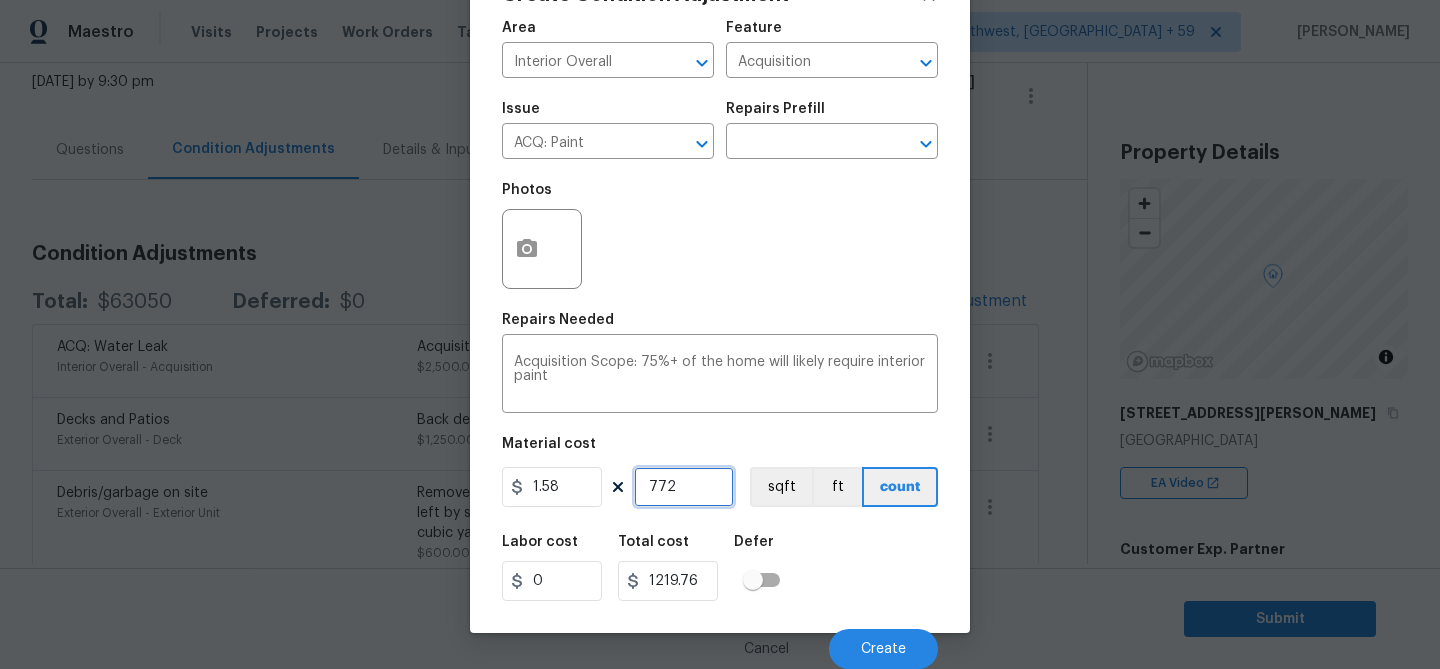 type on "772" 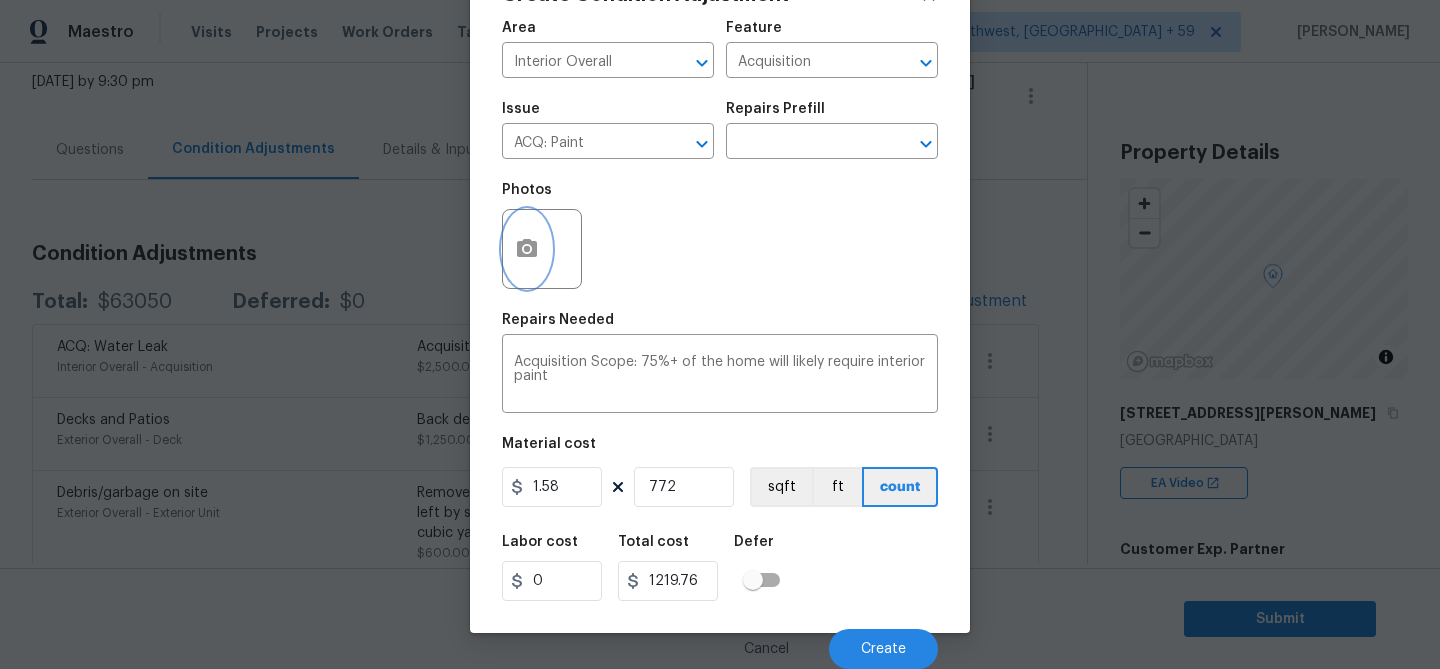 click at bounding box center (527, 249) 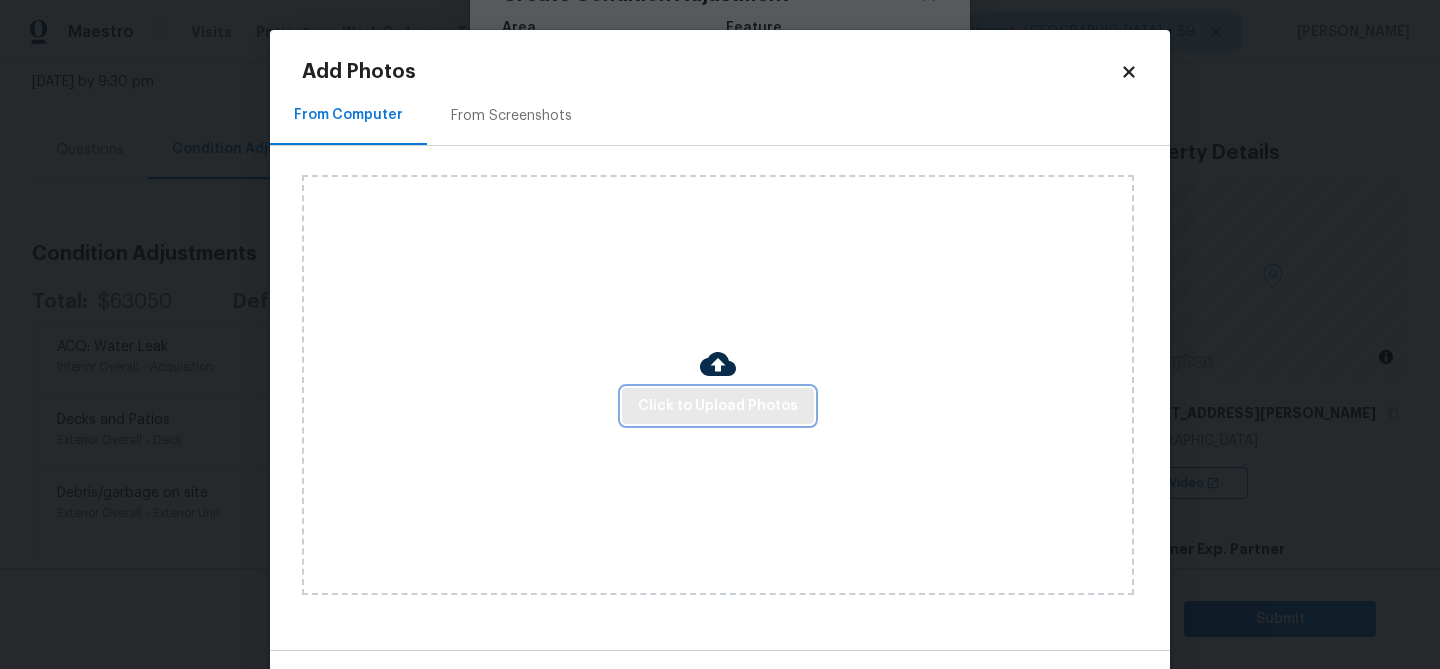 click on "Click to Upload Photos" at bounding box center (718, 406) 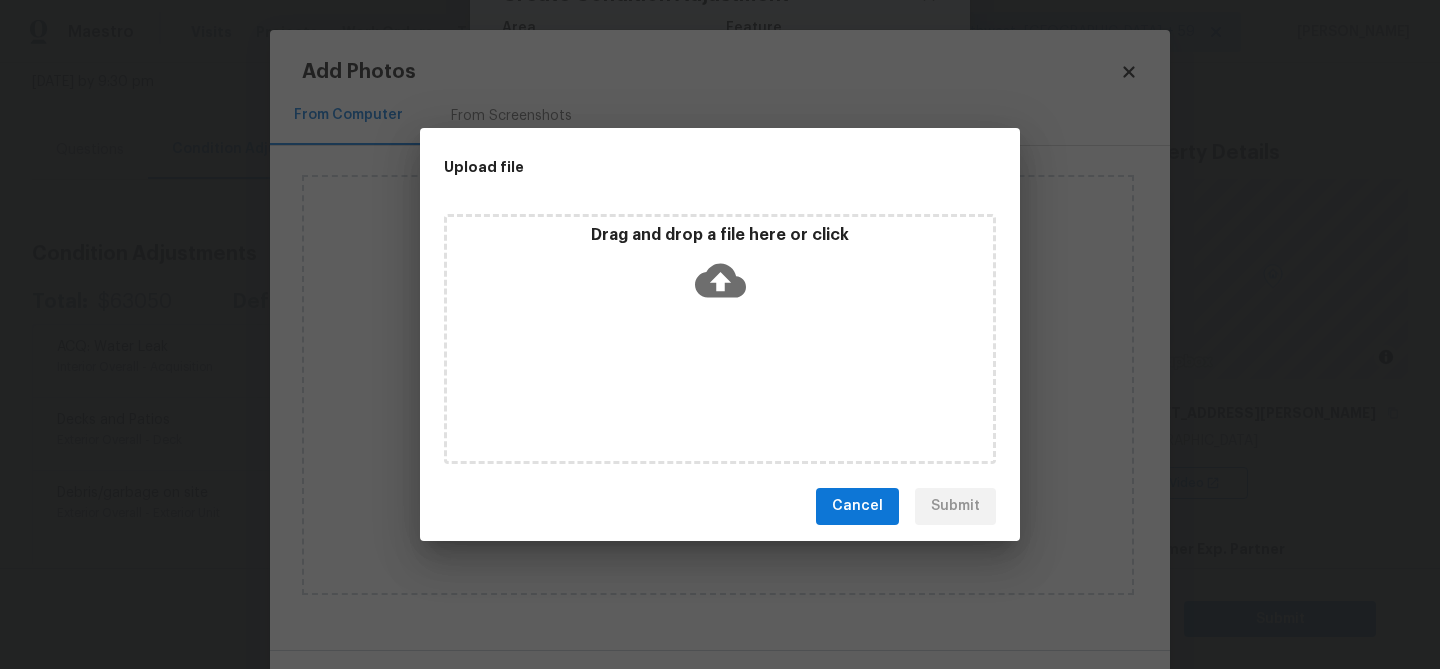 click 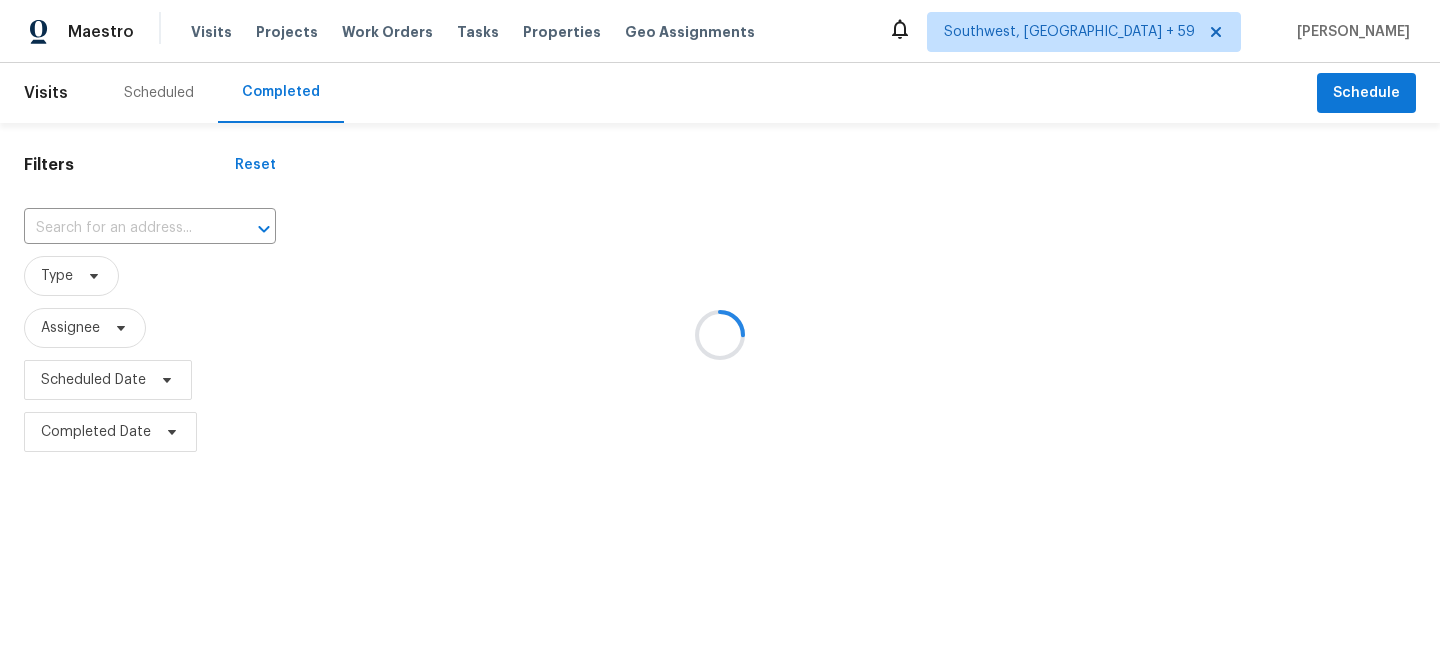 scroll, scrollTop: 0, scrollLeft: 0, axis: both 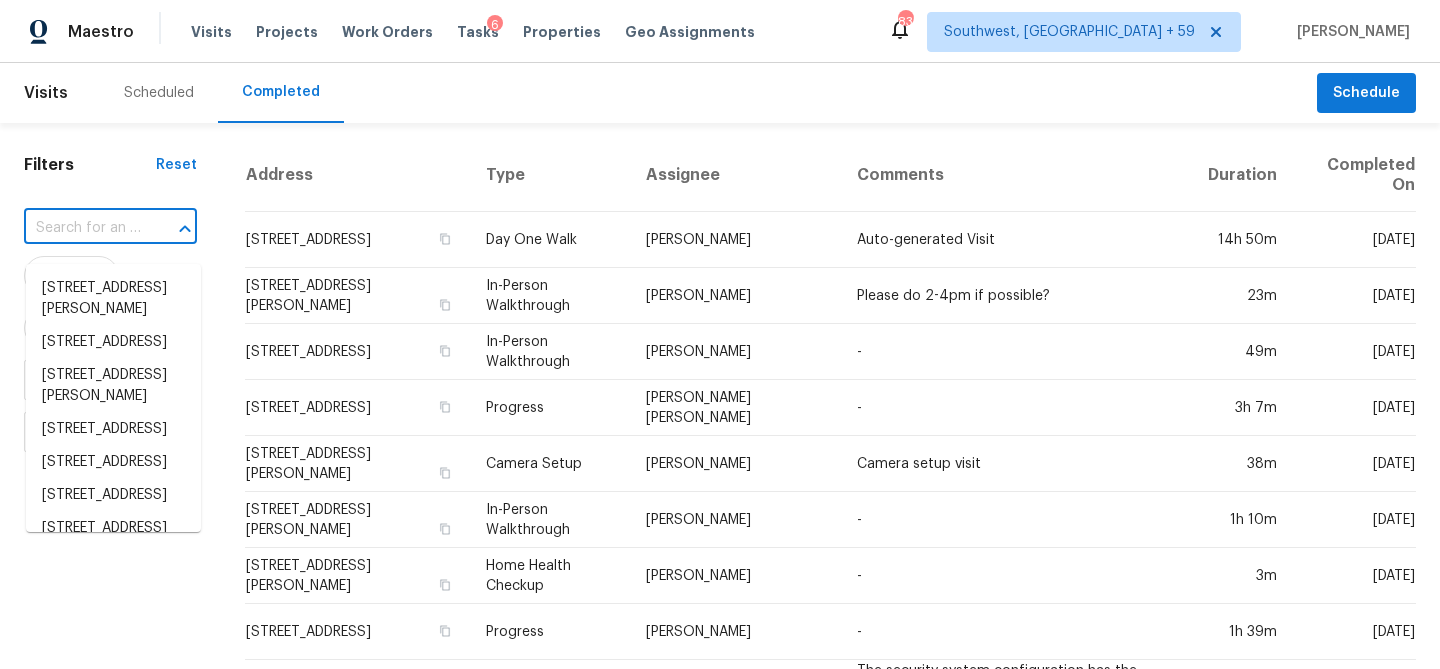 click at bounding box center [82, 228] 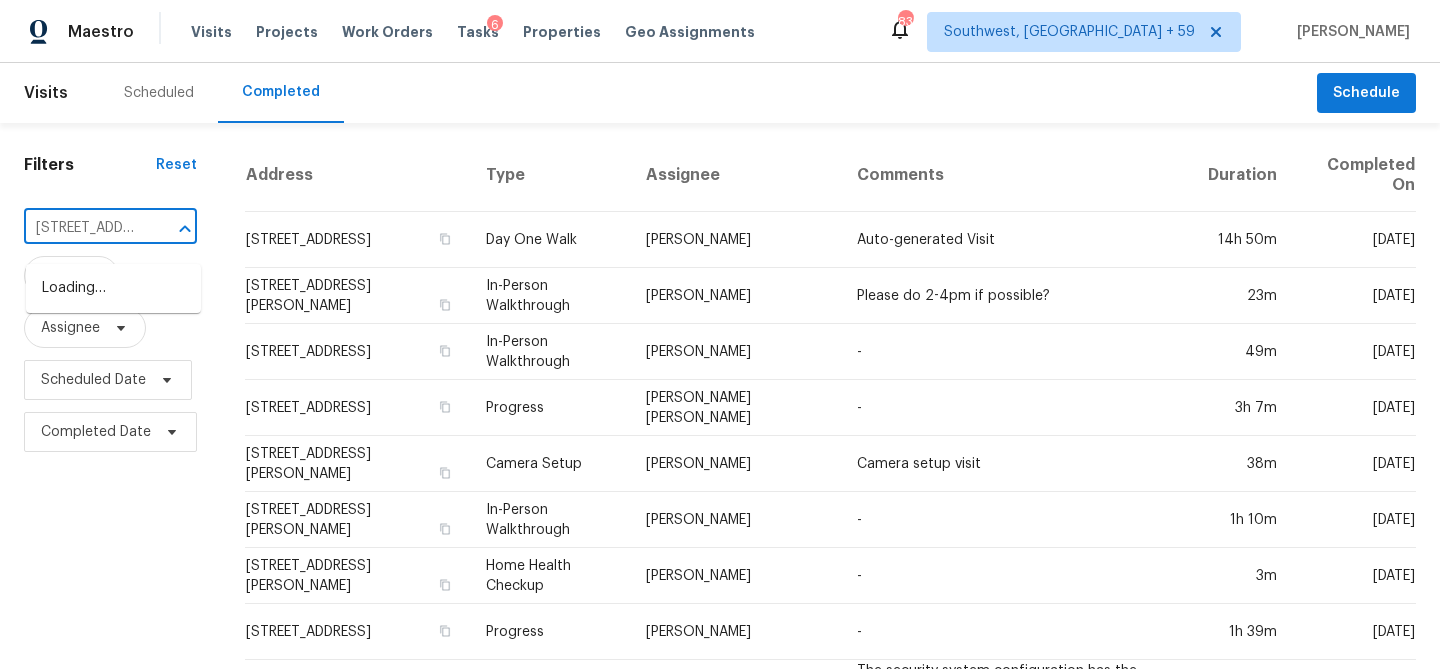 scroll, scrollTop: 0, scrollLeft: 168, axis: horizontal 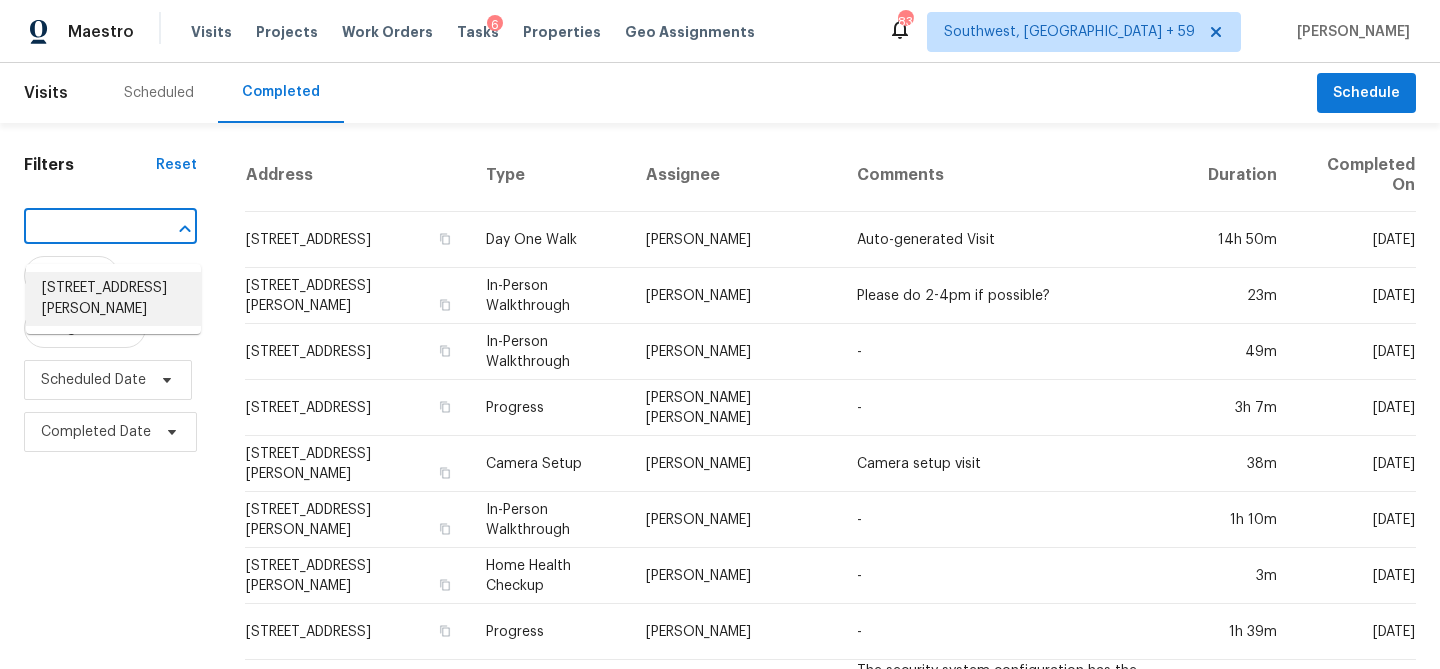 click on "2447 Shaw Ferry Rd, Lenoir City, TN 37772" at bounding box center (113, 299) 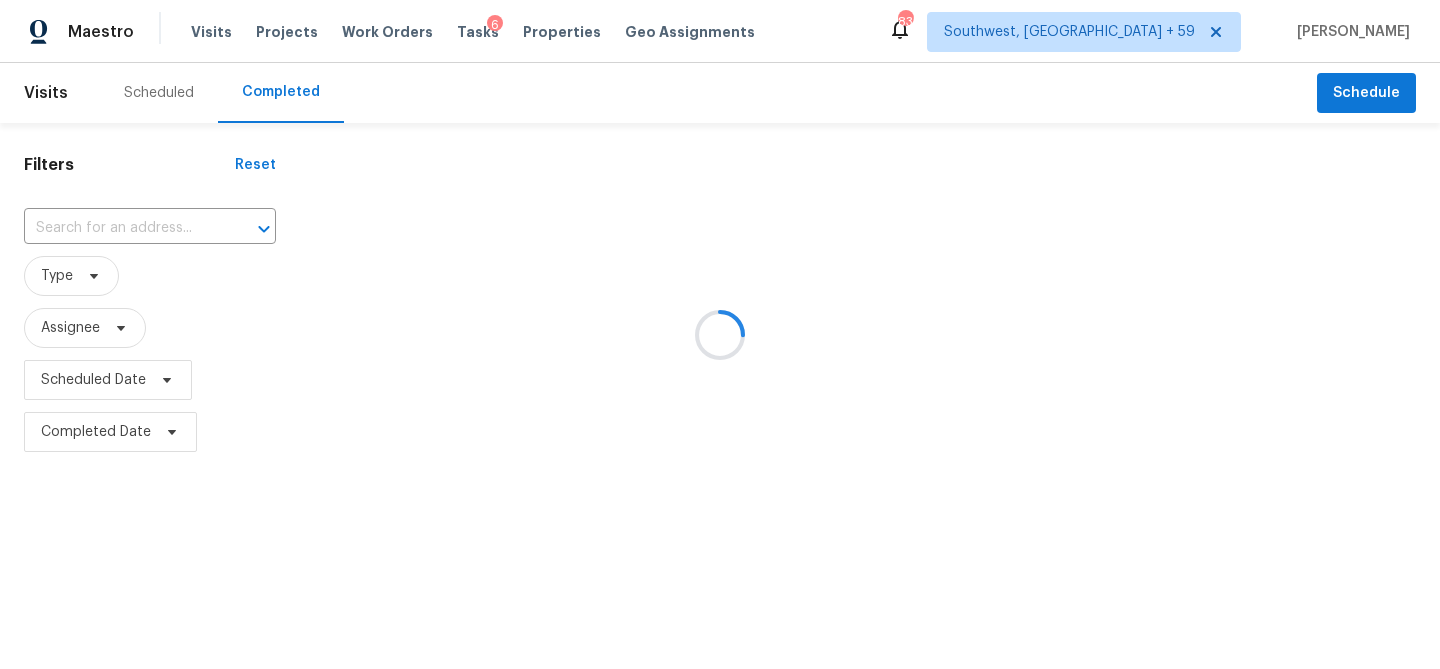 type on "2447 Shaw Ferry Rd, Lenoir City, TN 37772" 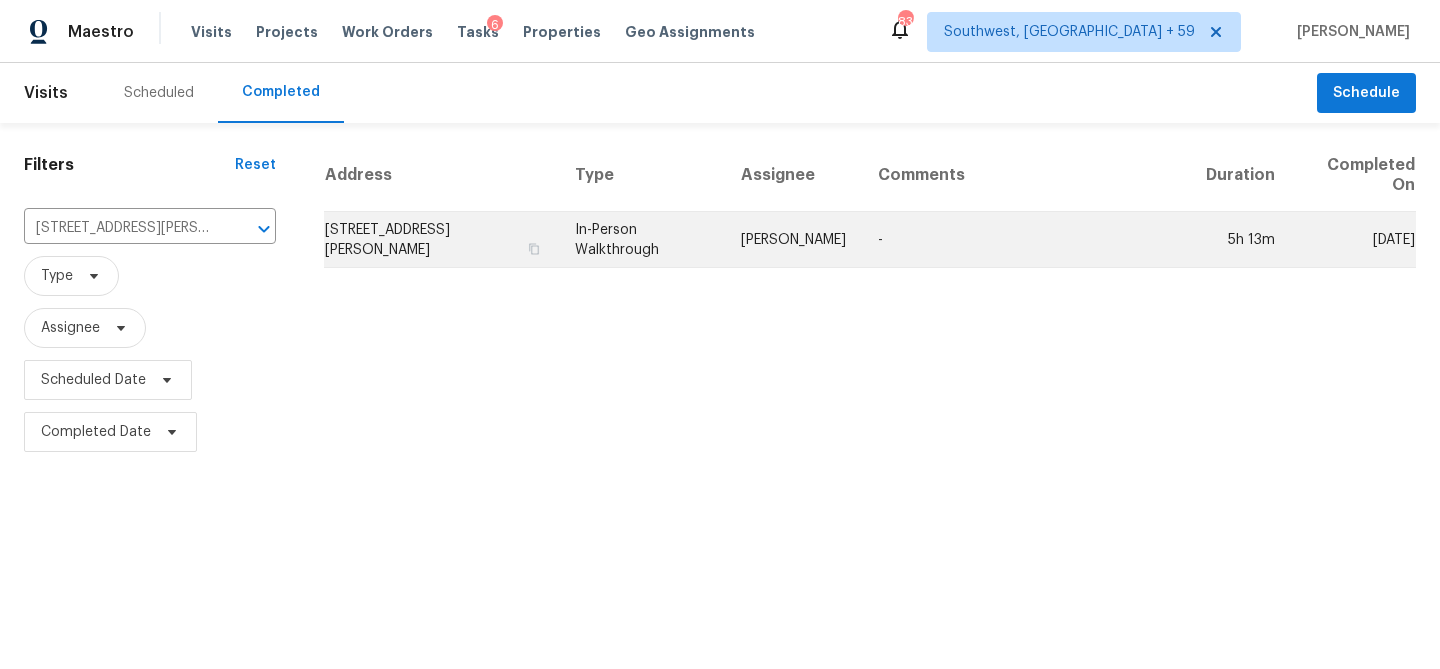 click on "2447 Shaw Ferry Rd, Lenoir City, TN 37772" at bounding box center (441, 240) 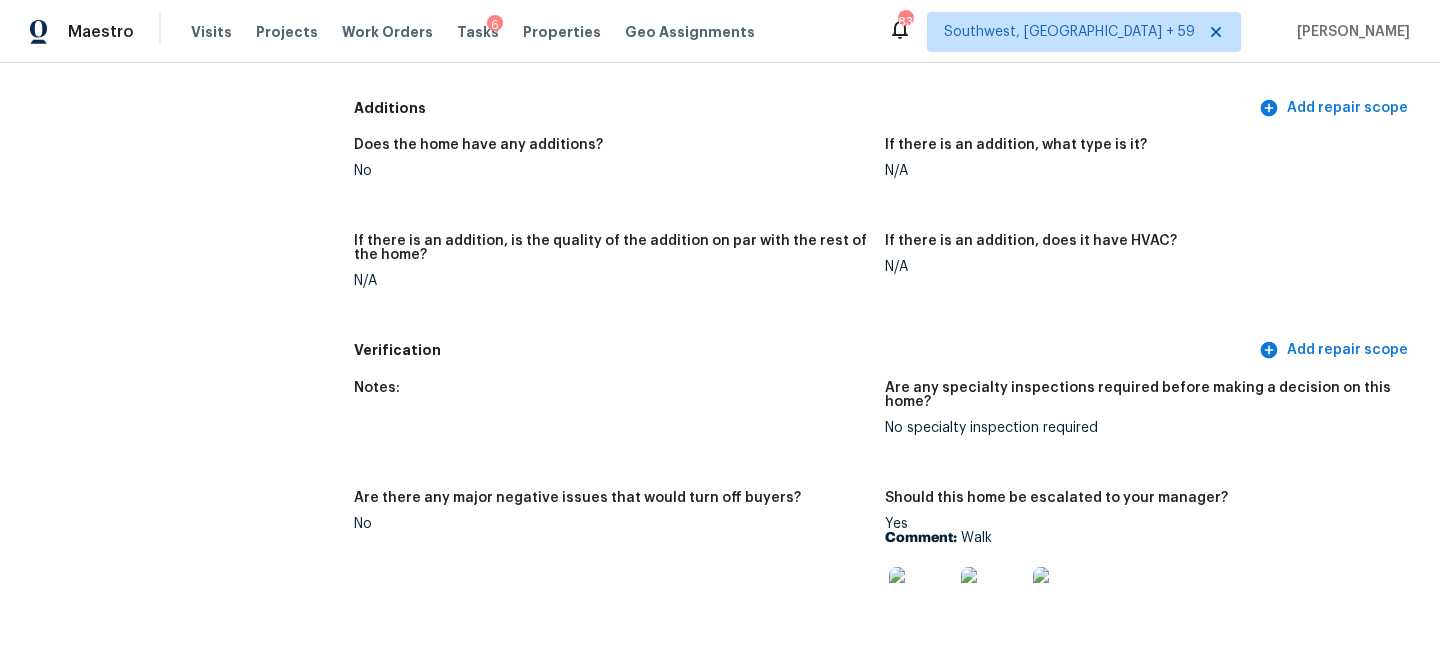 scroll, scrollTop: 4023, scrollLeft: 0, axis: vertical 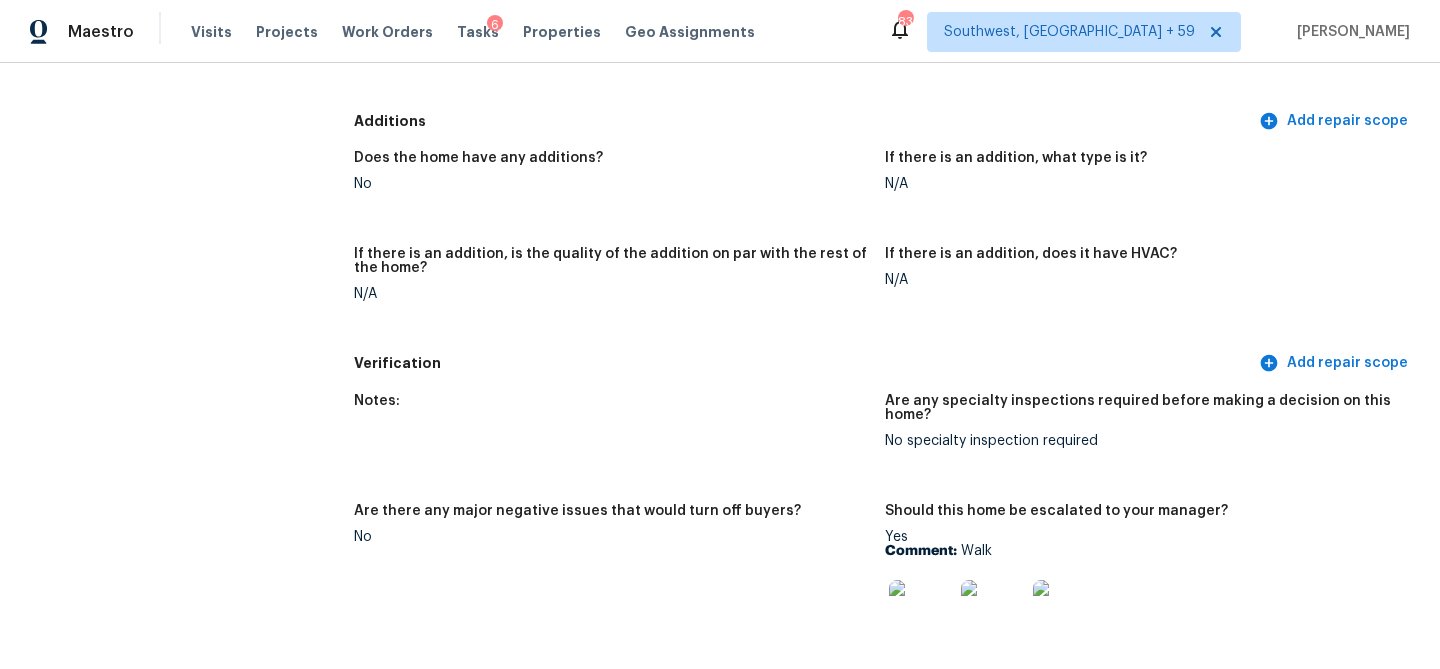 click at bounding box center [391, -6] 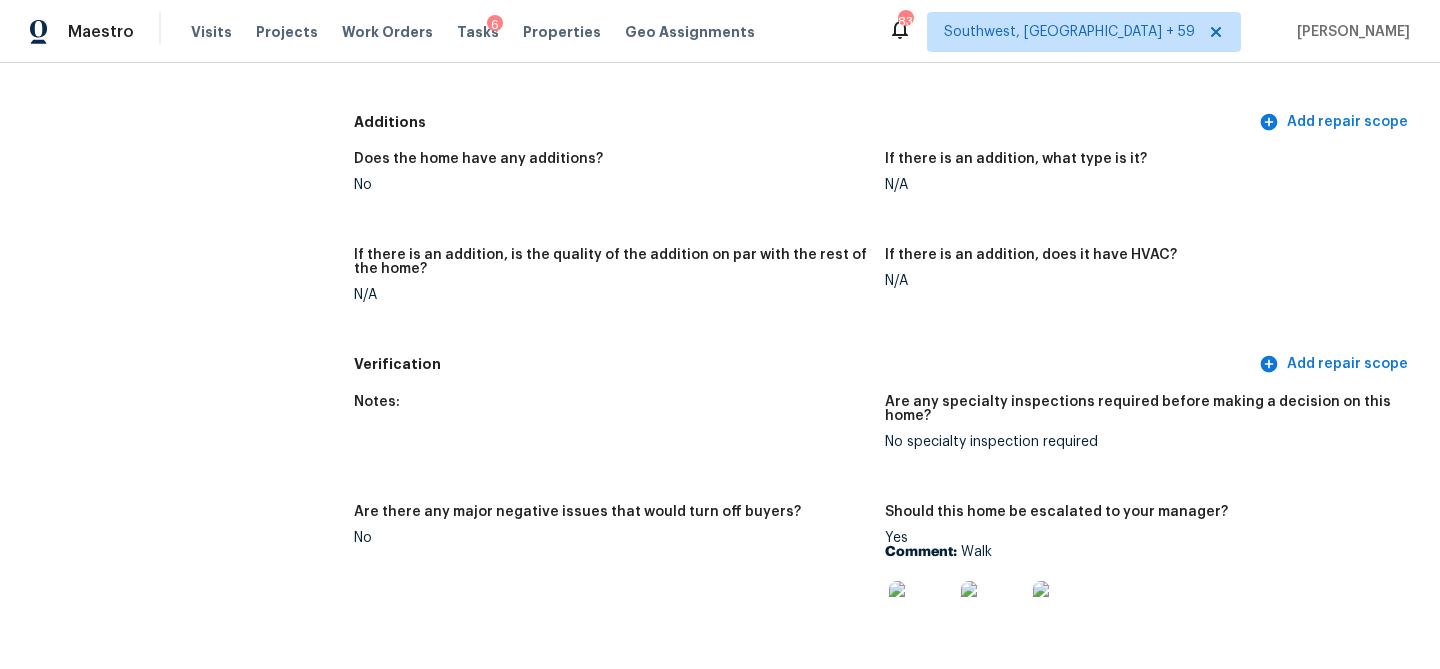 scroll, scrollTop: 3953, scrollLeft: 0, axis: vertical 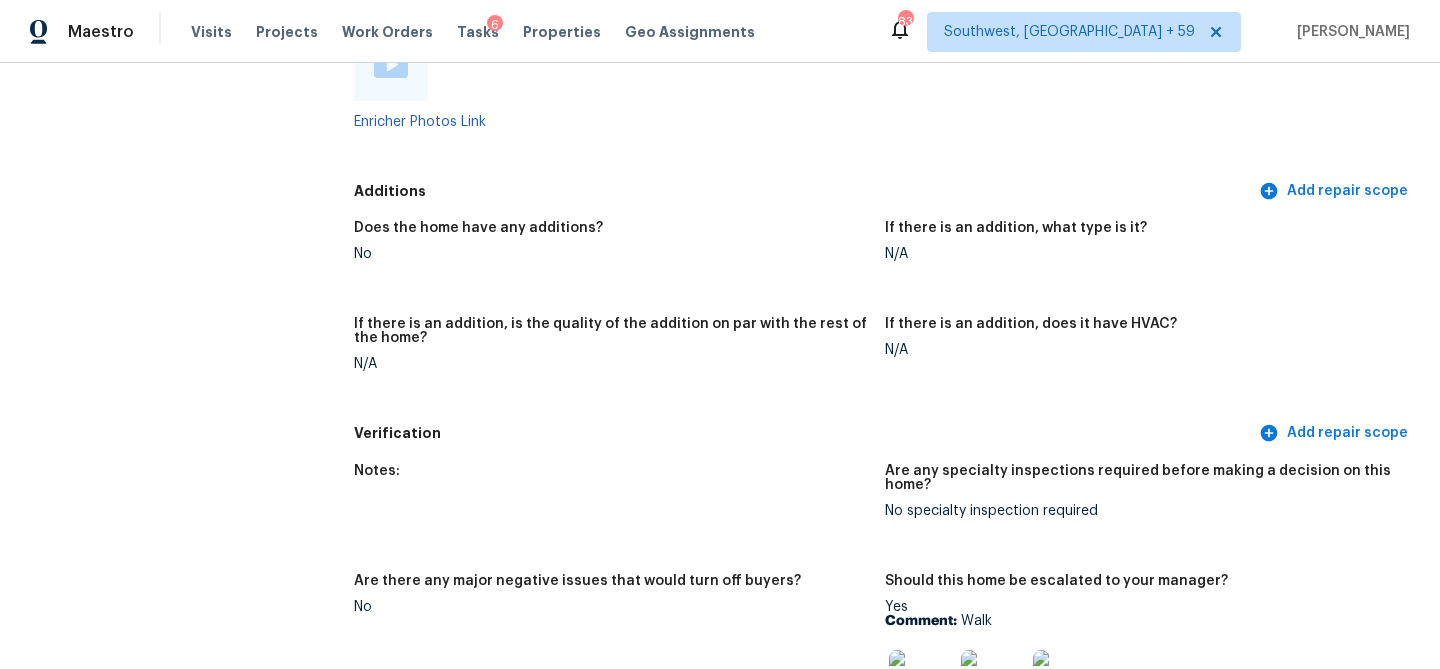 click on "Were you able to capture an assessment video? If not, please explain why. Yes" at bounding box center (619, -97) 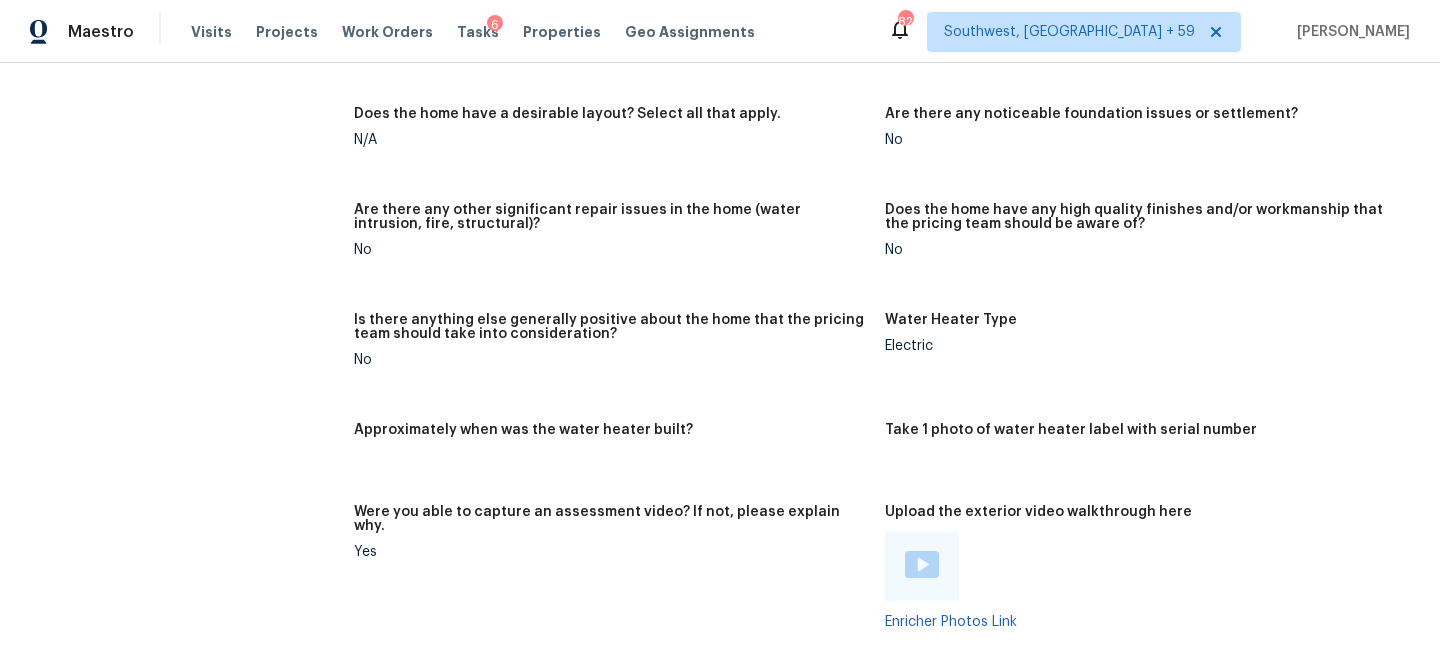 scroll, scrollTop: 5146, scrollLeft: 0, axis: vertical 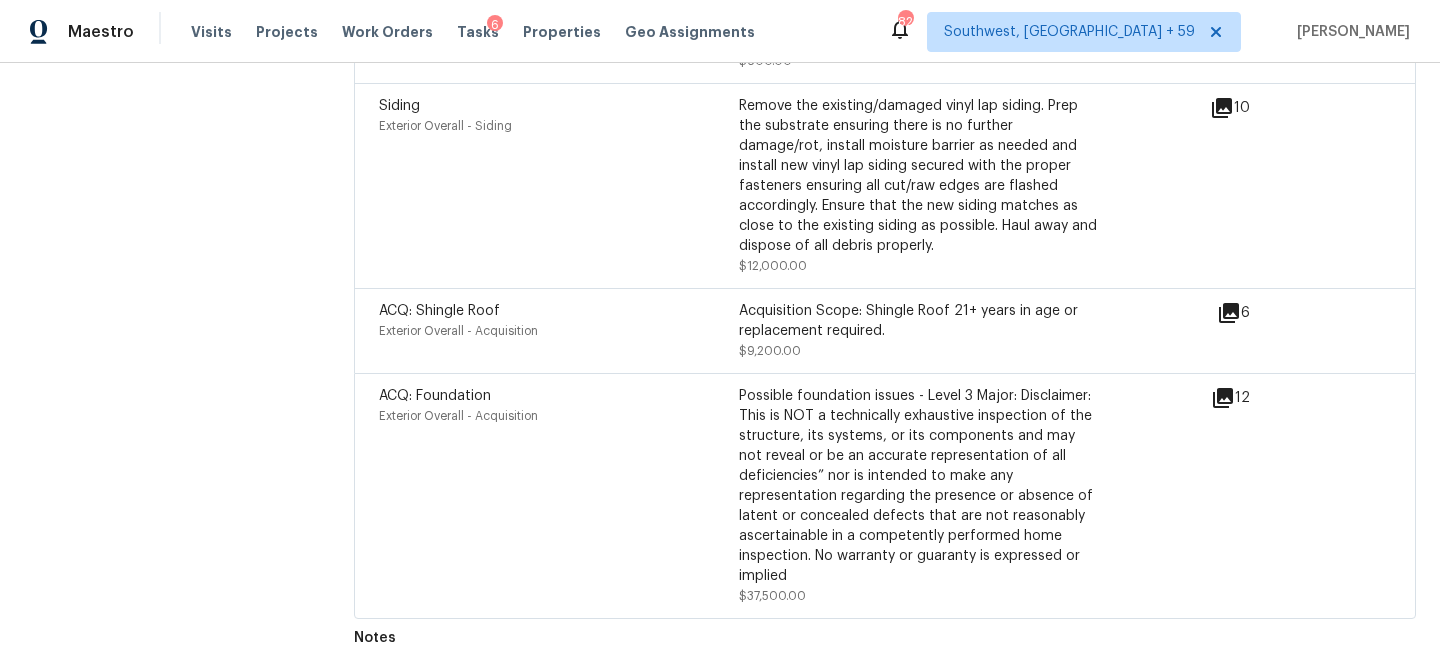 click 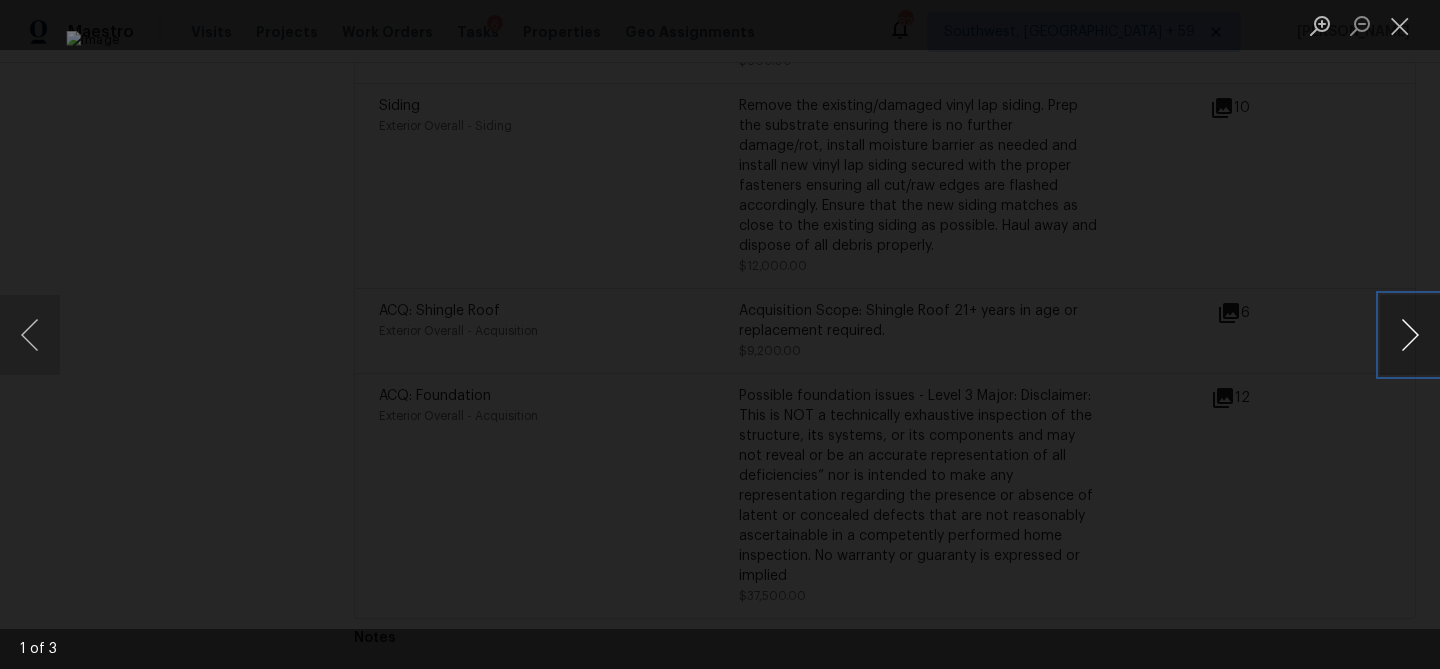 click at bounding box center (1410, 335) 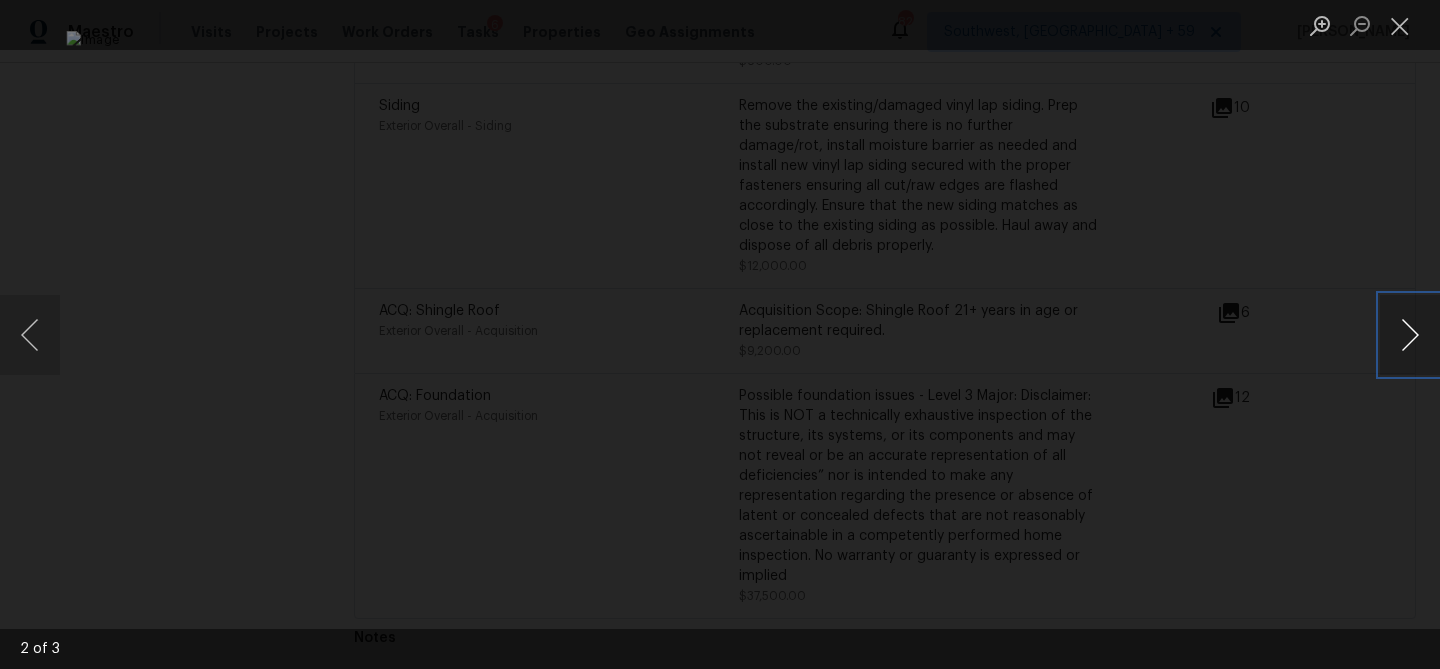 click at bounding box center [1410, 335] 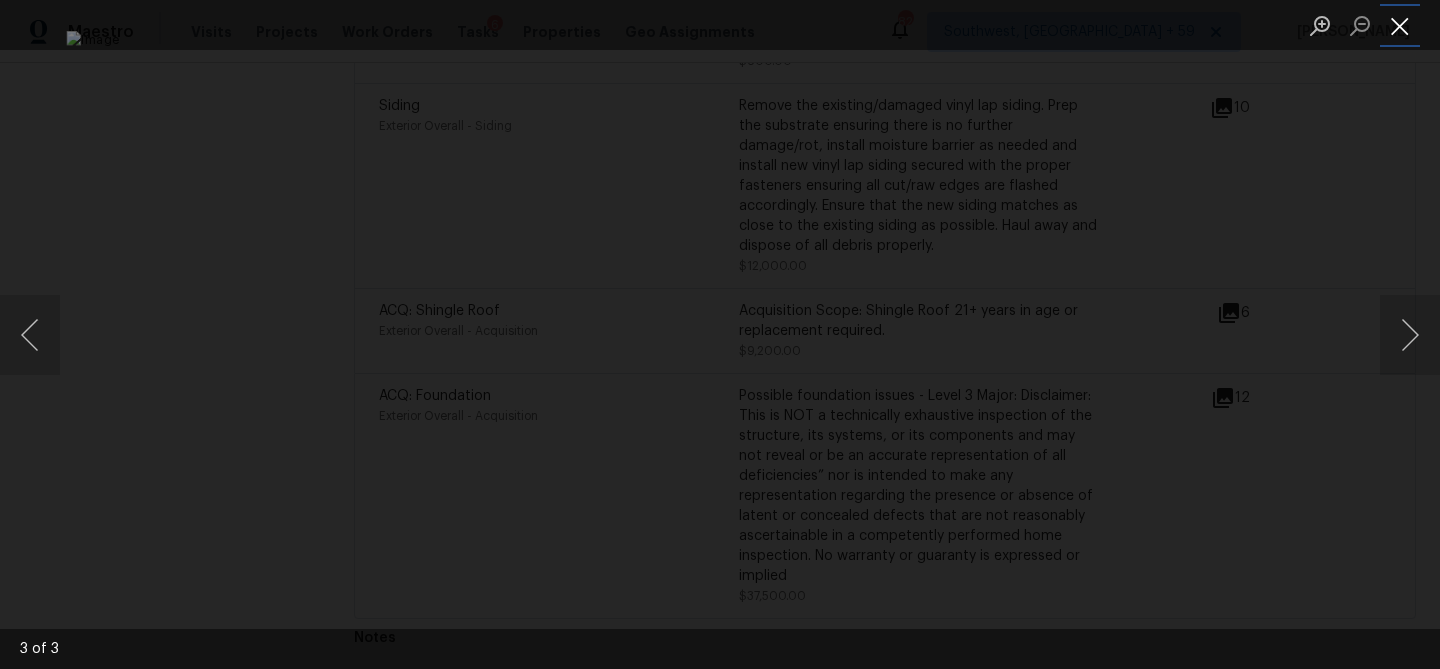 click at bounding box center [1400, 25] 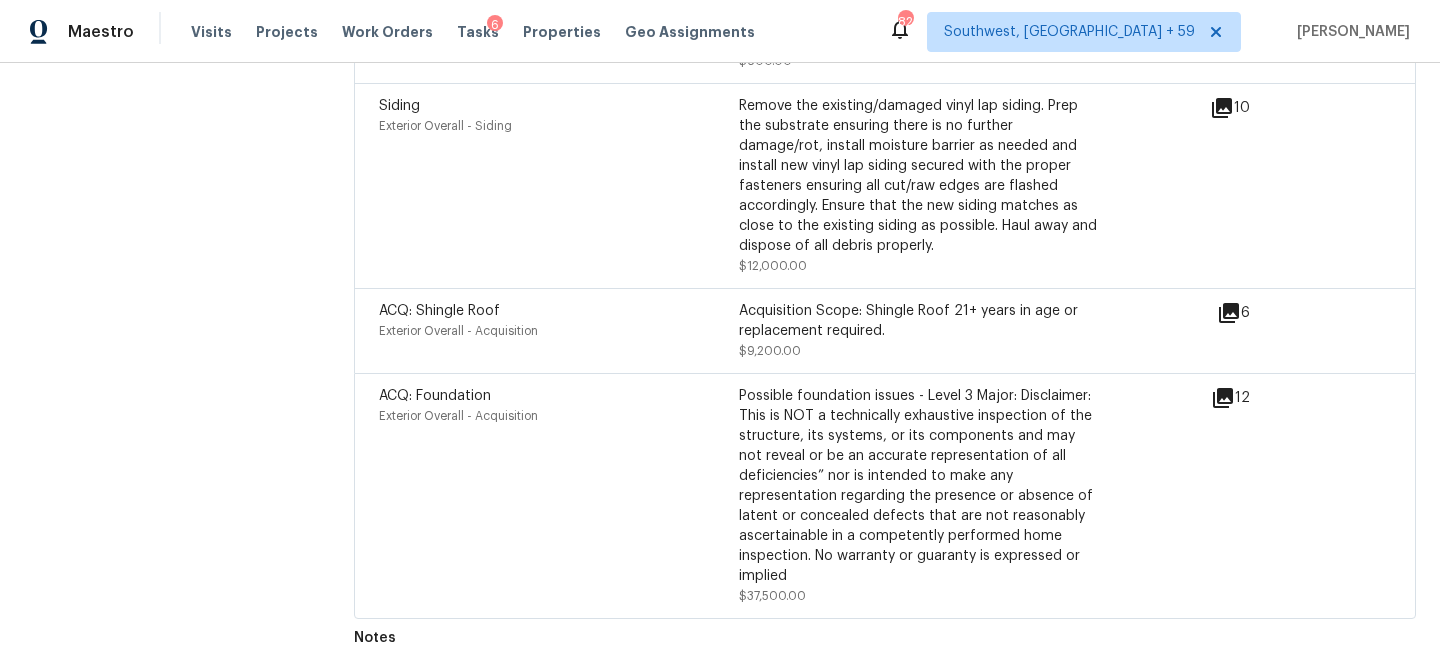 click on "5 Condition Adjustments" at bounding box center (885, -225) 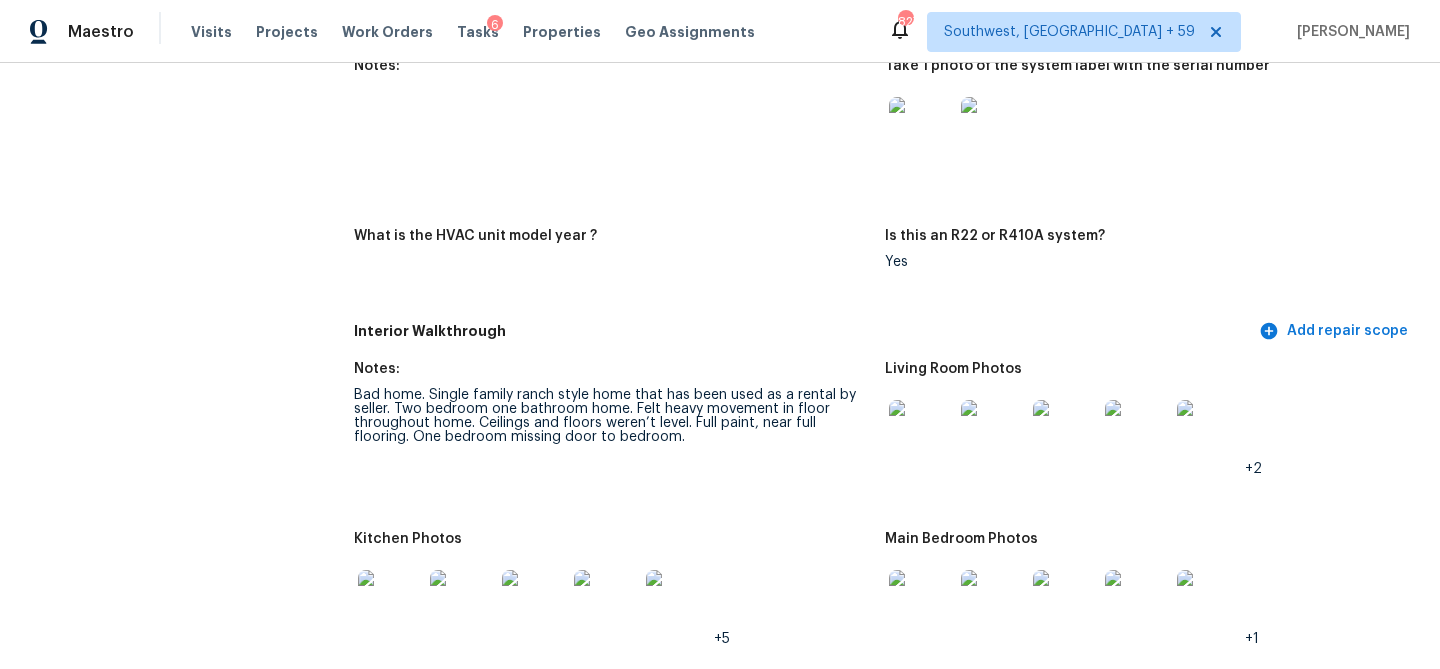 scroll, scrollTop: 2363, scrollLeft: 0, axis: vertical 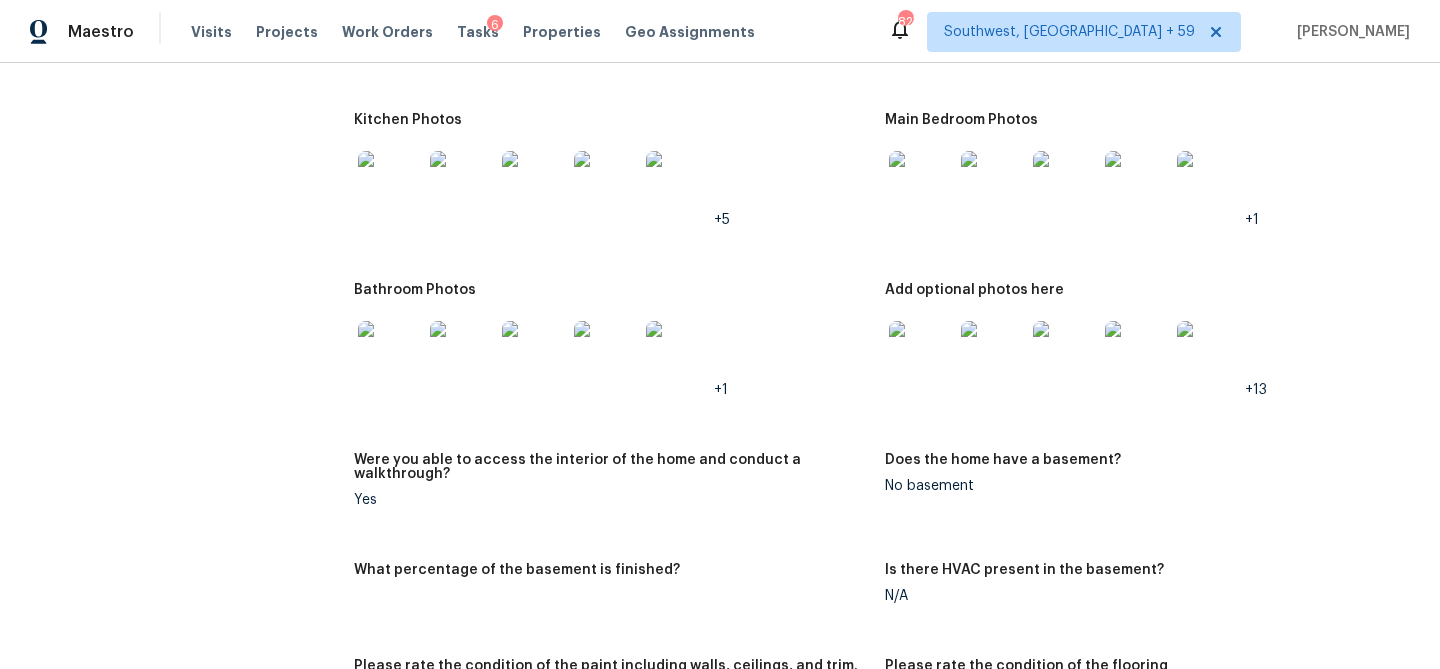 click at bounding box center (921, 13) 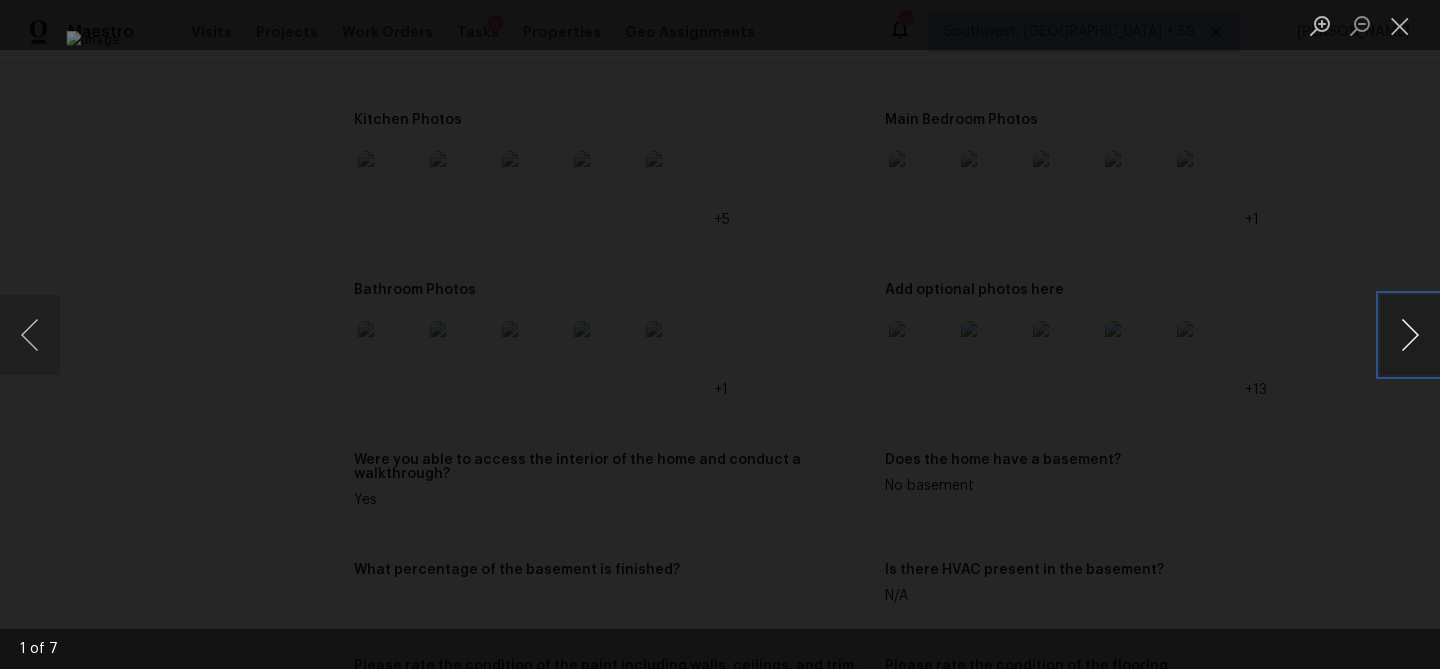click at bounding box center (1410, 335) 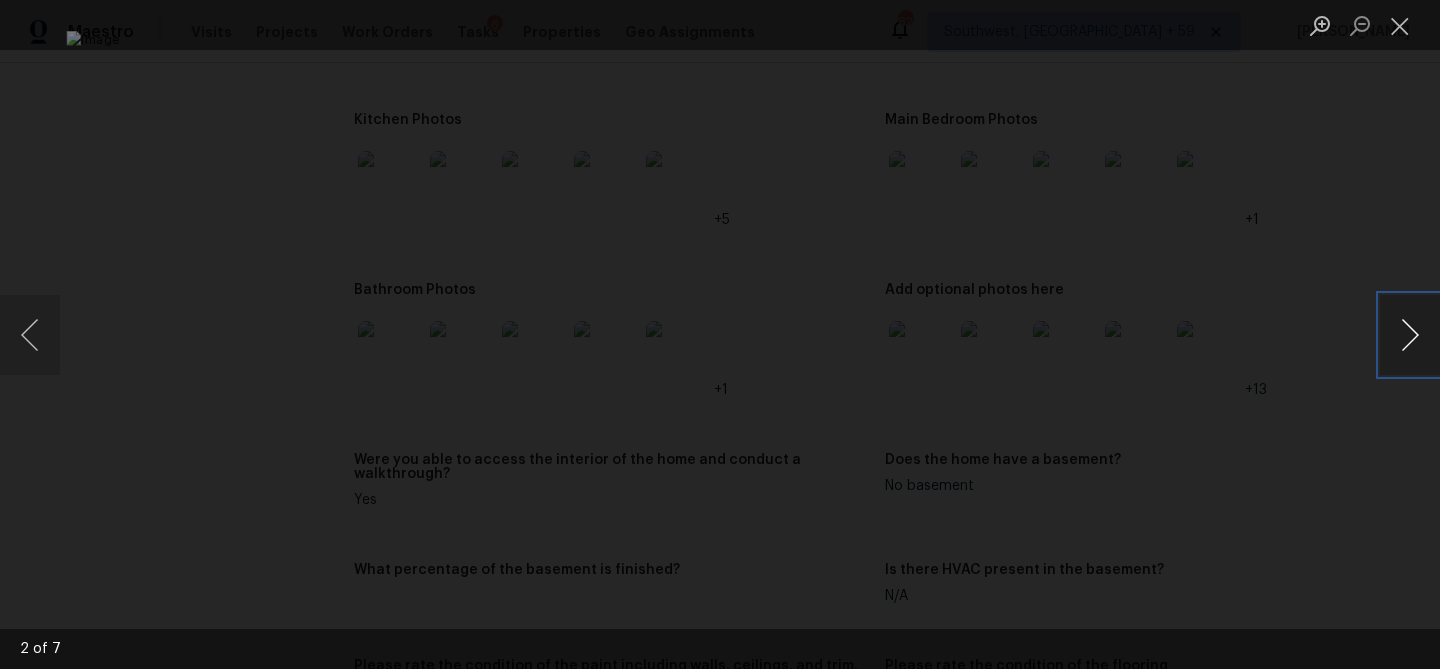 click at bounding box center [1410, 335] 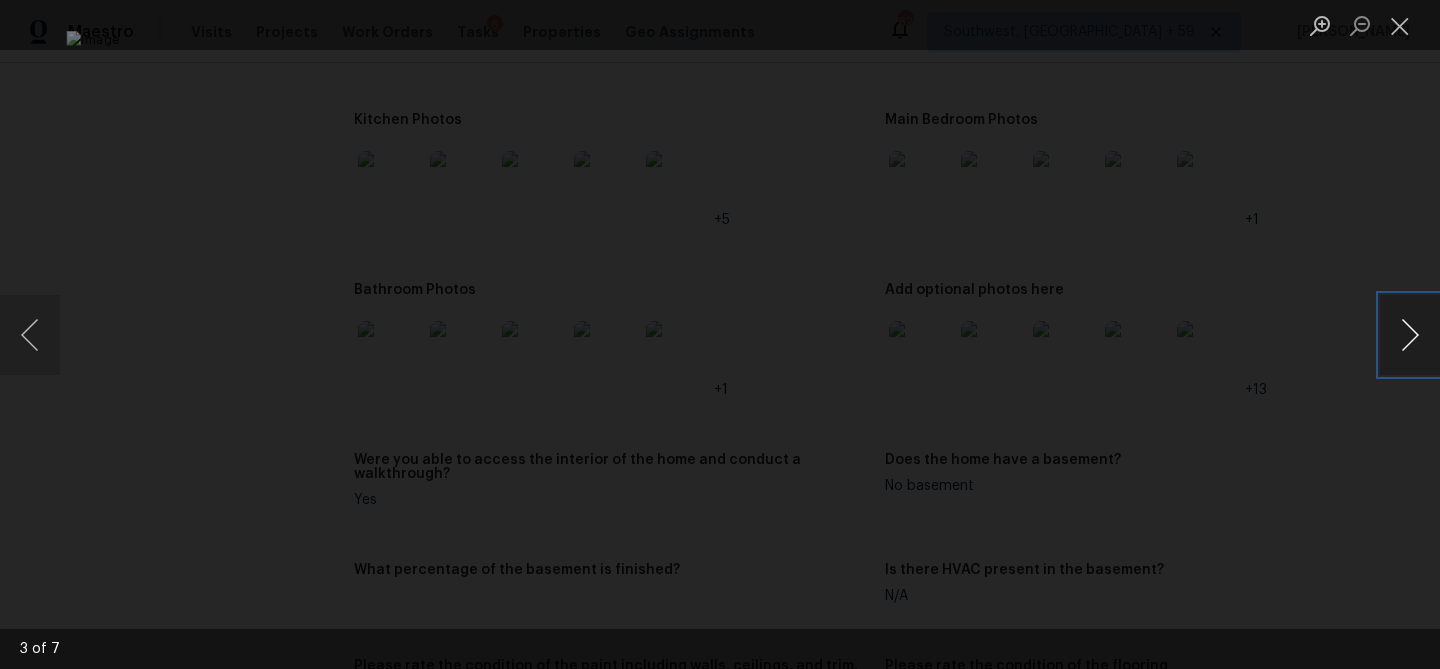 click at bounding box center (1410, 335) 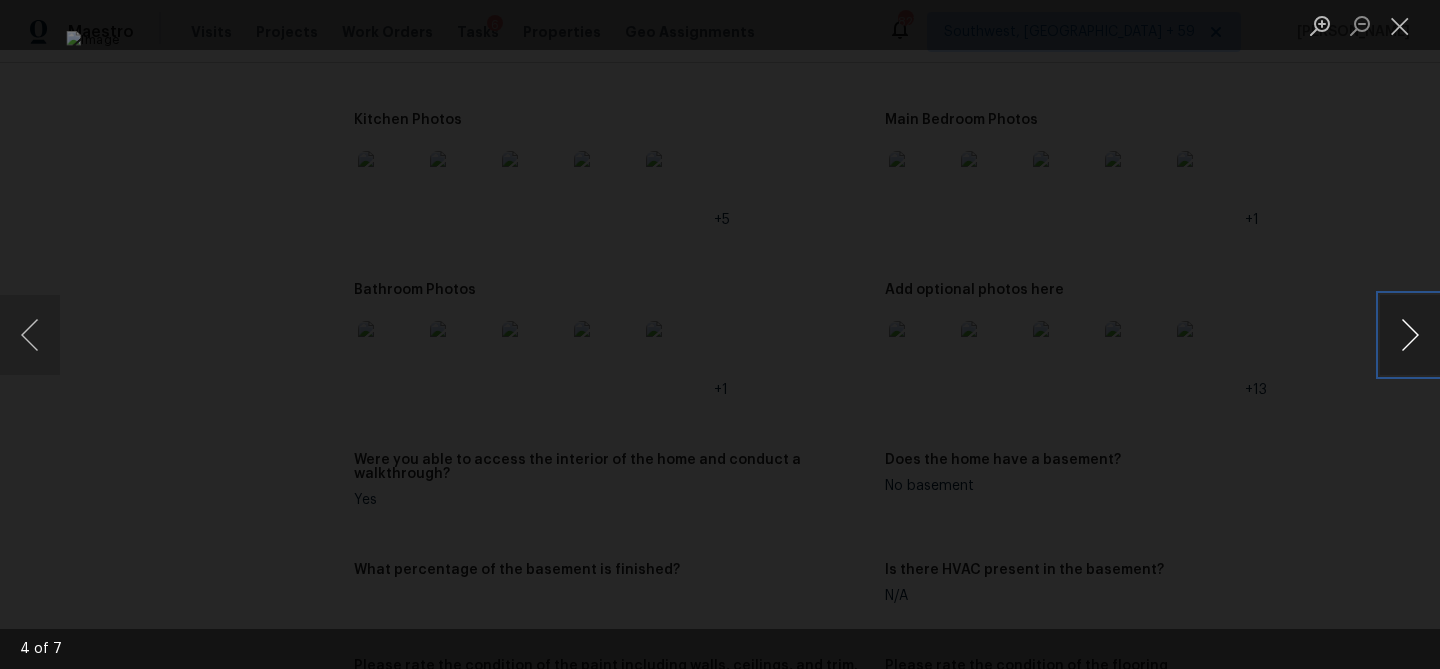 click at bounding box center (1410, 335) 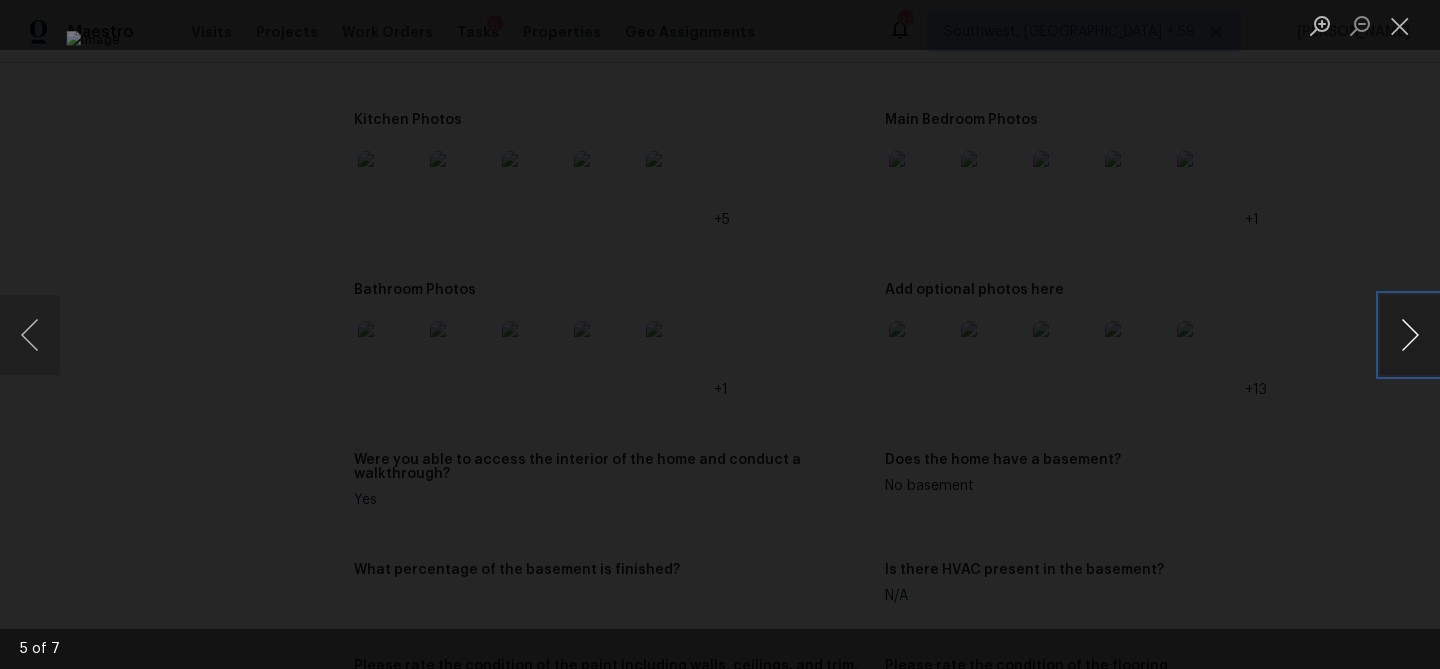 click at bounding box center [1410, 335] 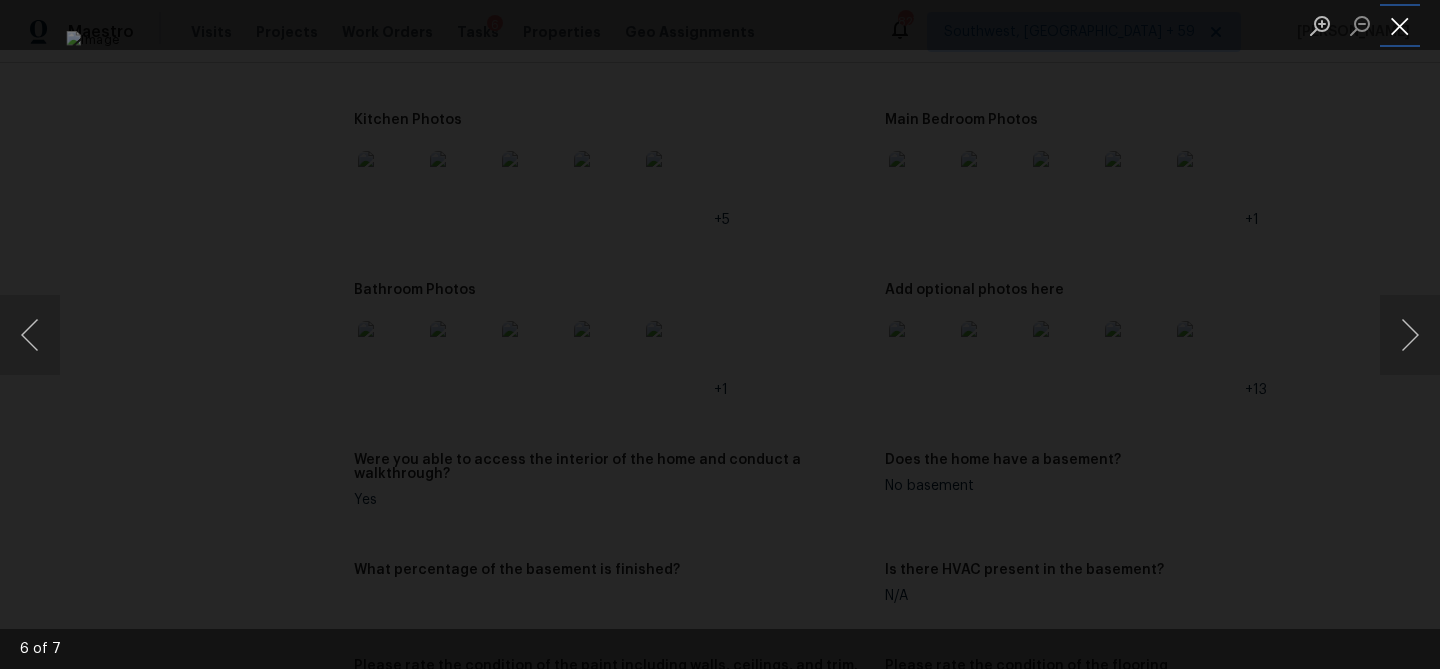 click at bounding box center [1400, 25] 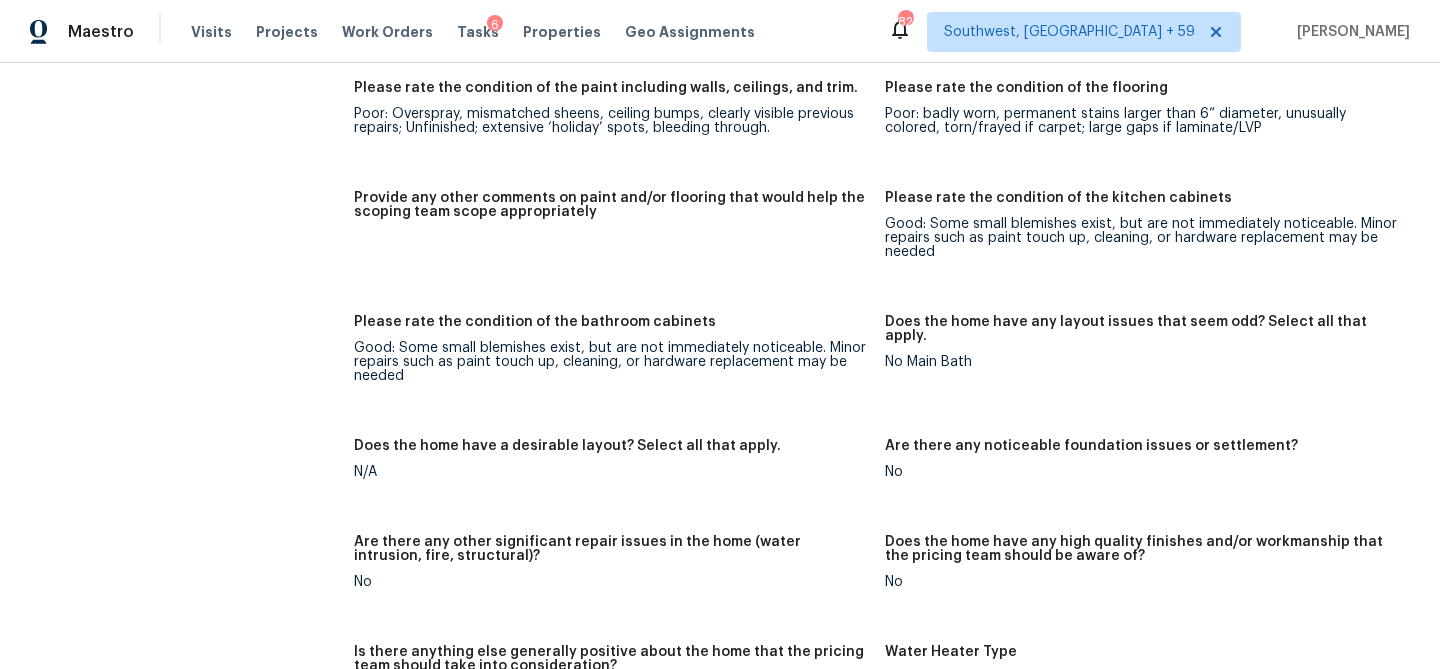 scroll, scrollTop: 2933, scrollLeft: 0, axis: vertical 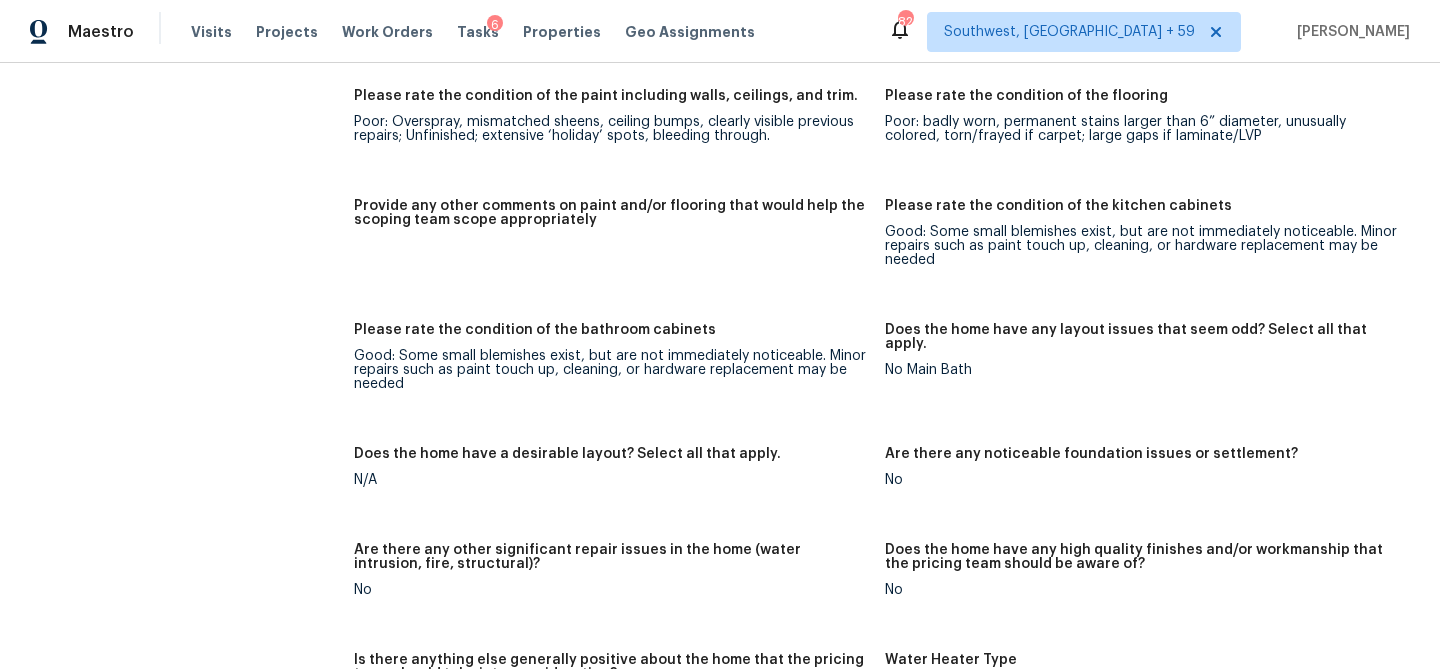 click on "Bathroom Photos  +1" at bounding box center (619, -214) 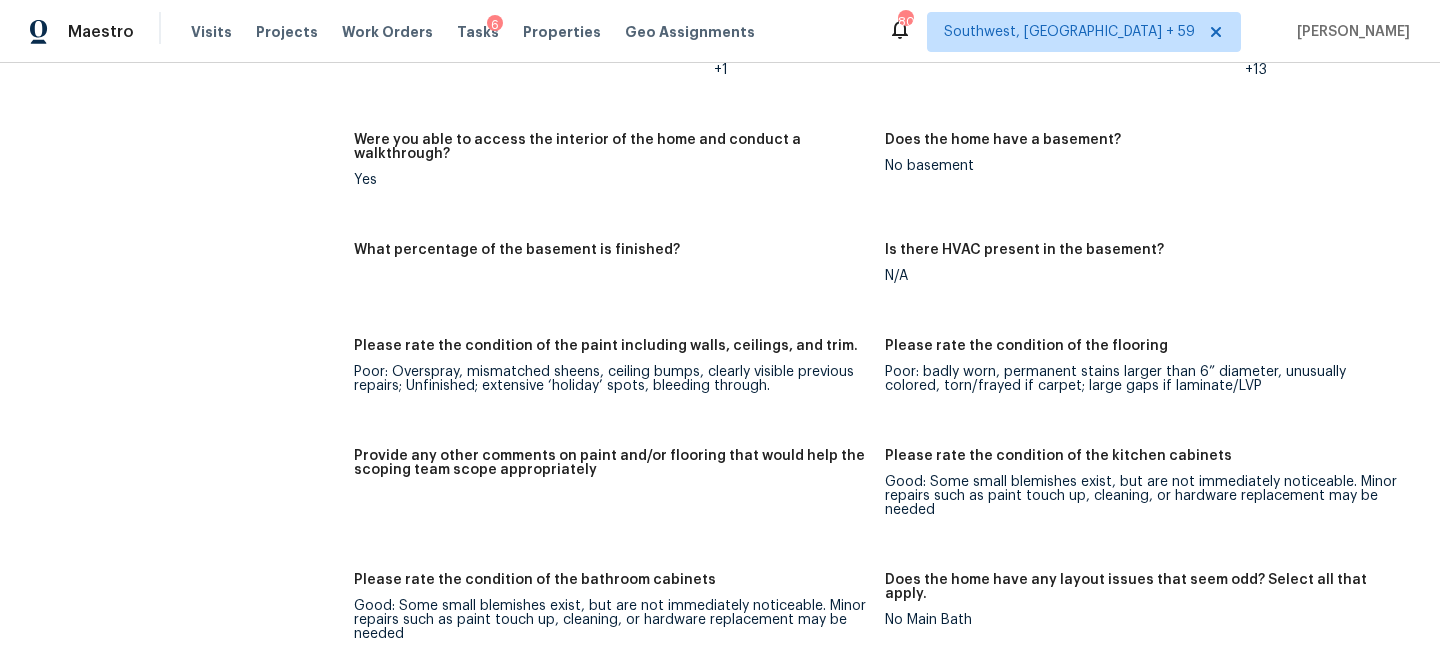 scroll, scrollTop: 2590, scrollLeft: 0, axis: vertical 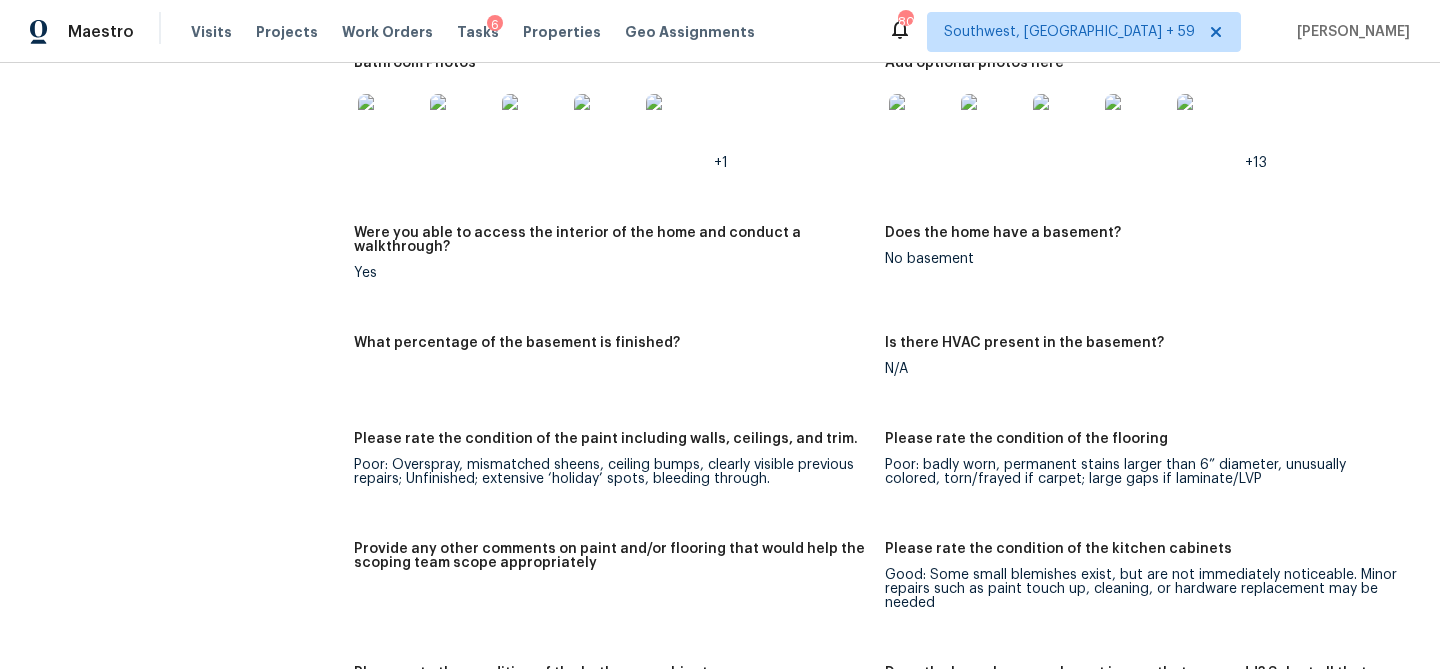 click at bounding box center (921, 126) 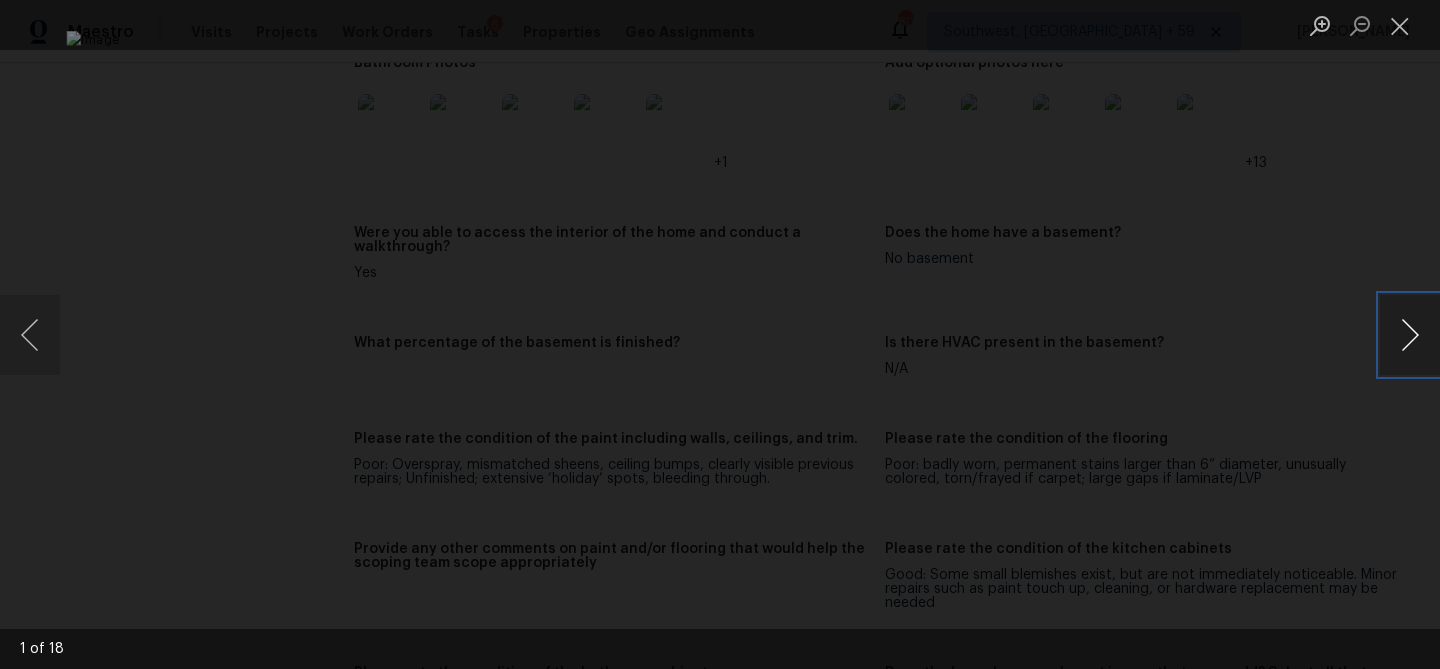 click at bounding box center [1410, 335] 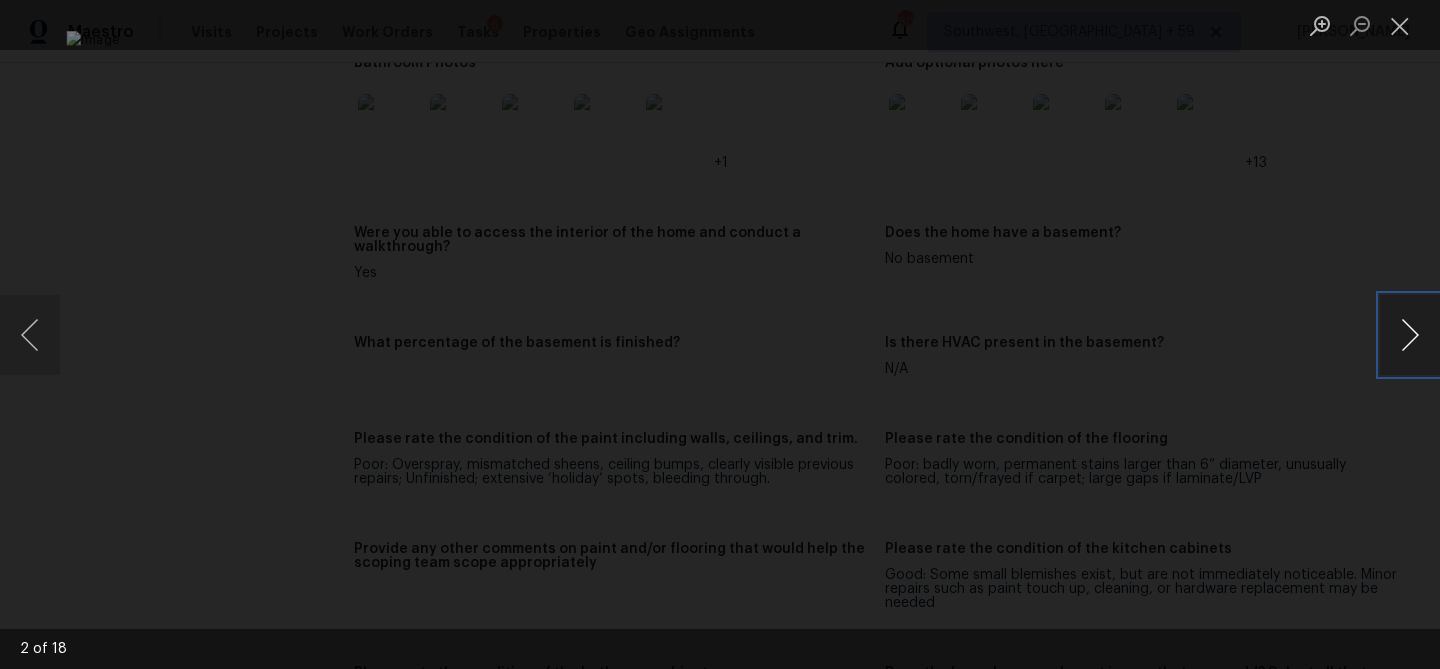 click at bounding box center (1410, 335) 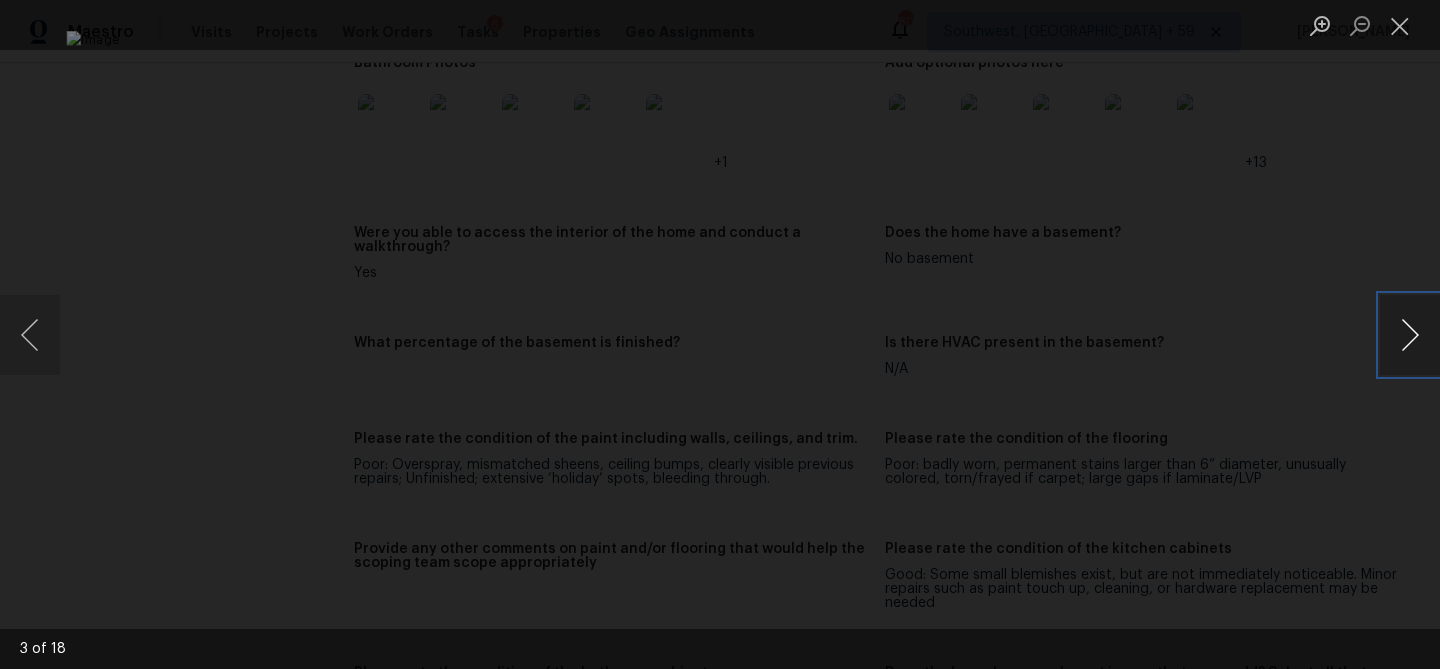 click at bounding box center (1410, 335) 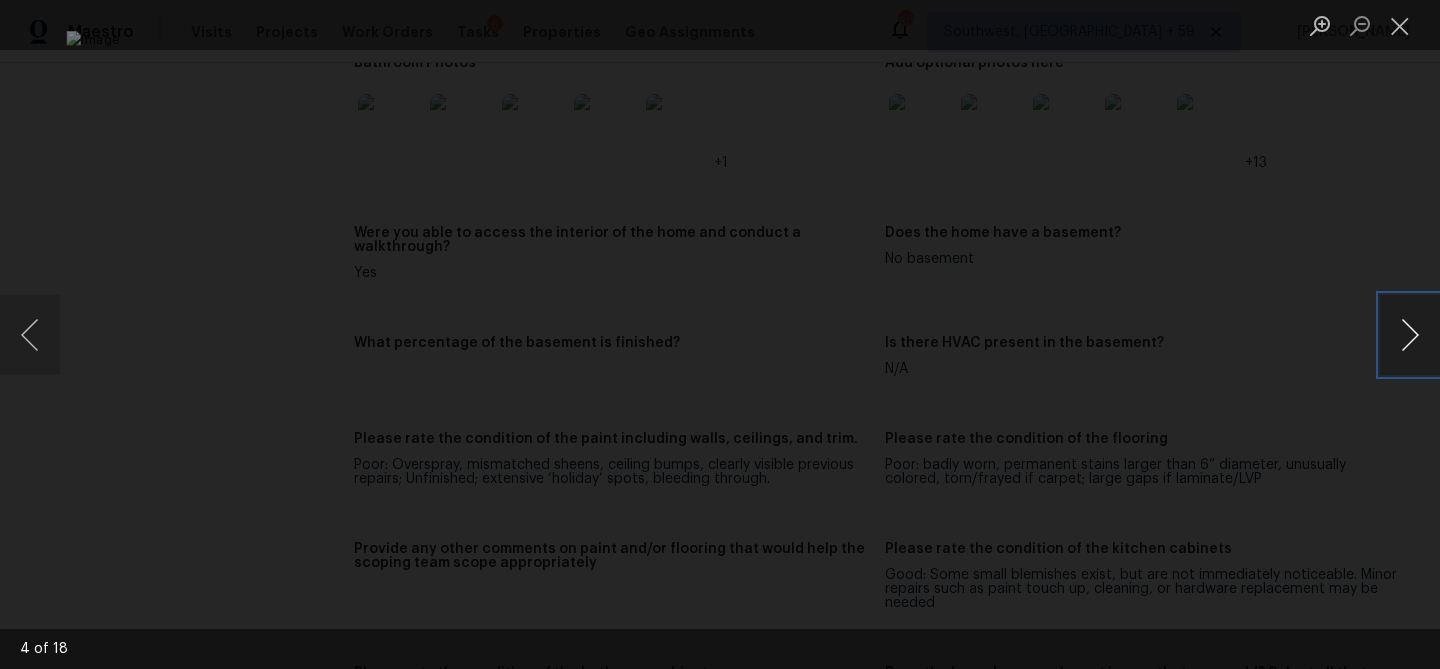 click at bounding box center [1410, 335] 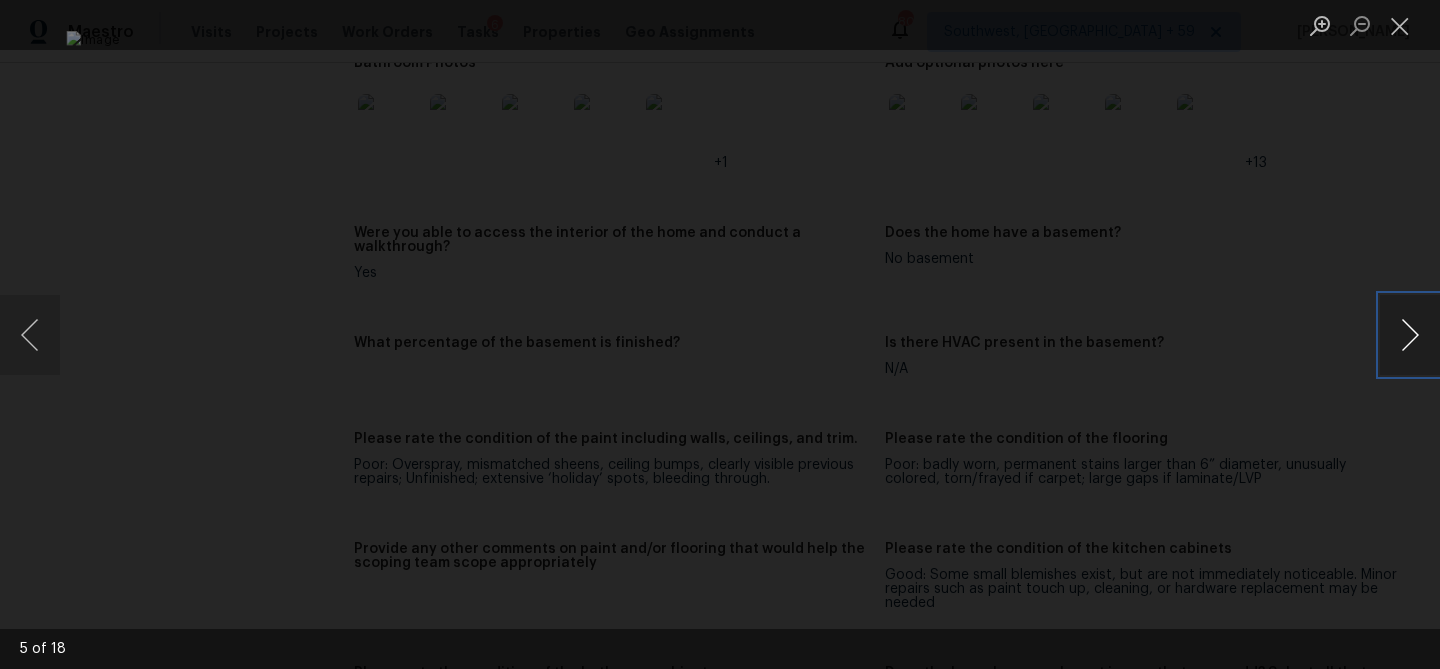 click at bounding box center [1410, 335] 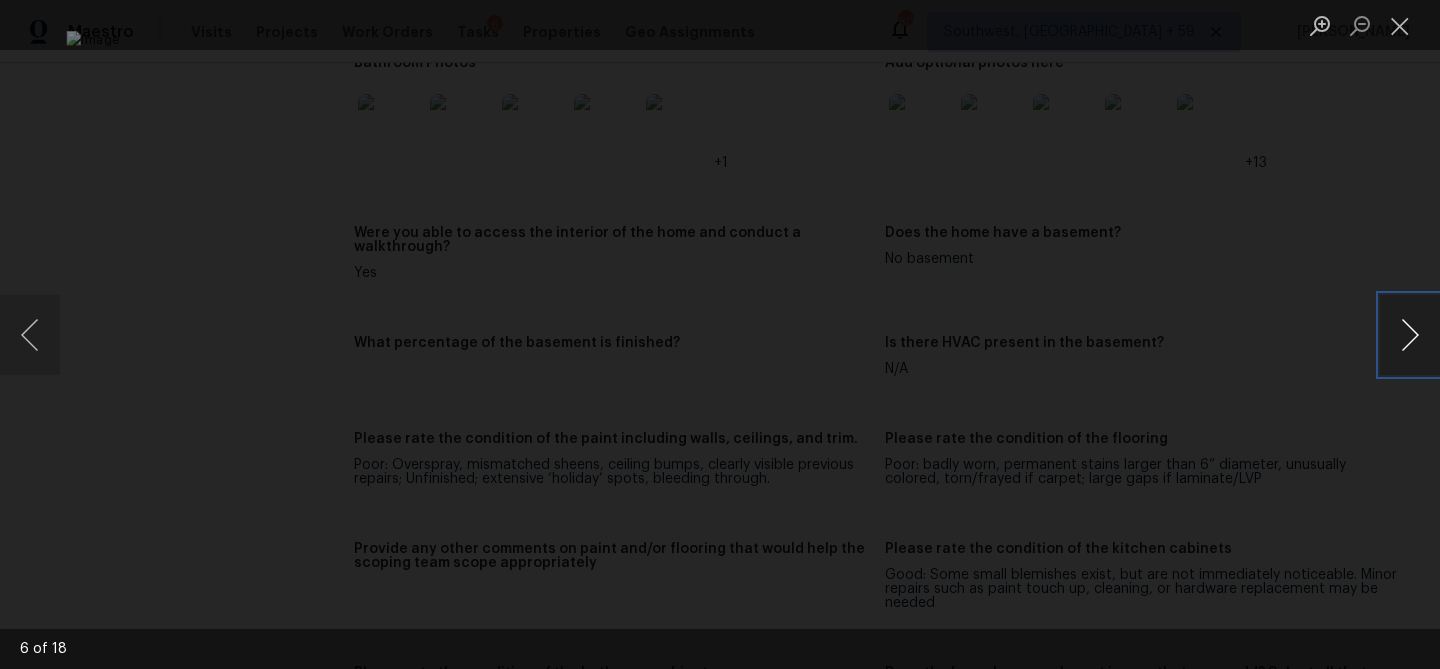 click at bounding box center (1410, 335) 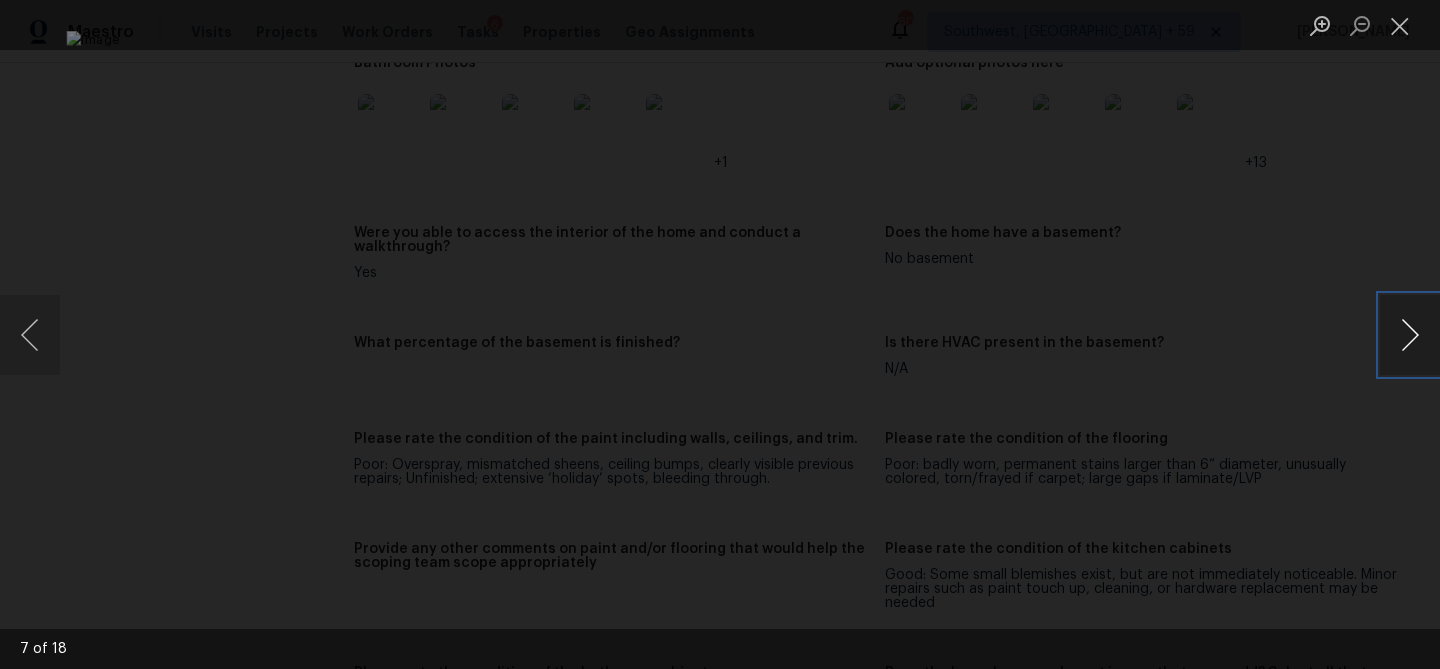 click at bounding box center (1410, 335) 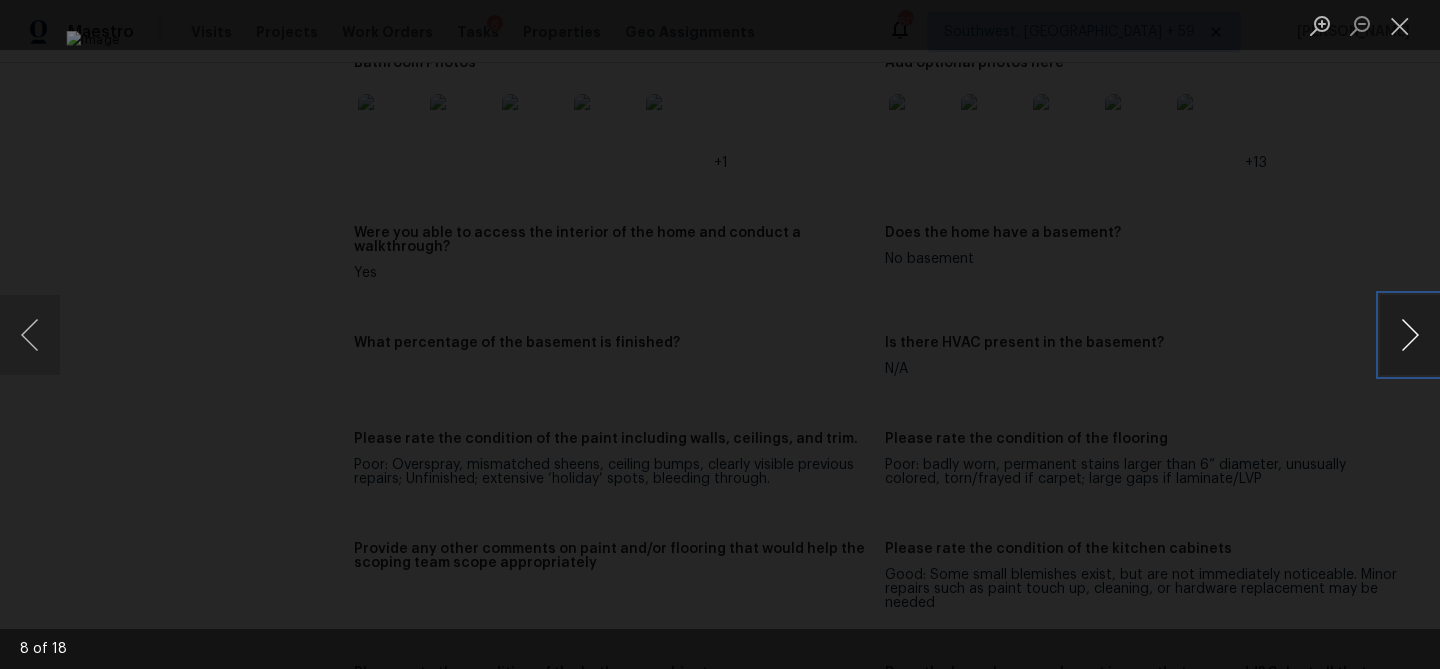 click at bounding box center (1410, 335) 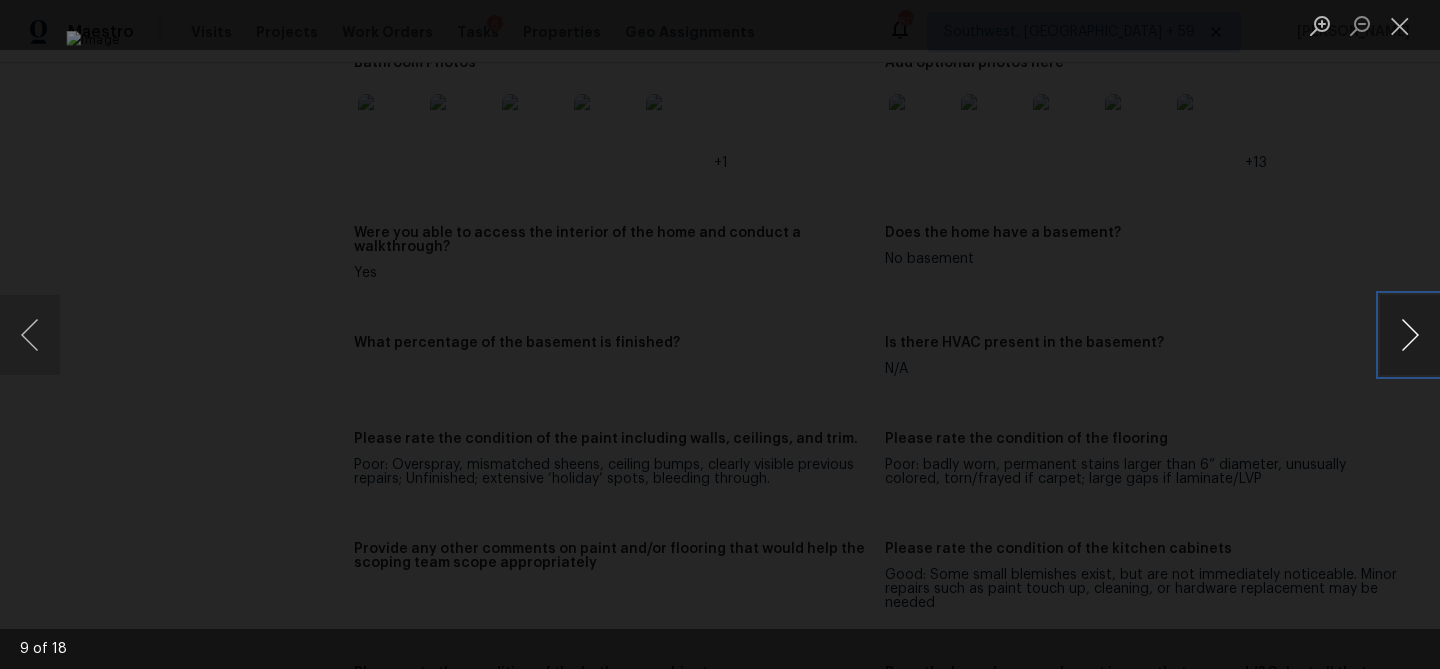 click at bounding box center (1410, 335) 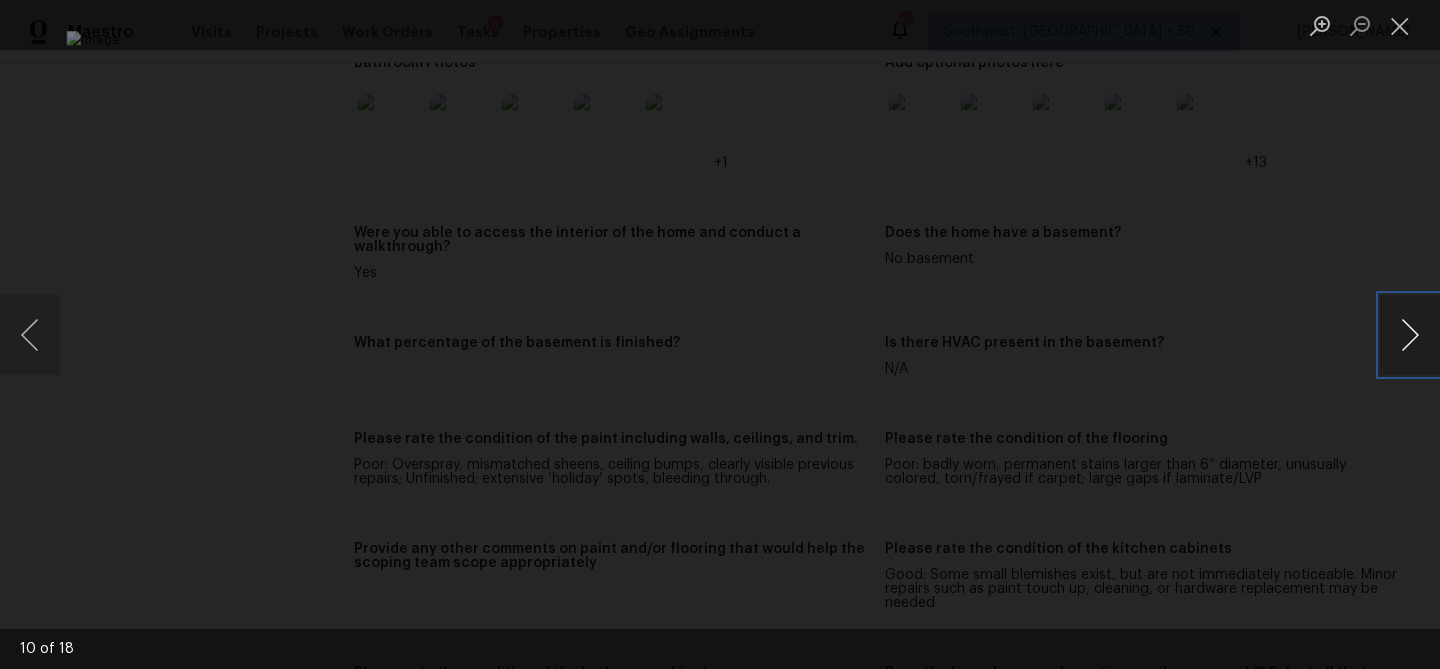 click at bounding box center [1410, 335] 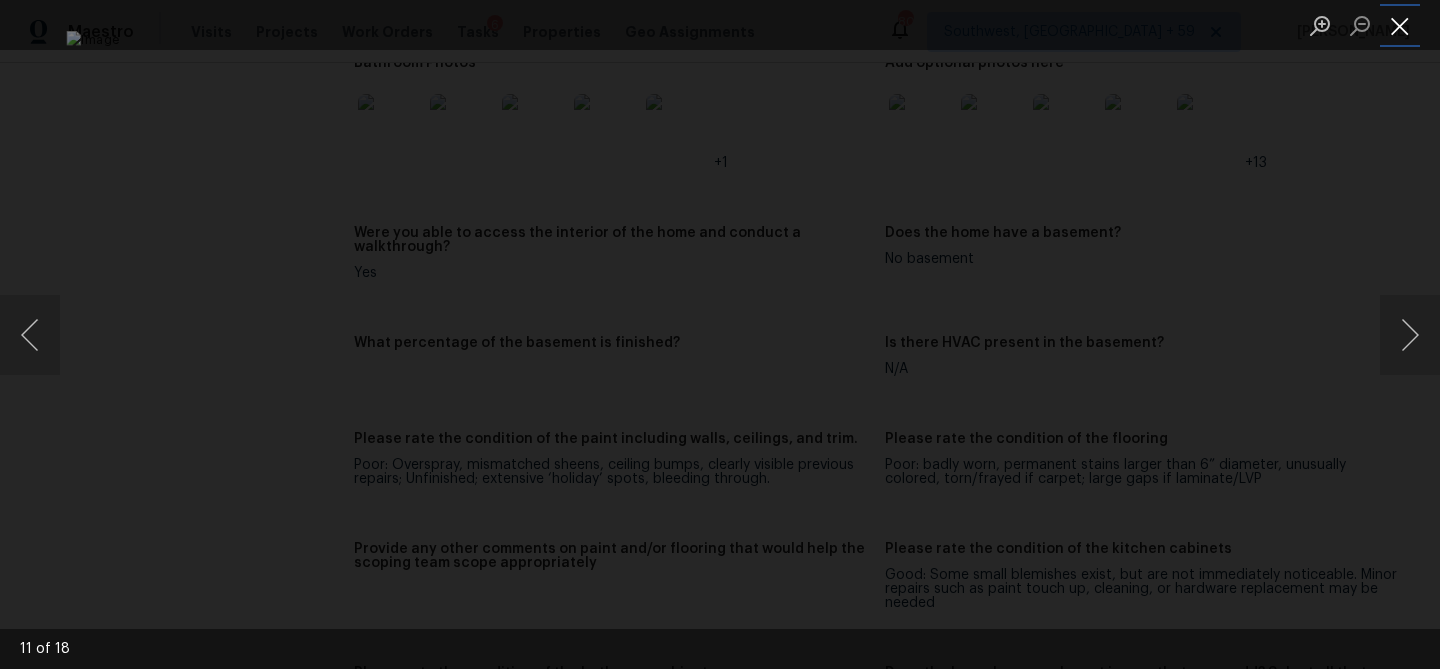 click at bounding box center (1400, 25) 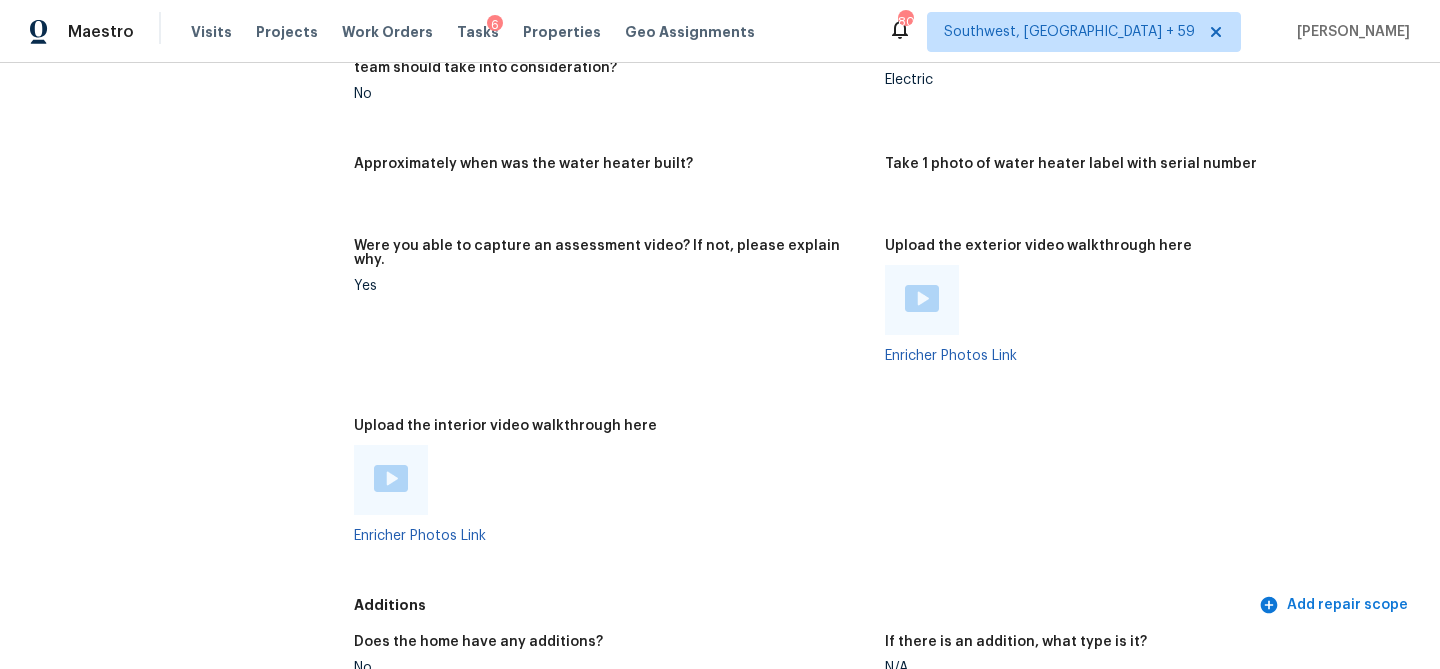 scroll, scrollTop: 3457, scrollLeft: 0, axis: vertical 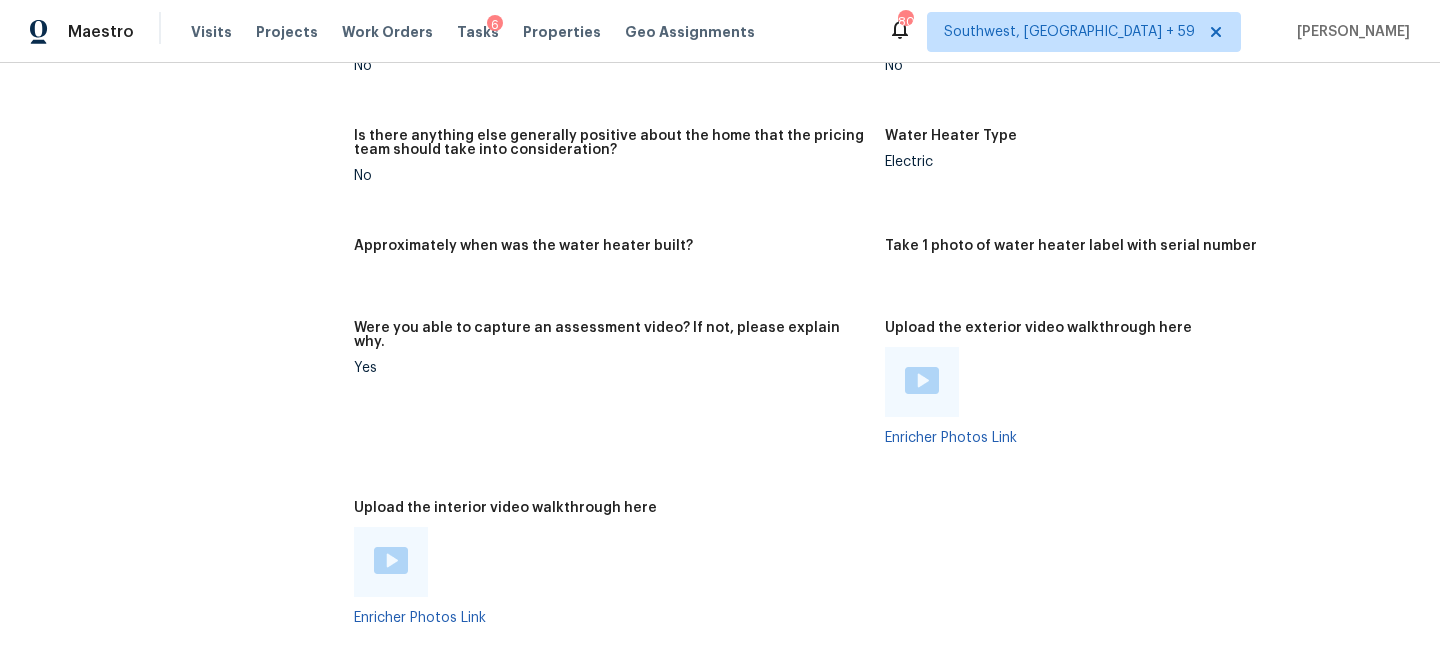 click on "Notes: Bad home. Single family ranch style home that has been used as a rental by seller. Two bedroom one bathroom home. Felt heavy movement in floor throughout home. Ceilings and floors weren’t level. Full paint, near full flooring. One bedroom missing door to bedroom.  Living Room Photos  +2 Kitchen Photos  +5 Main Bedroom Photos  +1 Bathroom Photos  +1 Add optional photos here  +13 Were you able to access the interior of the home and conduct a walkthrough? Yes Does the home have a basement? No basement What percentage of the basement is finished? Is there HVAC present in the basement? N/A Please rate the condition of the paint including walls, ceilings, and trim. Poor: Overspray, mismatched sheens, ceiling bumps, clearly visible previous repairs; Unfinished; extensive ‘holiday’ spots, bleeding through. Please rate the condition of the flooring Poor: badly worn, permanent stains larger than 6” diameter, unusually colored, torn/frayed if carpet; large gaps if laminate/LVP No Main Bath N/A No No No No" at bounding box center [885, -247] 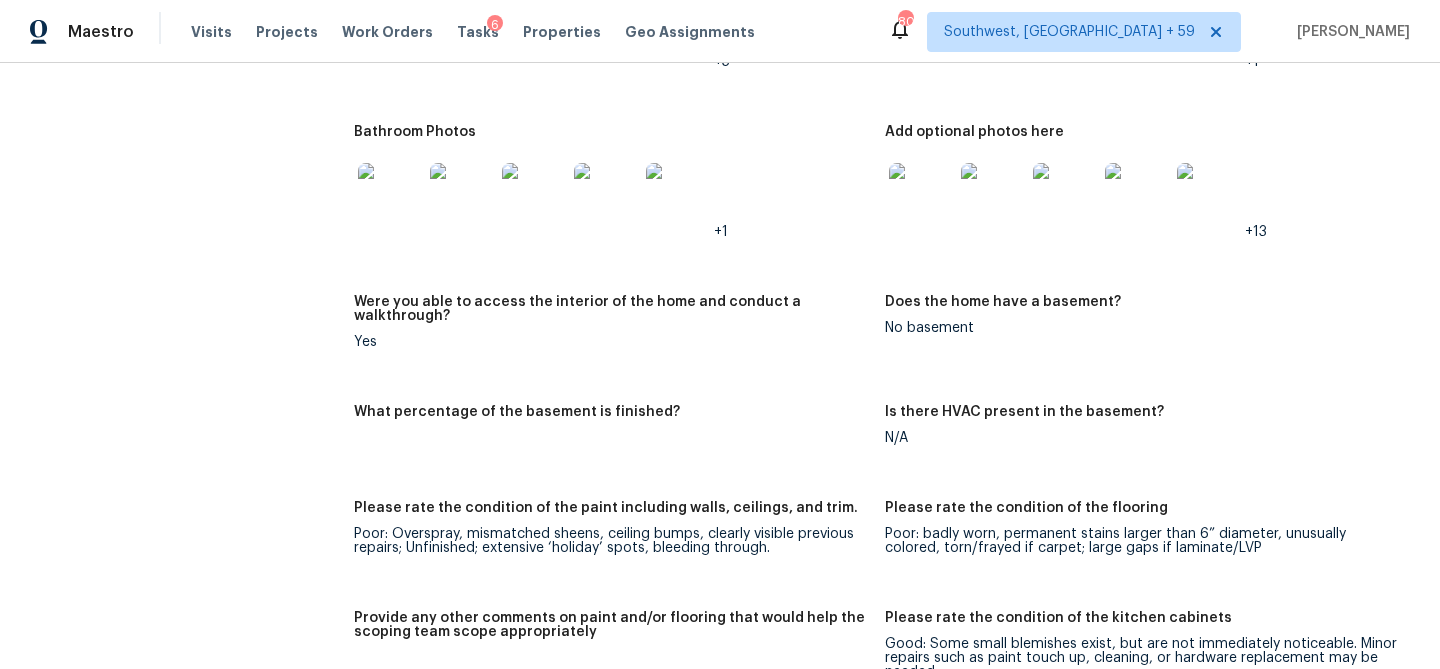 scroll, scrollTop: 2413, scrollLeft: 0, axis: vertical 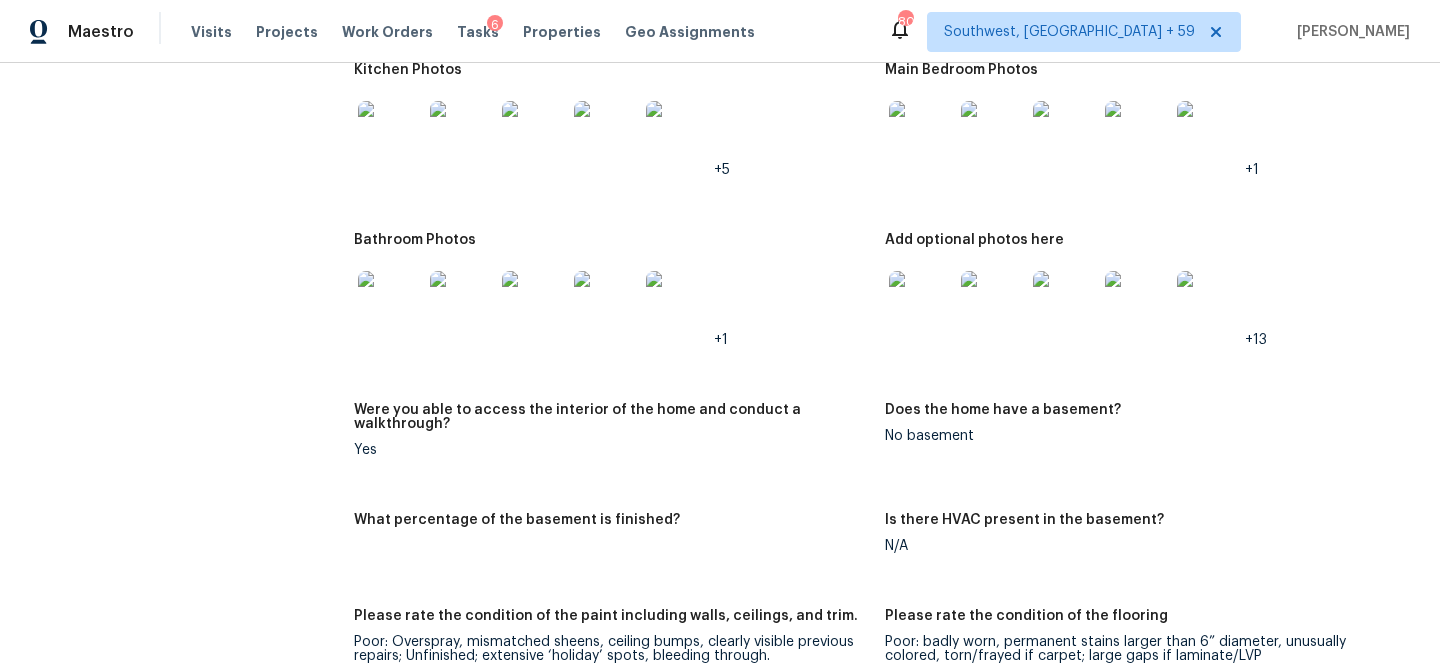 click at bounding box center [921, -37] 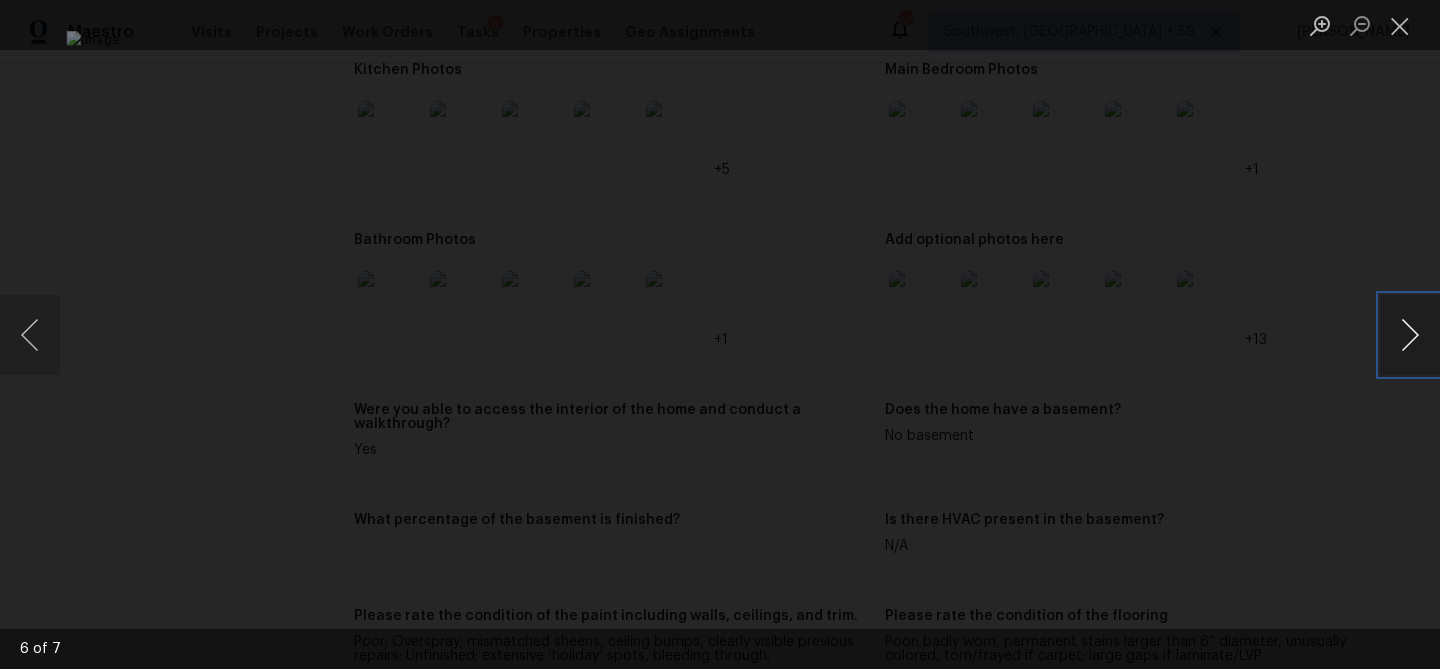 click at bounding box center (1410, 335) 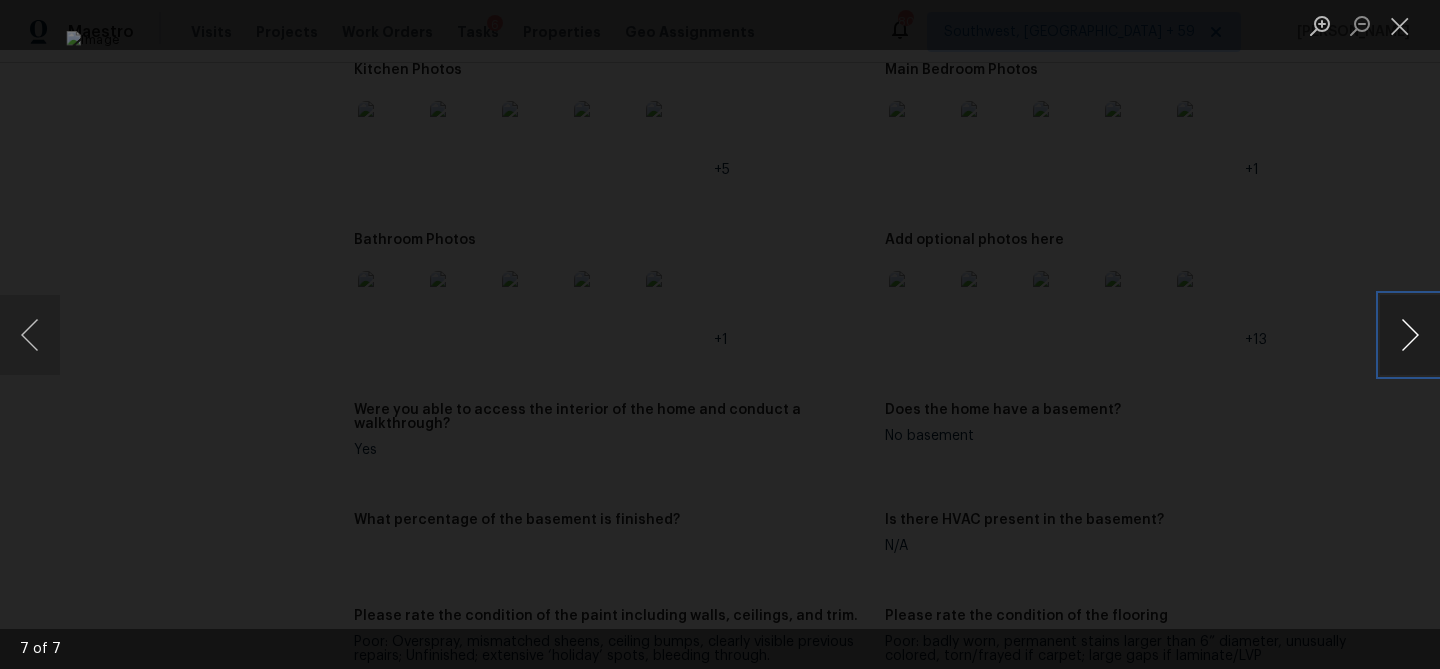 click at bounding box center [1410, 335] 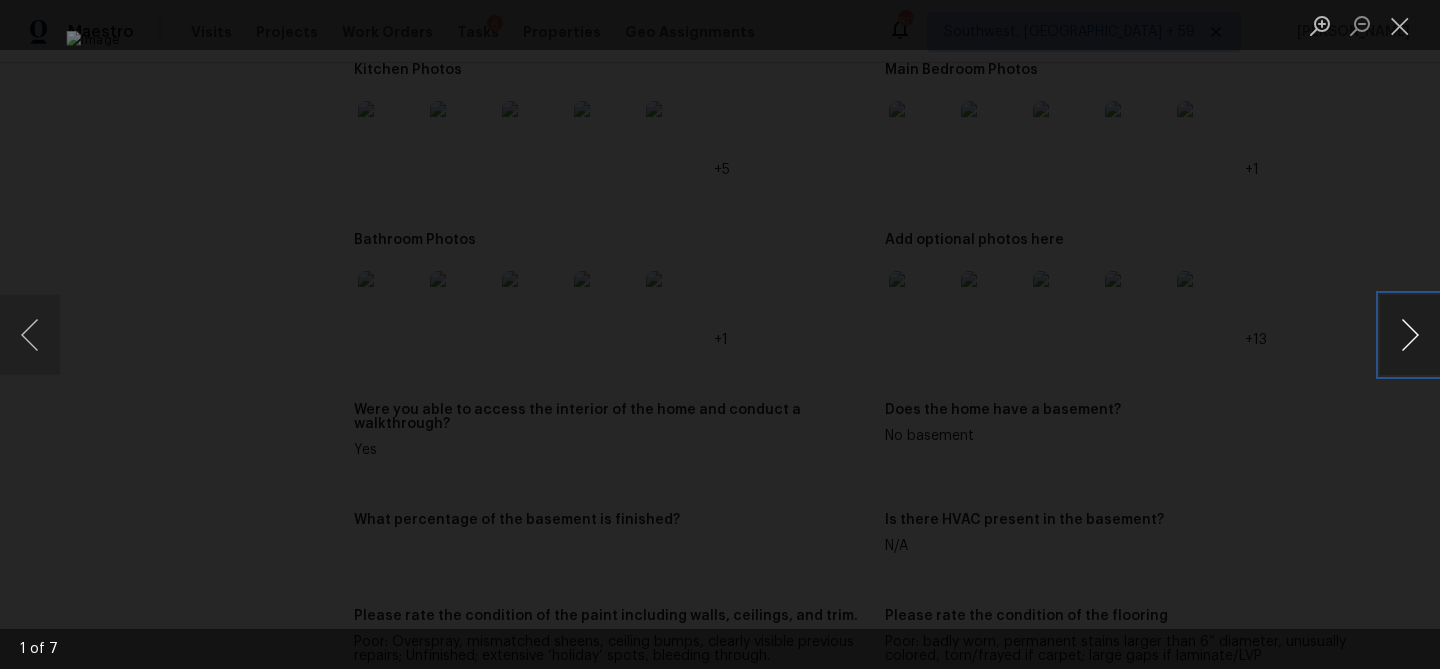 click at bounding box center (1410, 335) 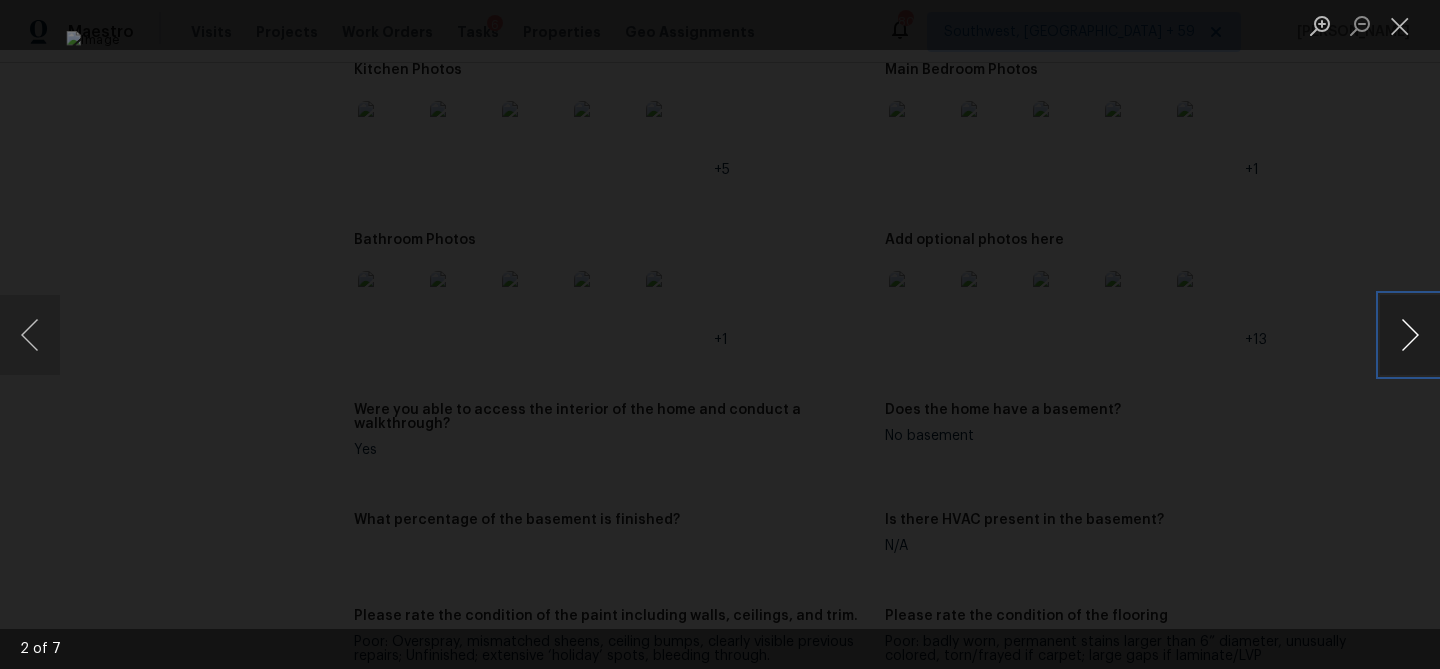 click at bounding box center (1410, 335) 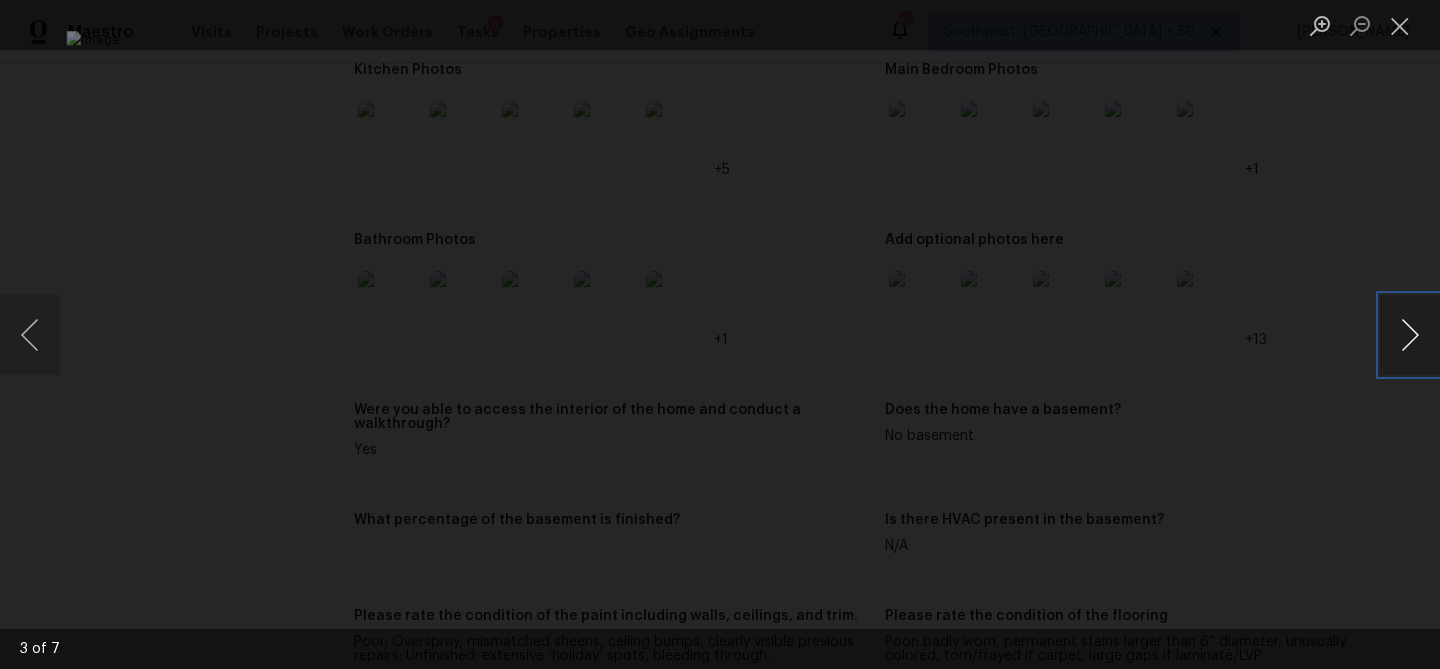 click at bounding box center (1410, 335) 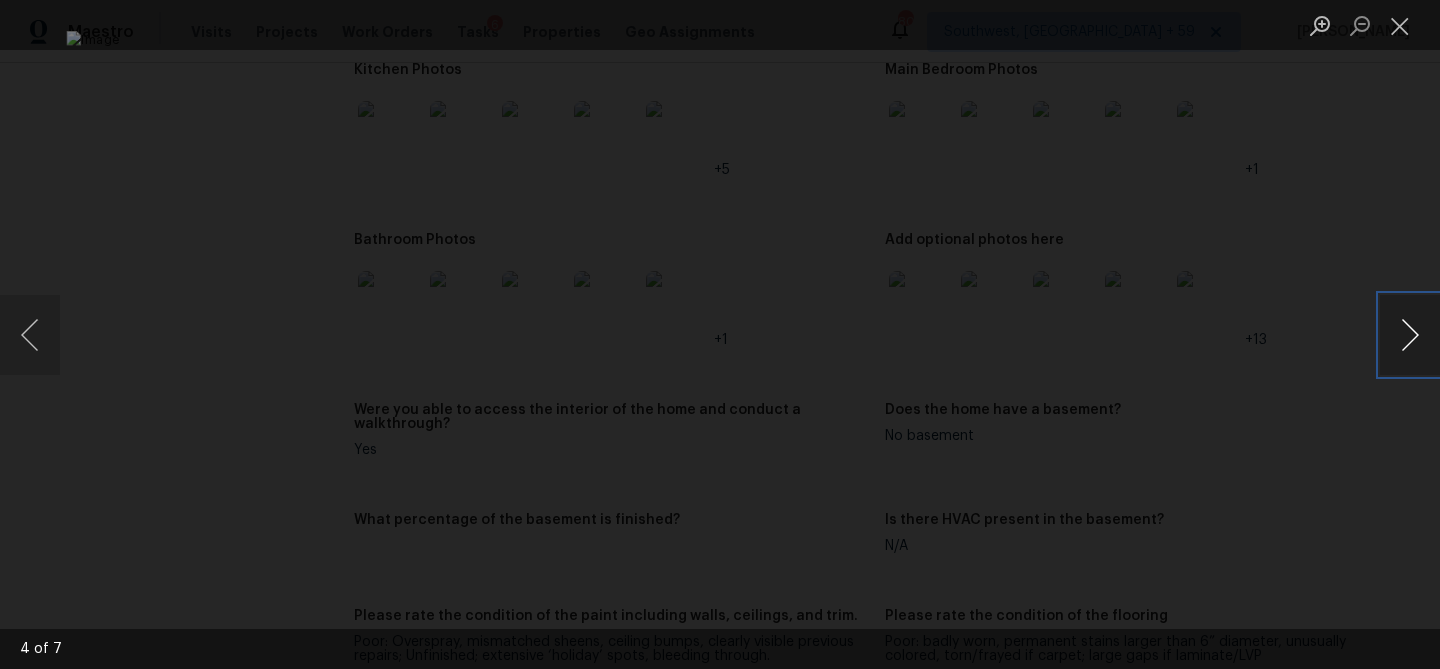 click at bounding box center [1410, 335] 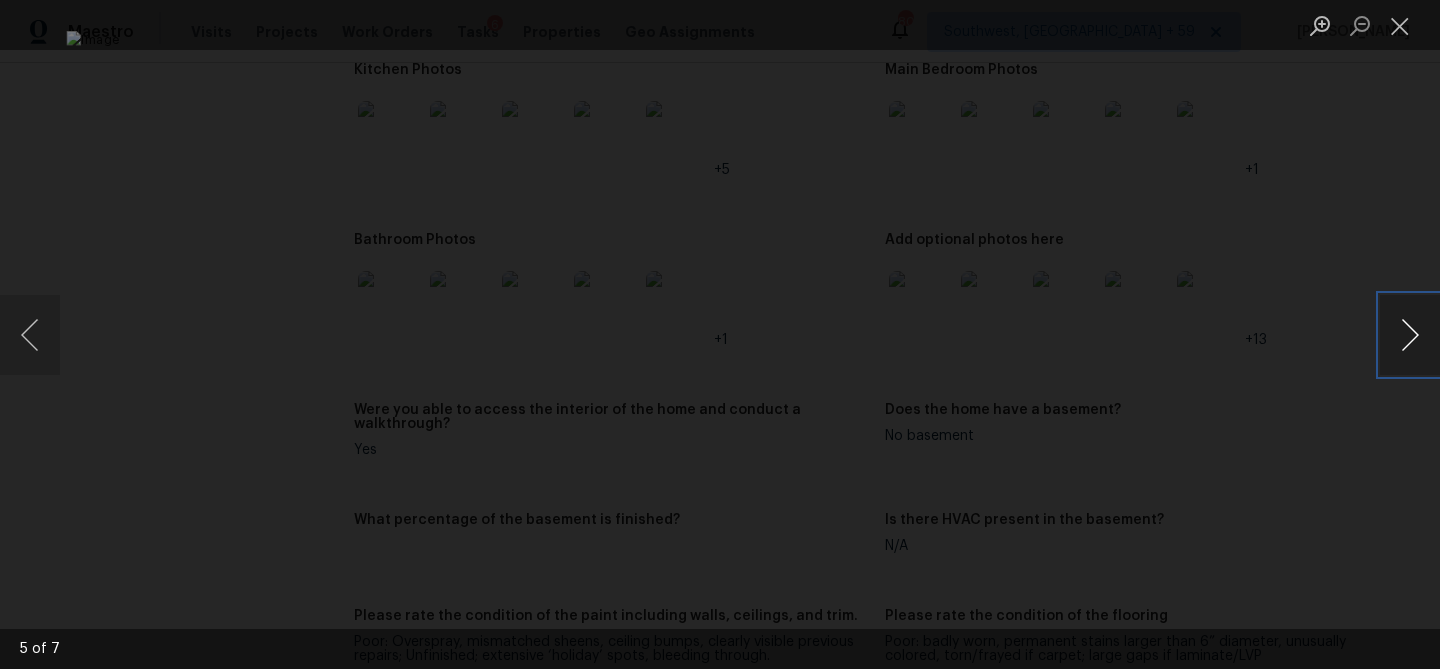 click at bounding box center (1410, 335) 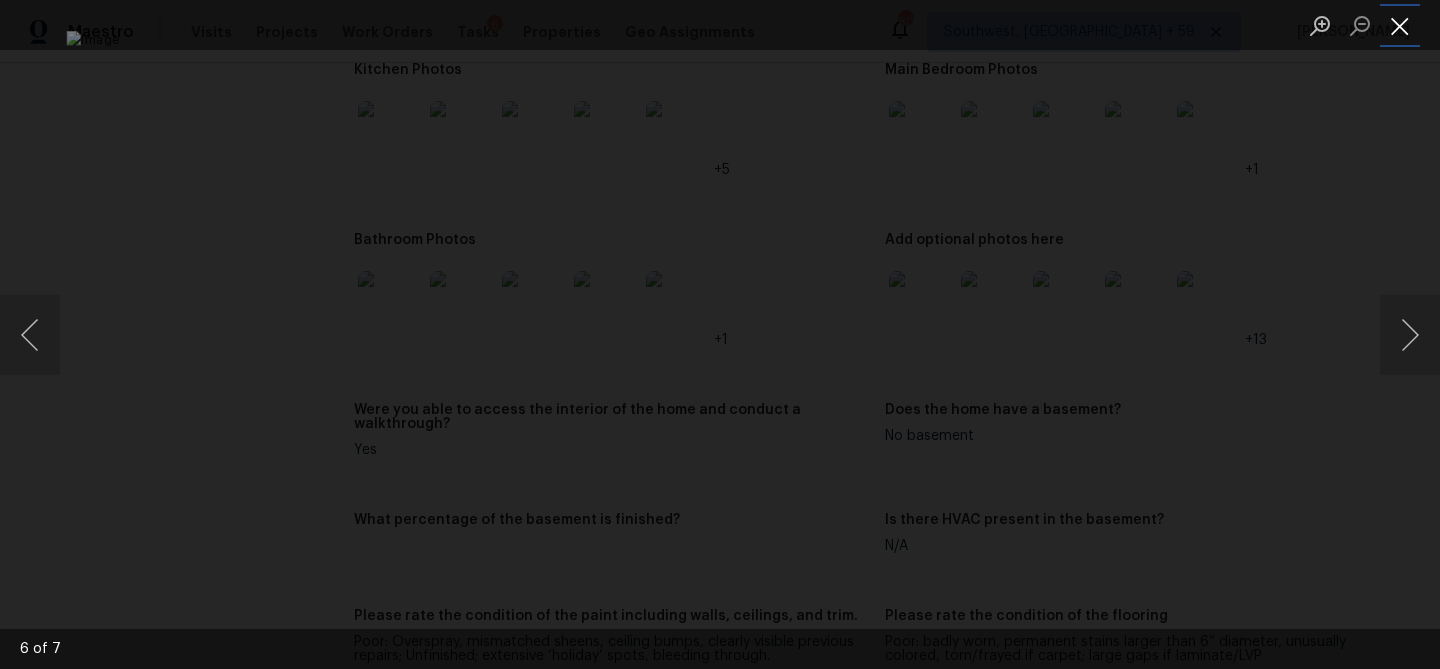 click at bounding box center [1400, 25] 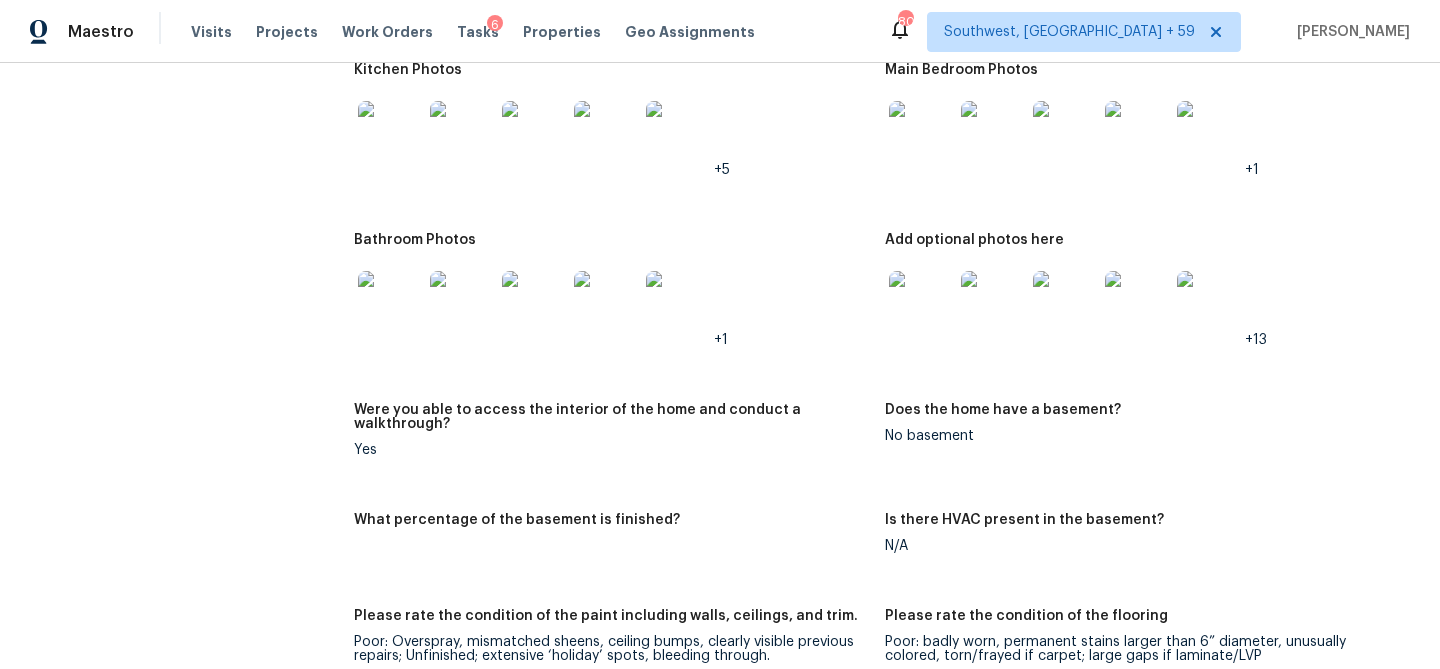 click at bounding box center [390, 133] 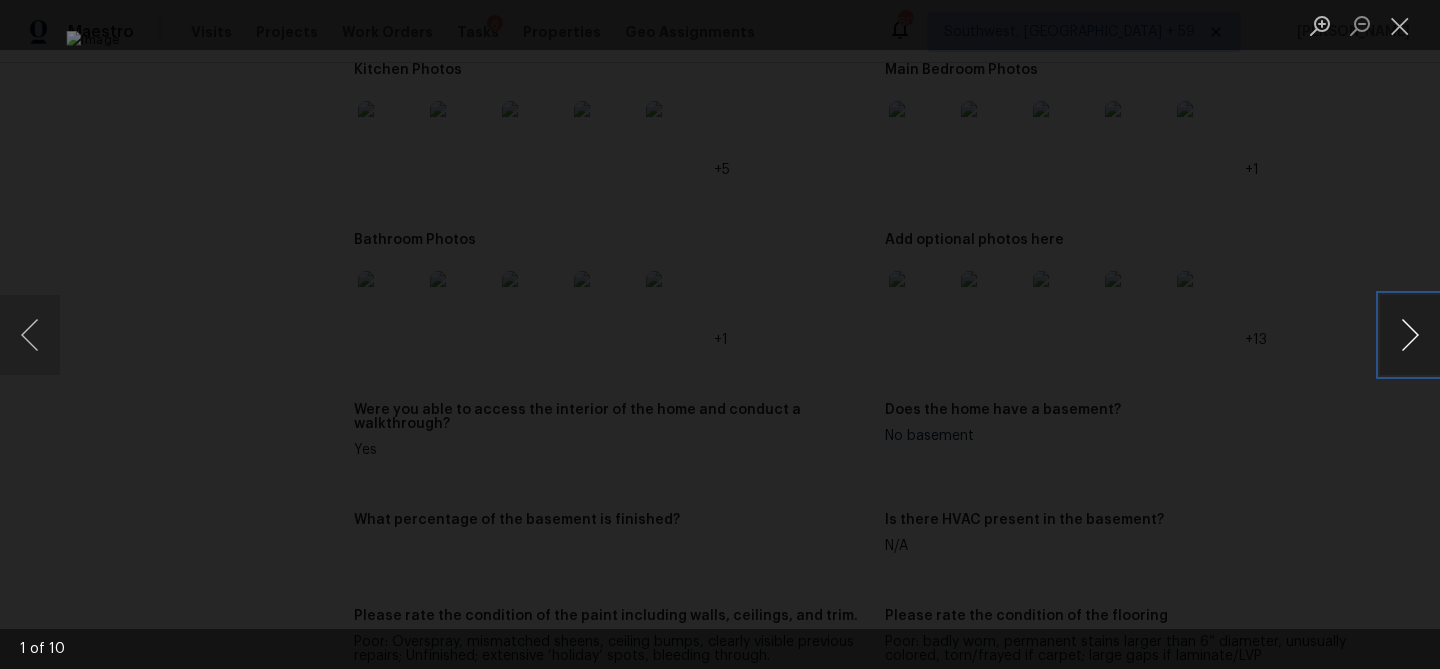 click at bounding box center (1410, 335) 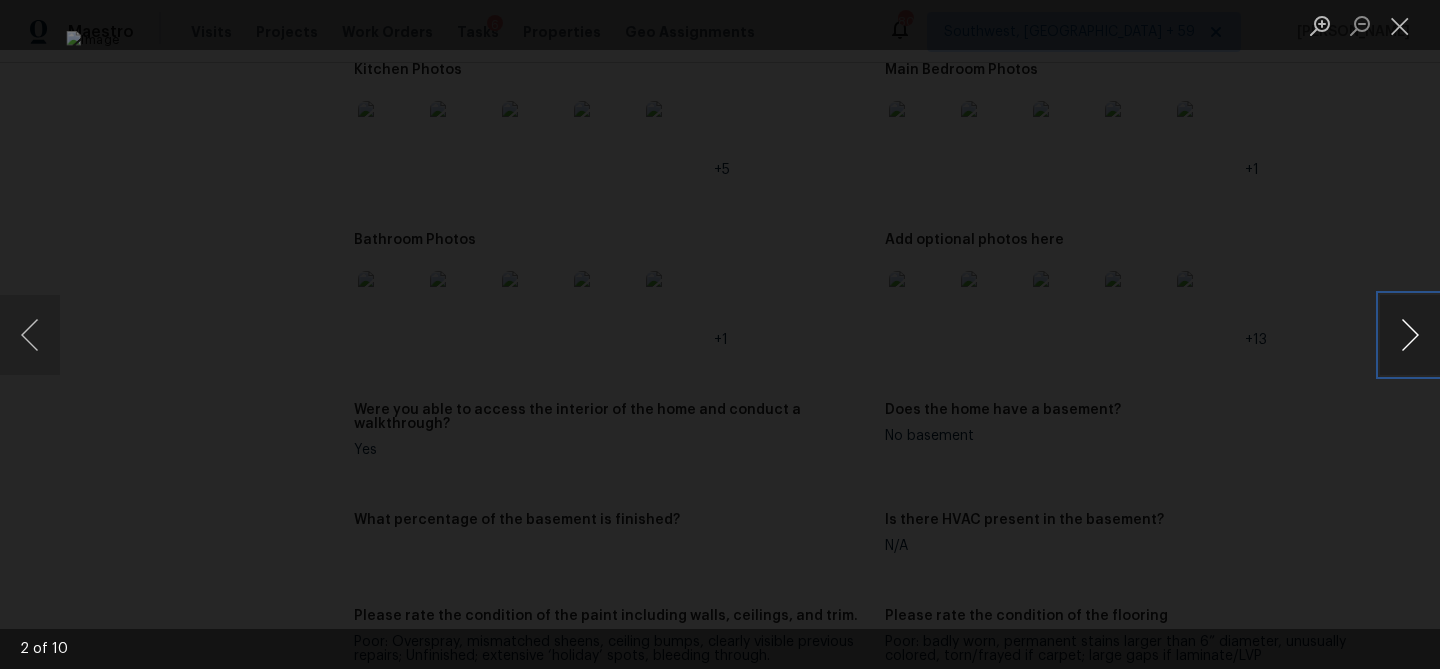 click at bounding box center [1410, 335] 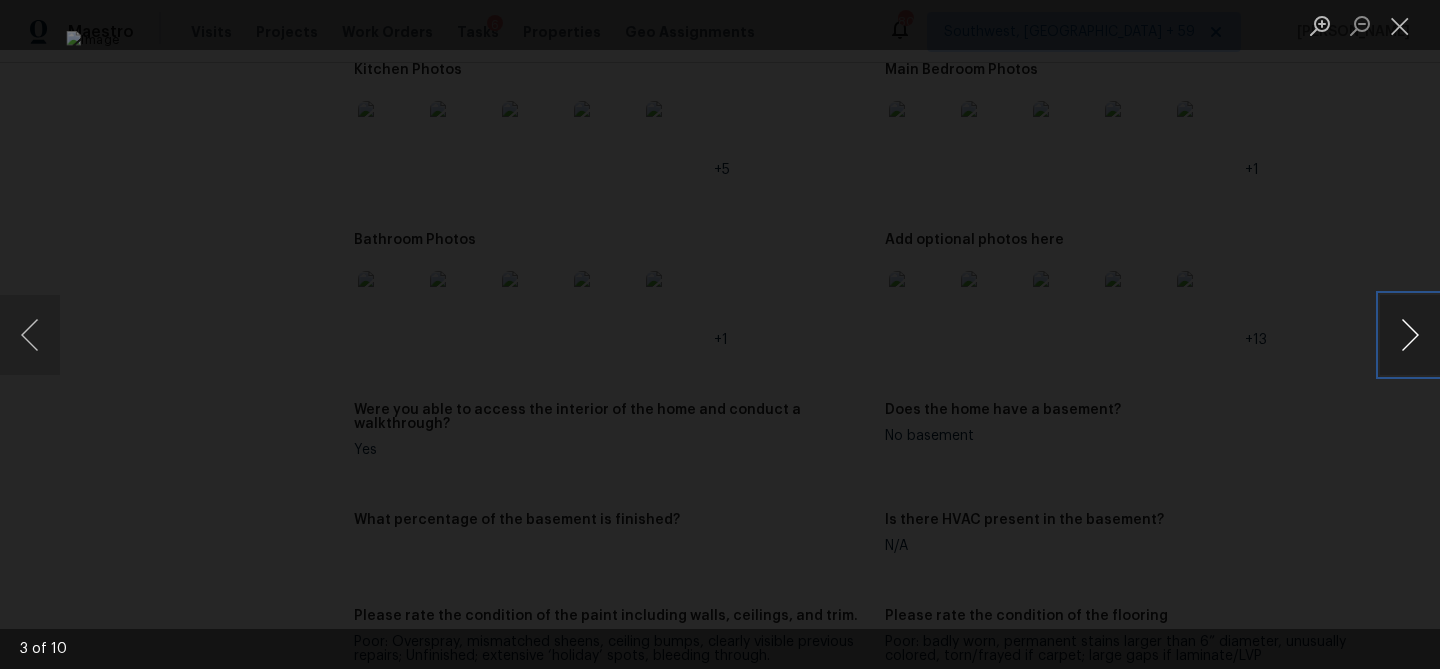 click at bounding box center [1410, 335] 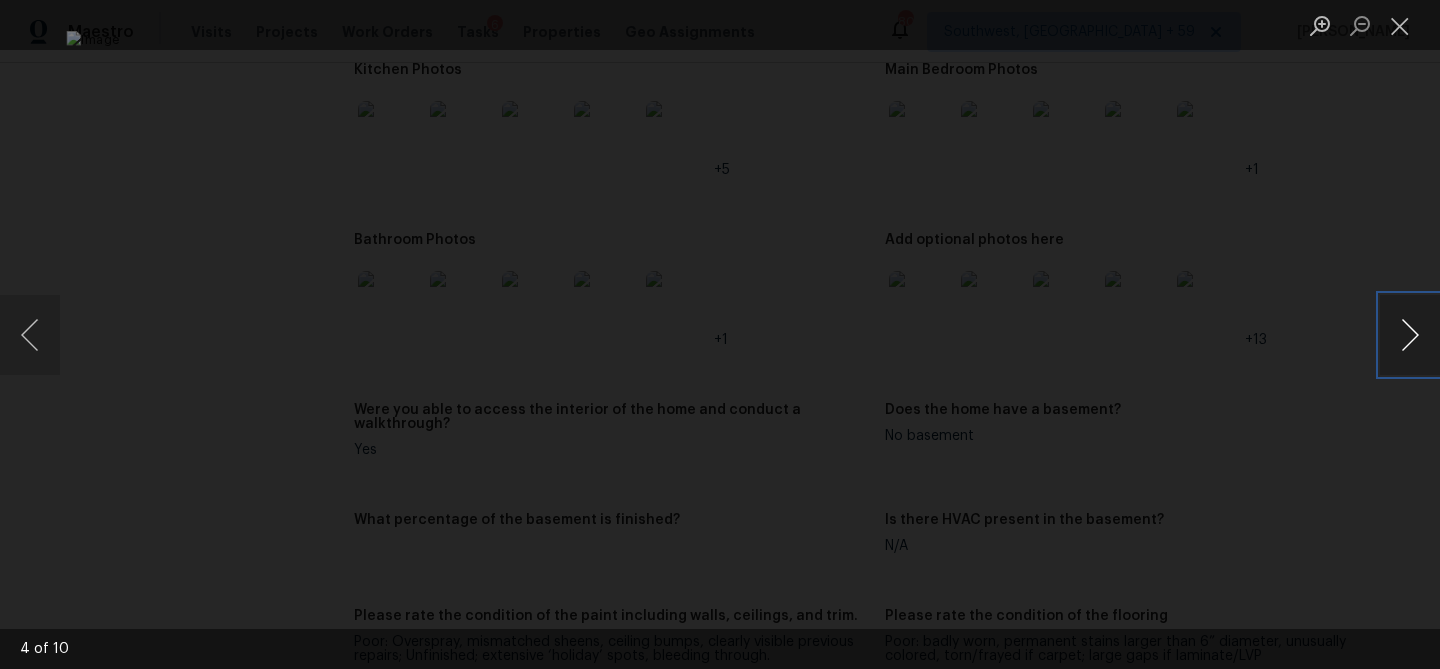 click at bounding box center (1410, 335) 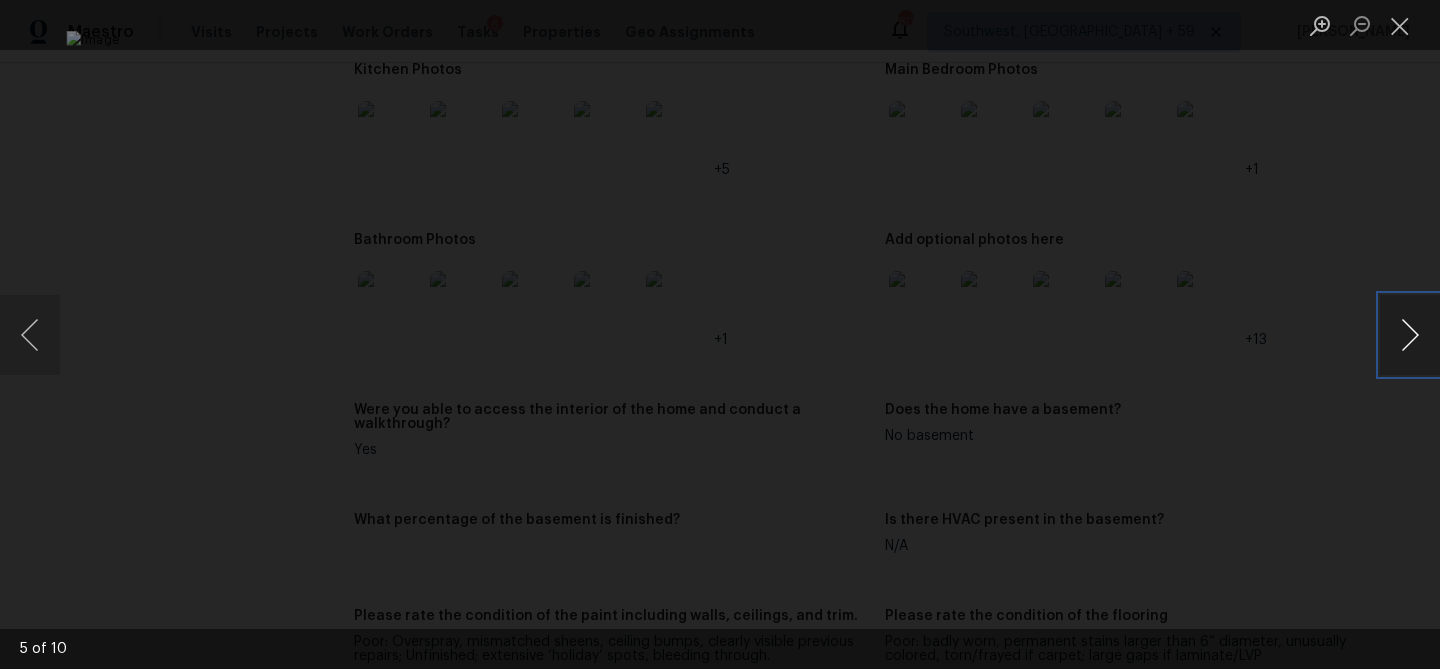 click at bounding box center [1410, 335] 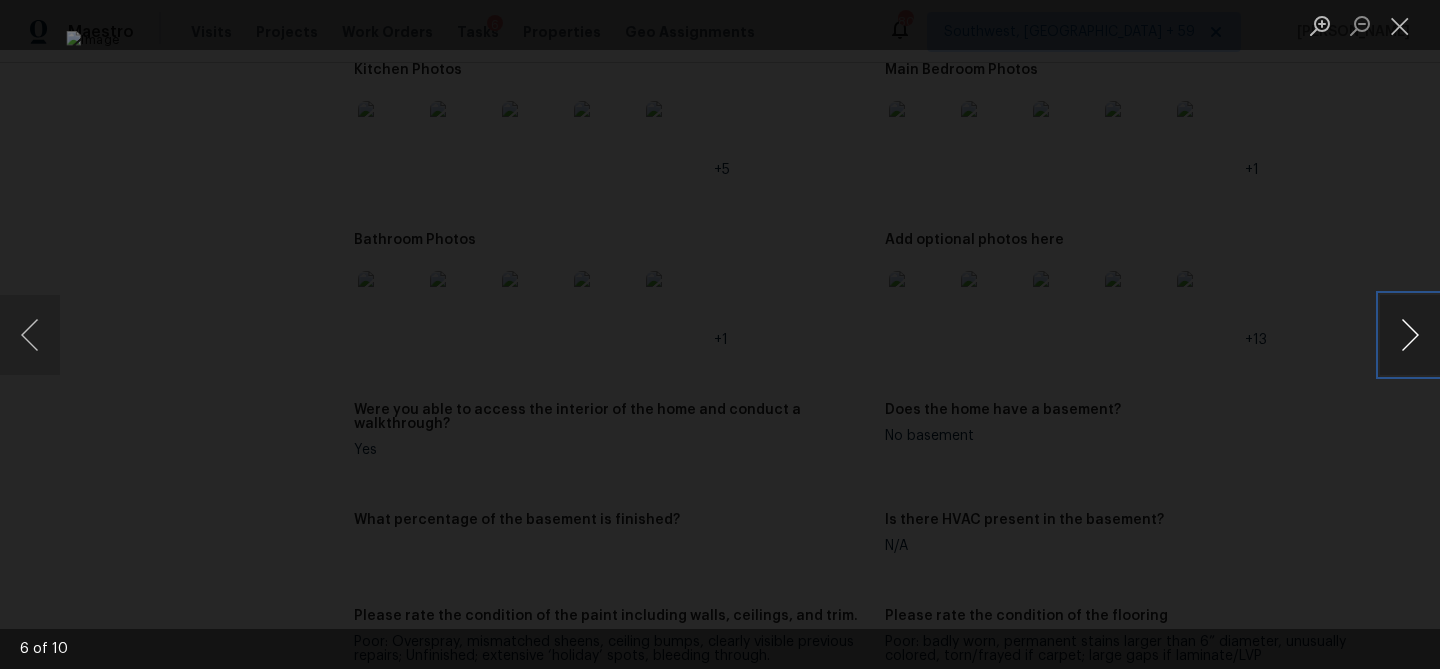 click at bounding box center [1410, 335] 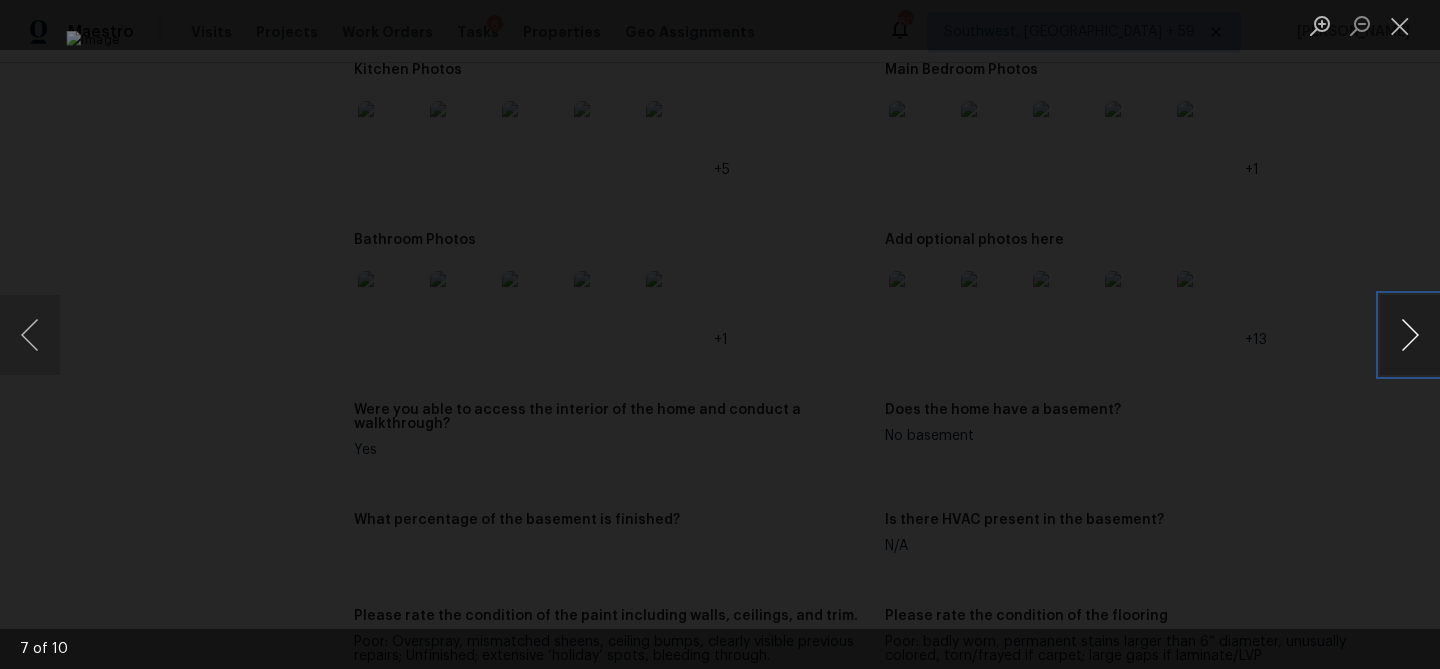click at bounding box center (1410, 335) 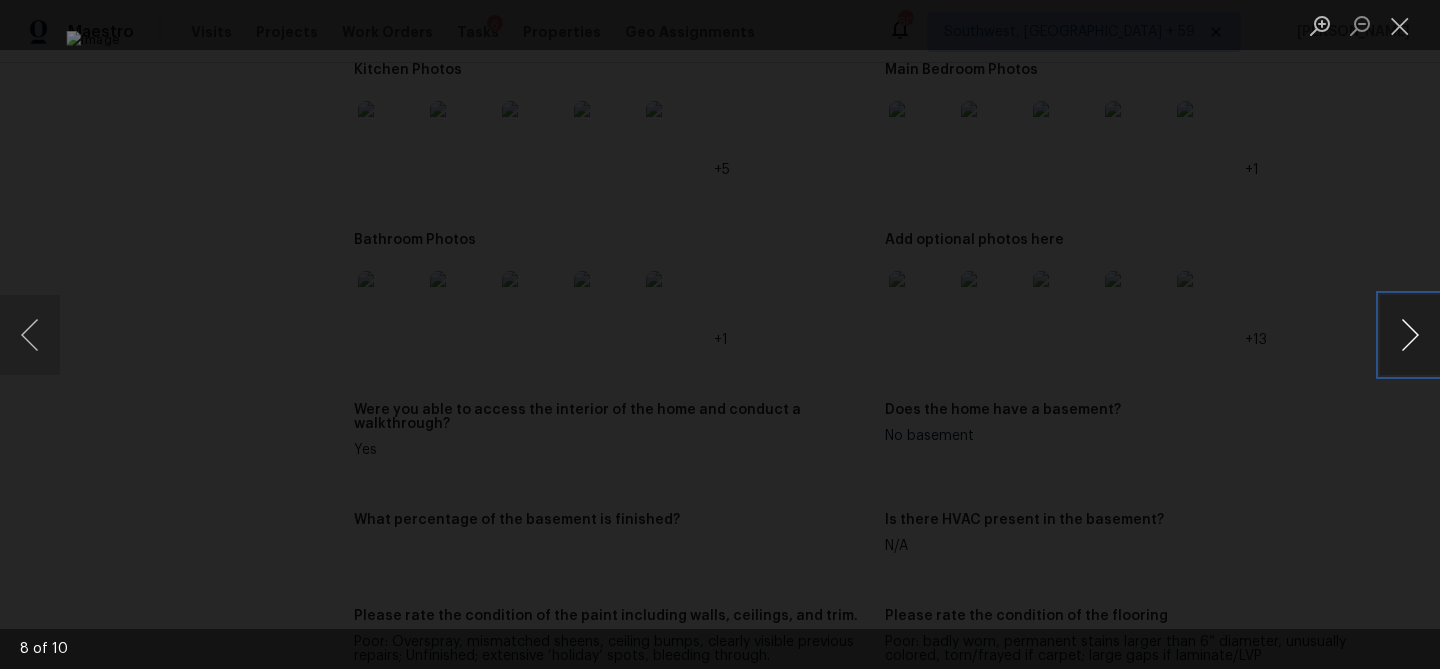click at bounding box center (1410, 335) 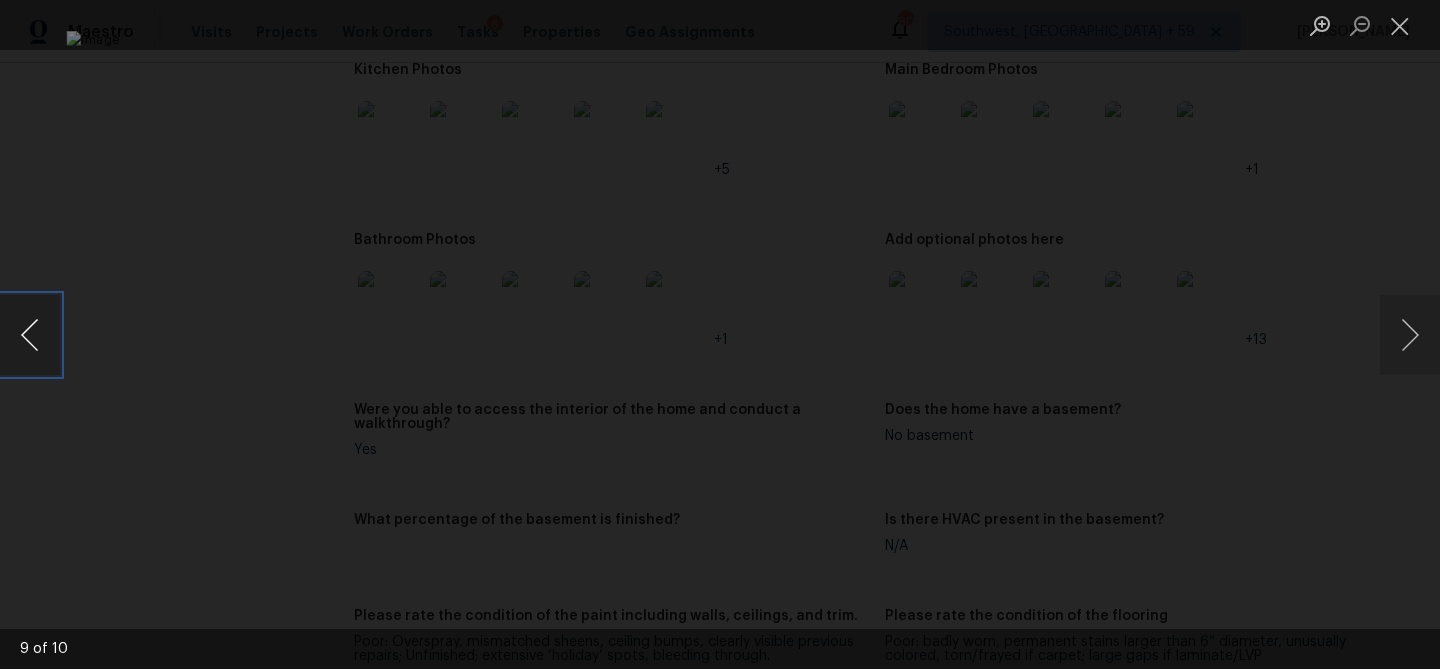 click at bounding box center (30, 335) 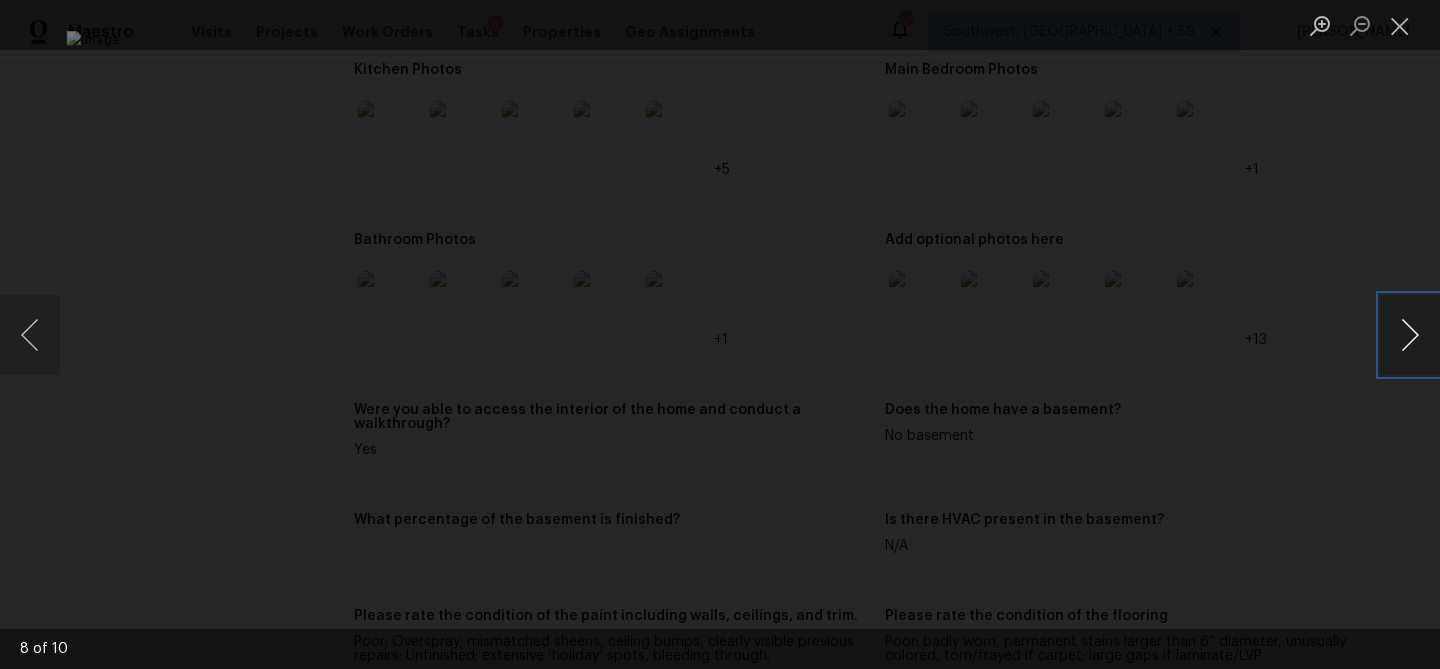 click at bounding box center [1410, 335] 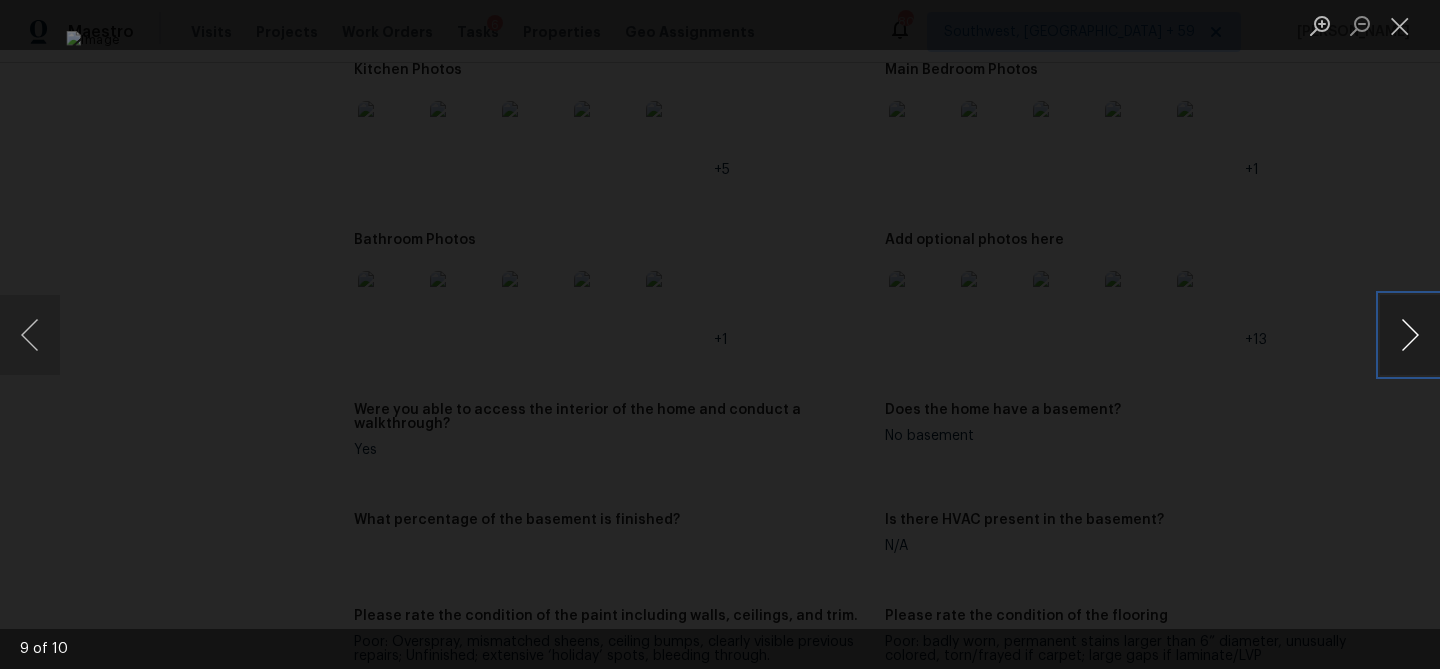 click at bounding box center [1410, 335] 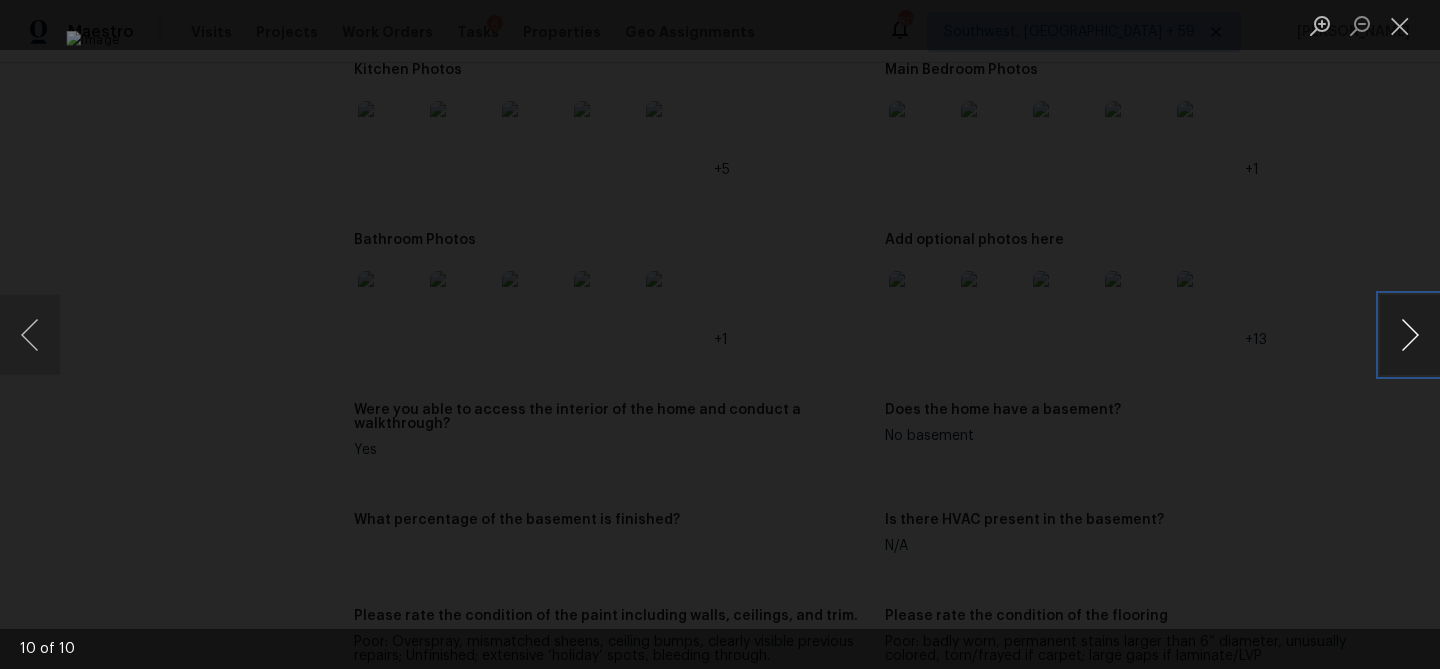 click at bounding box center [1410, 335] 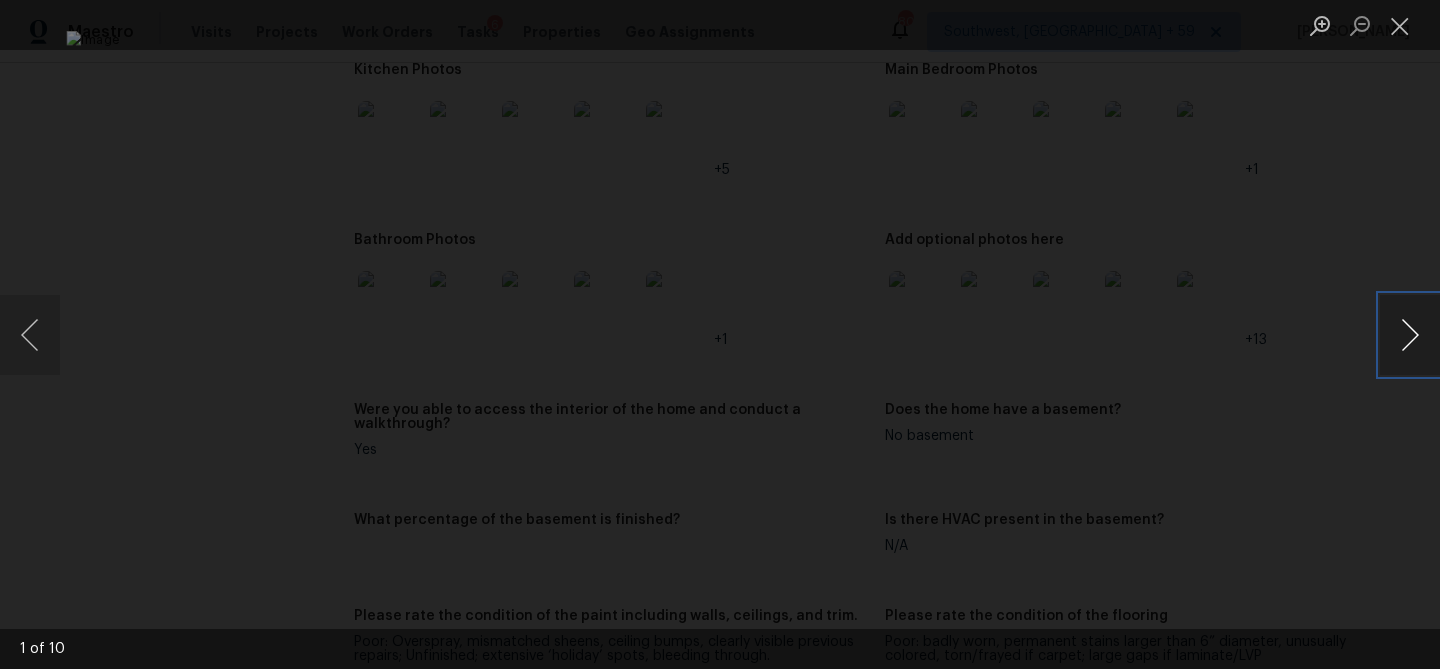 click at bounding box center (1410, 335) 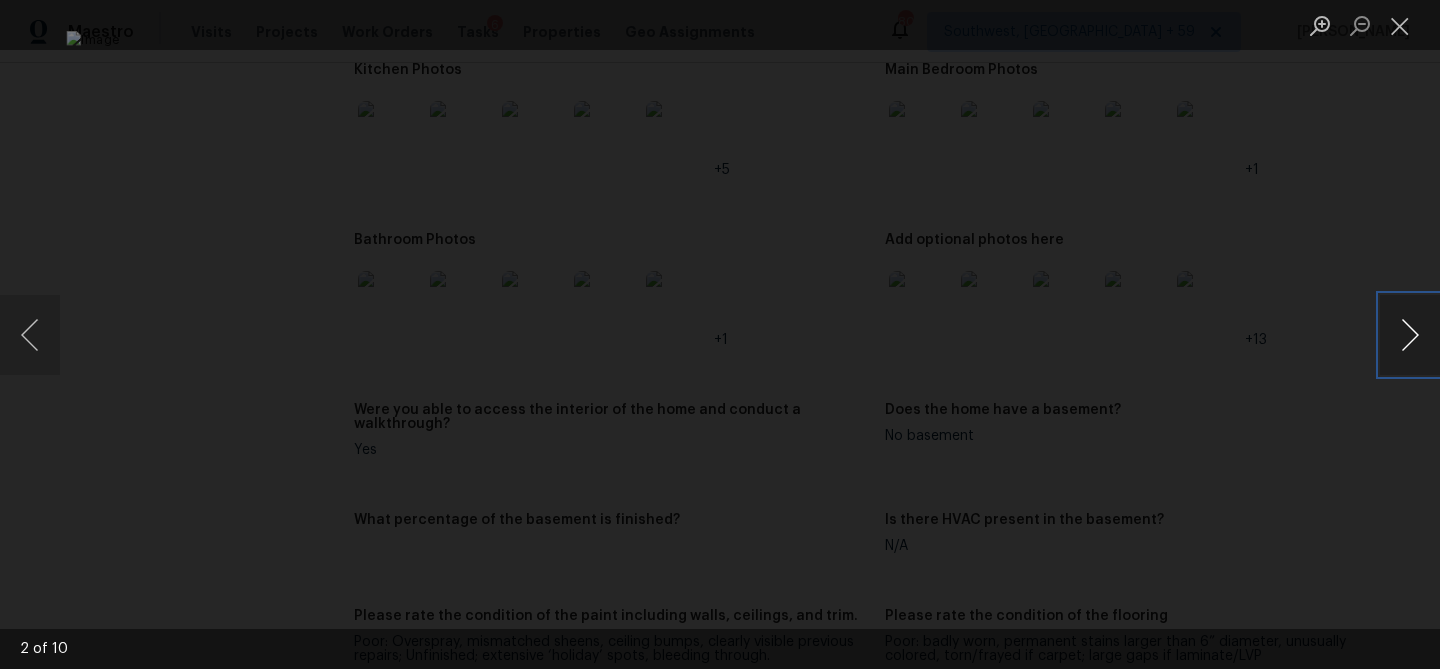 click at bounding box center (1410, 335) 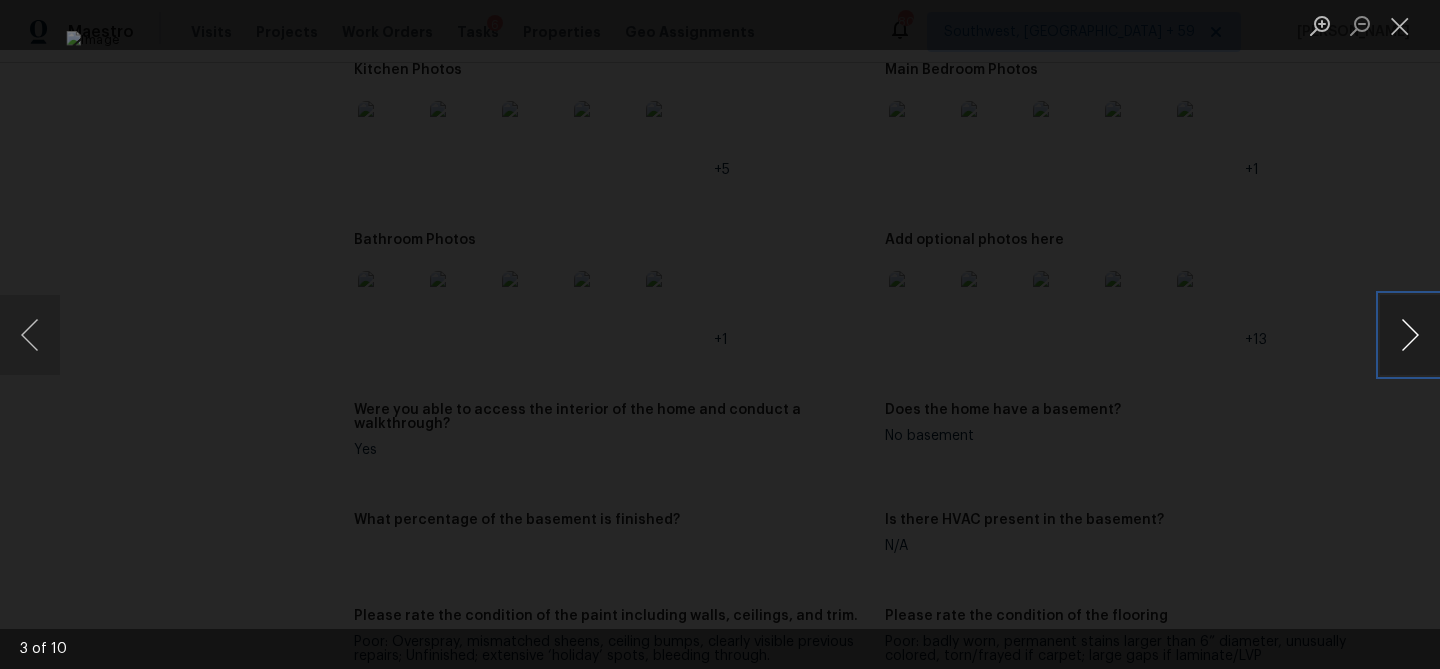click at bounding box center [1410, 335] 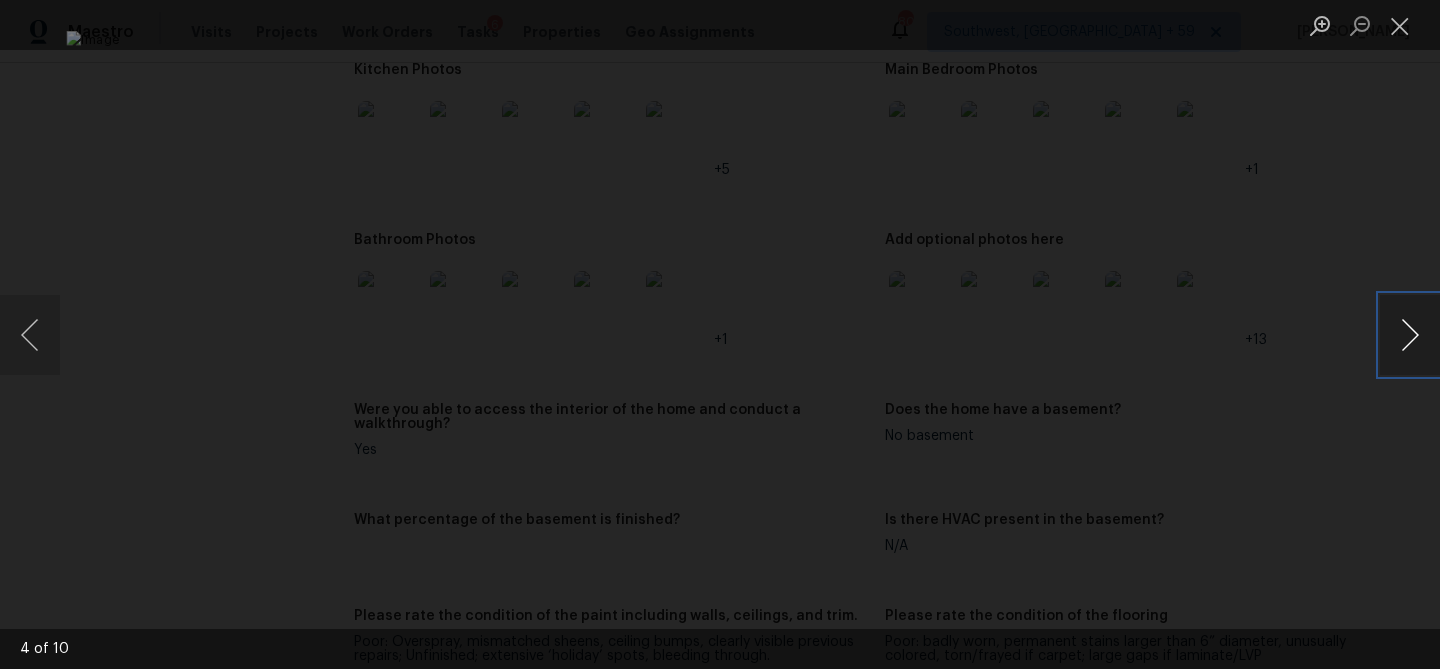 click at bounding box center [1410, 335] 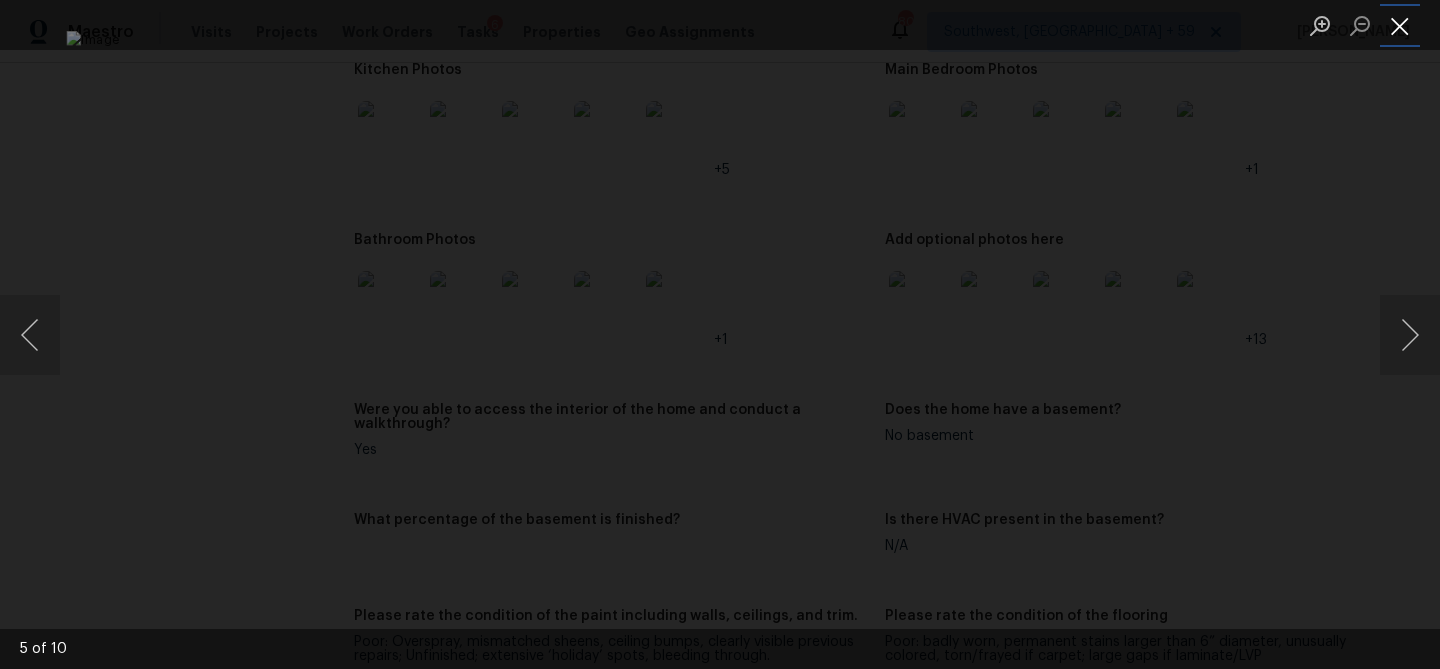 click at bounding box center (1400, 25) 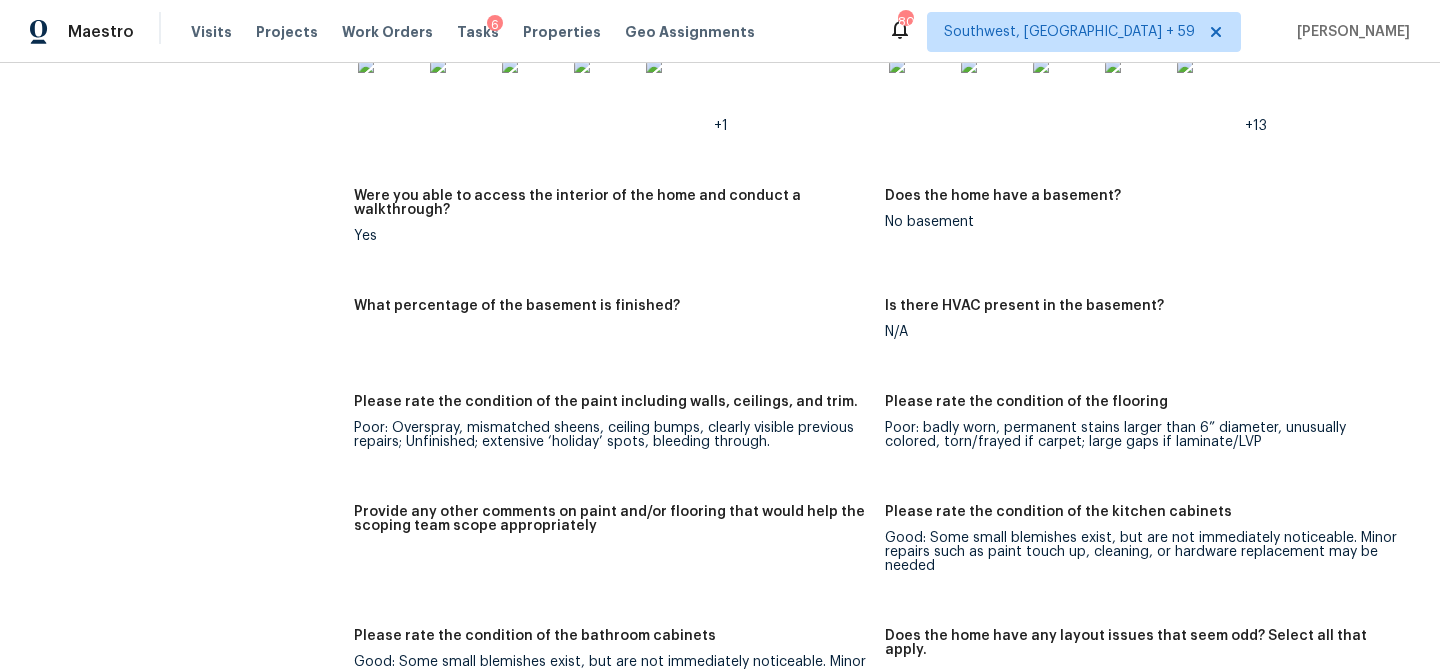 scroll, scrollTop: 2693, scrollLeft: 0, axis: vertical 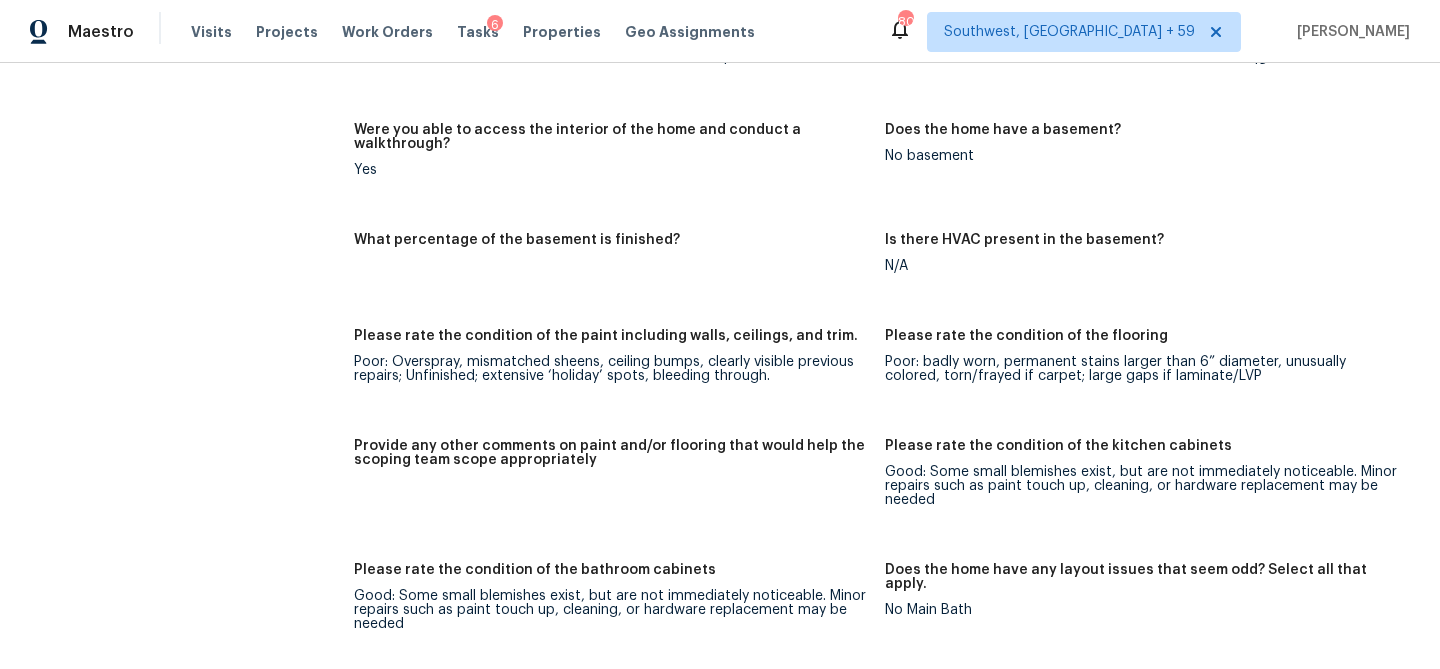 click at bounding box center [921, -147] 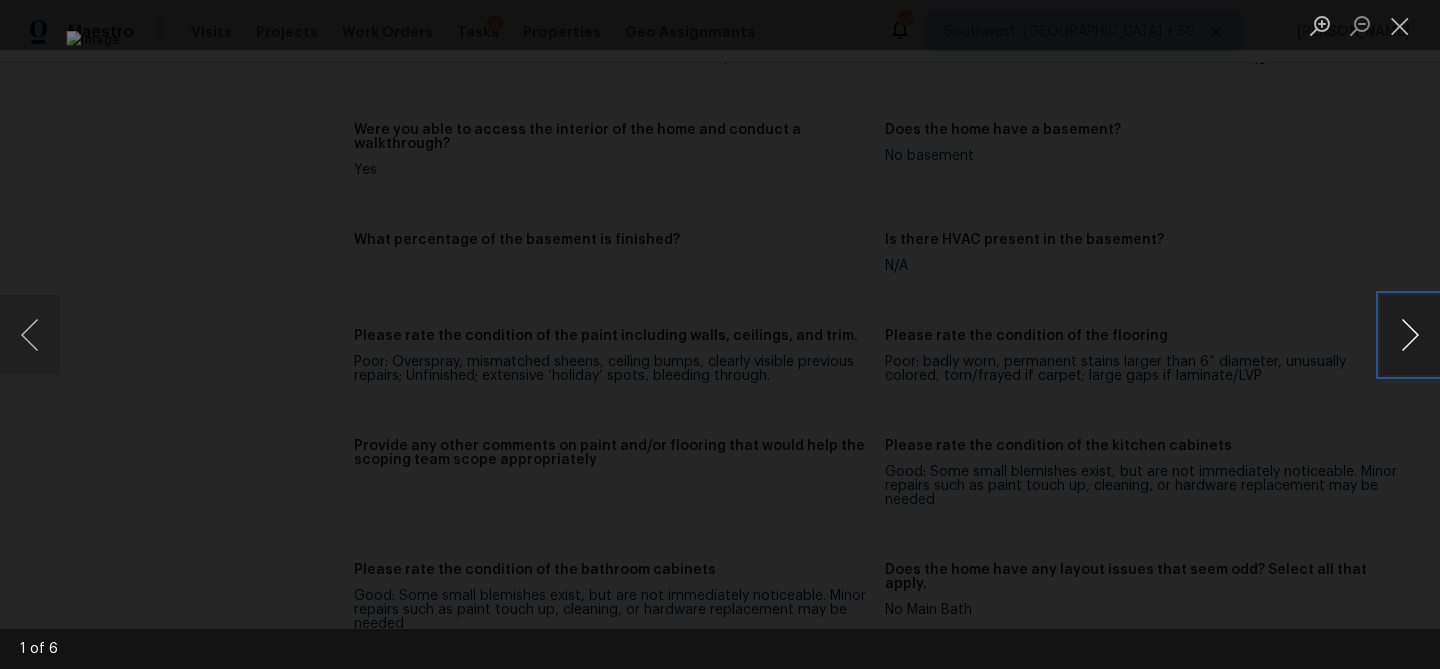 click at bounding box center (1410, 335) 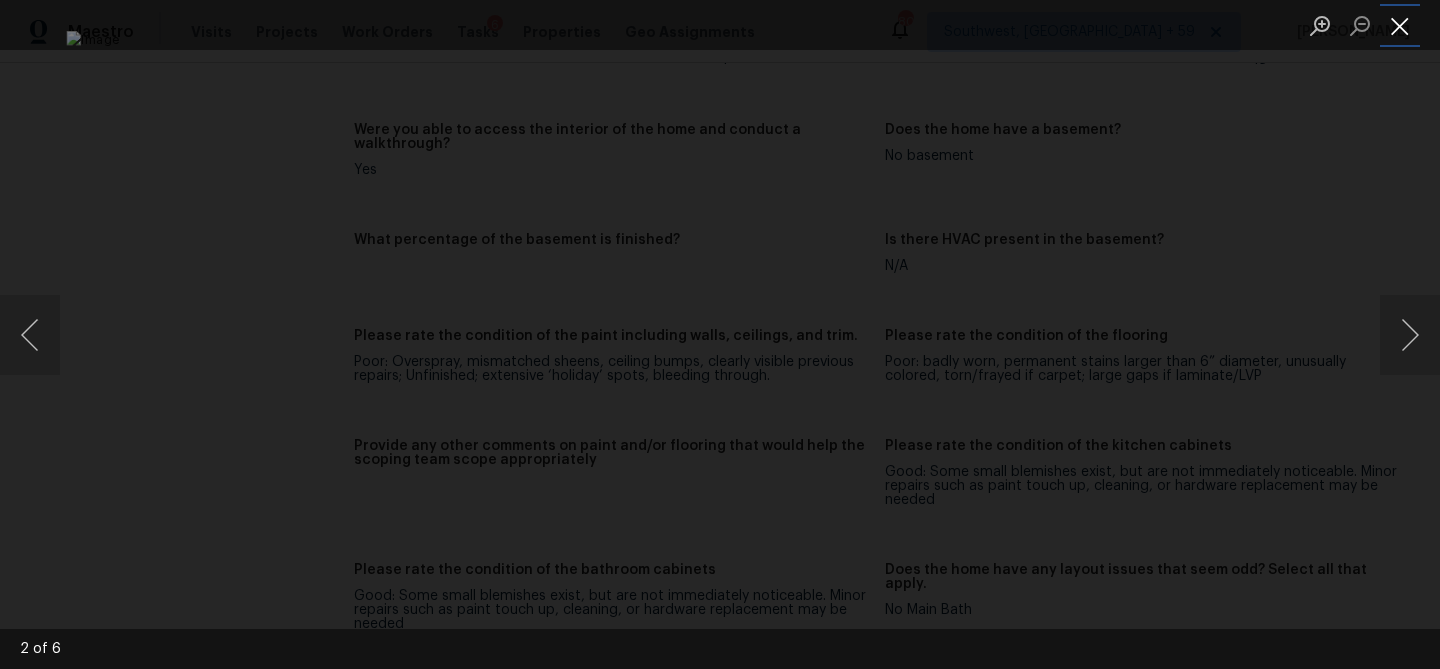 click at bounding box center [1400, 25] 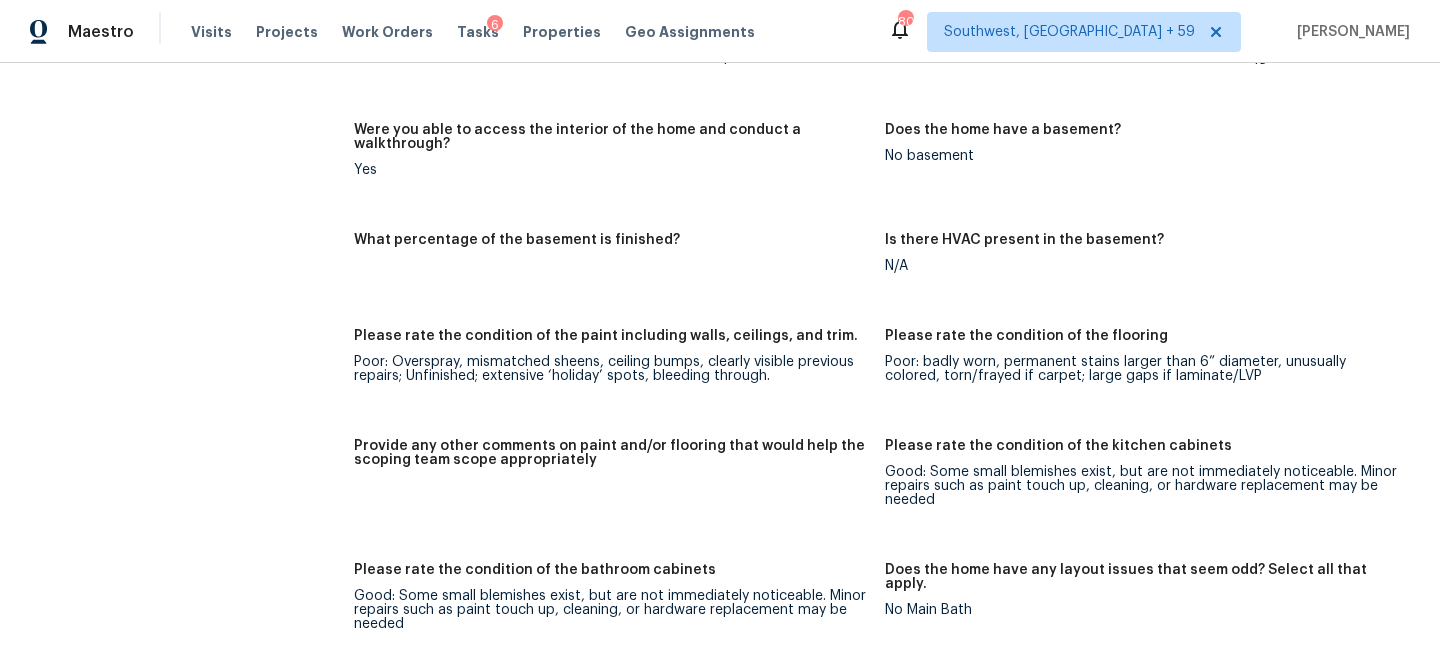click on "+13" at bounding box center [1142, 23] 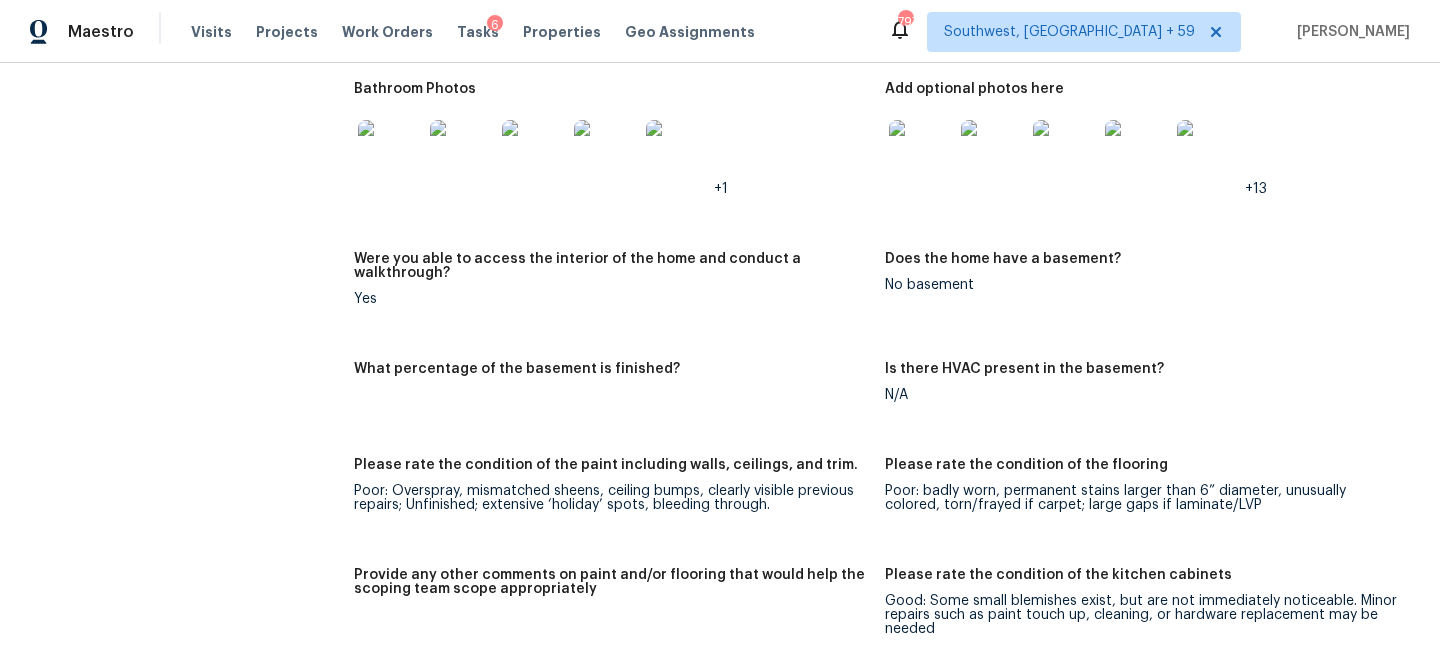 scroll, scrollTop: 2544, scrollLeft: 0, axis: vertical 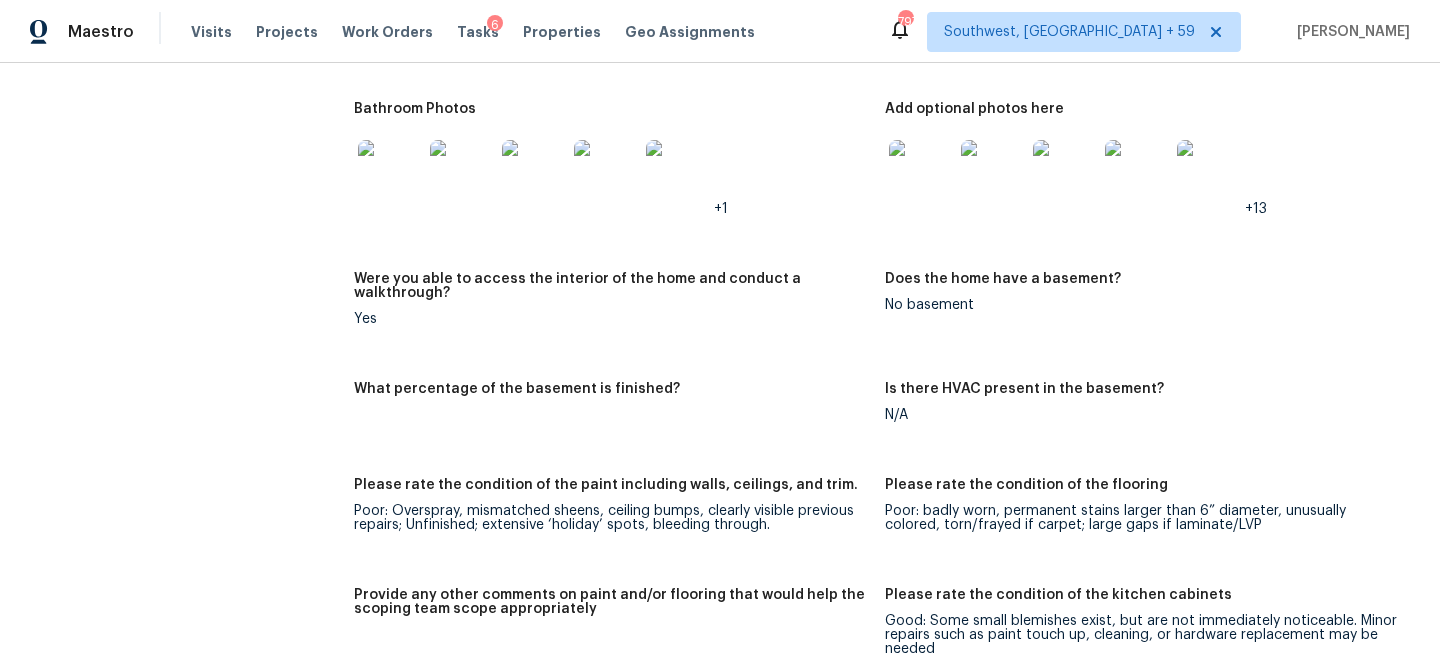 click at bounding box center (921, 2) 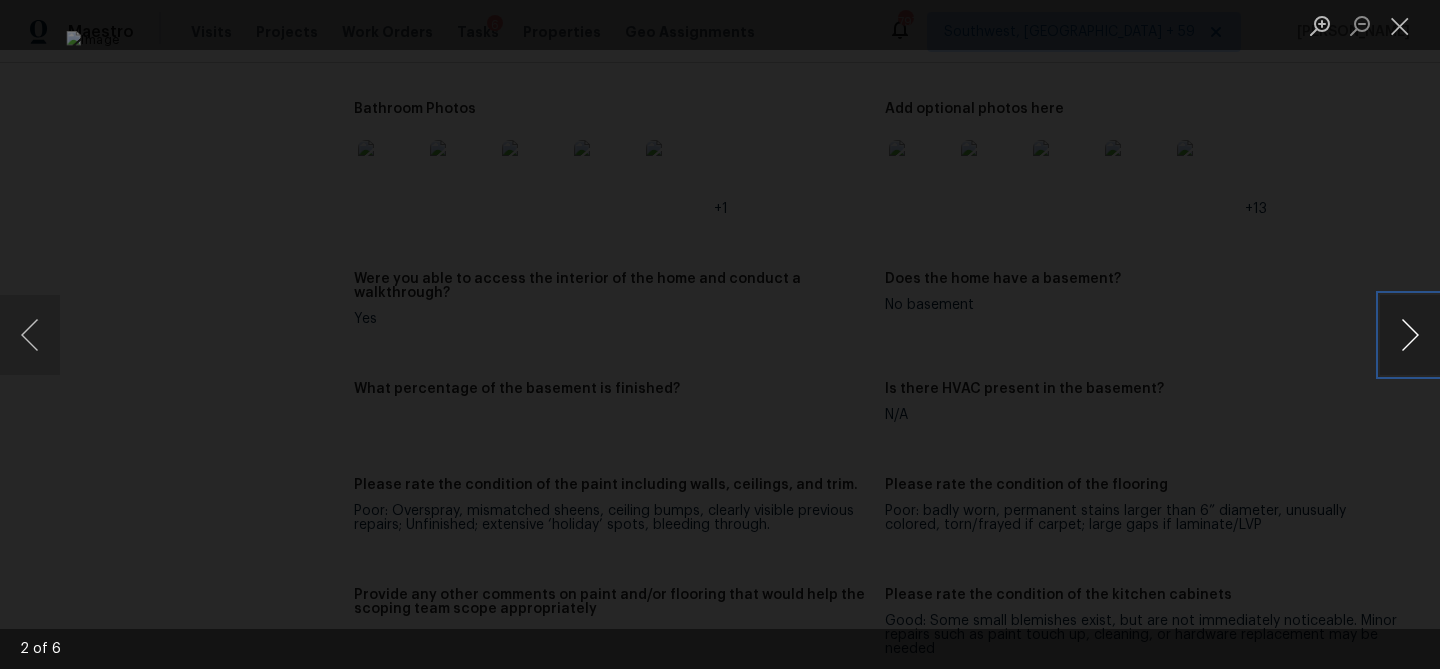click at bounding box center (1410, 335) 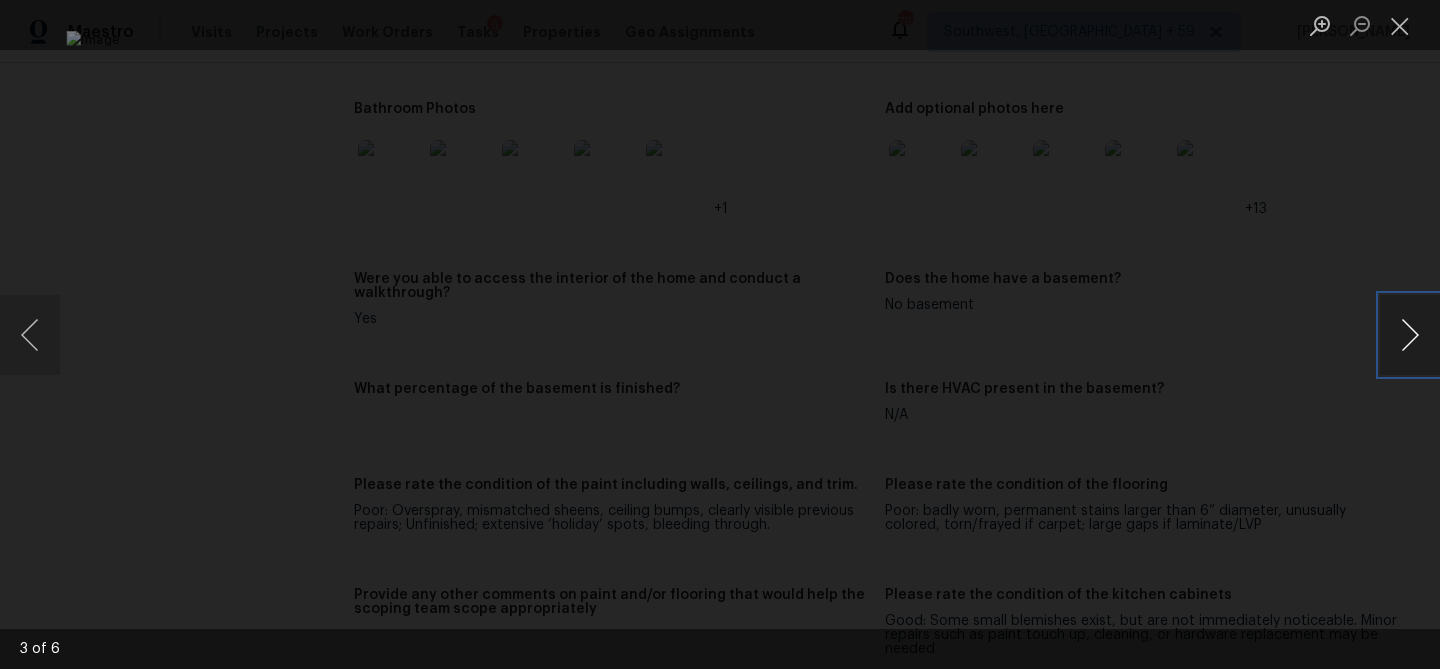 click at bounding box center [1410, 335] 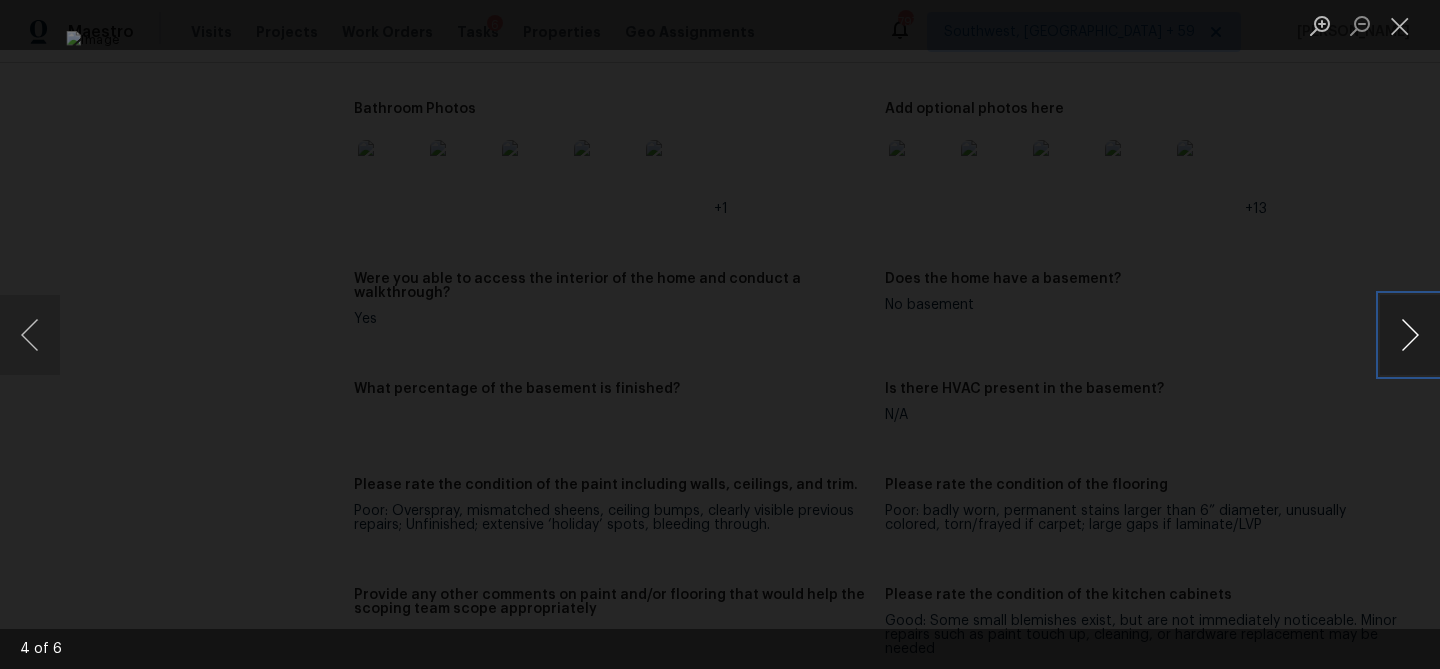 click at bounding box center (1410, 335) 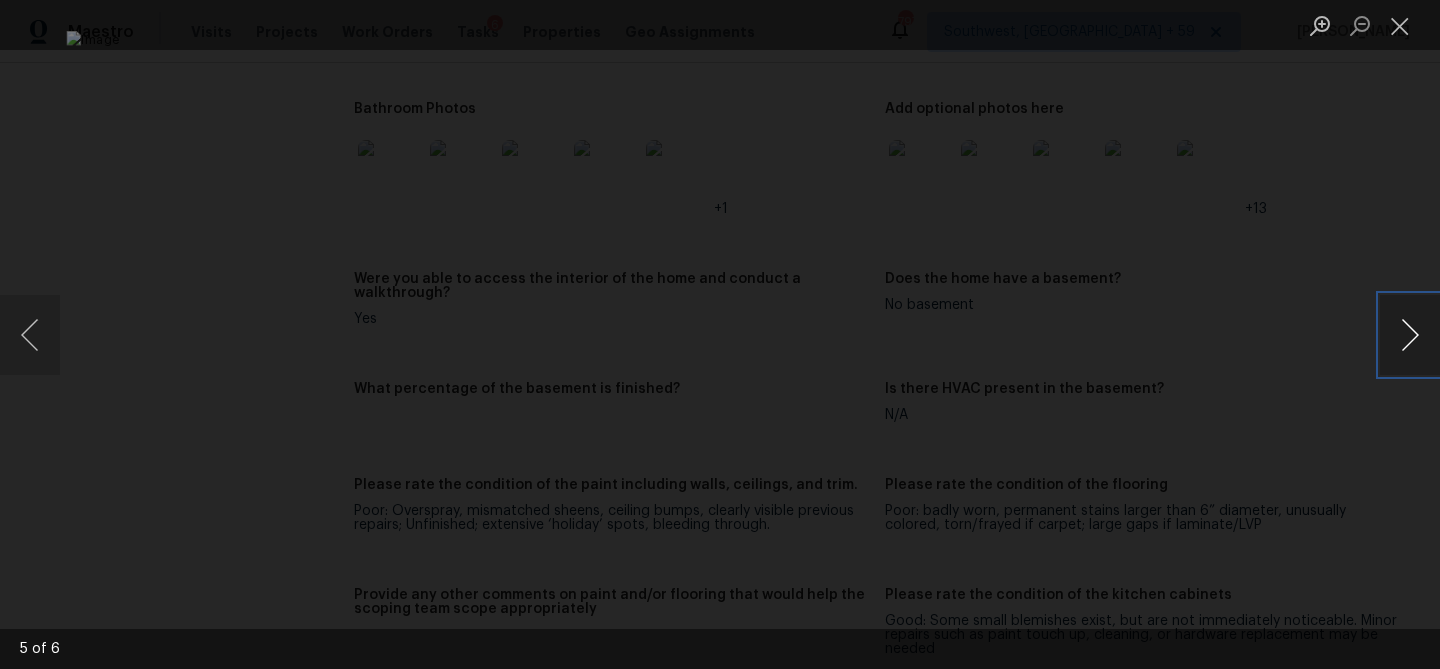 click at bounding box center (1410, 335) 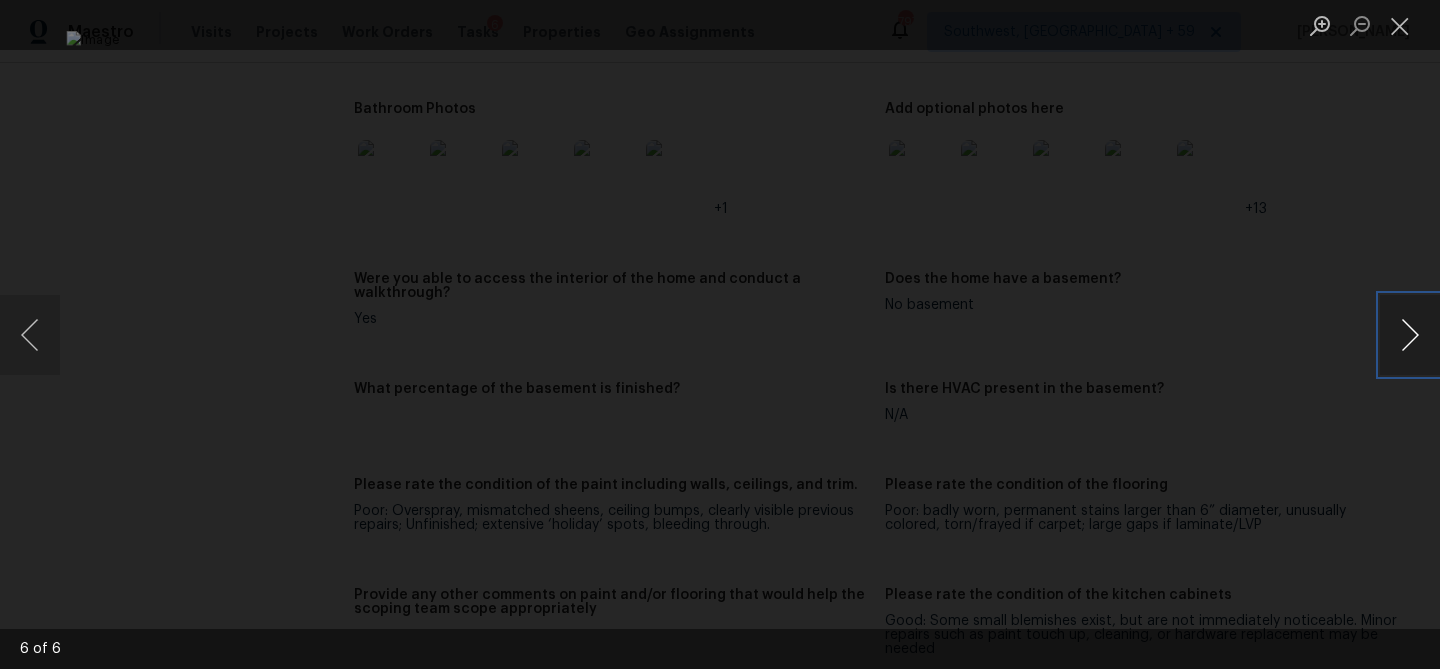 click at bounding box center (1410, 335) 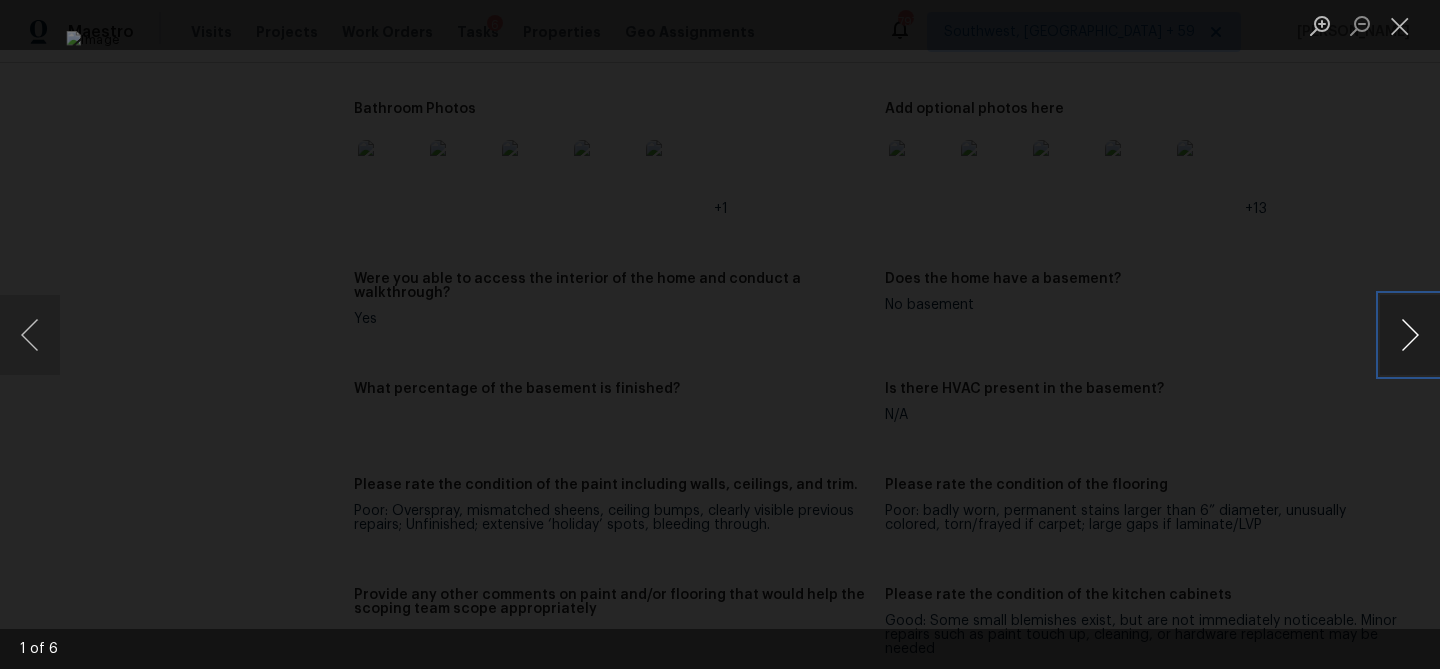 click at bounding box center (1410, 335) 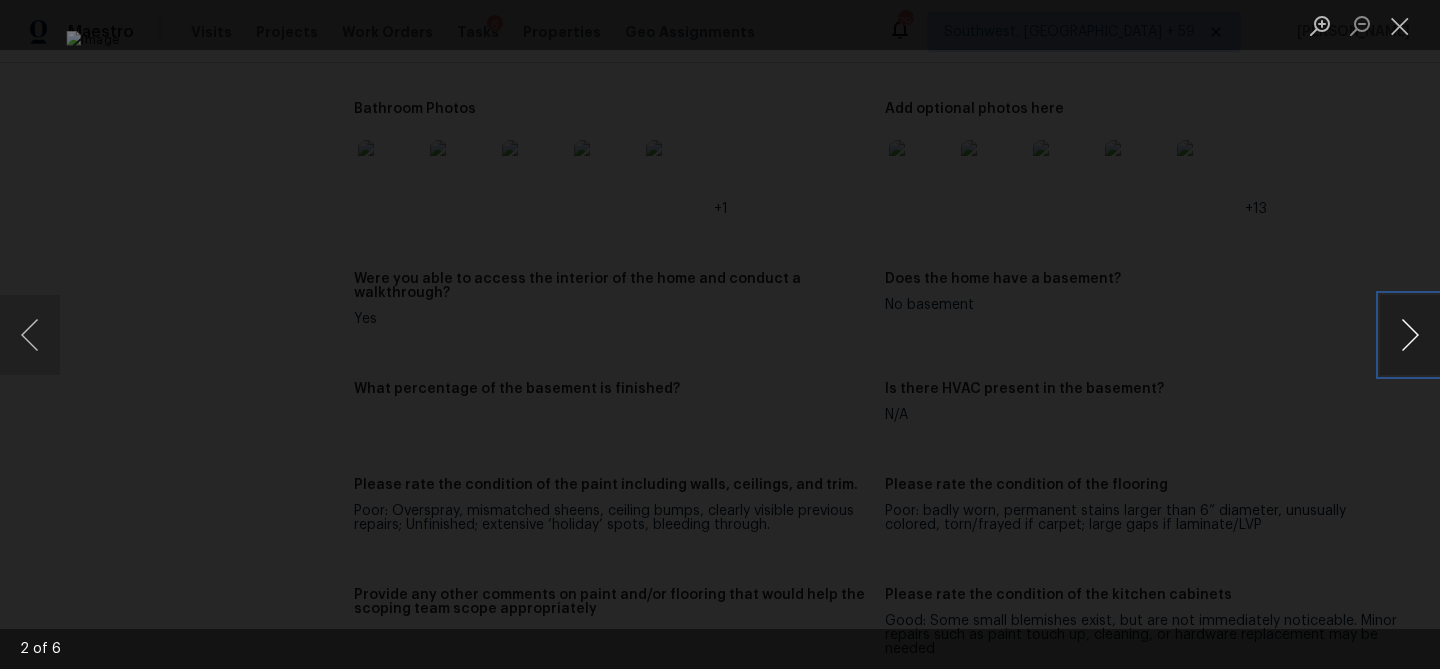 click at bounding box center (1410, 335) 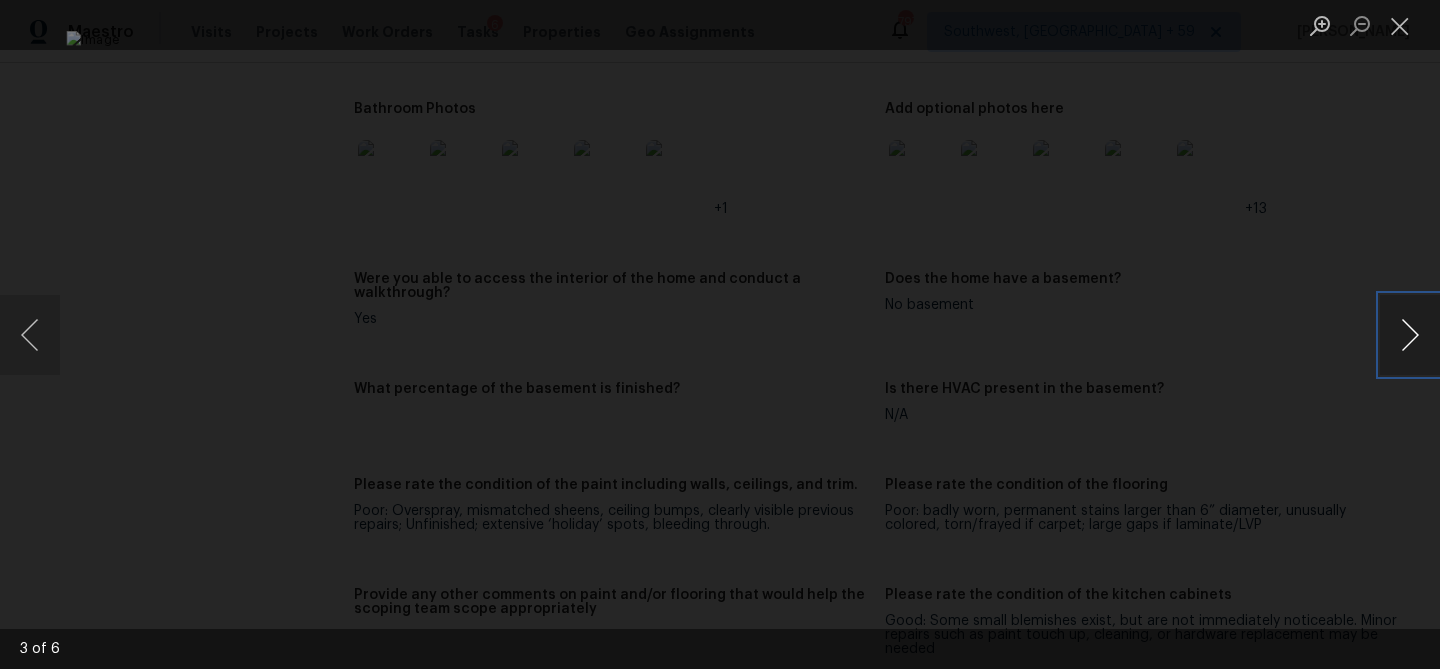 click at bounding box center [1410, 335] 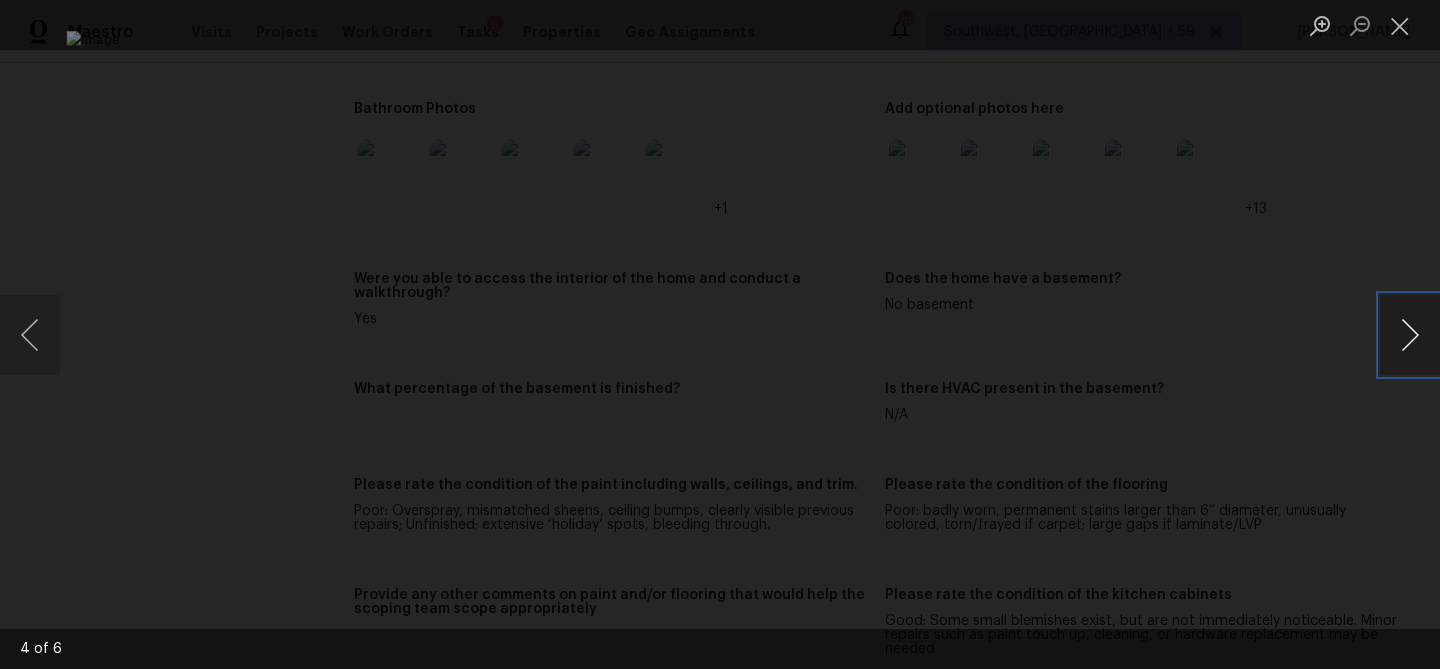 click at bounding box center (1410, 335) 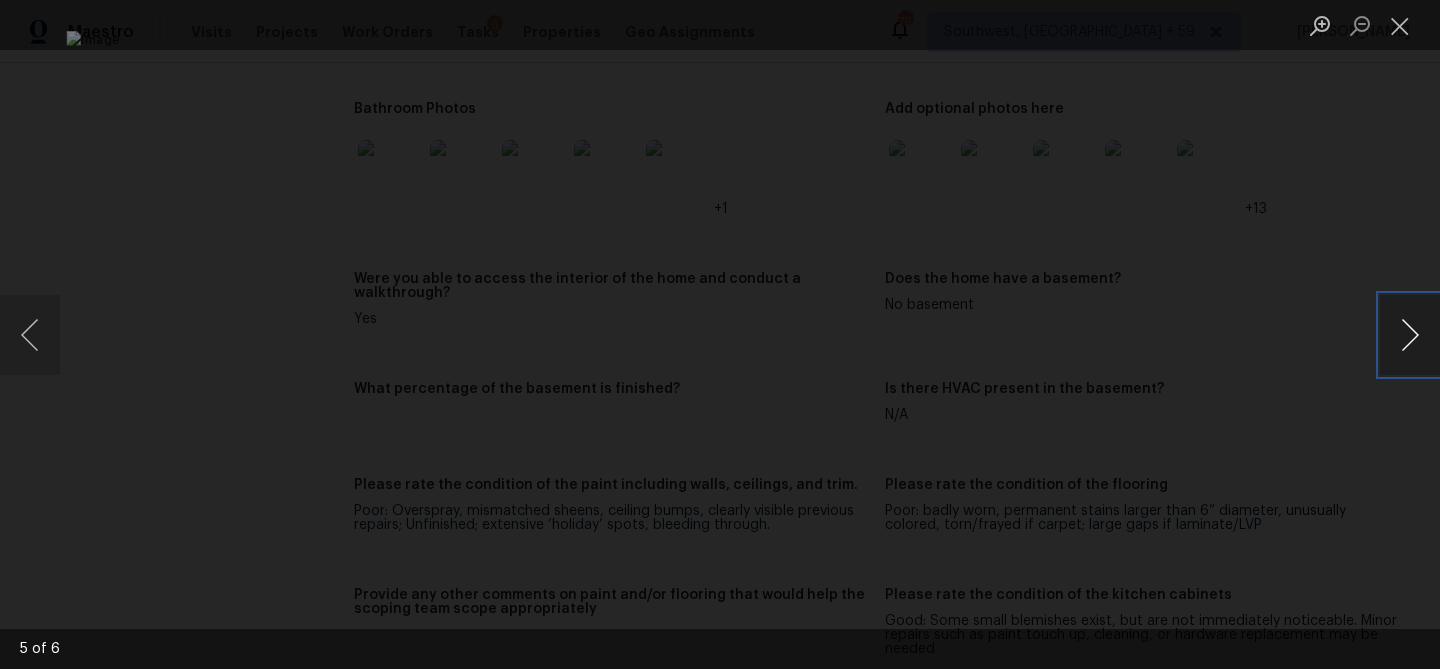 click at bounding box center (1410, 335) 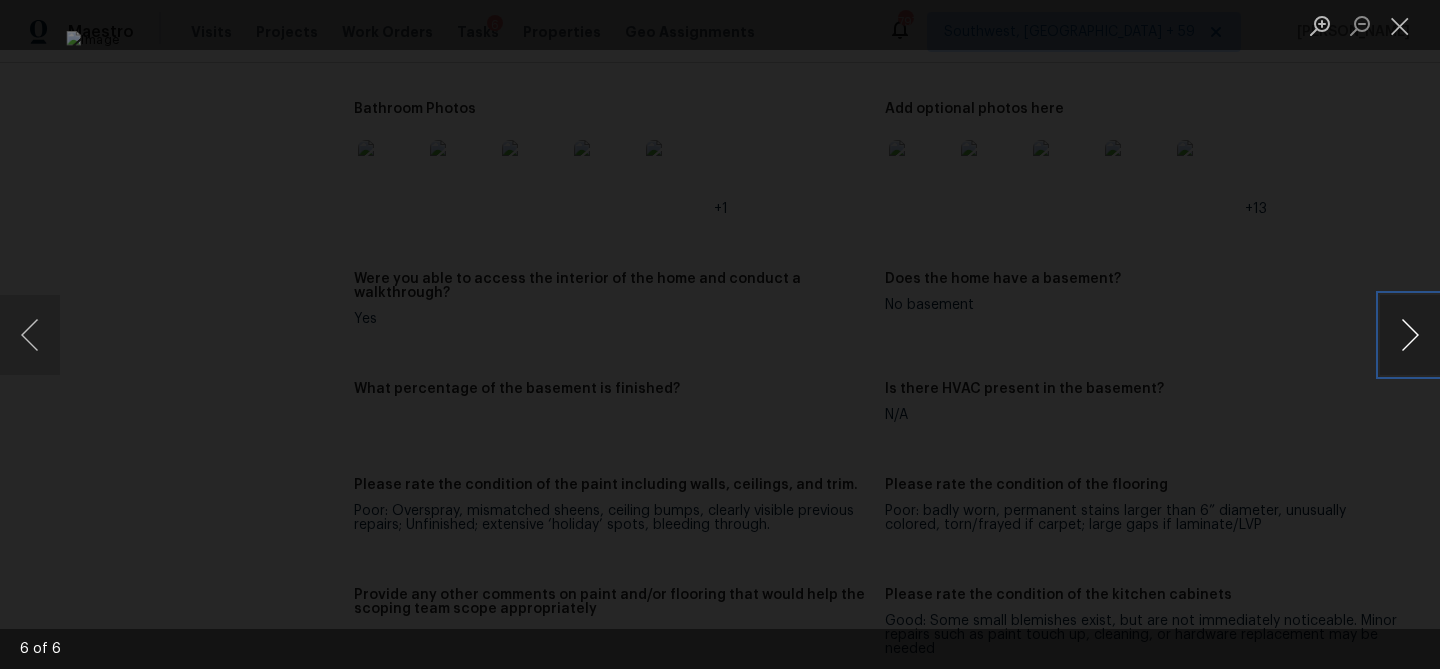 click at bounding box center (1410, 335) 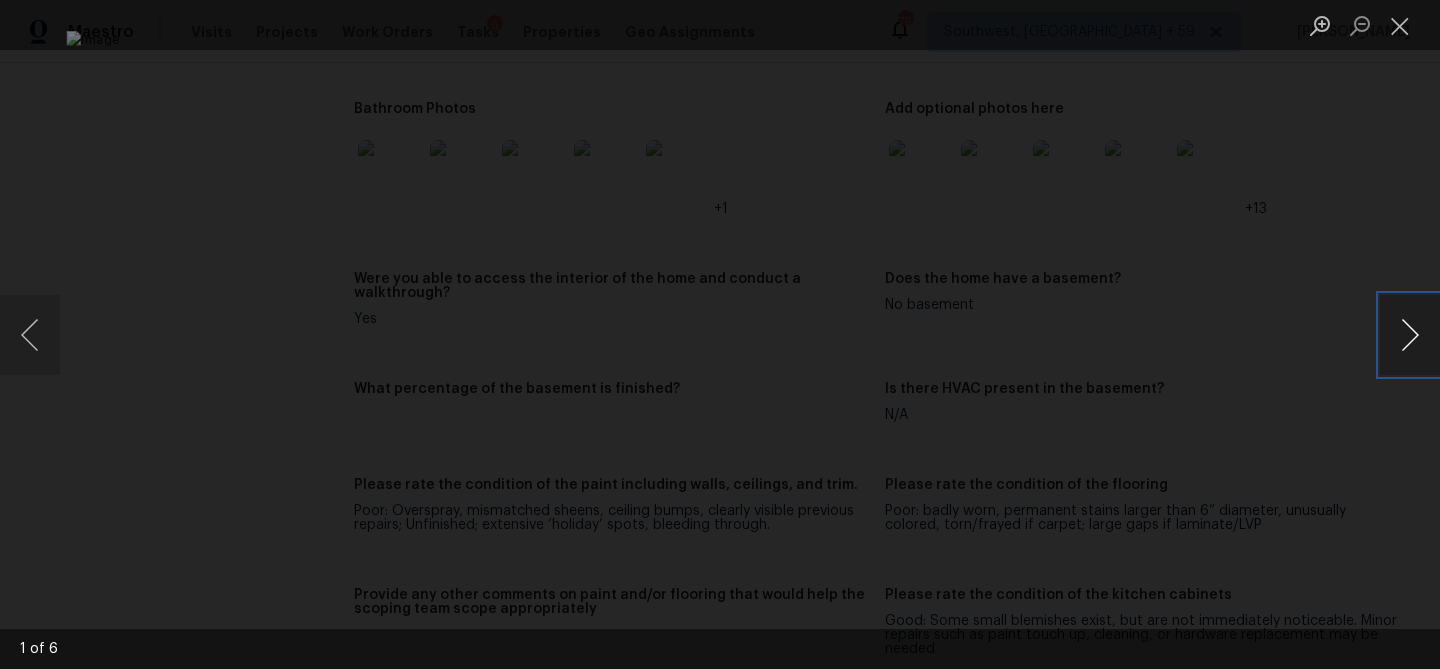 click at bounding box center [1410, 335] 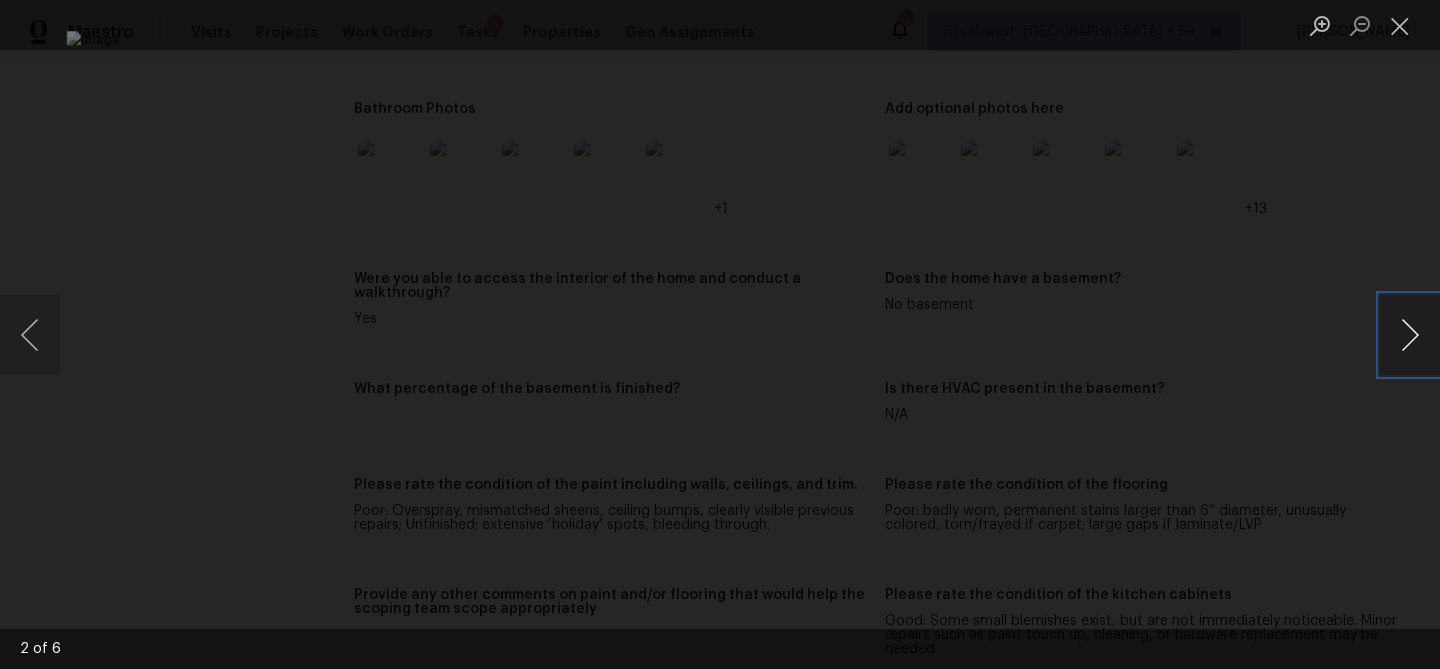 click at bounding box center (1410, 335) 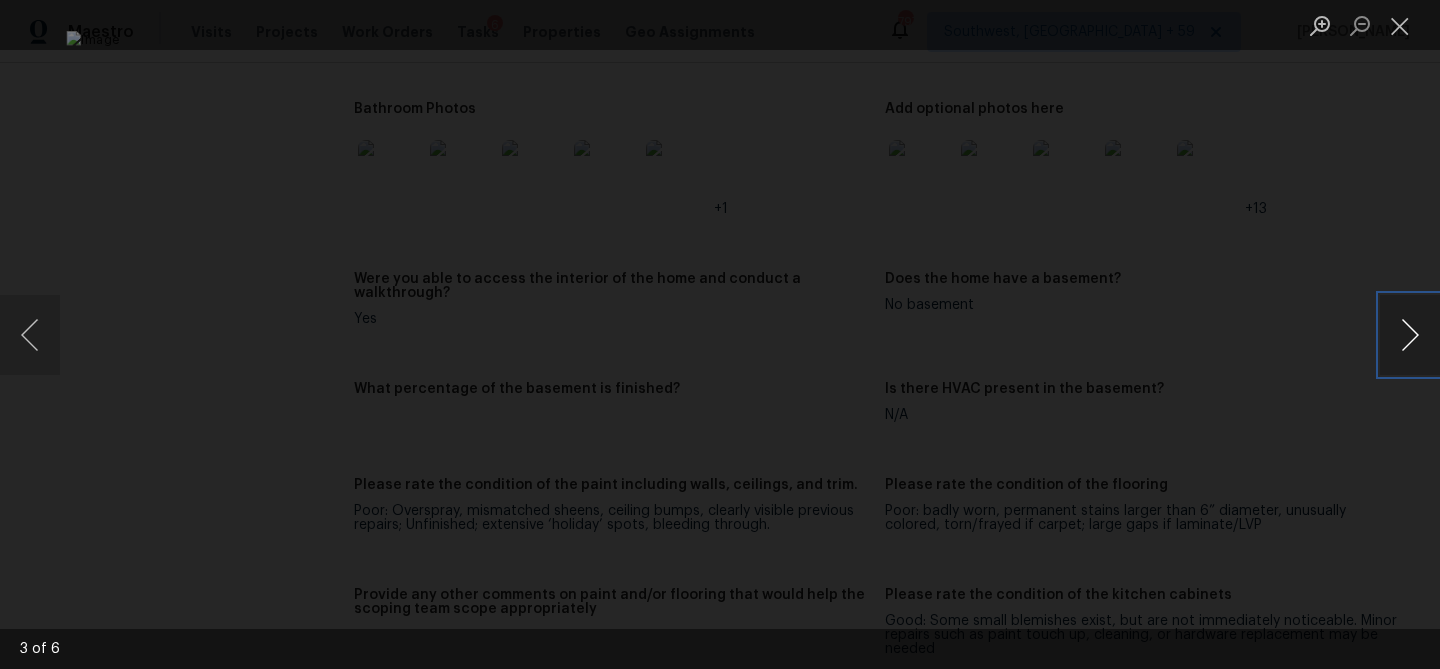 click at bounding box center [1410, 335] 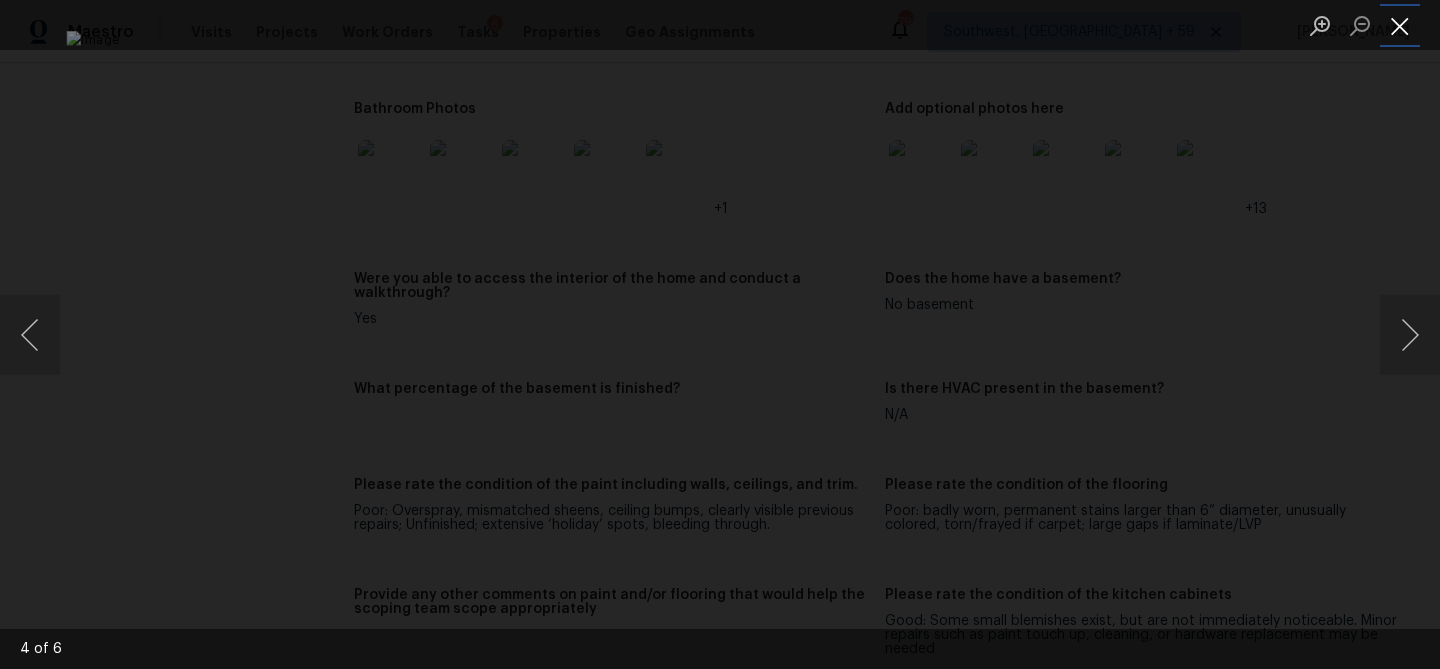 click at bounding box center [1400, 25] 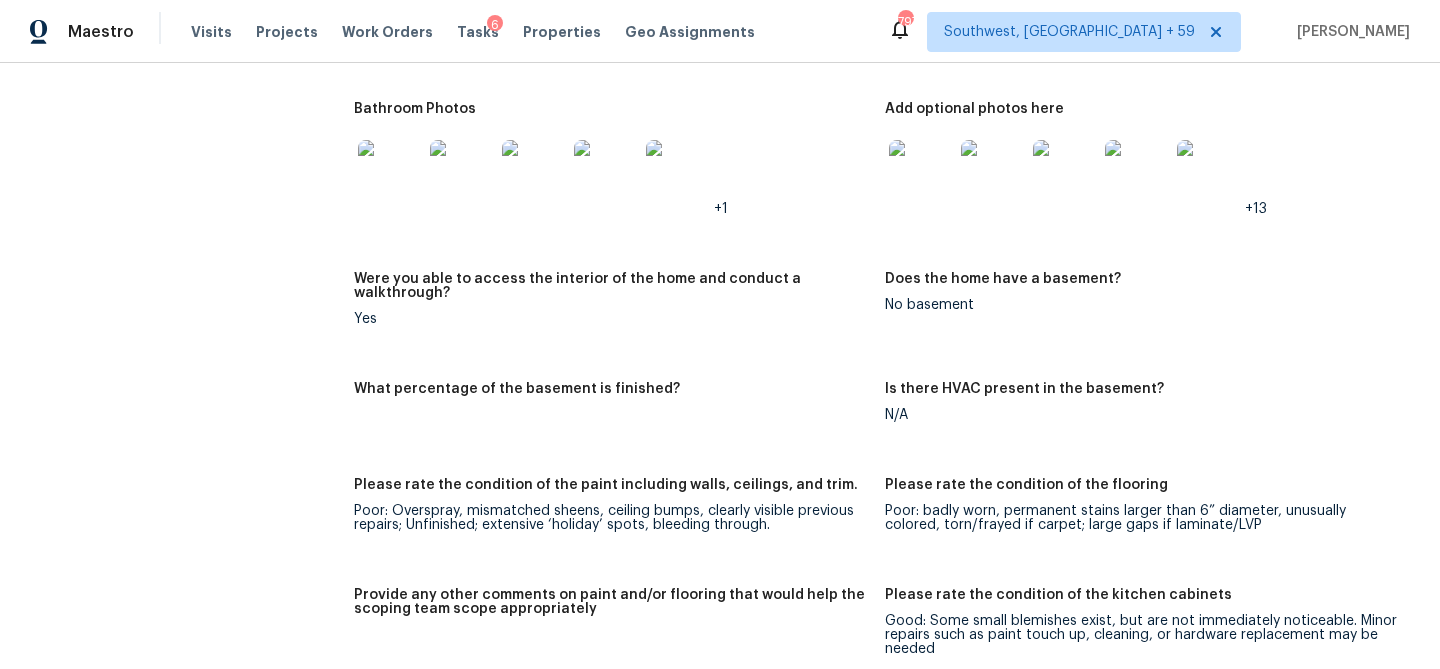 click at bounding box center [921, 172] 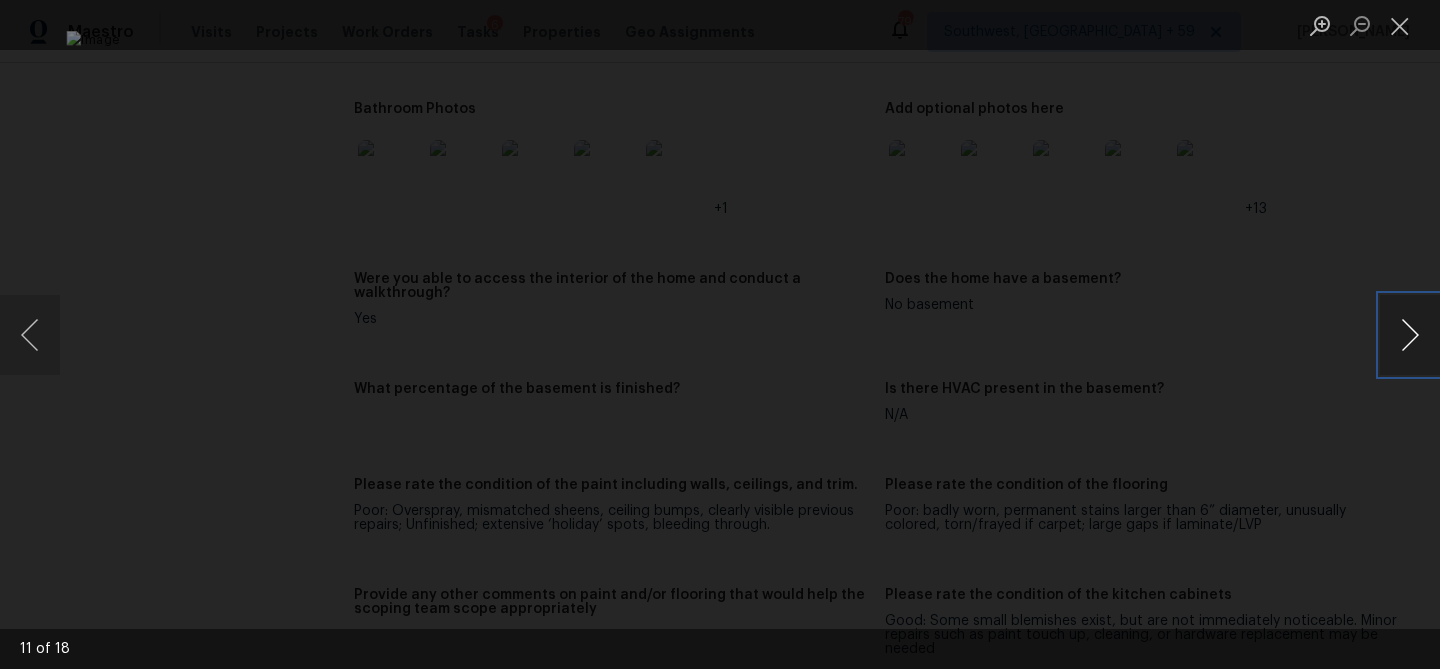 click at bounding box center (1410, 335) 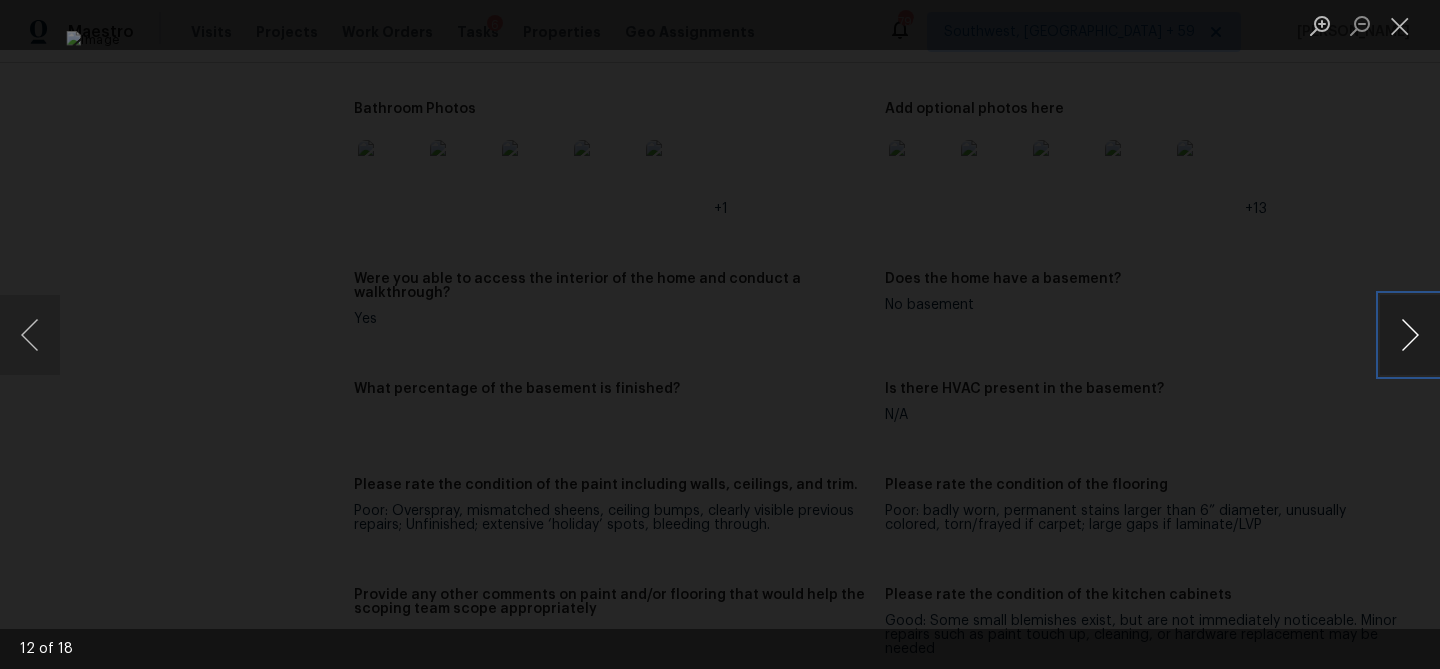 click at bounding box center (1410, 335) 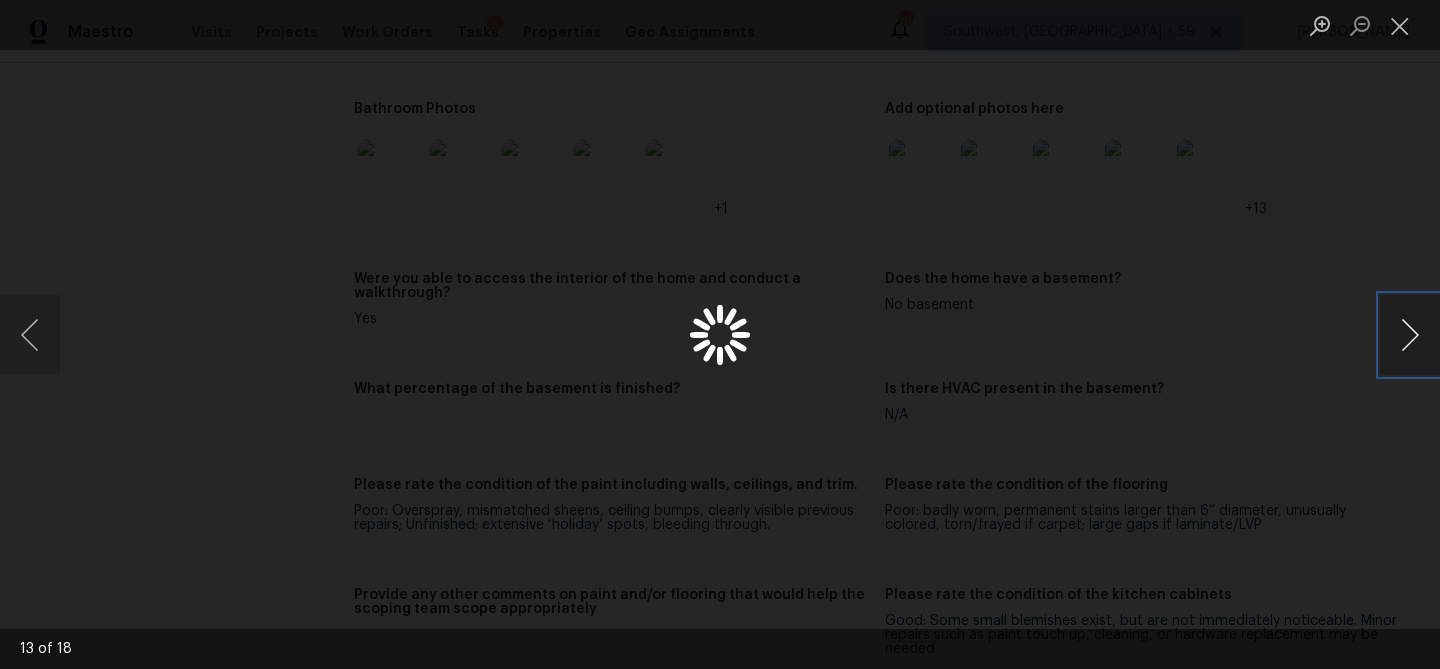 click at bounding box center (1410, 335) 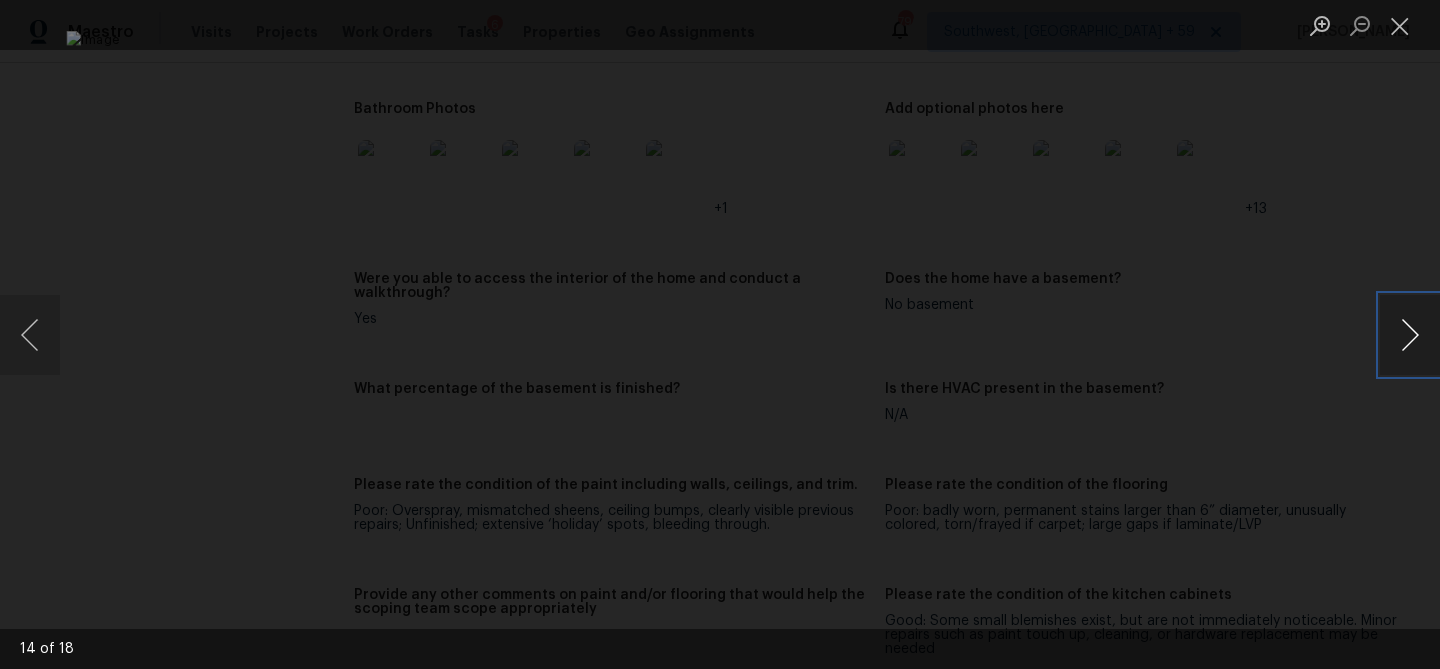 click at bounding box center (1410, 335) 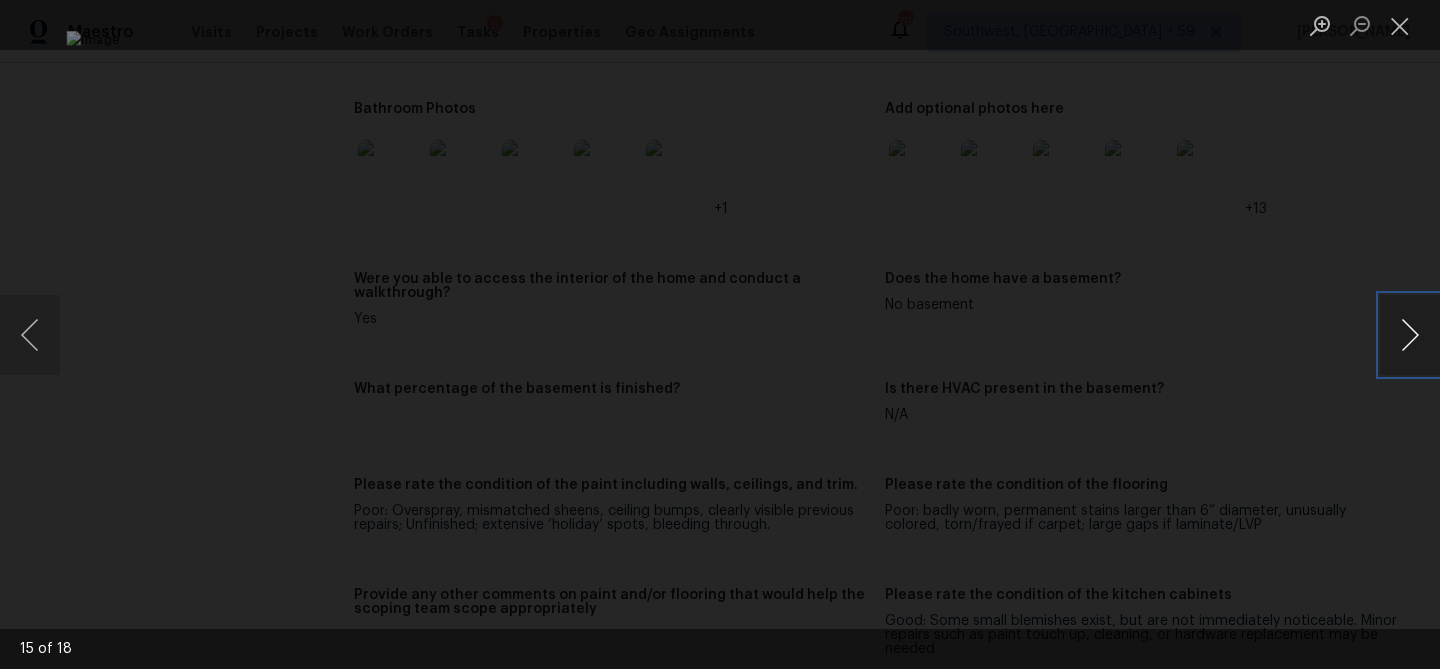 click at bounding box center [1410, 335] 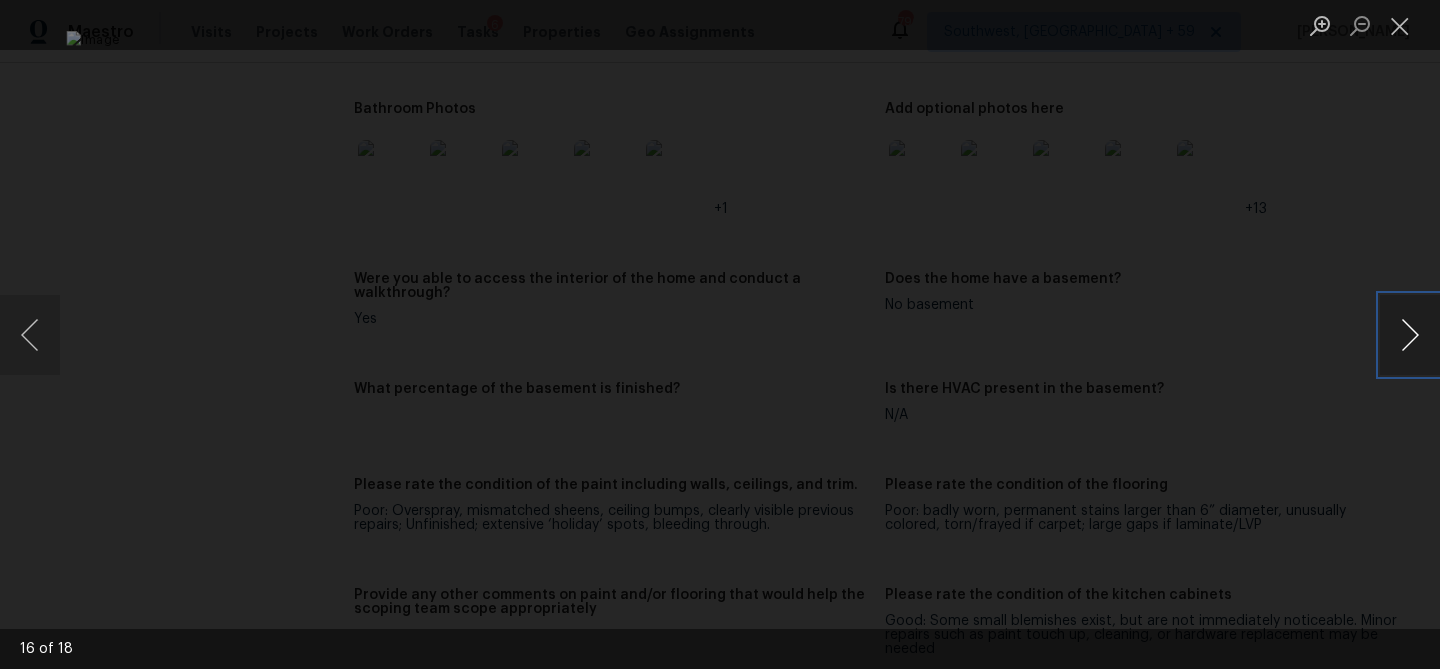 click at bounding box center (1410, 335) 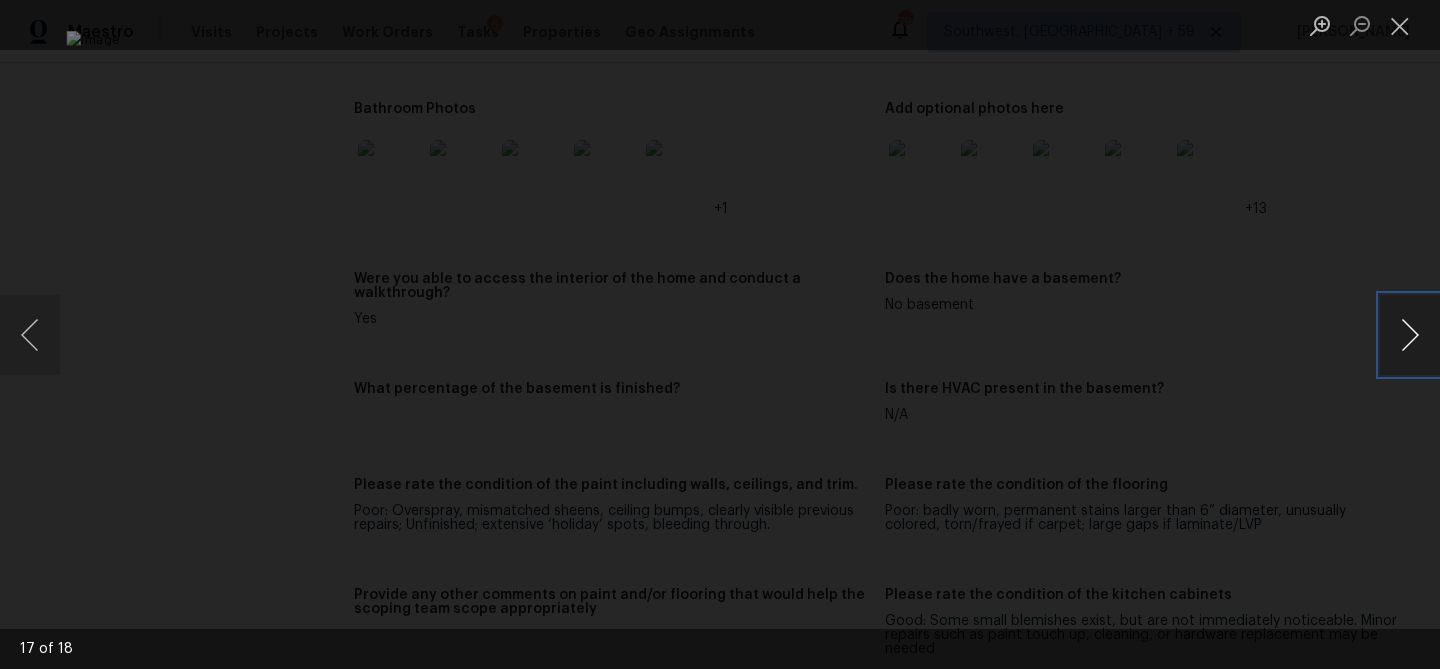 click at bounding box center [1410, 335] 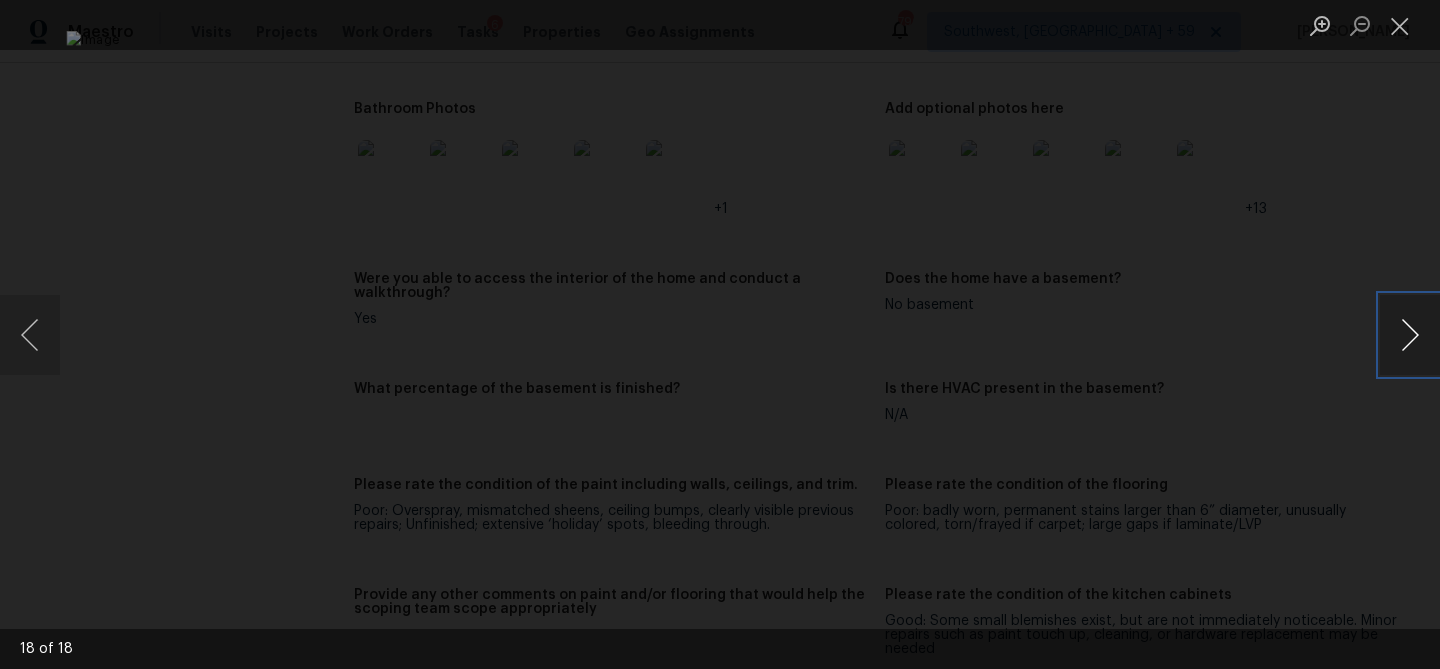 click at bounding box center [1410, 335] 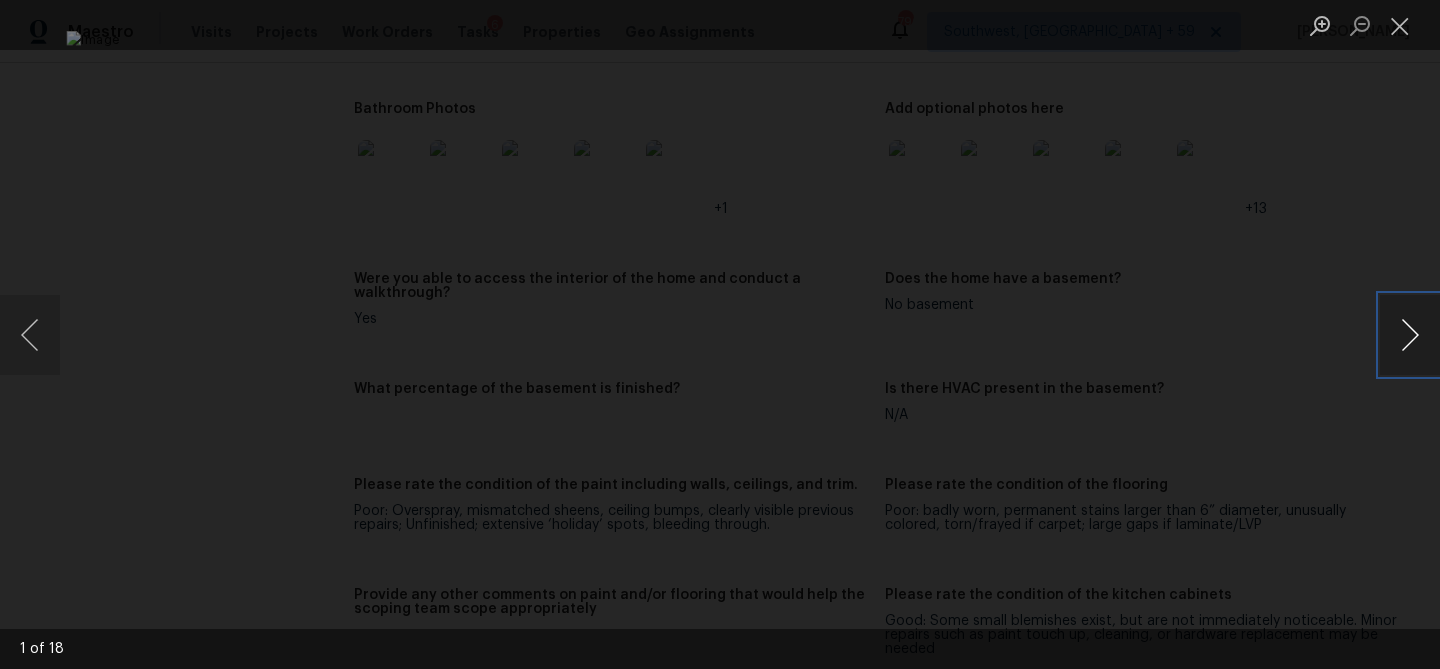 click at bounding box center (1410, 335) 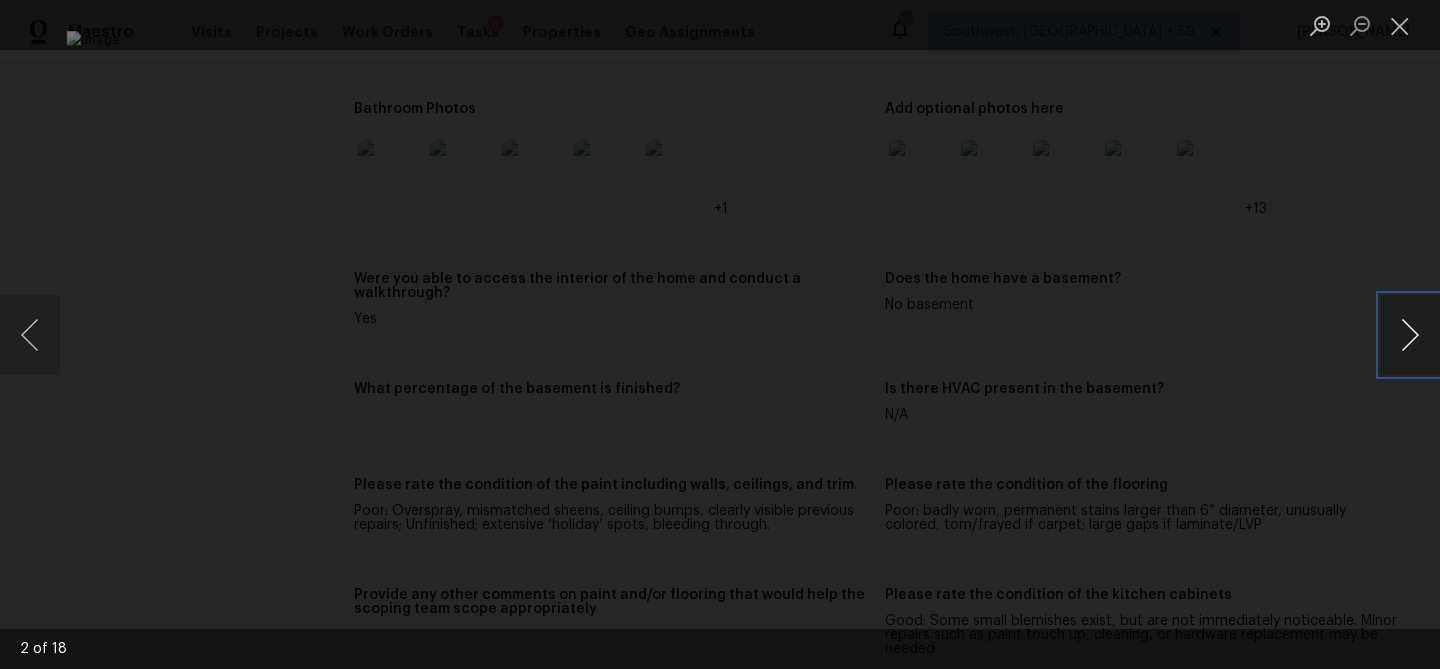 click at bounding box center (1410, 335) 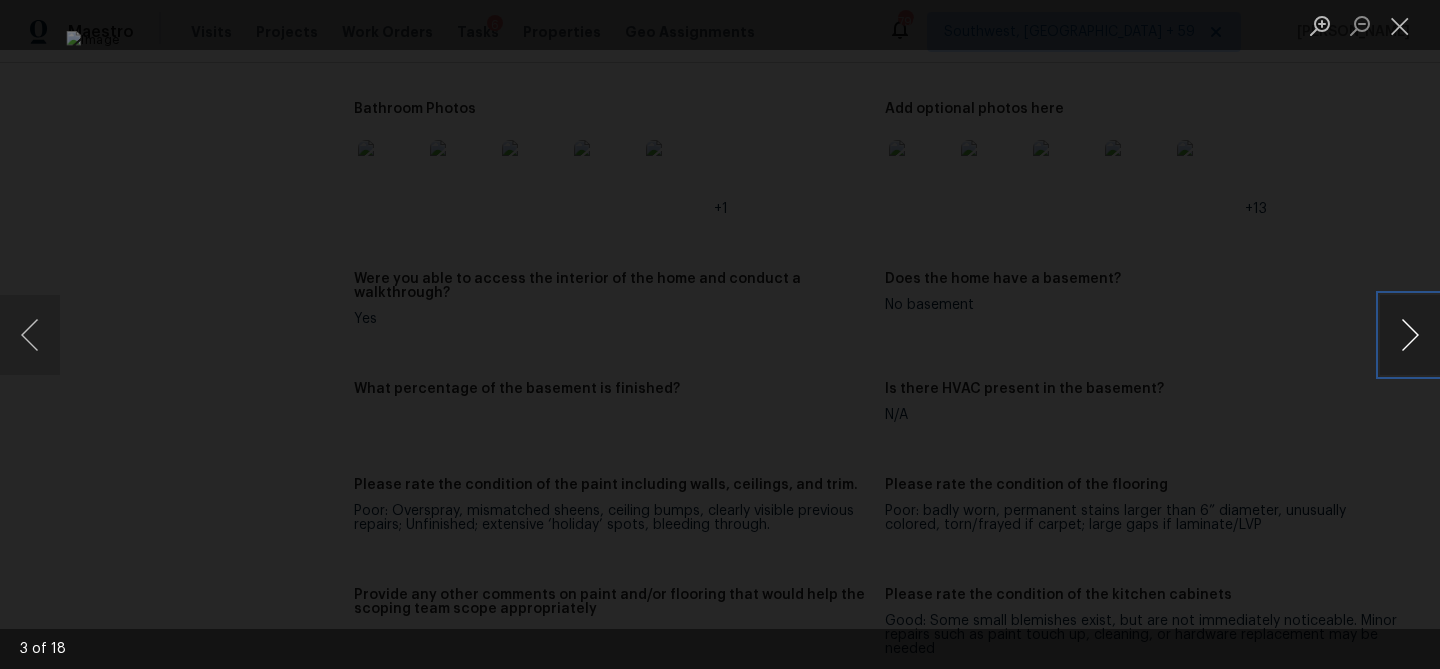 click at bounding box center (1410, 335) 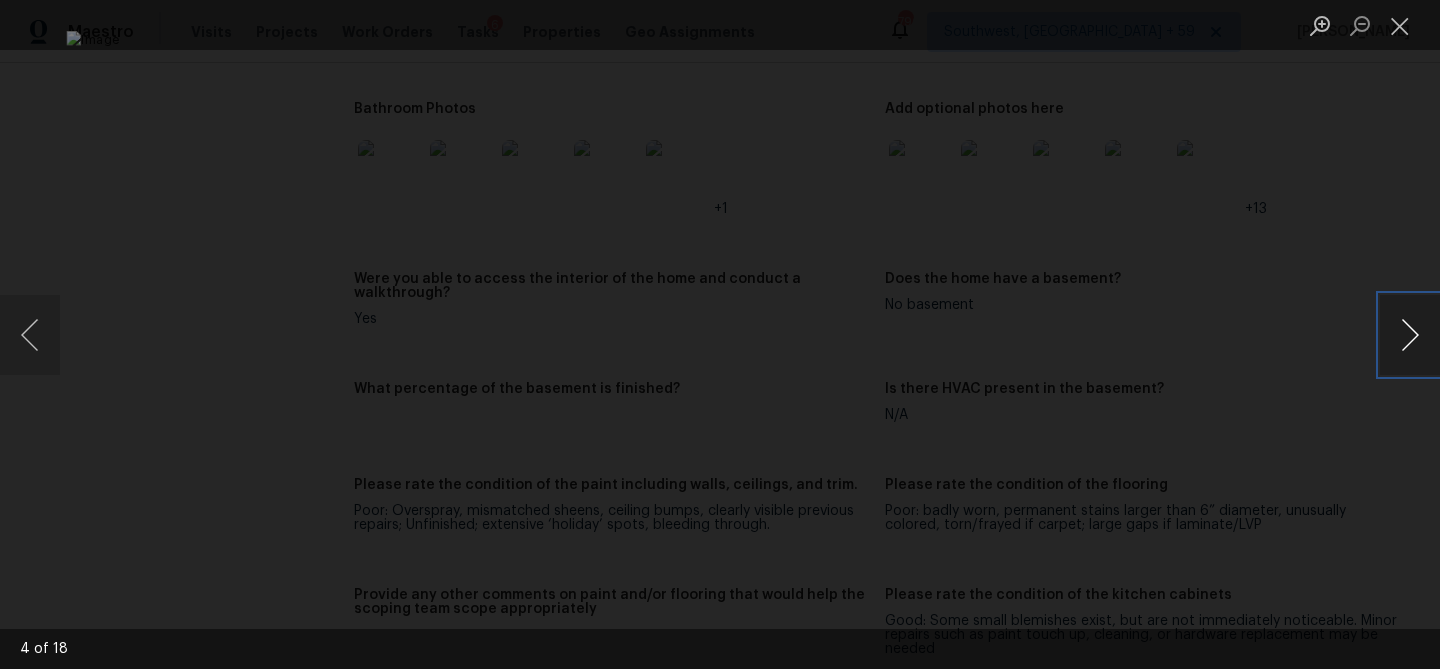 click at bounding box center [1410, 335] 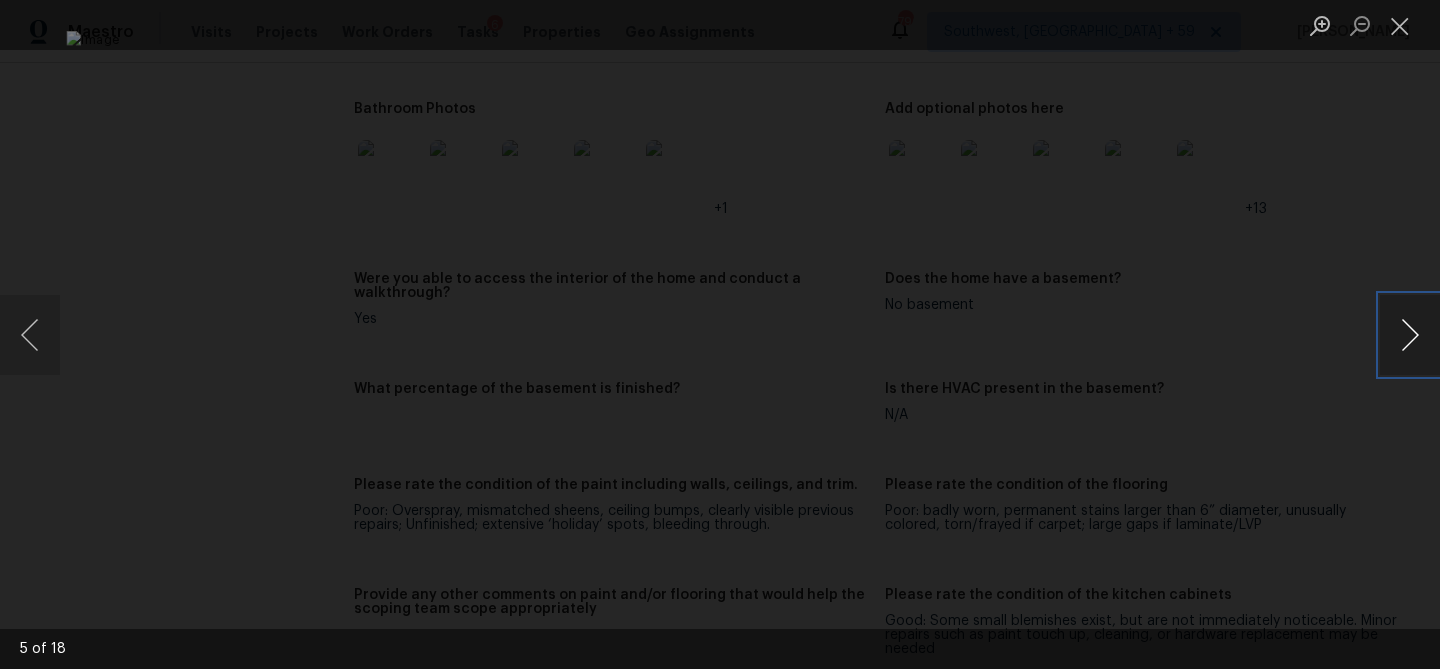click at bounding box center [1410, 335] 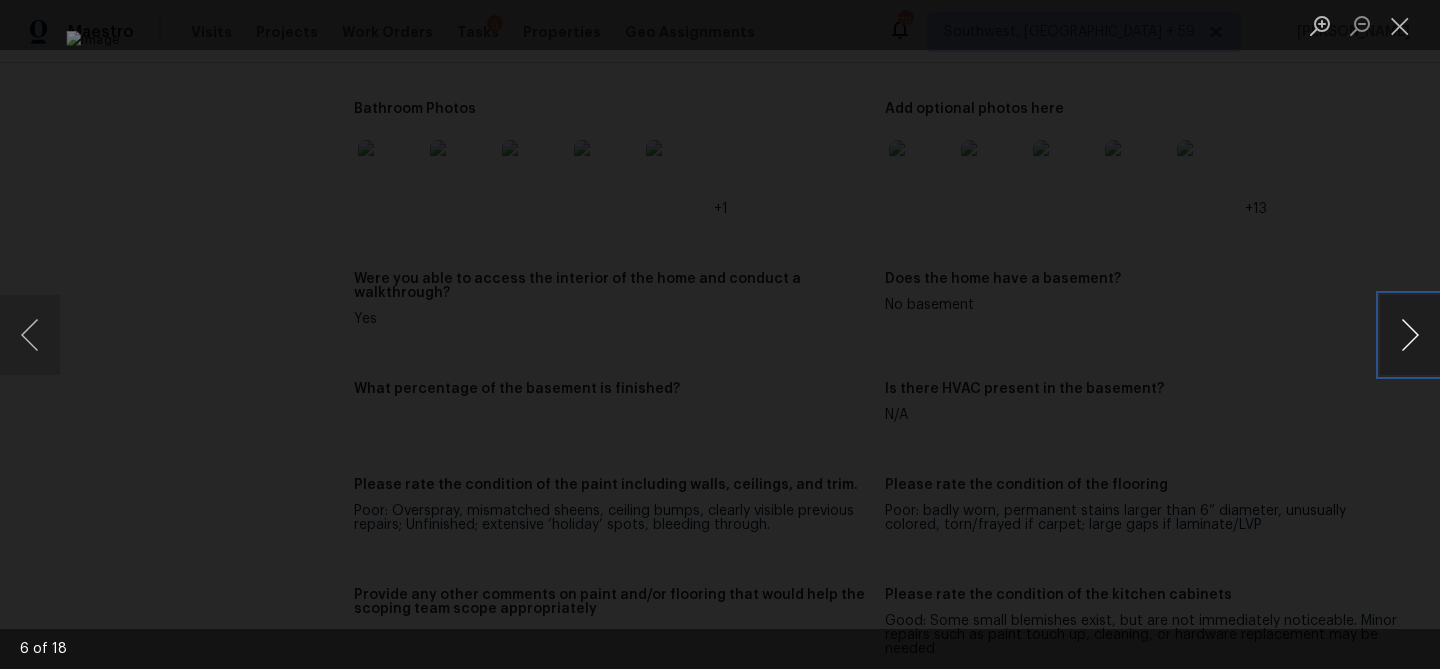 click at bounding box center [1410, 335] 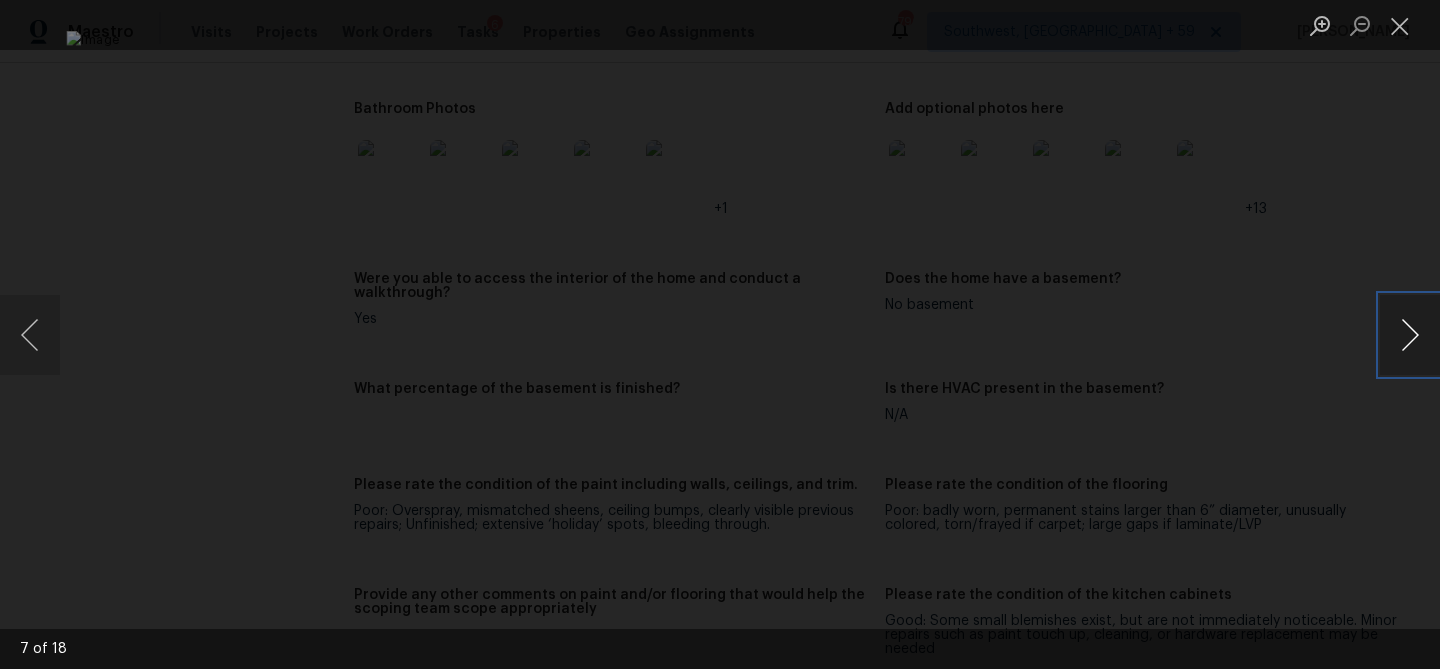 click at bounding box center (1410, 335) 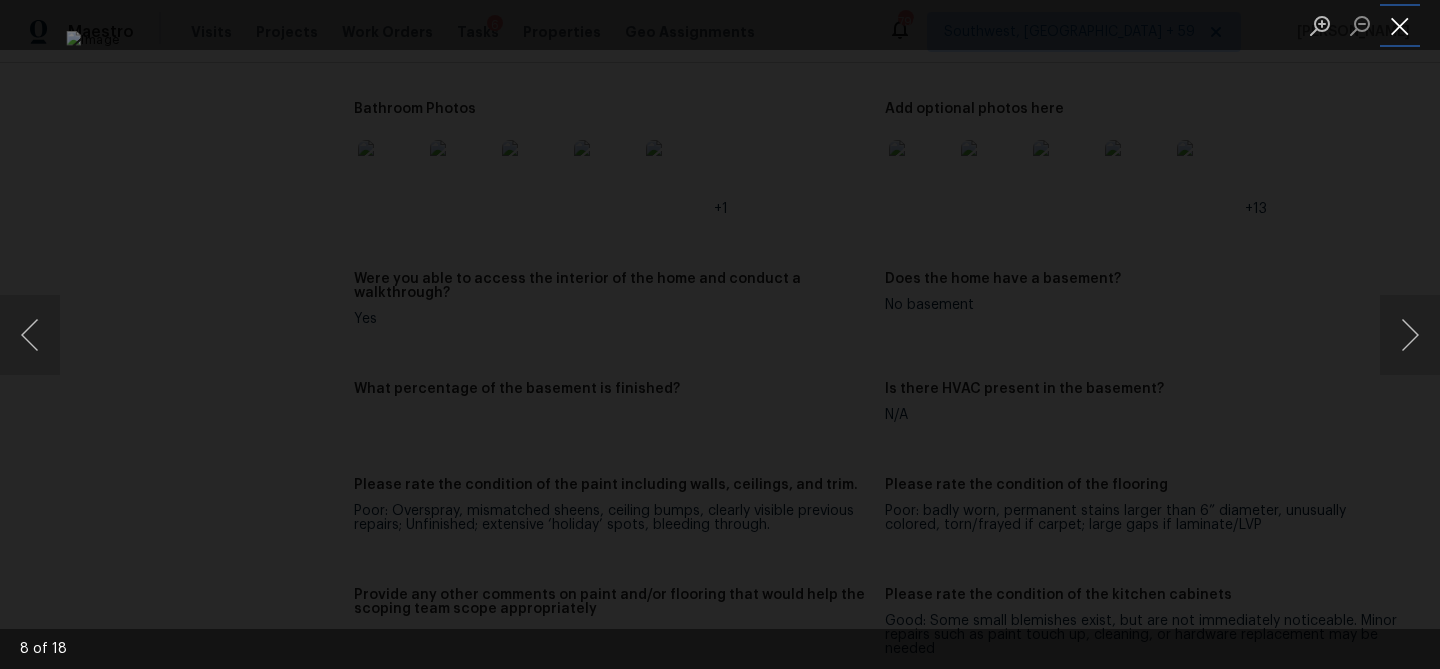 click at bounding box center (1400, 25) 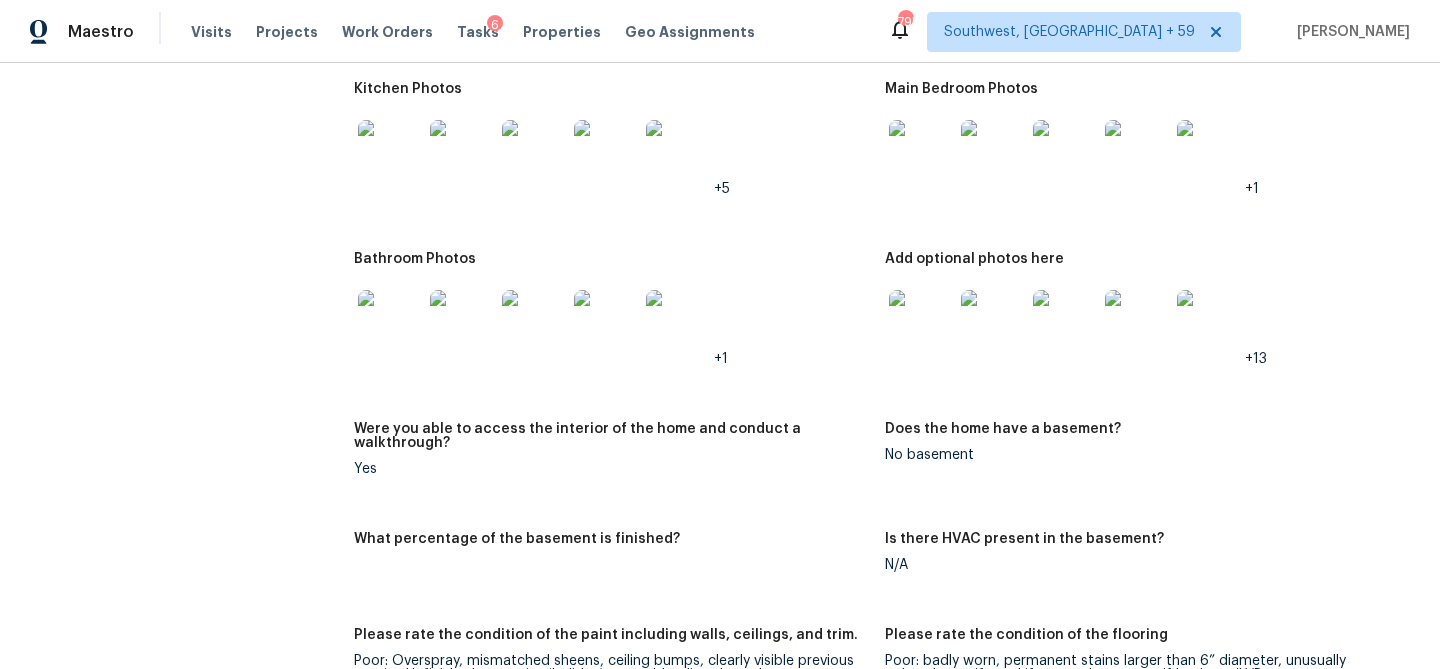 scroll, scrollTop: 2352, scrollLeft: 0, axis: vertical 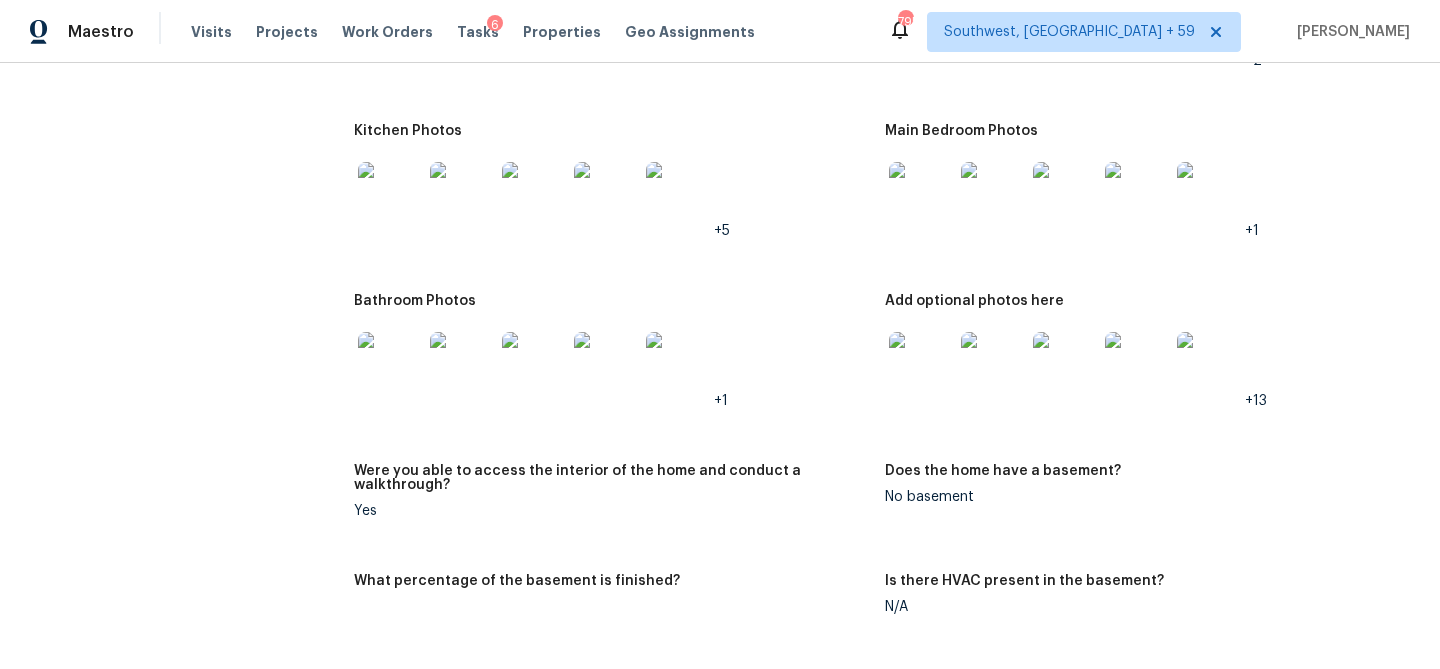 click at bounding box center (921, 24) 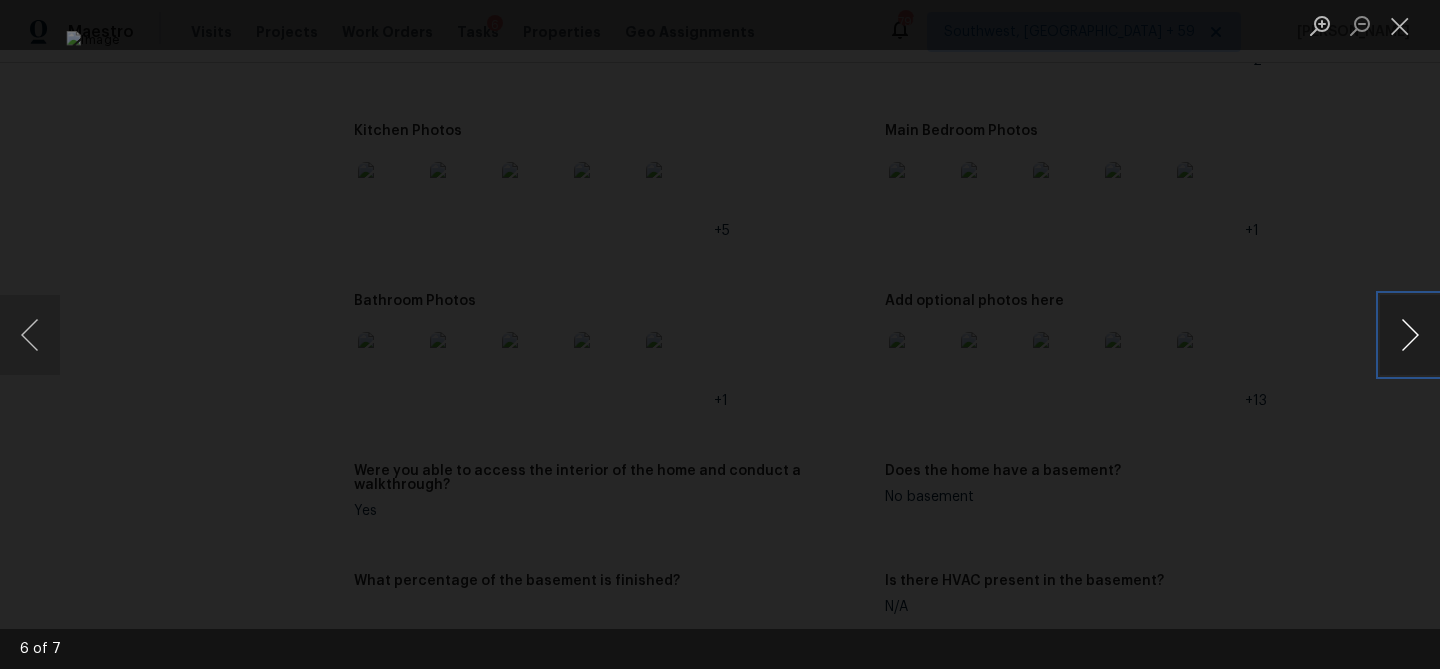 click at bounding box center (1410, 335) 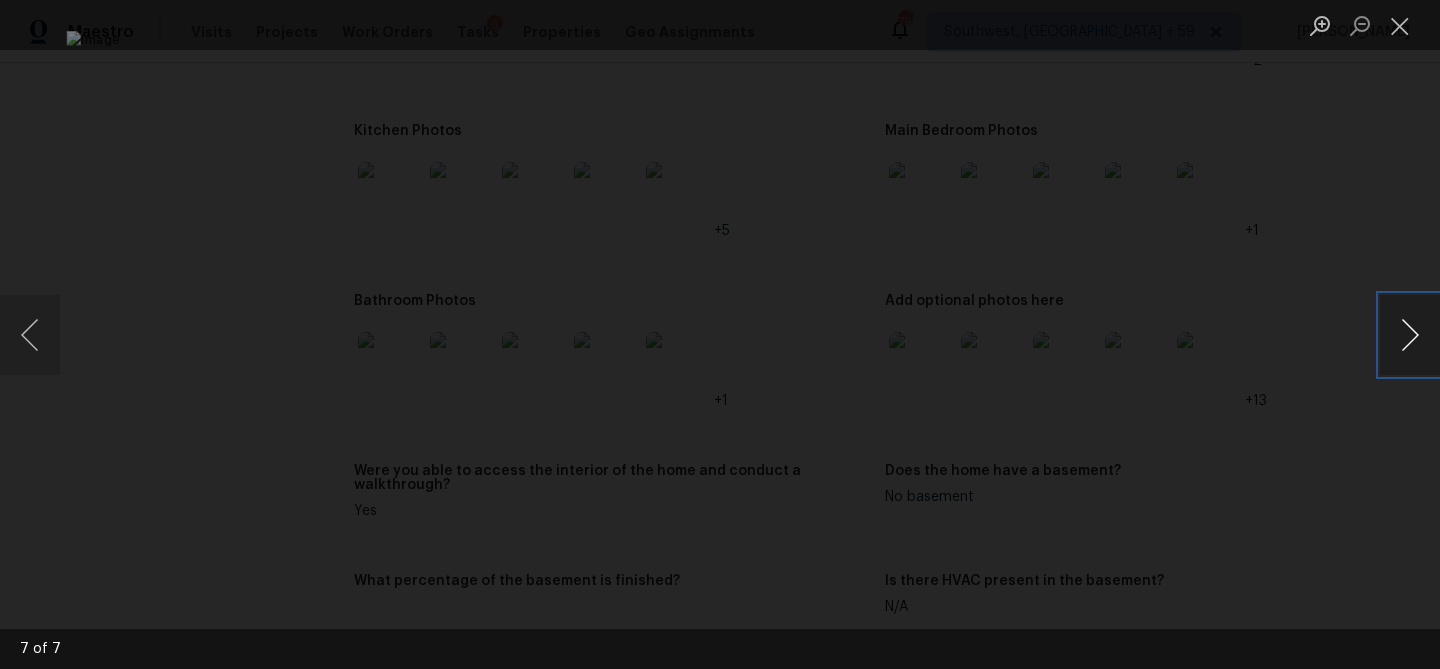 click at bounding box center (1410, 335) 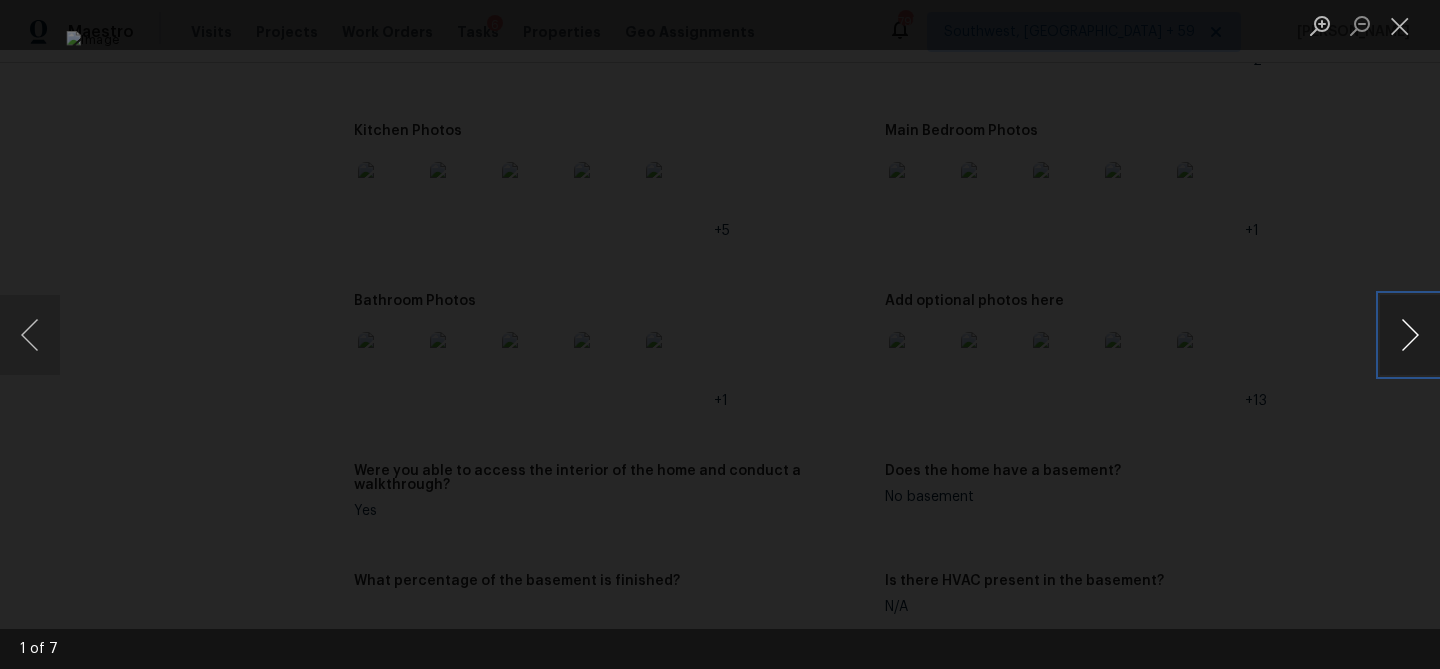 click at bounding box center (1410, 335) 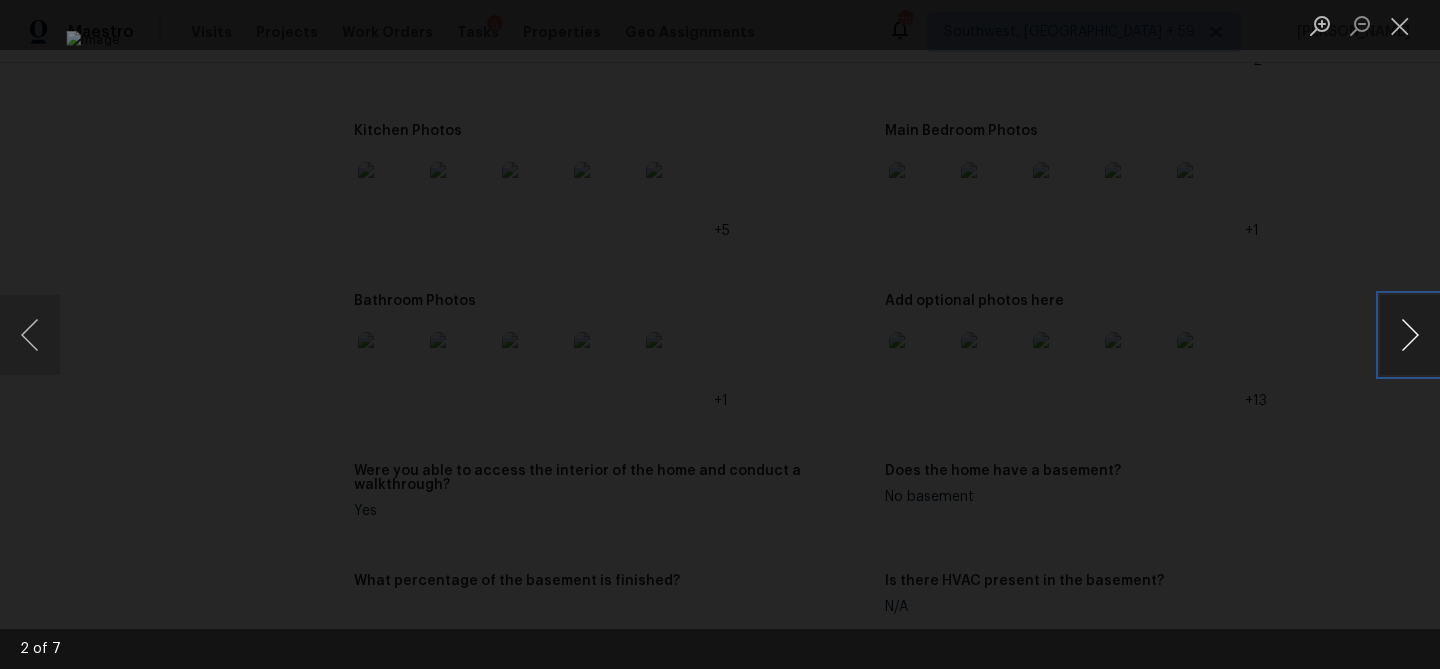 click at bounding box center (1410, 335) 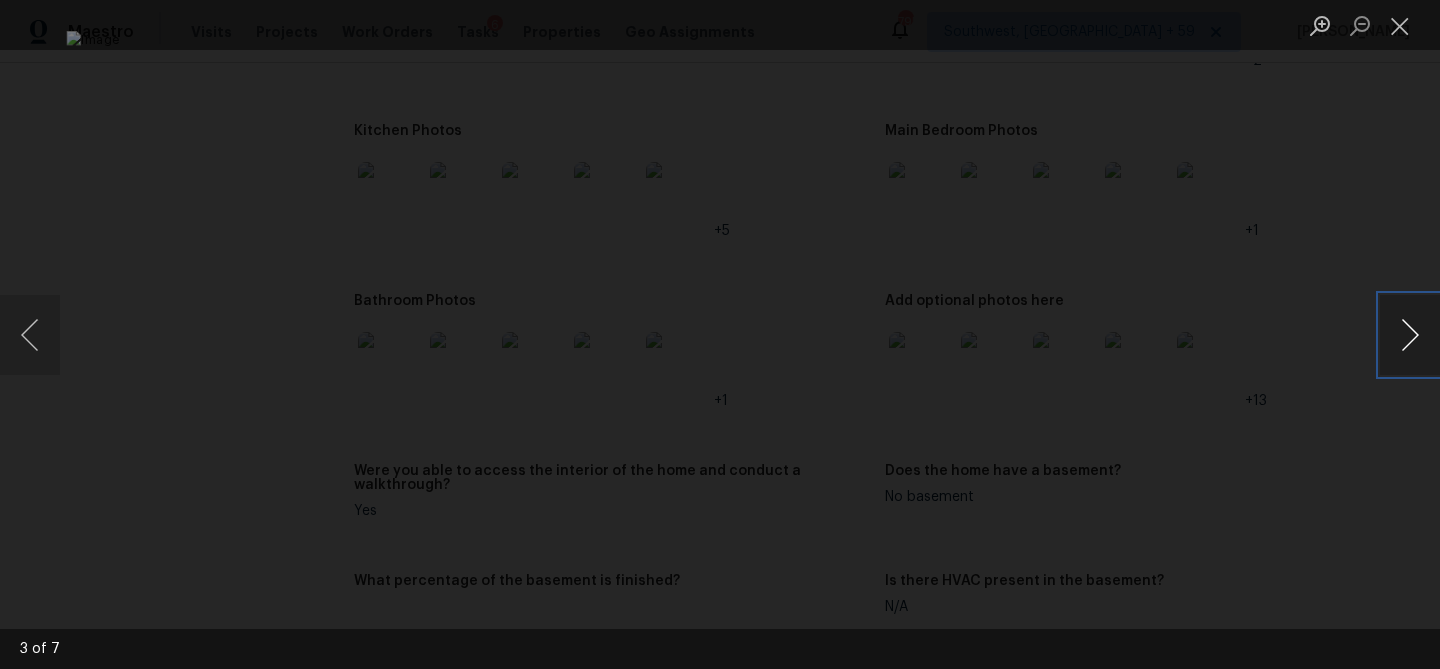 click at bounding box center (1410, 335) 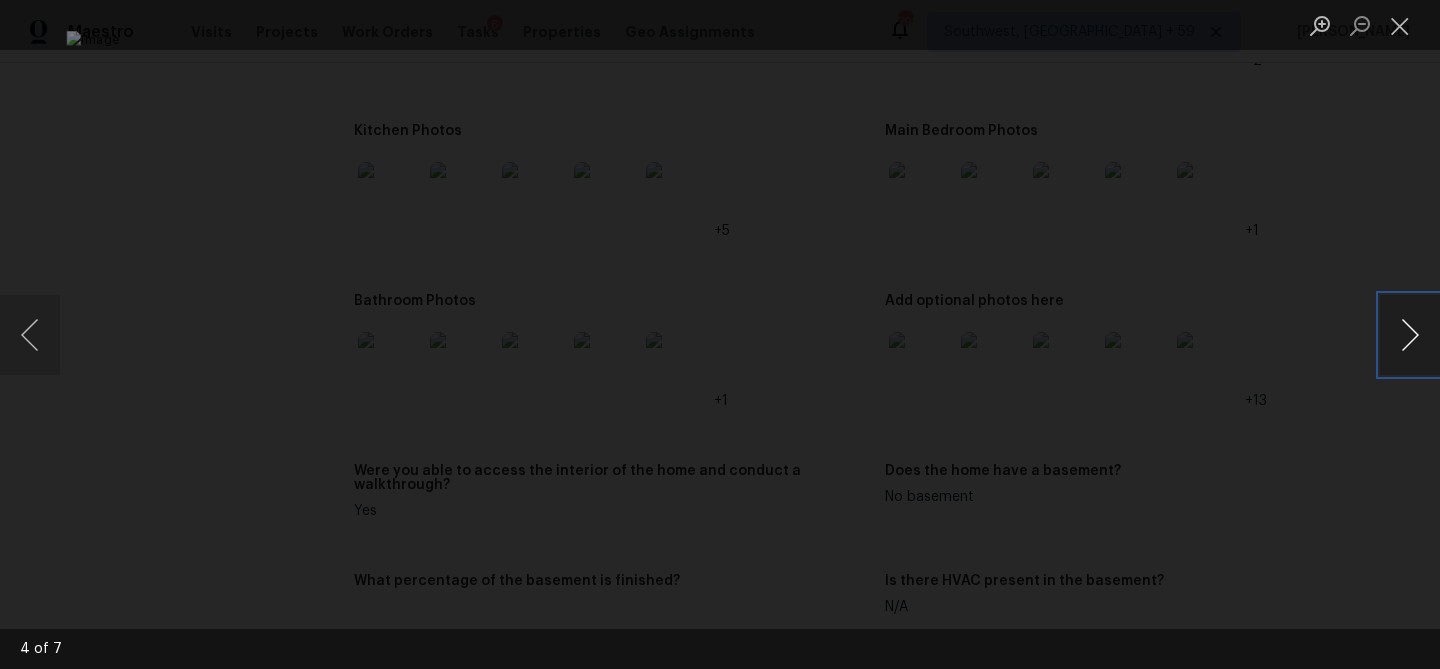click at bounding box center [1410, 335] 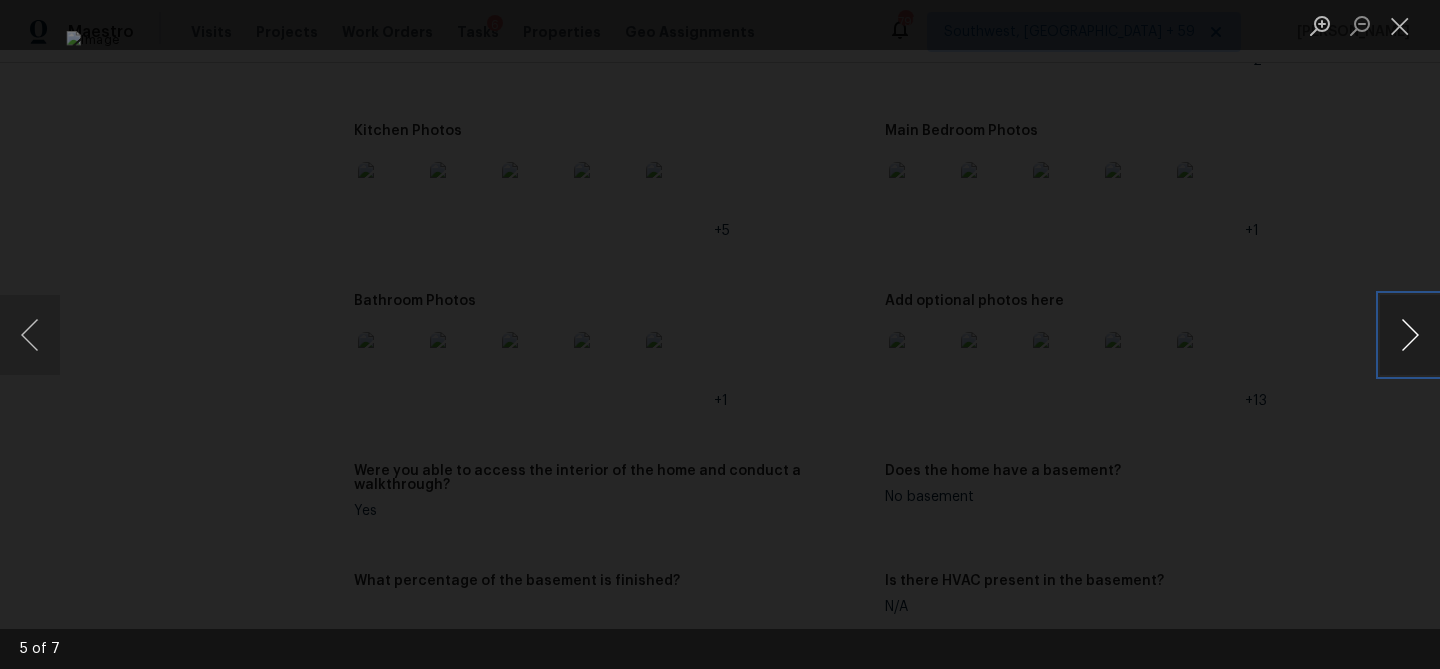 click at bounding box center [1410, 335] 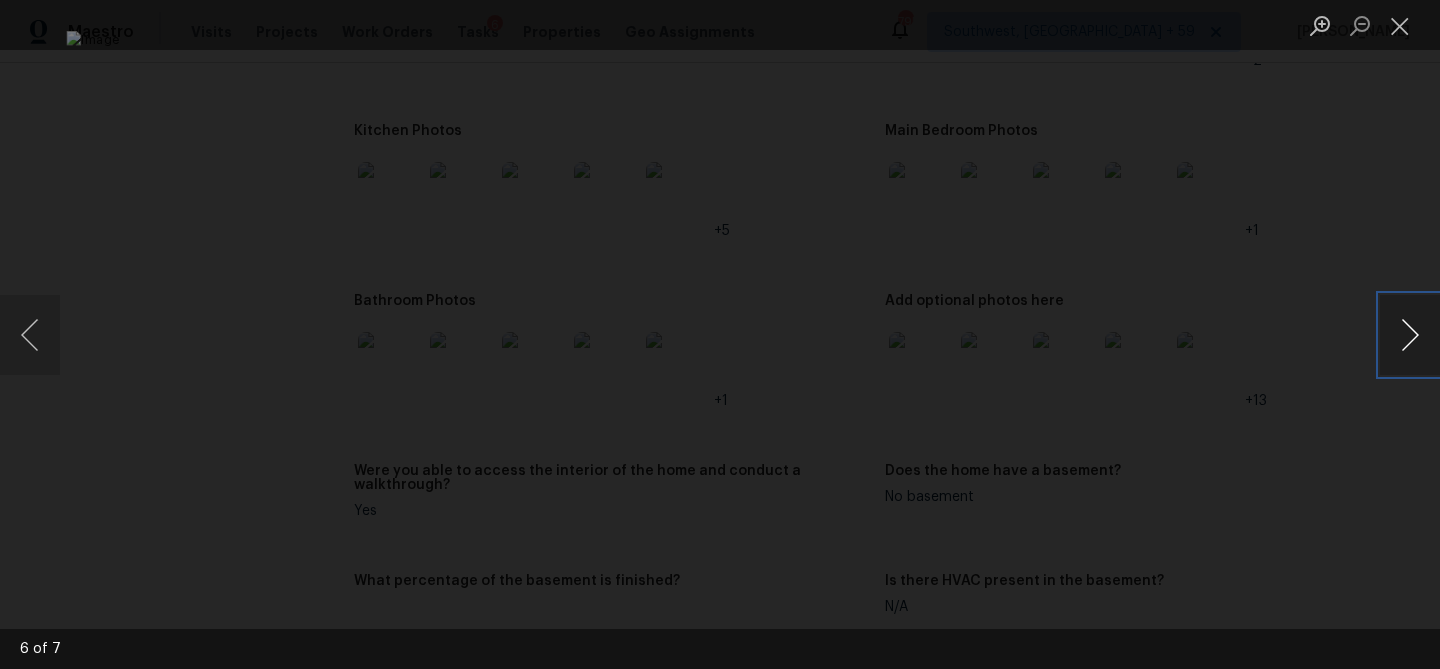 click at bounding box center (1410, 335) 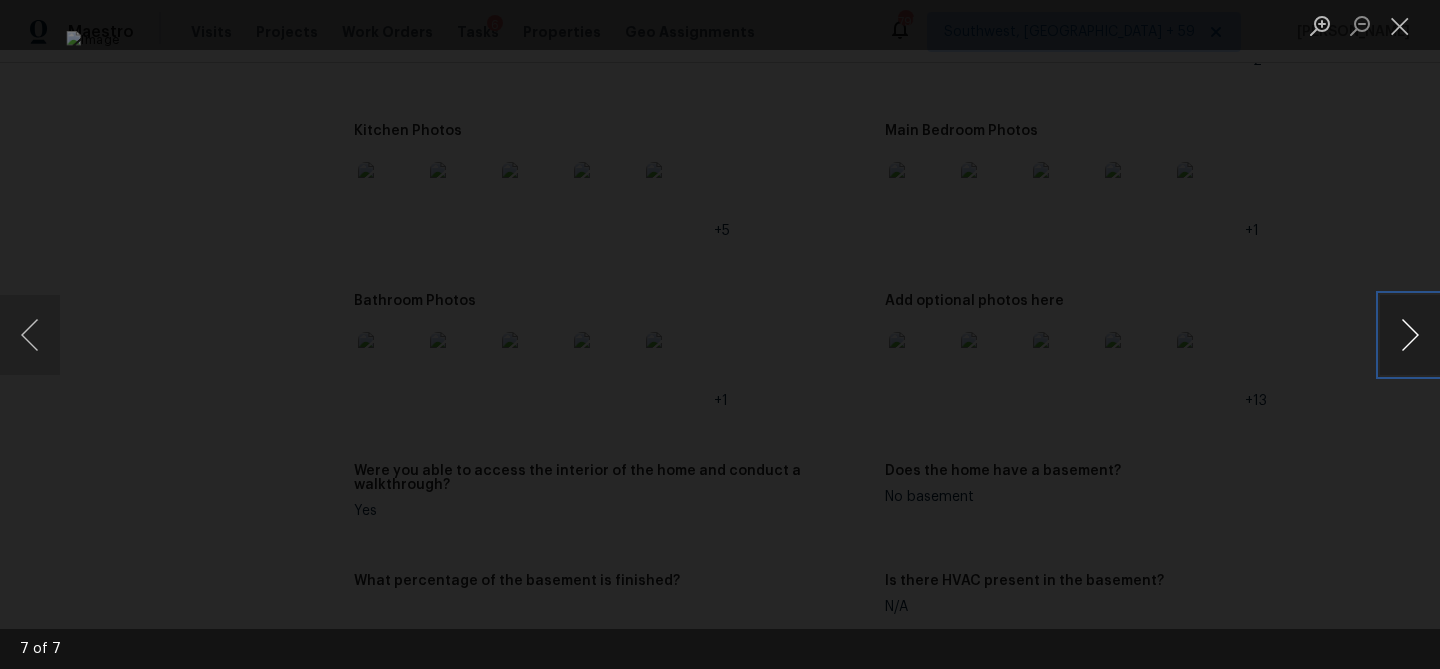 click at bounding box center (1410, 335) 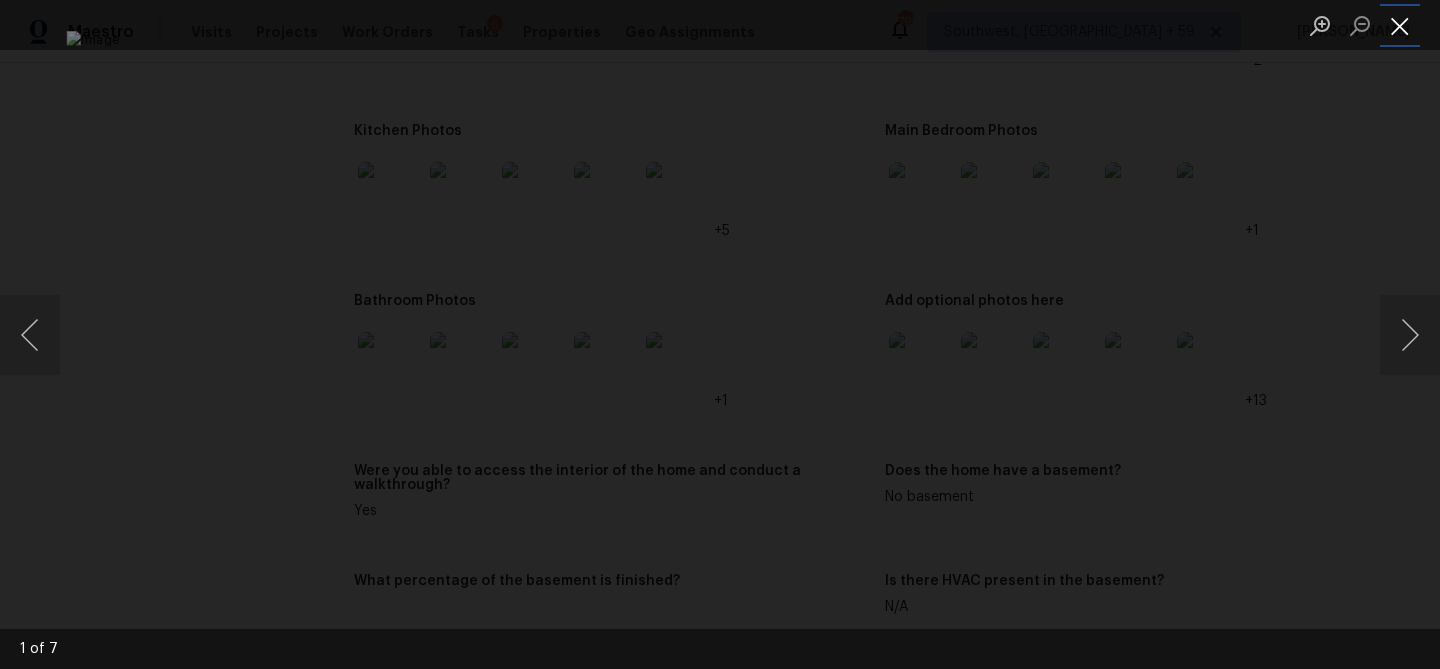 click at bounding box center (1400, 25) 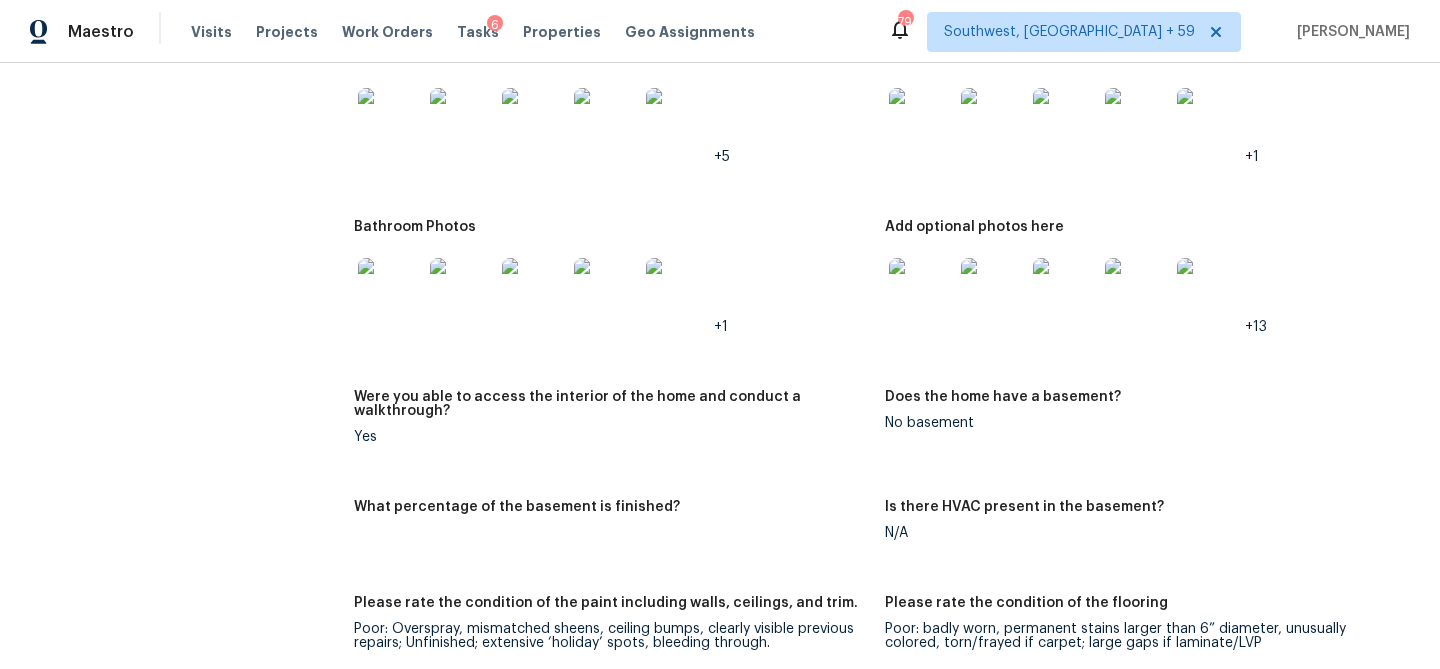 scroll, scrollTop: 2452, scrollLeft: 0, axis: vertical 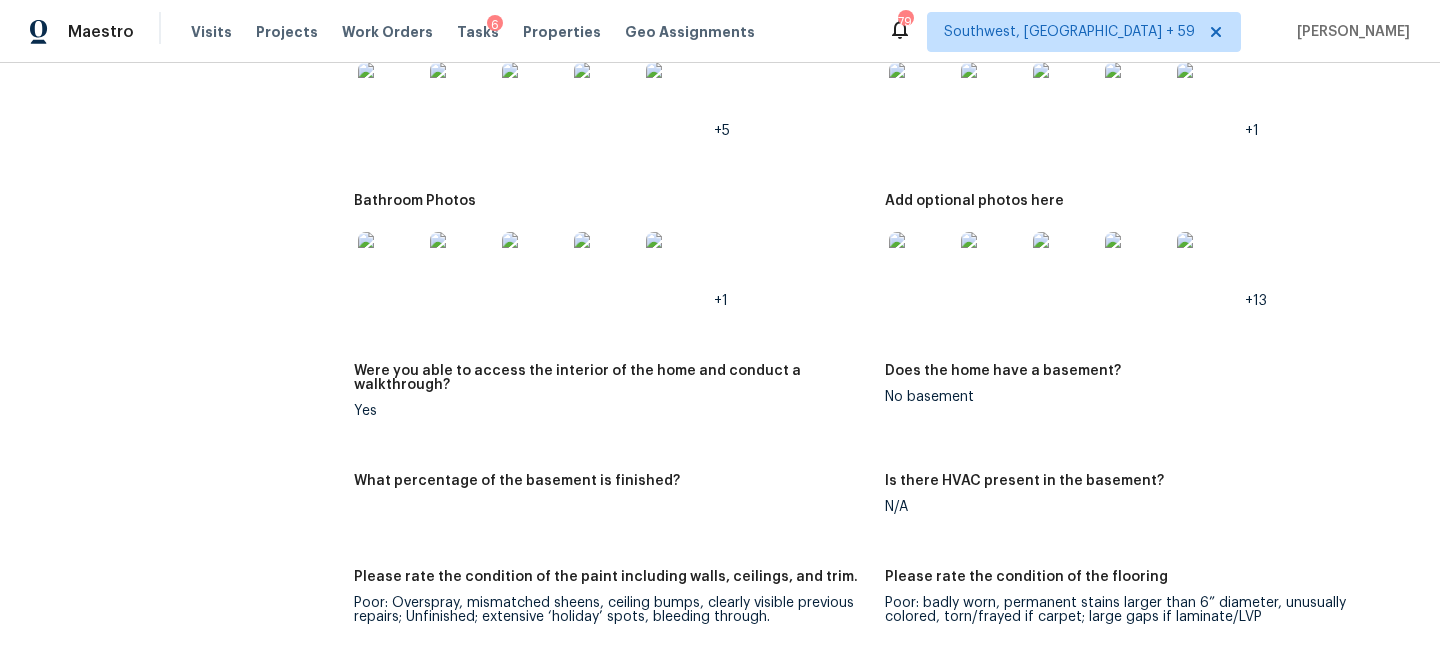 click at bounding box center (921, 264) 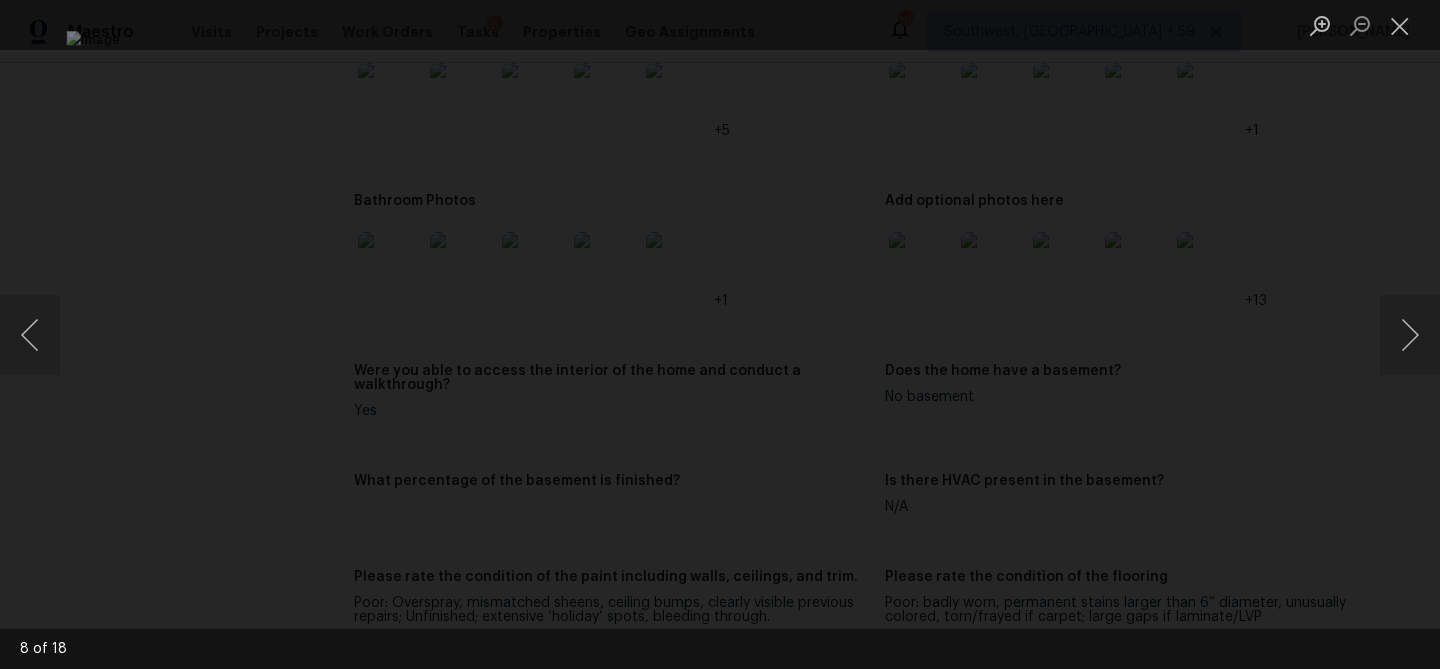 click at bounding box center [719, 334] 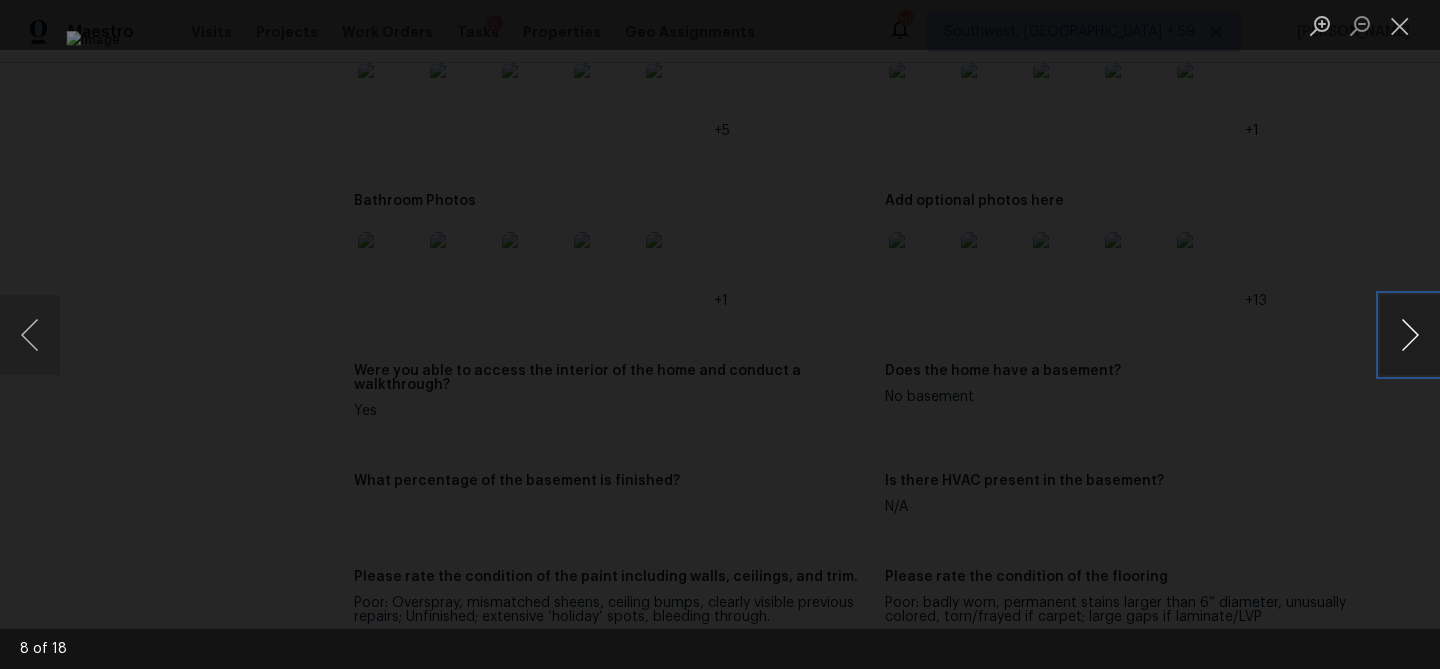 click at bounding box center (1410, 335) 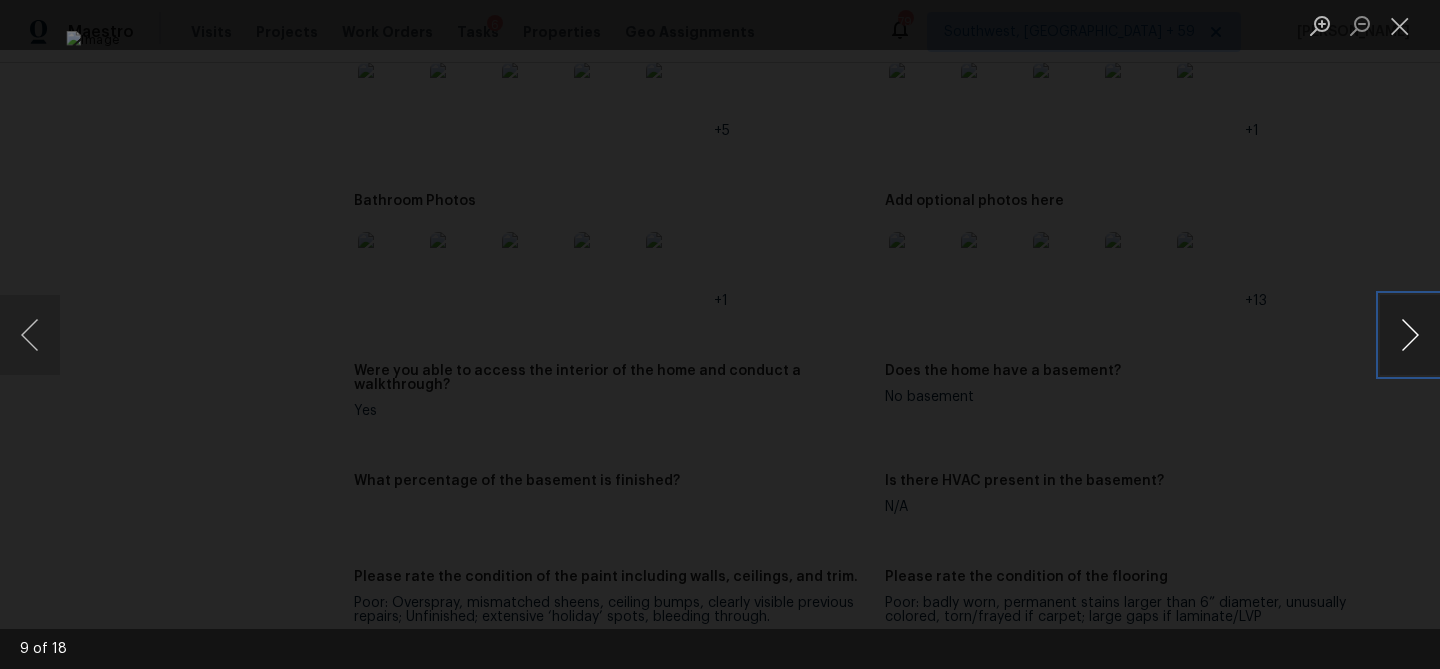 type 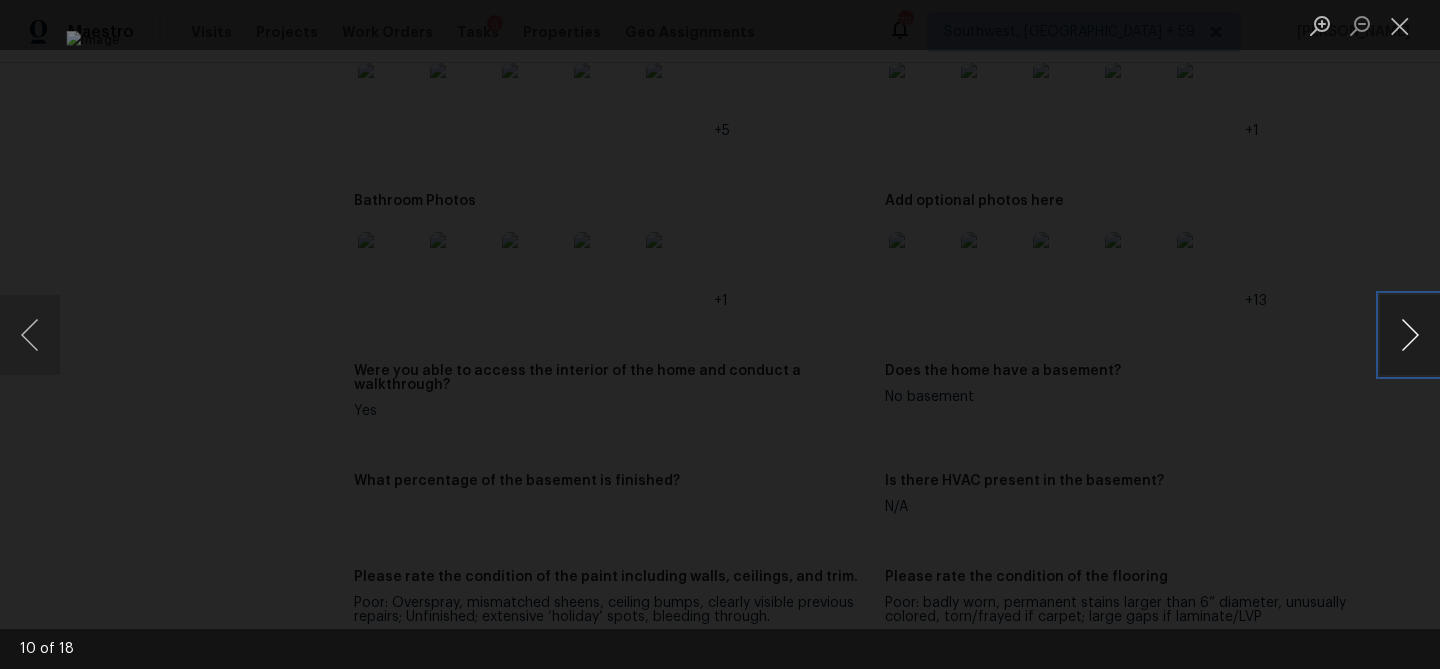 click at bounding box center [1410, 335] 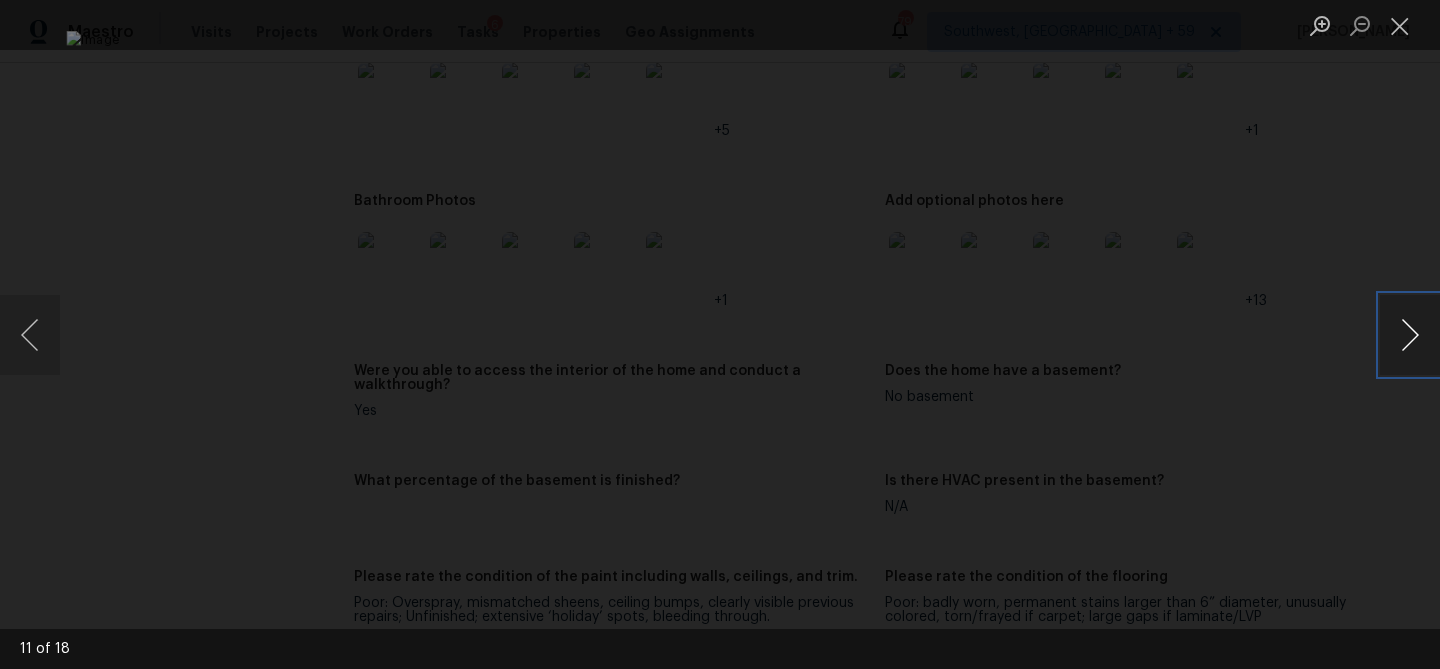 click at bounding box center (1410, 335) 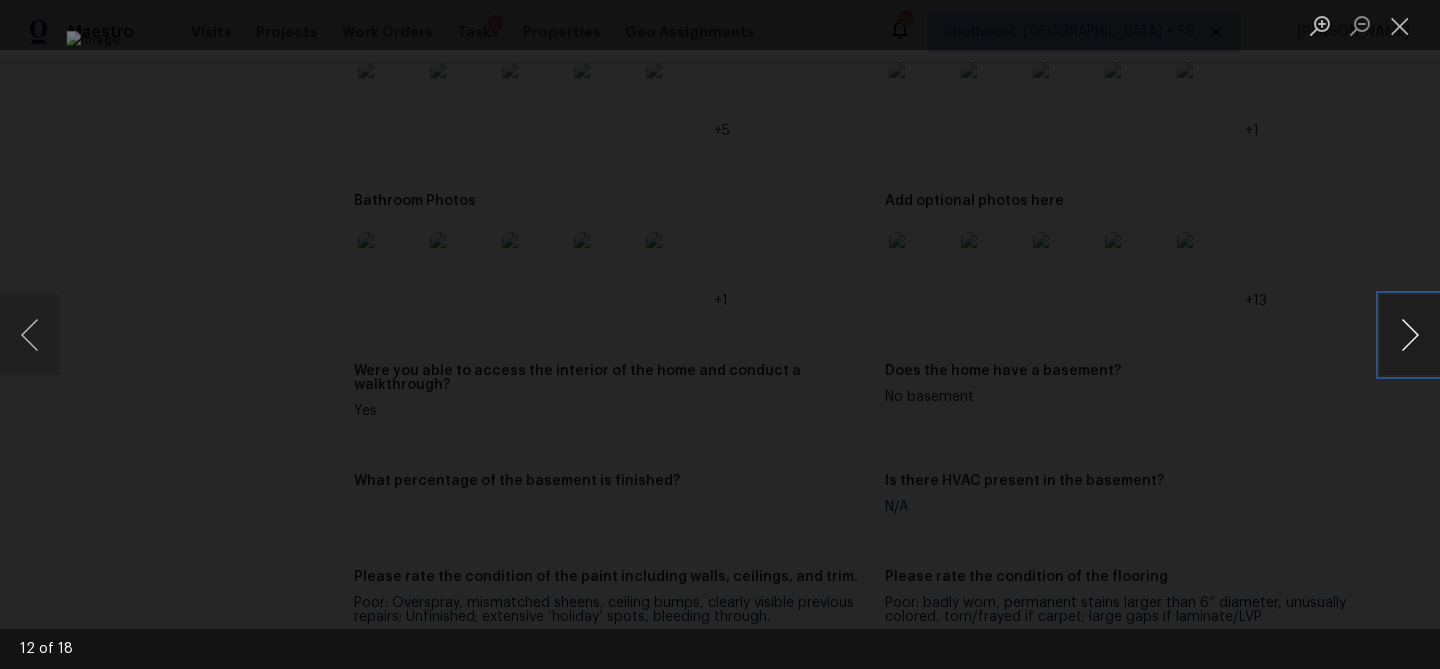 click at bounding box center (1410, 335) 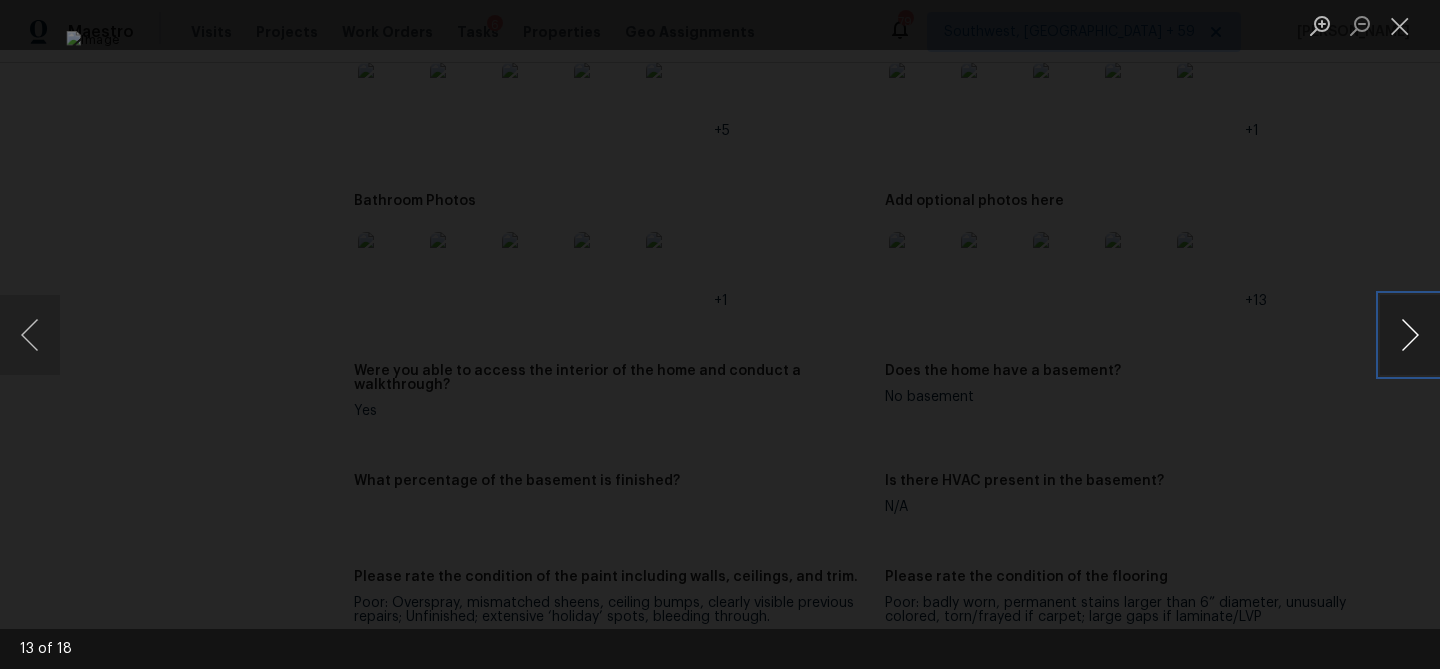 click at bounding box center [1410, 335] 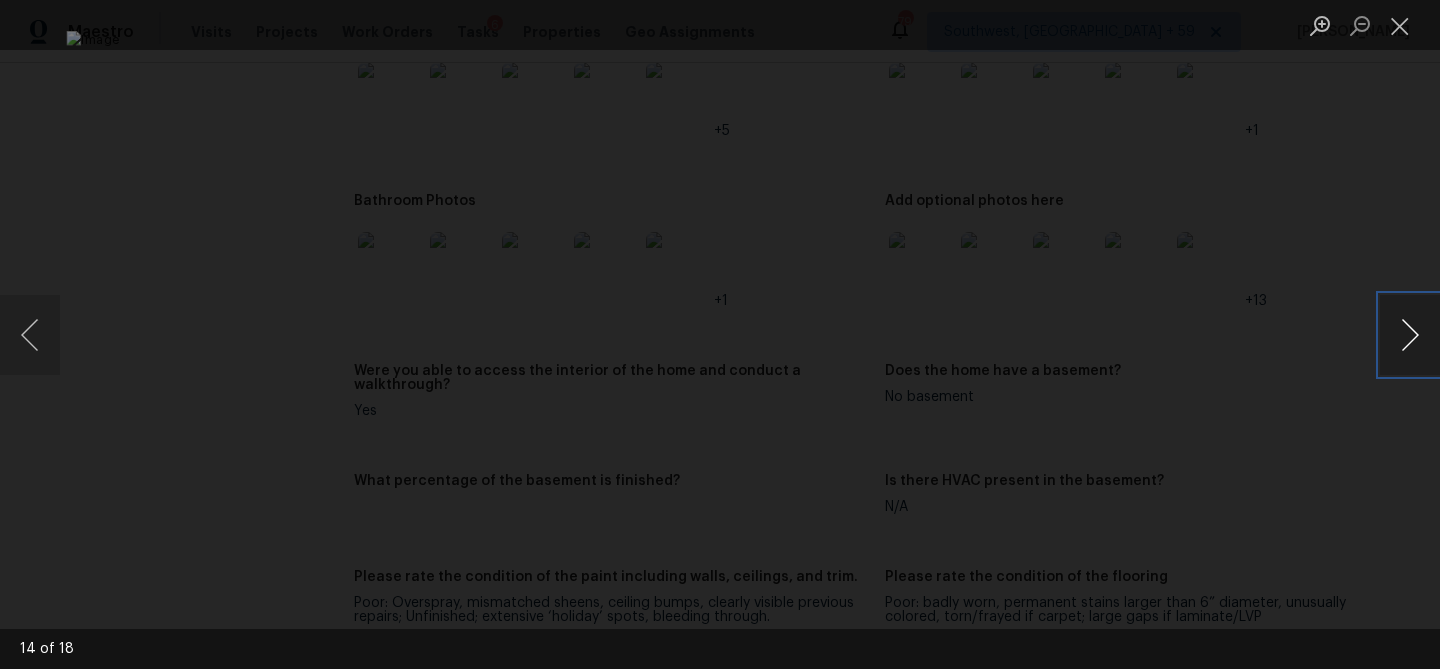 click at bounding box center [1410, 335] 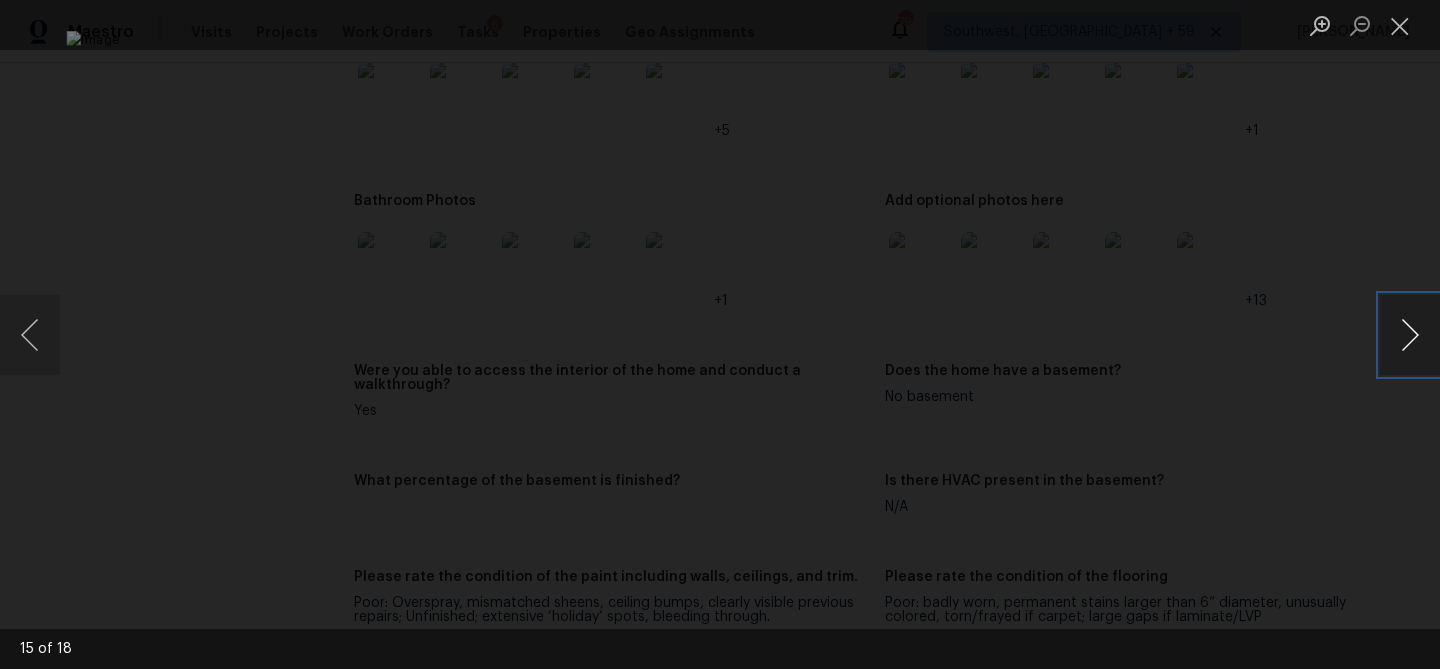 click at bounding box center [1410, 335] 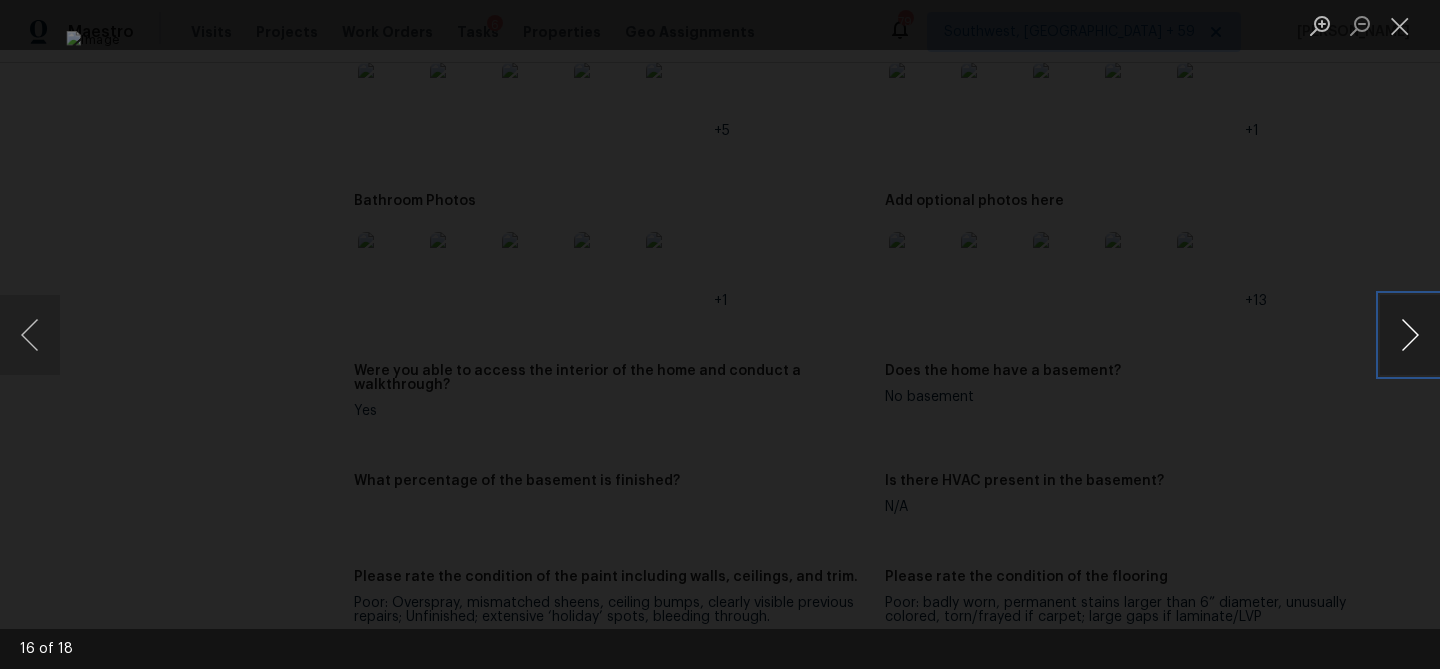 click at bounding box center [1410, 335] 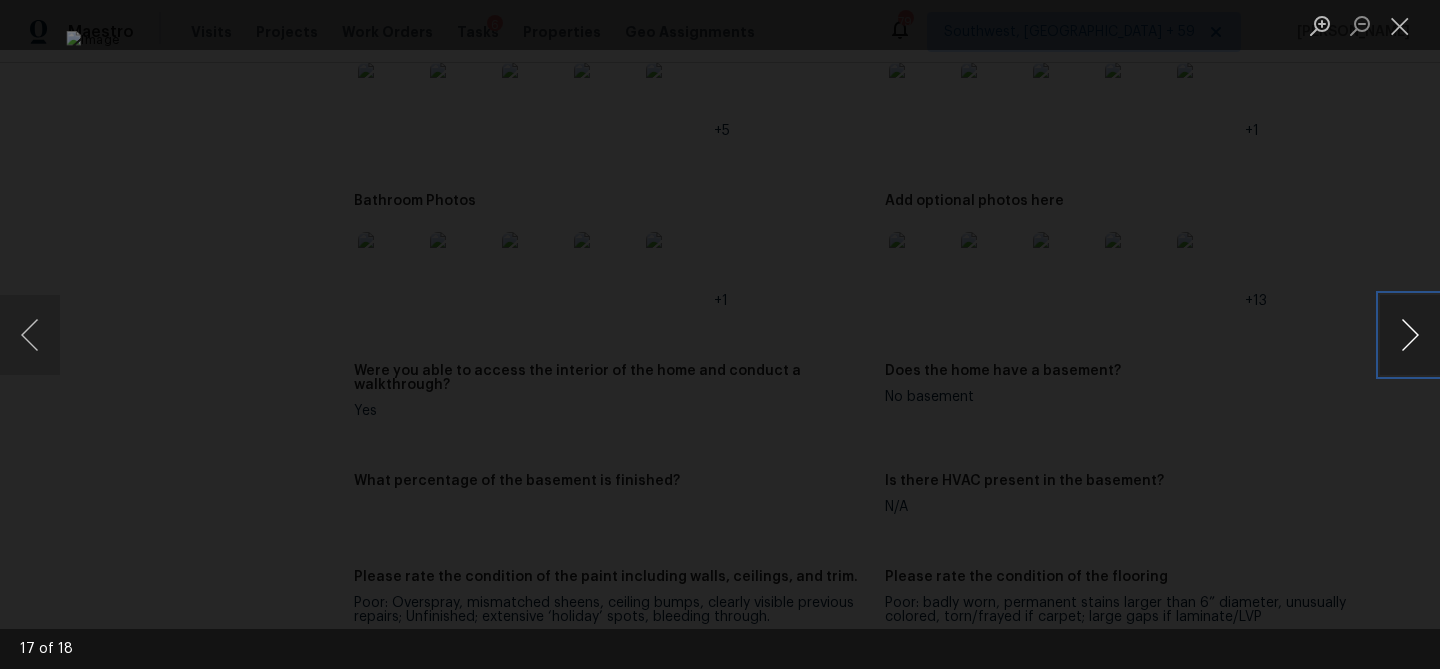 click at bounding box center [1410, 335] 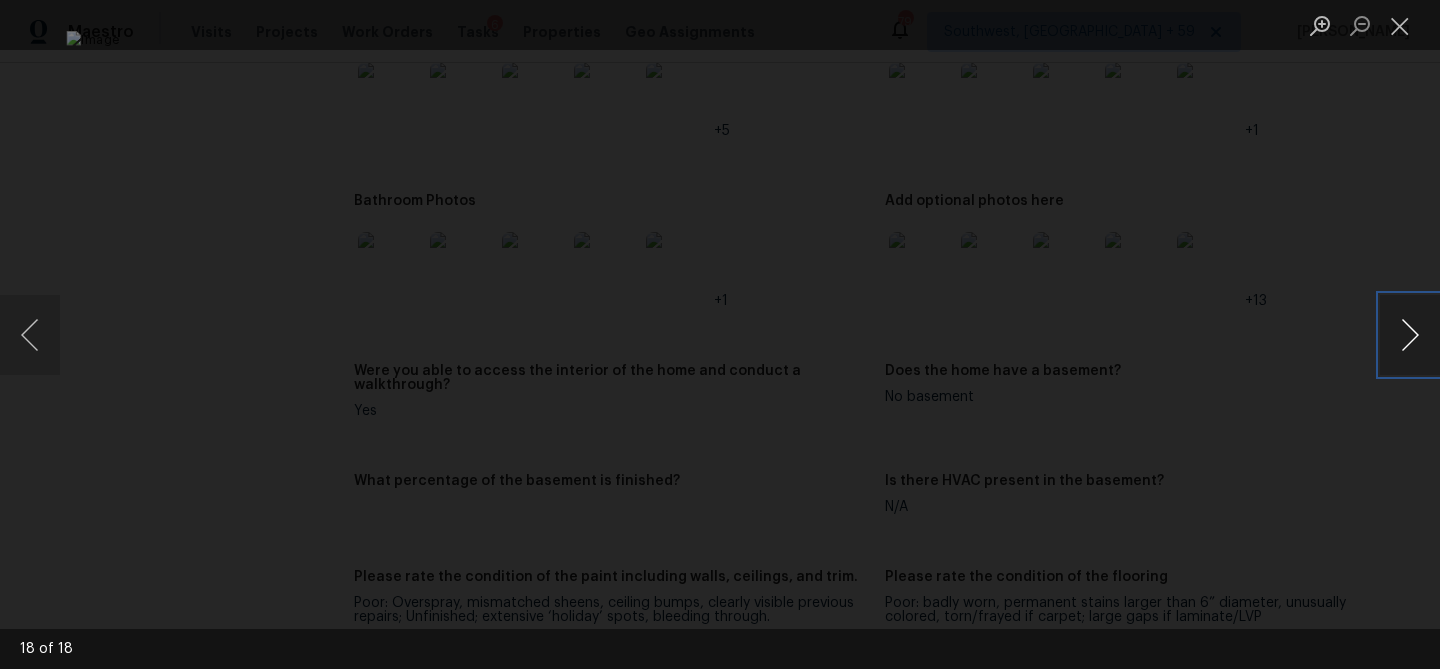 click at bounding box center [1410, 335] 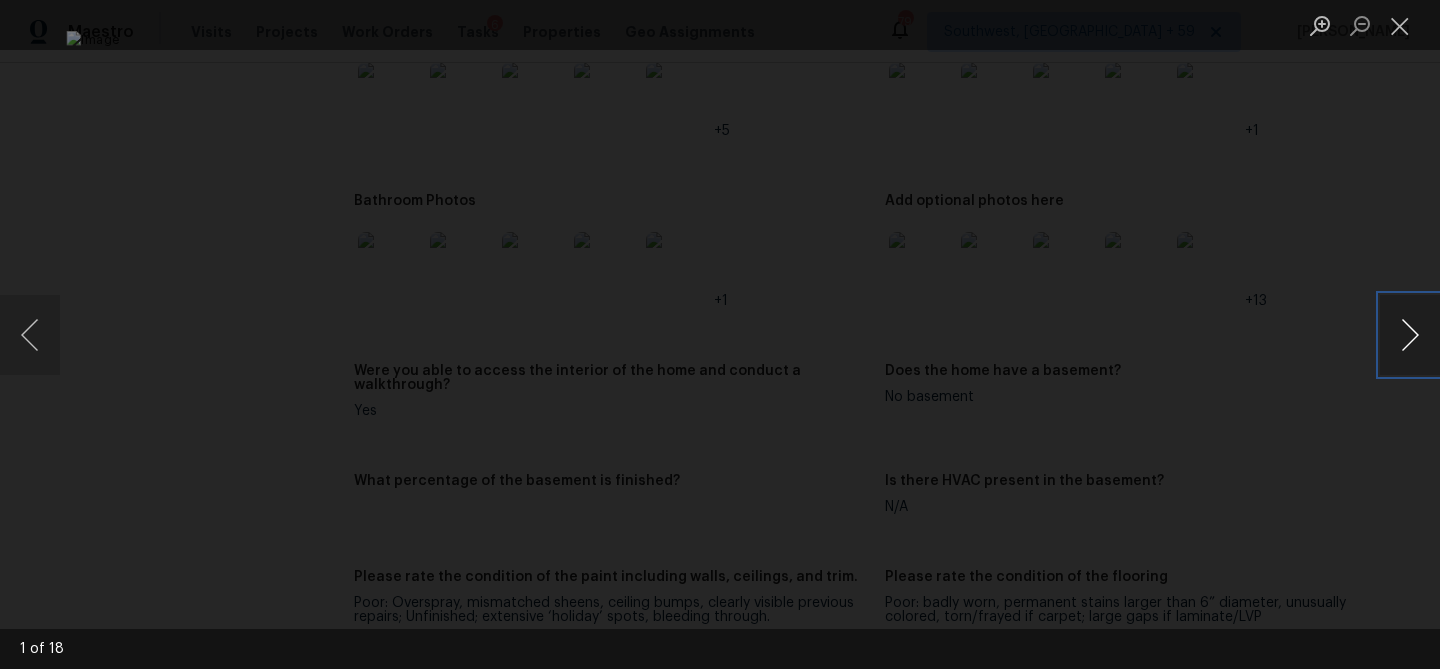 click at bounding box center [1410, 335] 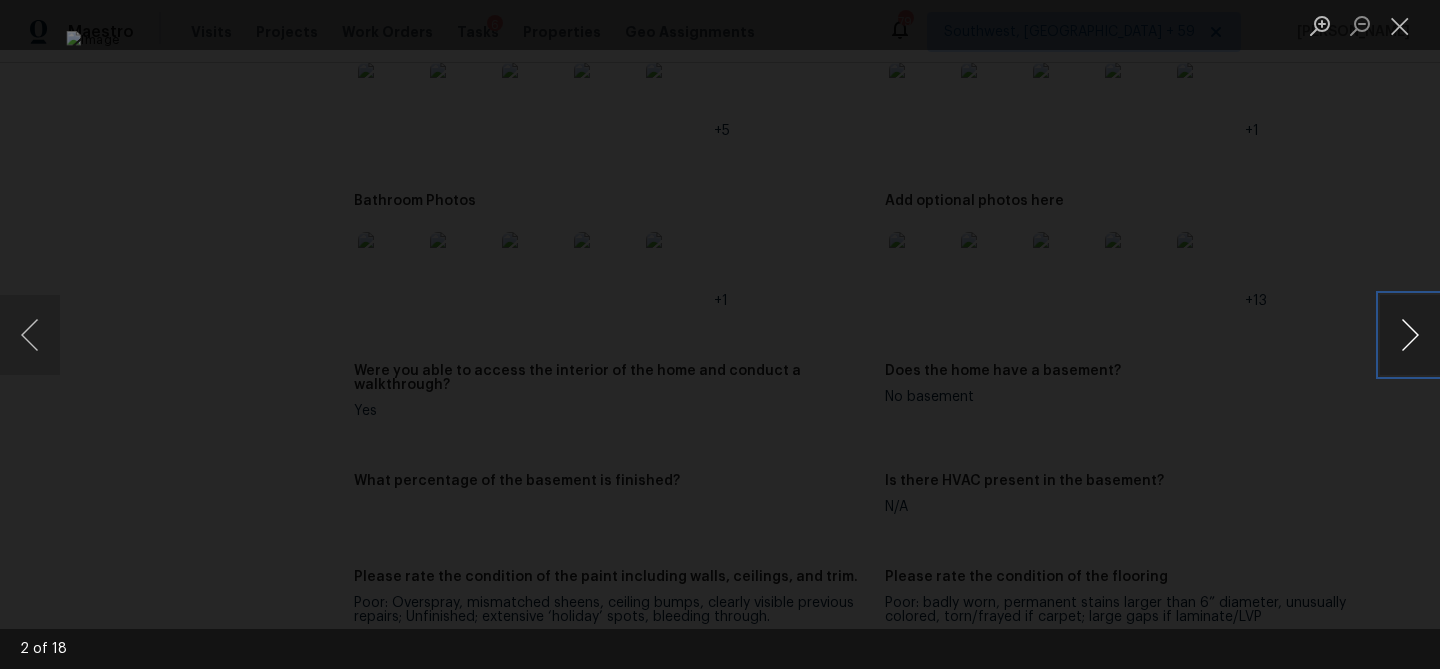 click at bounding box center (1410, 335) 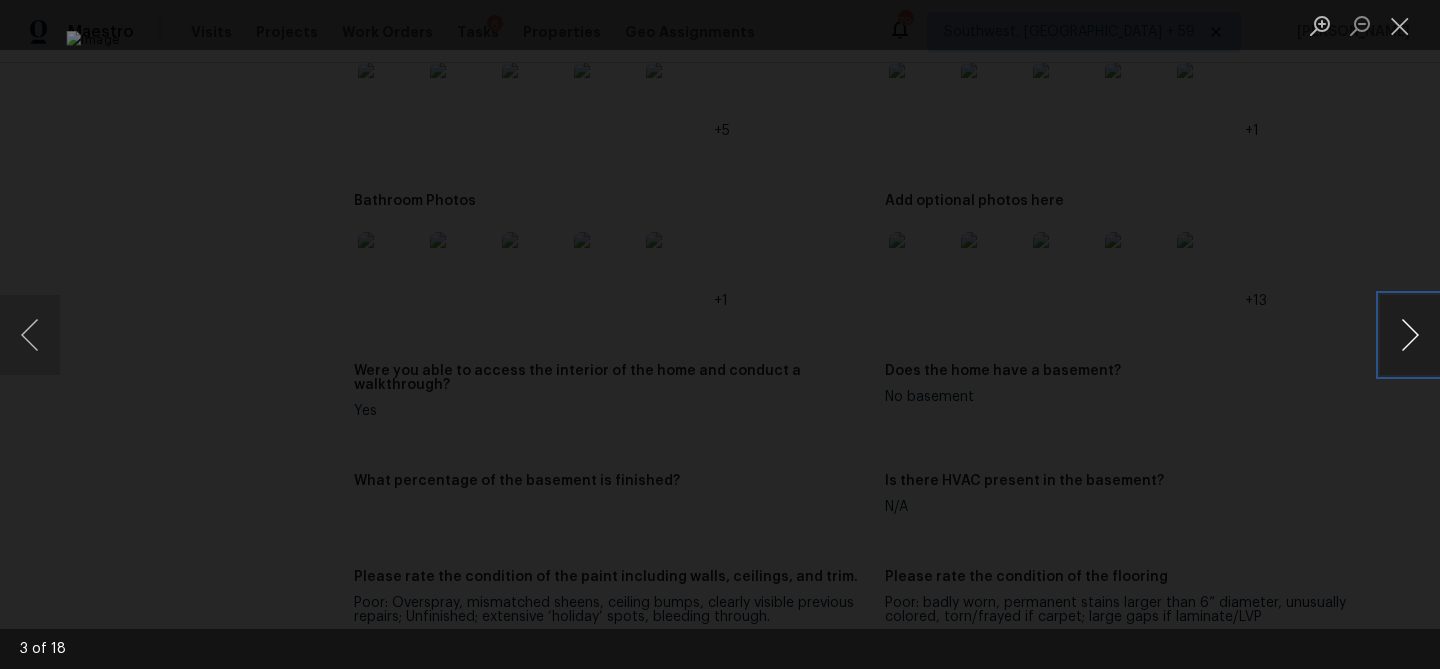 click at bounding box center [1410, 335] 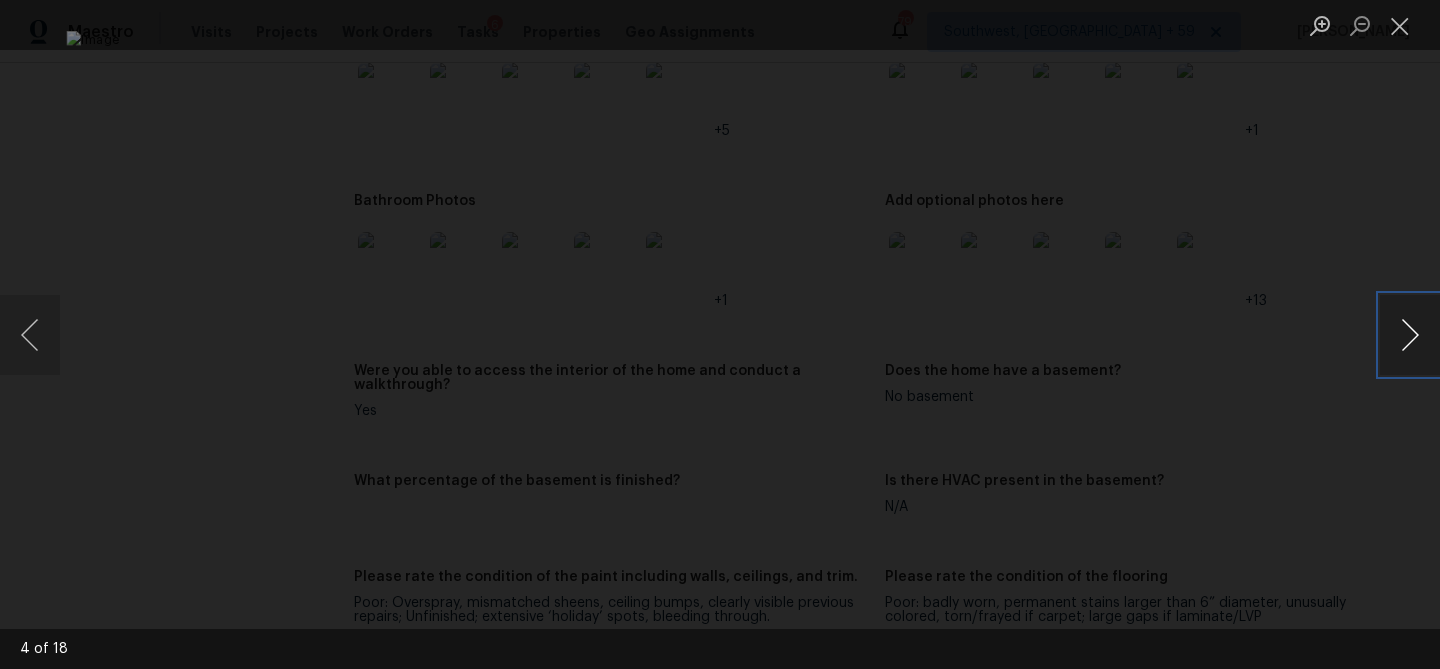 click at bounding box center [1410, 335] 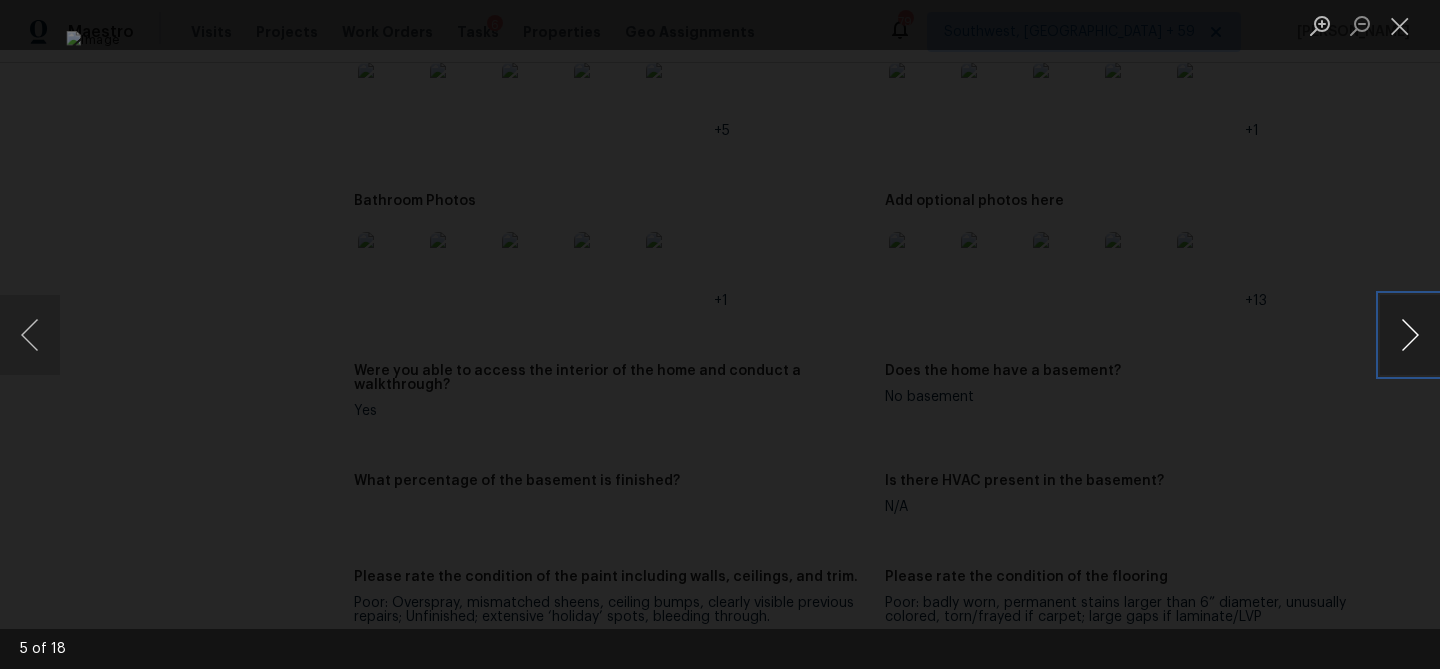 click at bounding box center [1410, 335] 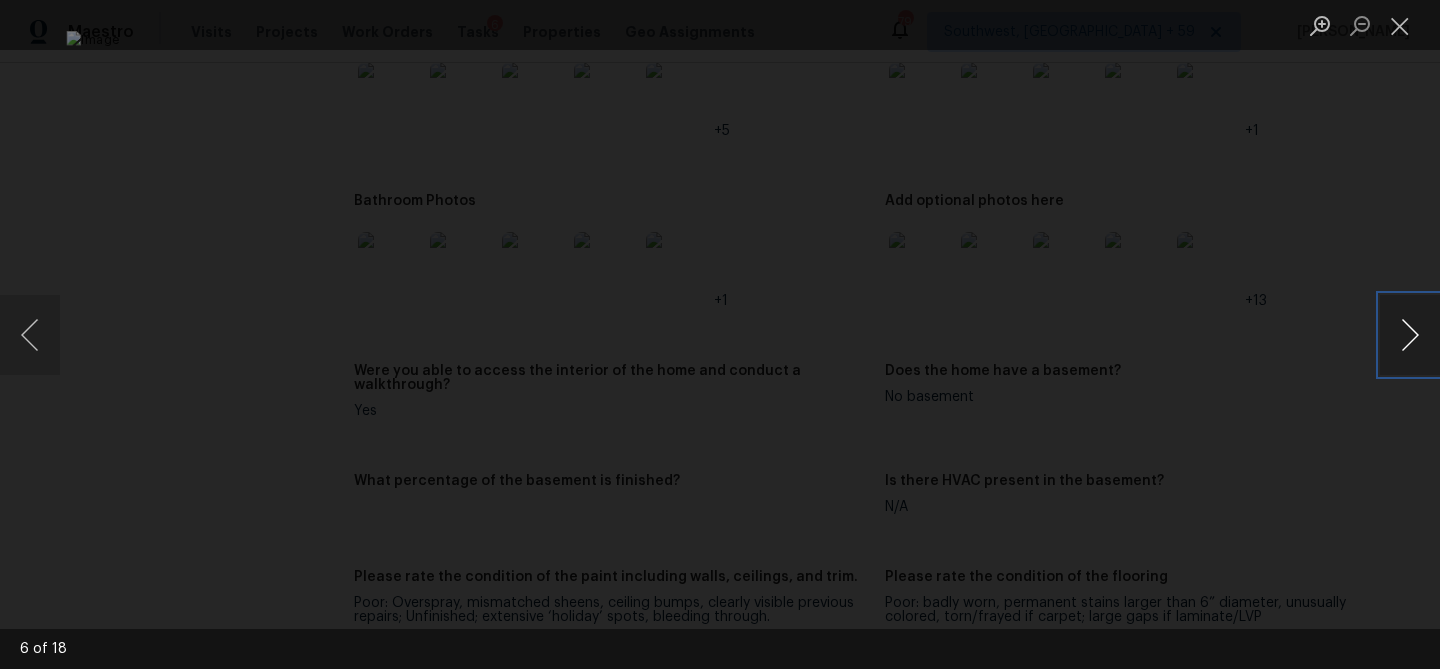 click at bounding box center [1410, 335] 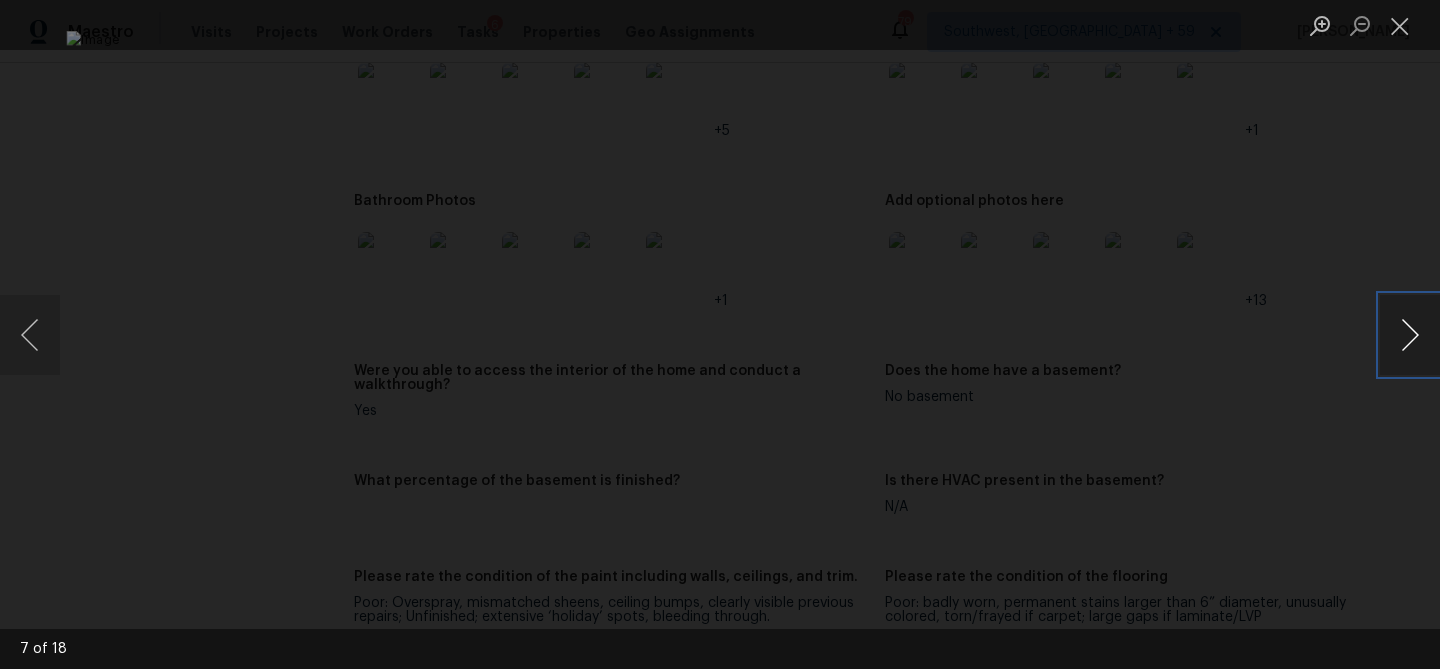click at bounding box center (1410, 335) 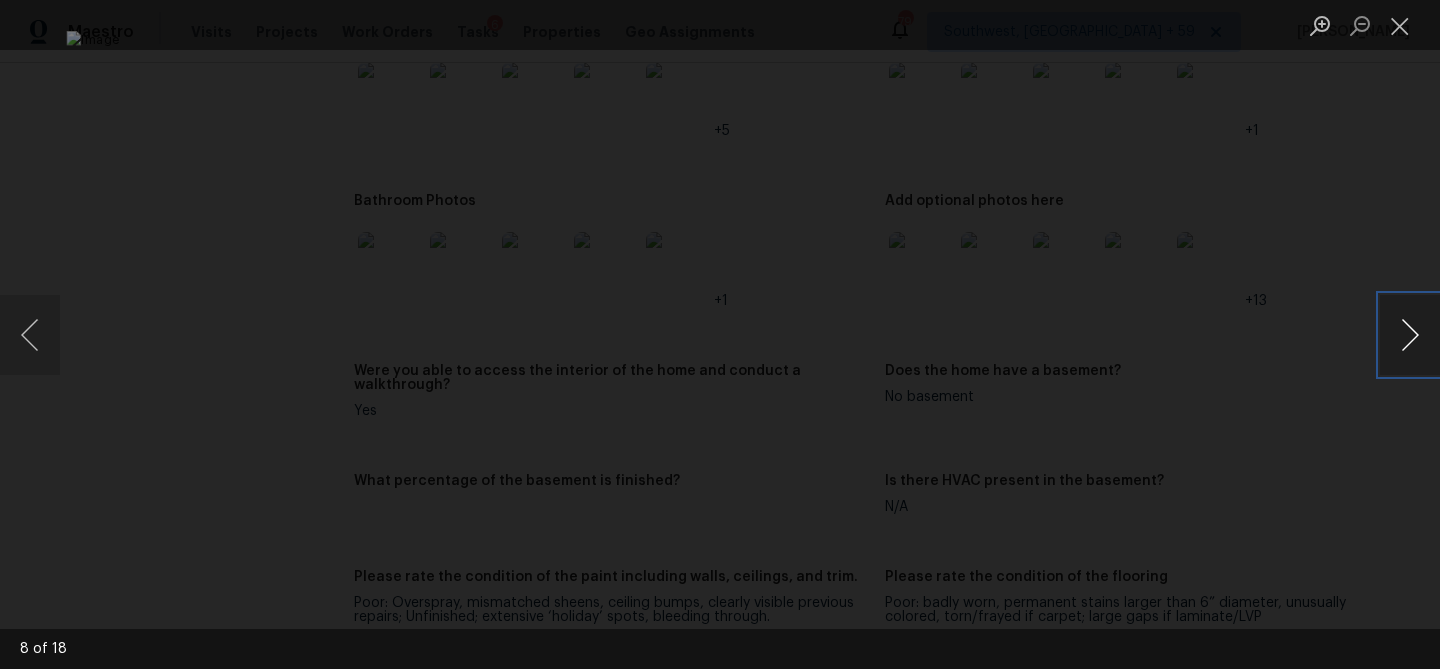 click at bounding box center (1410, 335) 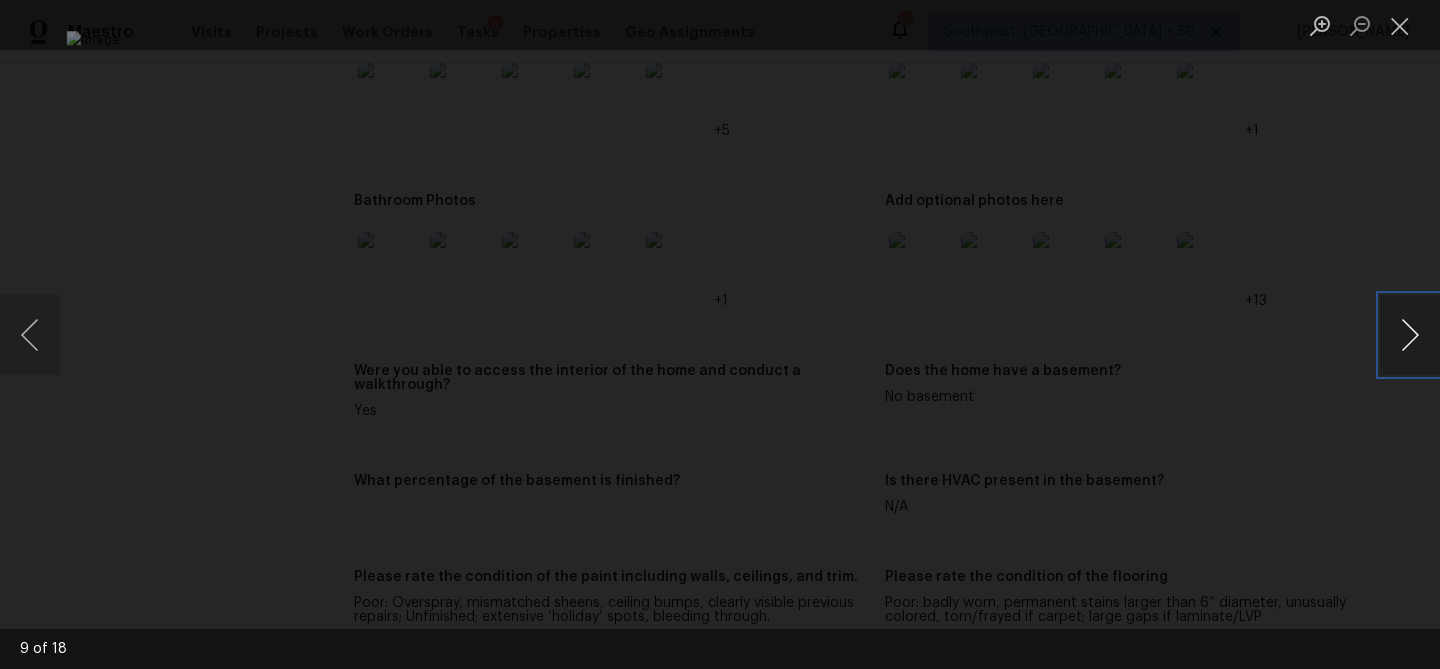 click at bounding box center [1410, 335] 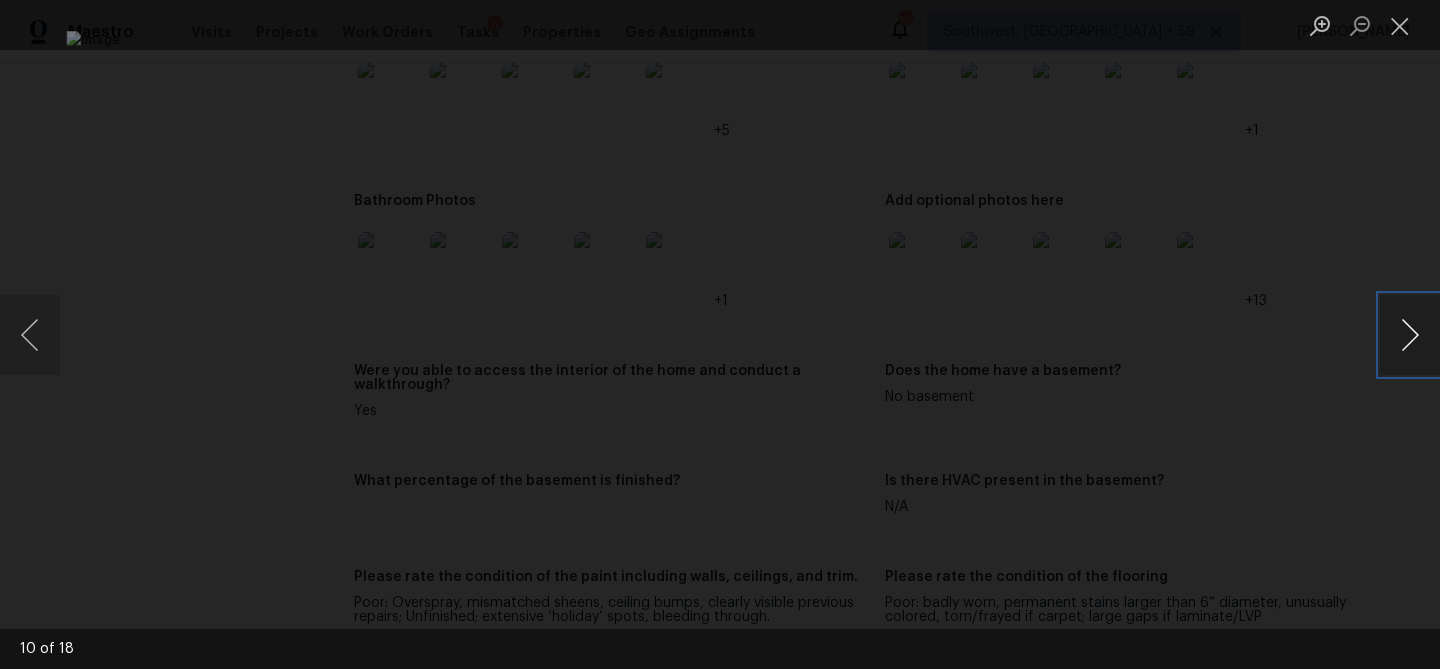 click at bounding box center [1410, 335] 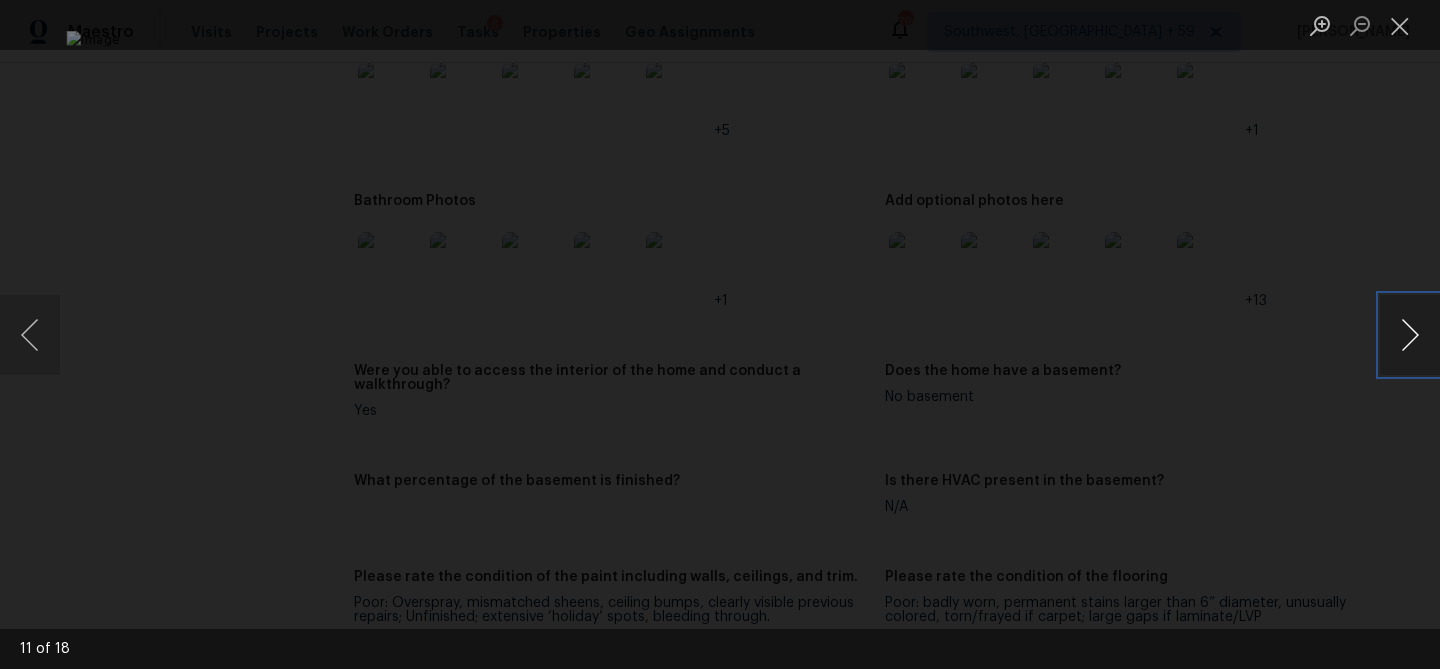 click at bounding box center (1410, 335) 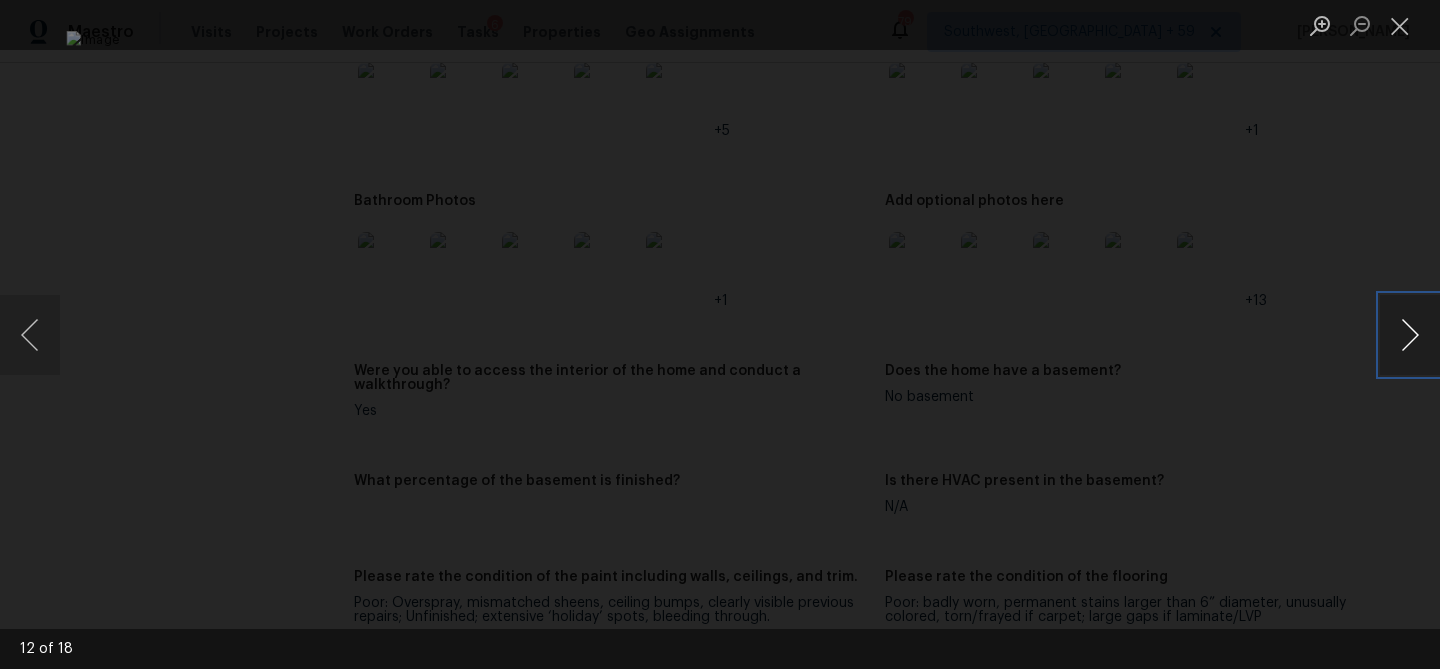 click at bounding box center [1410, 335] 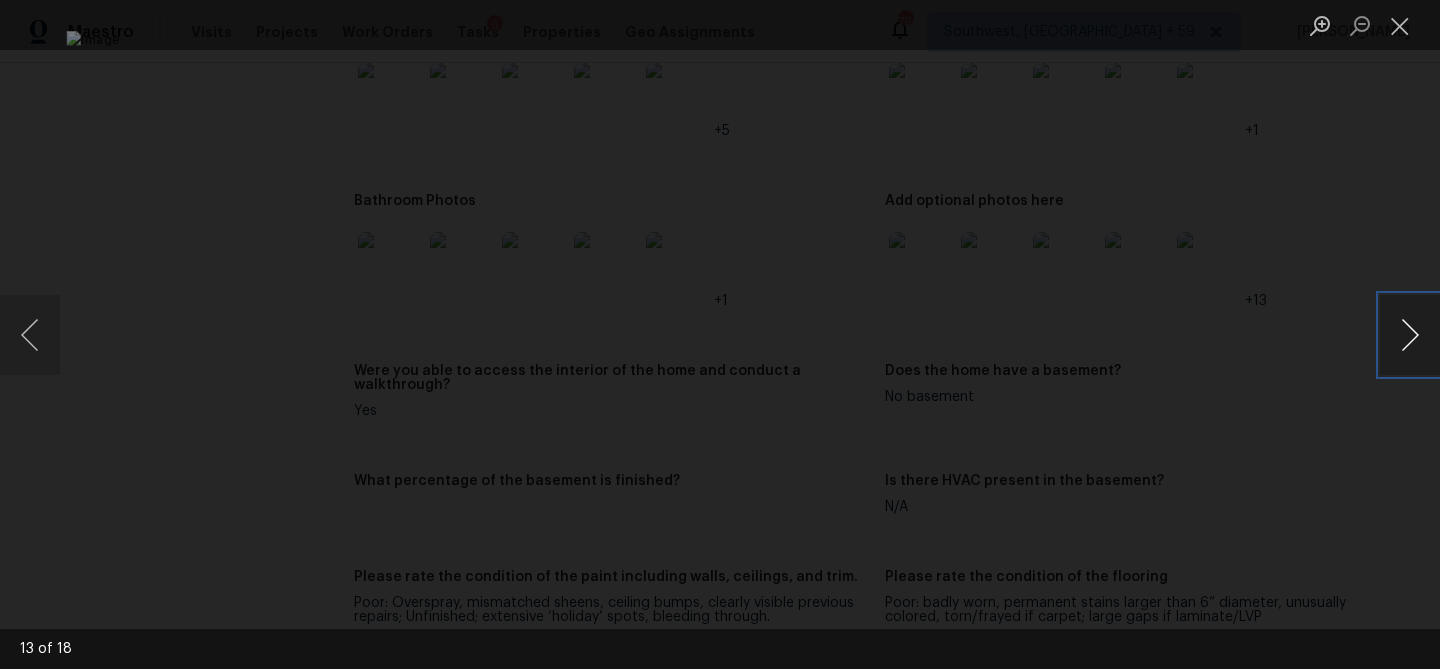 click at bounding box center (1410, 335) 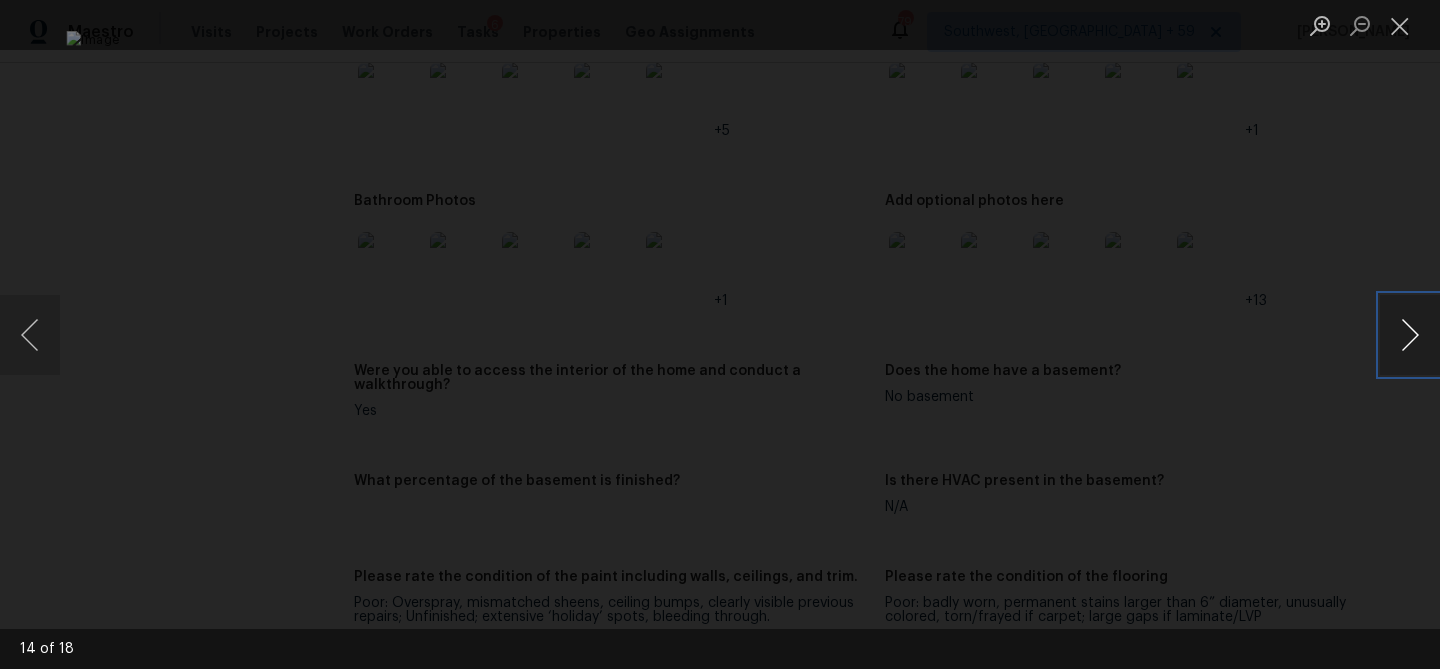 click at bounding box center (1410, 335) 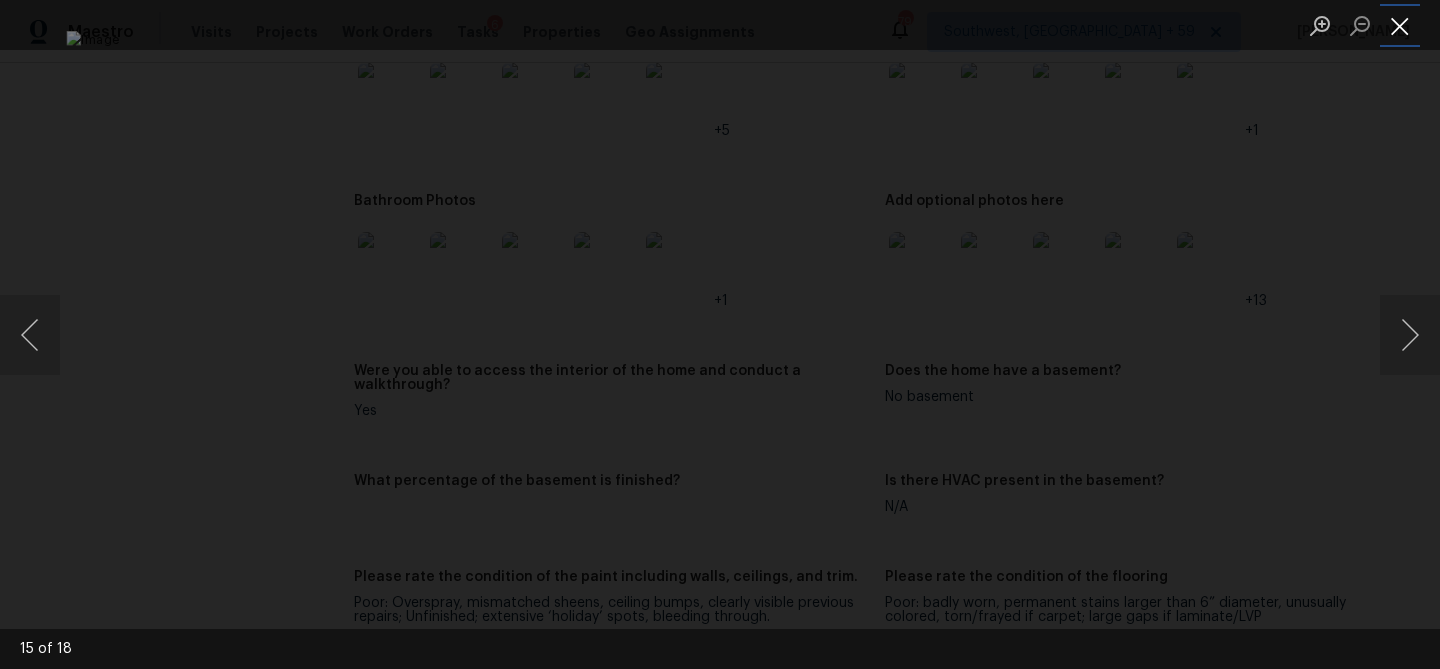 click at bounding box center [1400, 25] 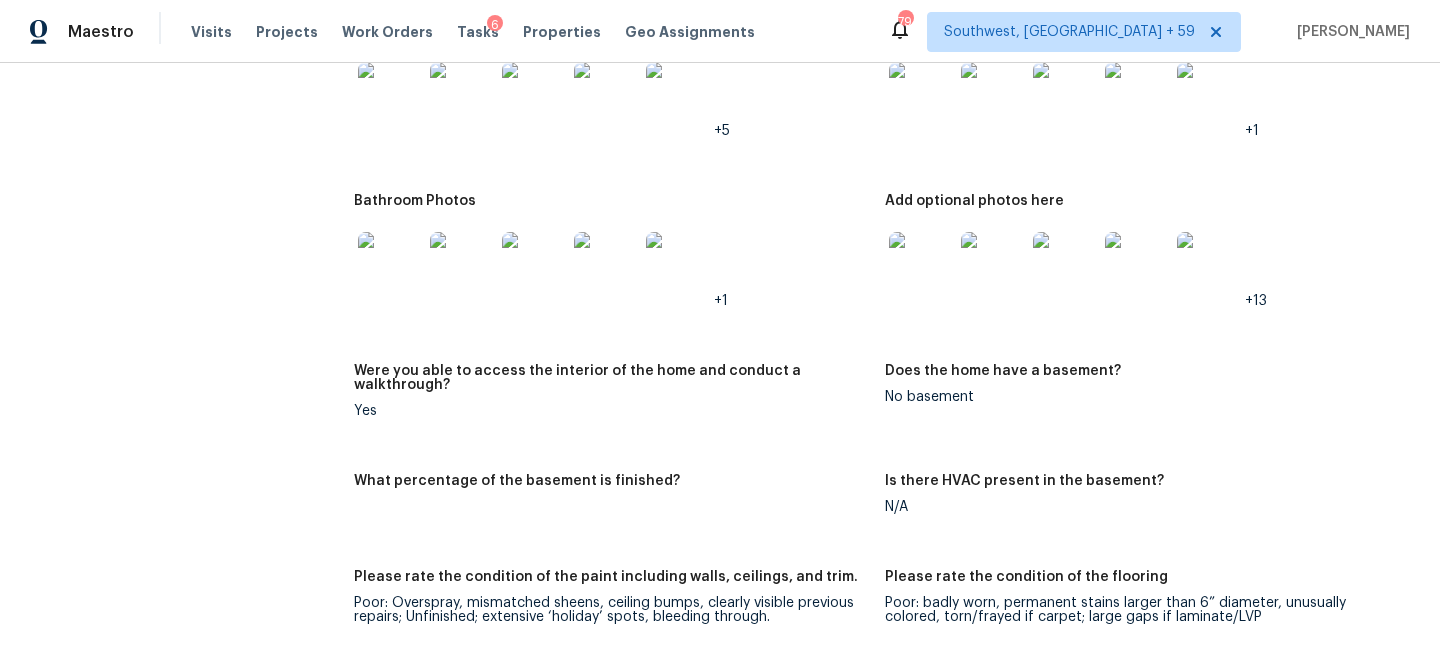 click at bounding box center [921, -76] 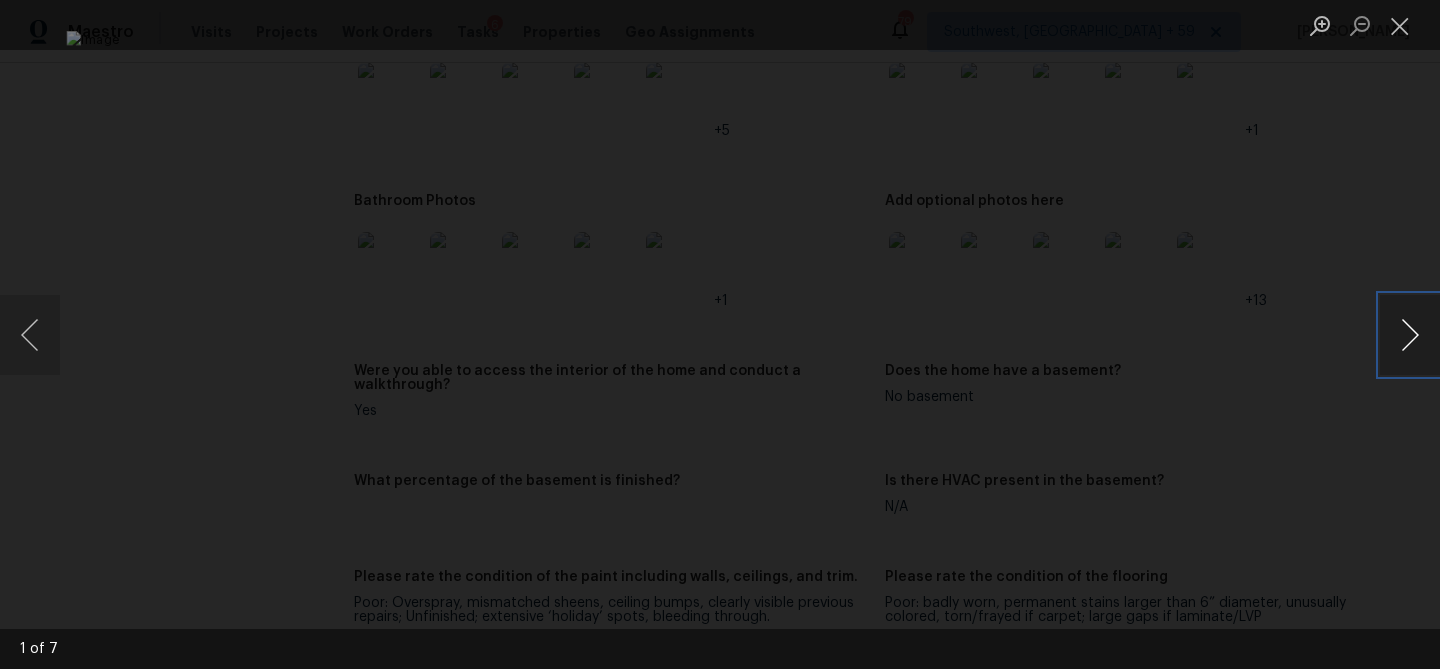 click at bounding box center [1410, 335] 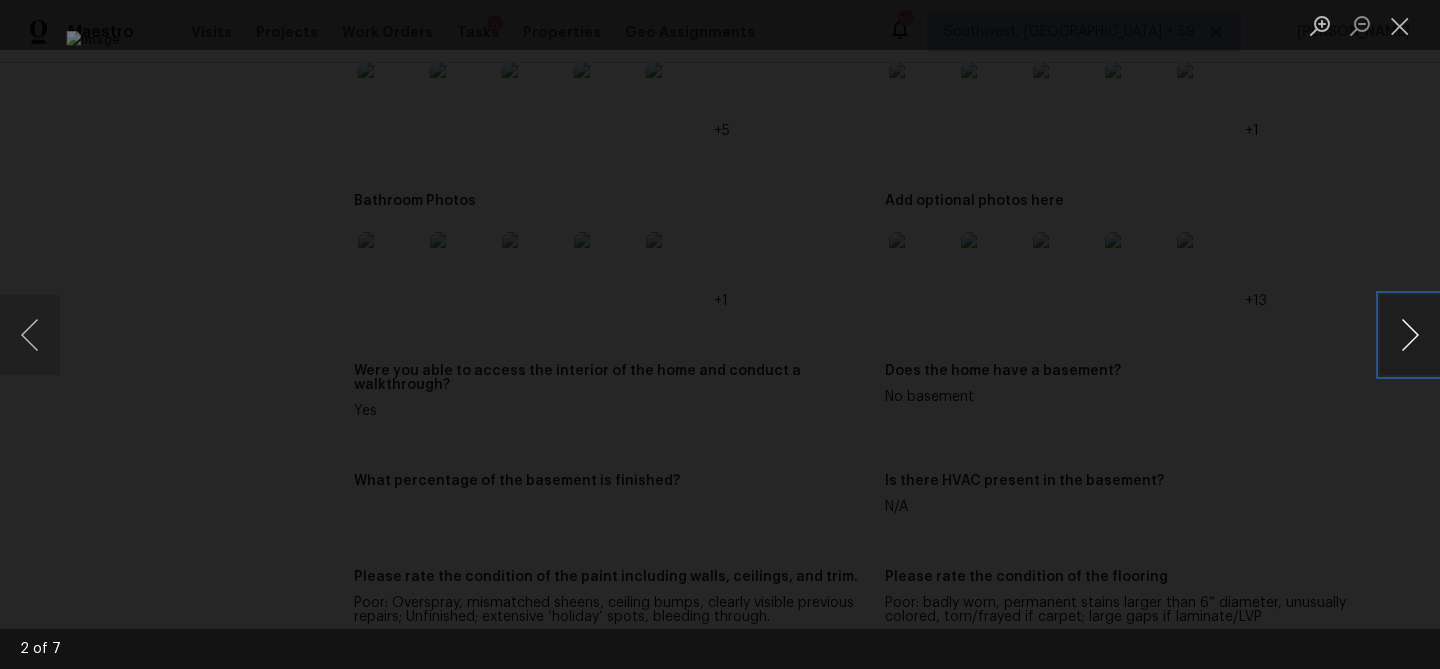 click at bounding box center (1410, 335) 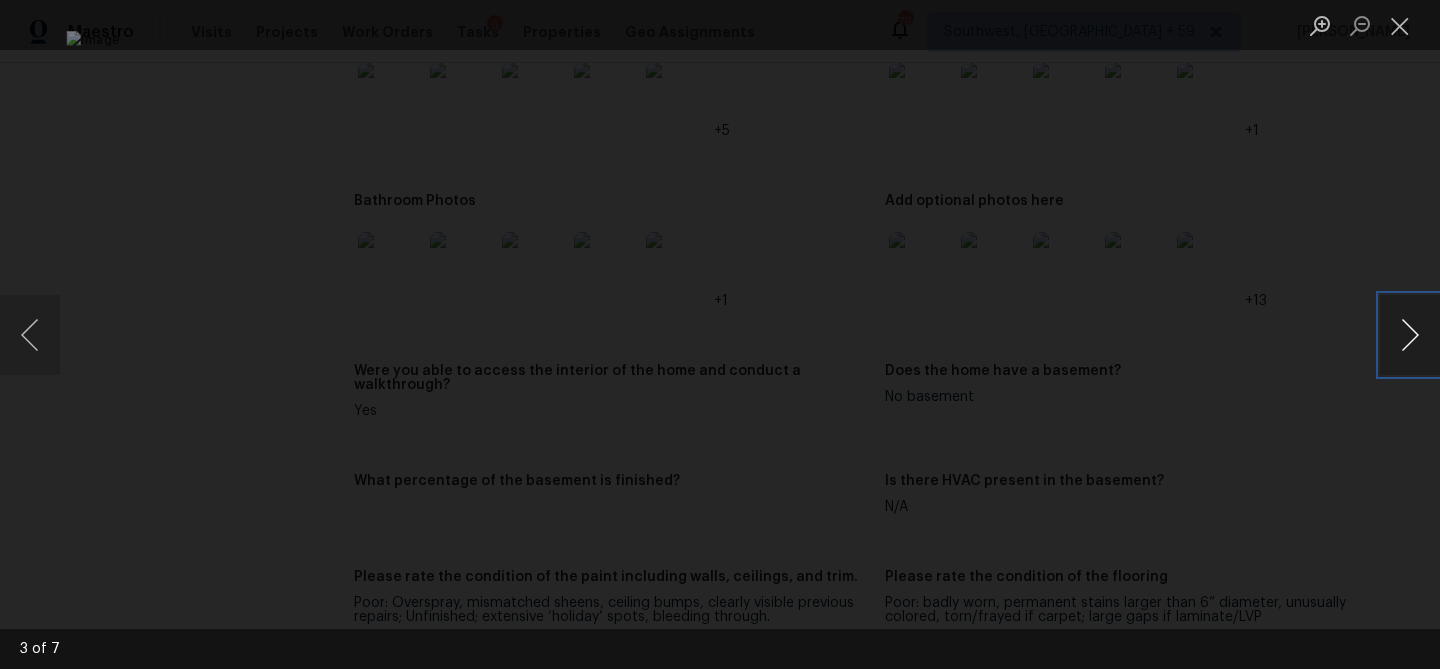 click at bounding box center (1410, 335) 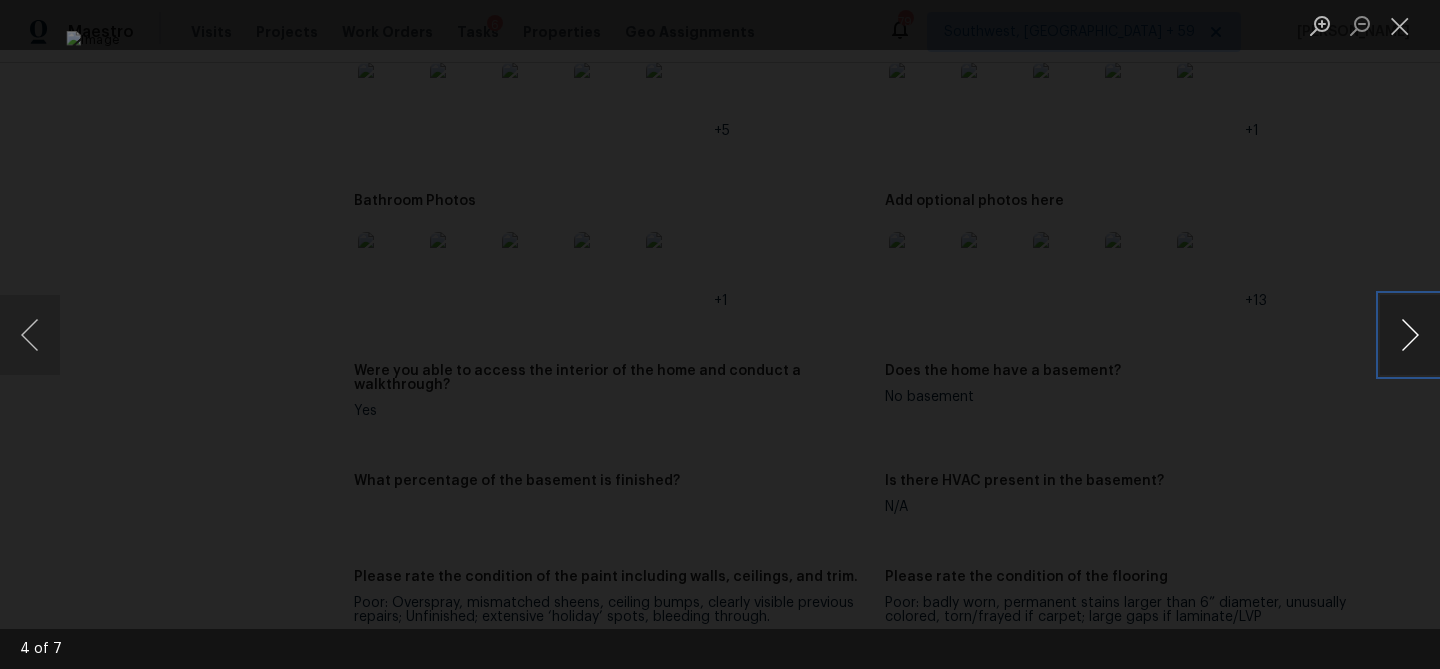 click at bounding box center (1410, 335) 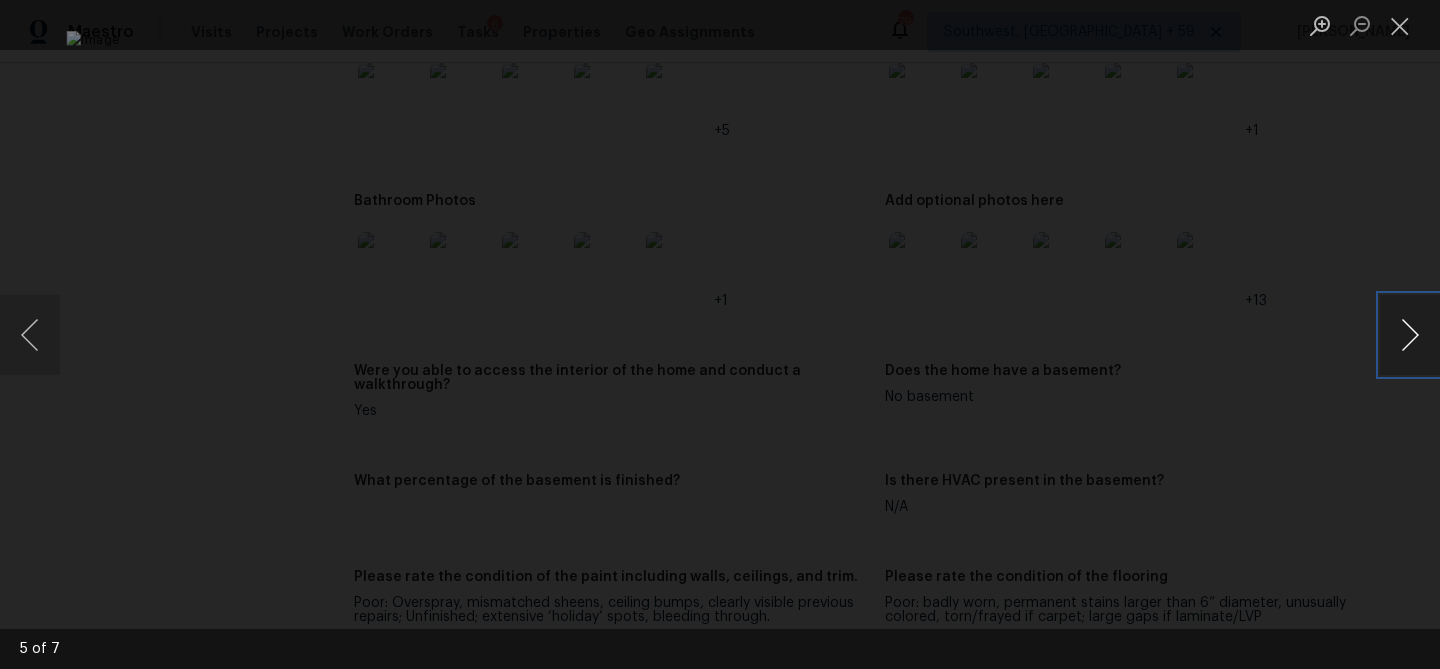 click at bounding box center (1410, 335) 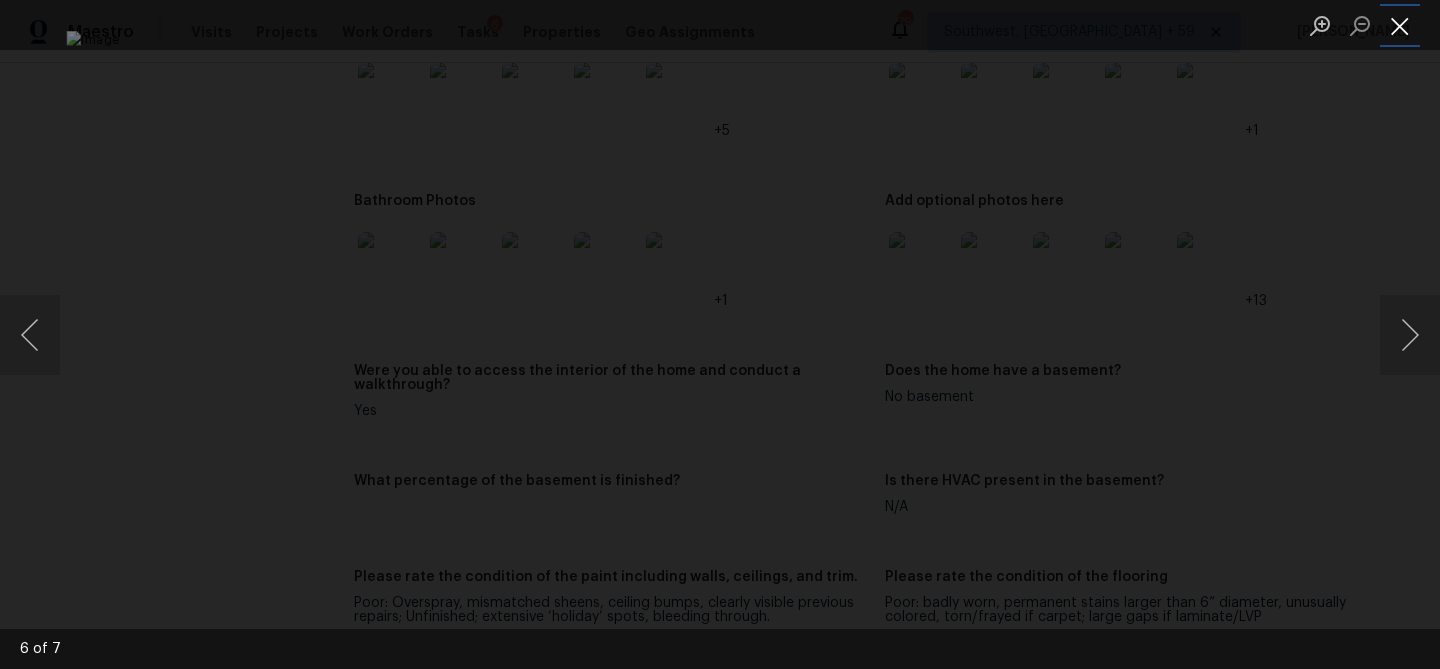 click at bounding box center (1400, 25) 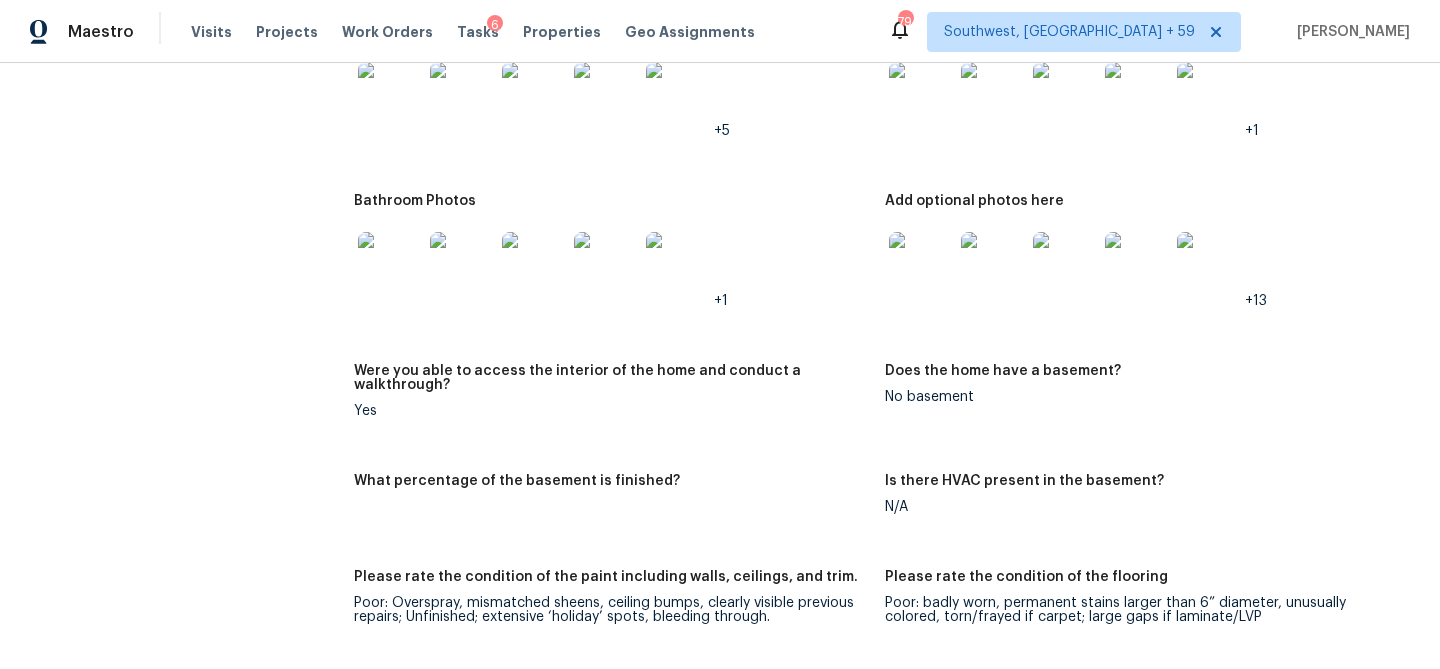click at bounding box center (390, 94) 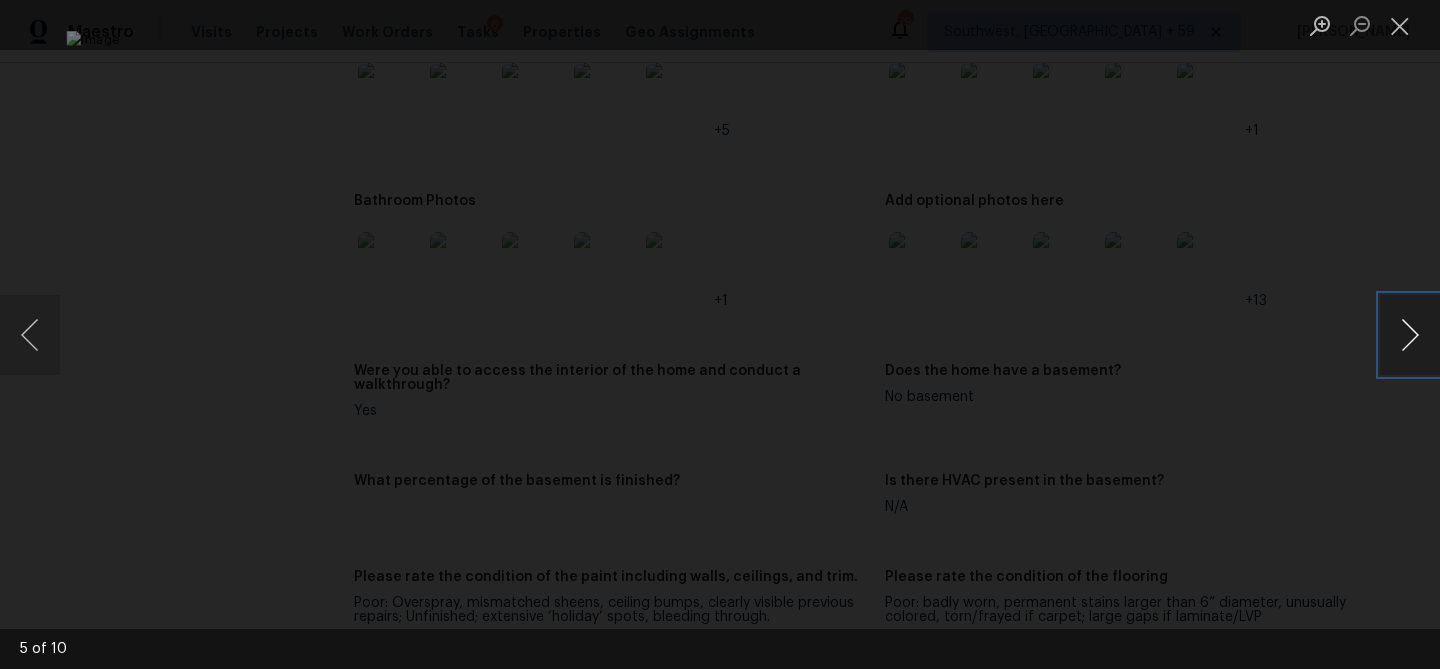 click at bounding box center (1410, 335) 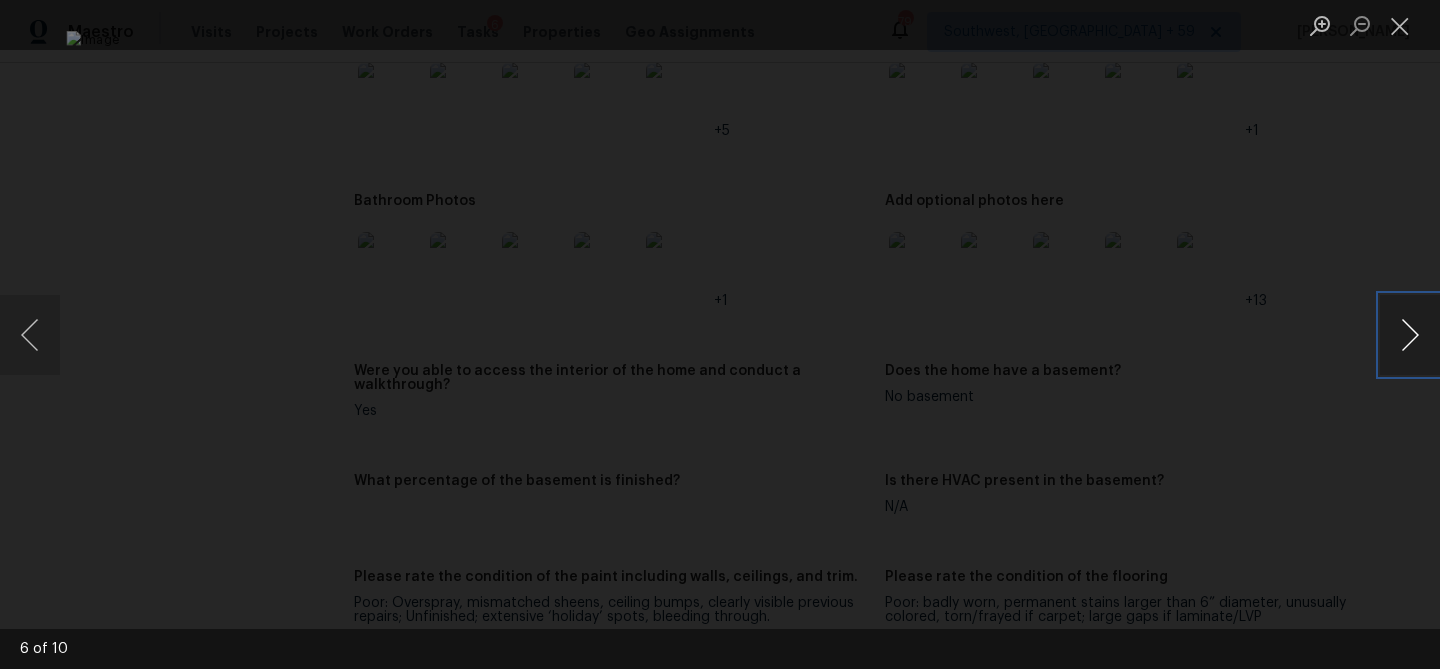 click at bounding box center [1410, 335] 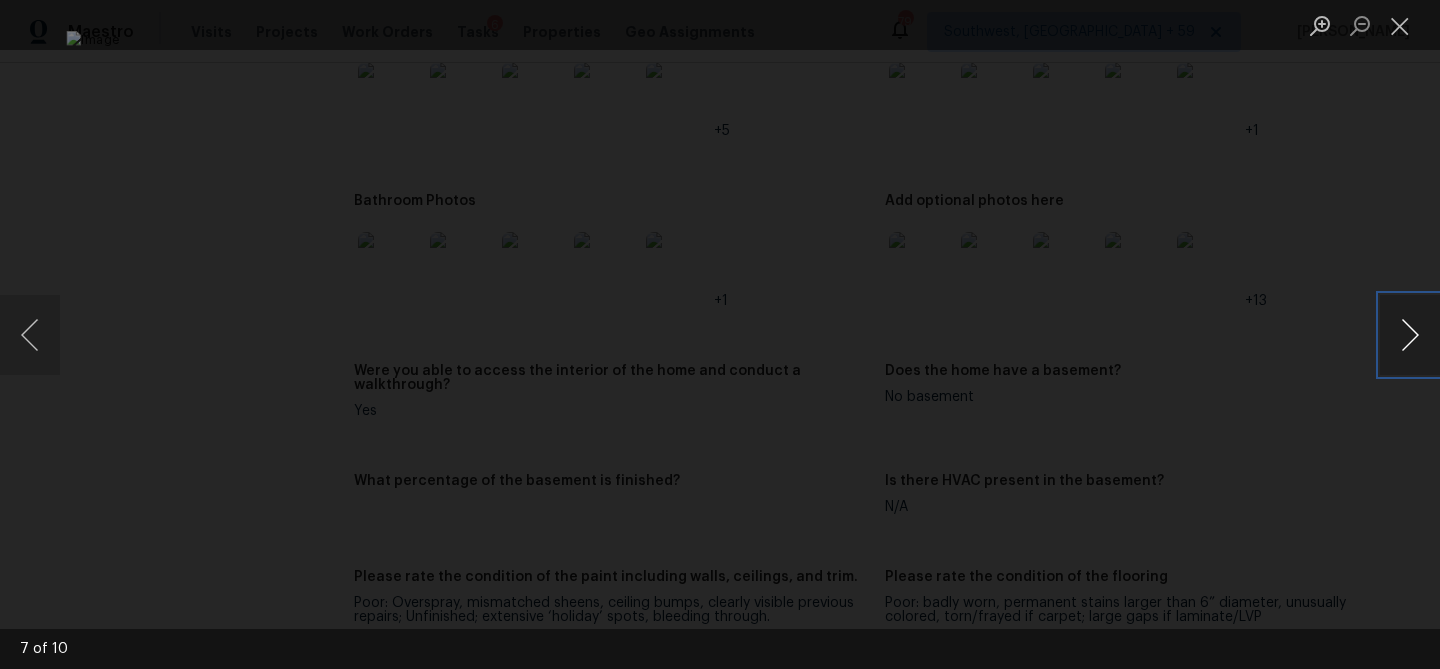 click at bounding box center [1410, 335] 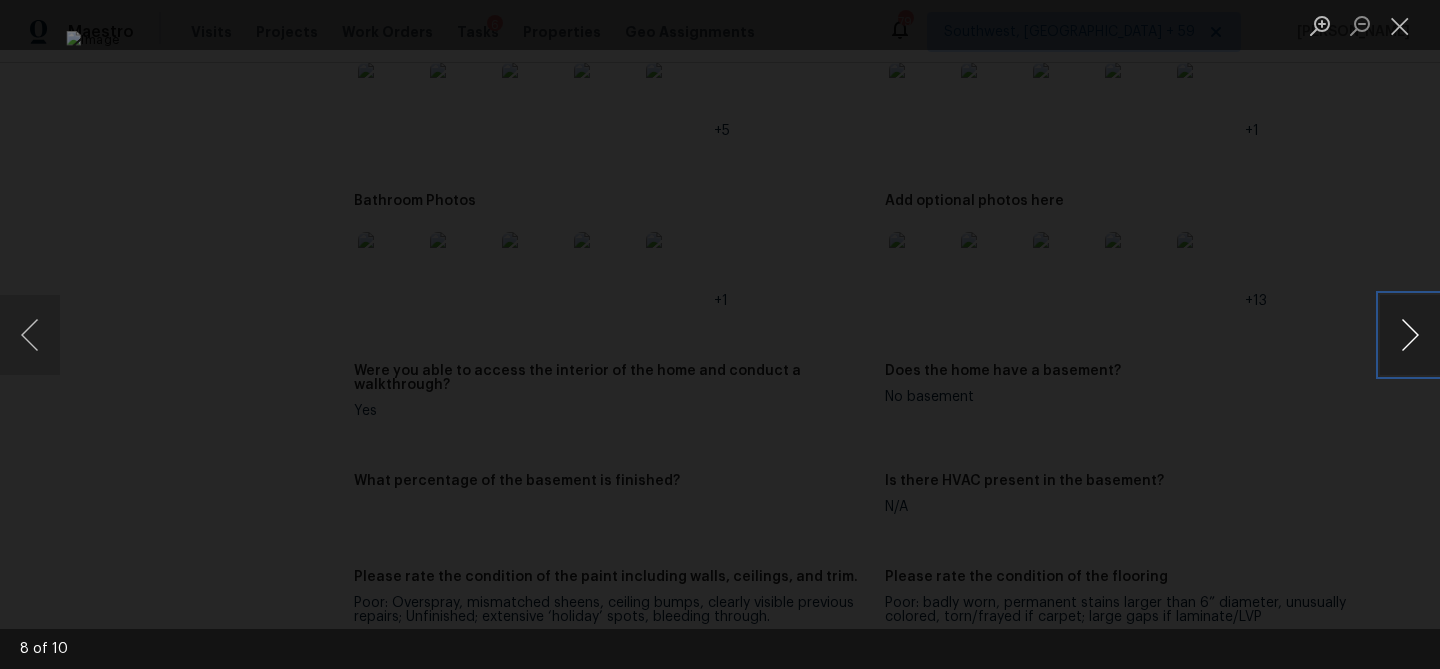 click at bounding box center [1410, 335] 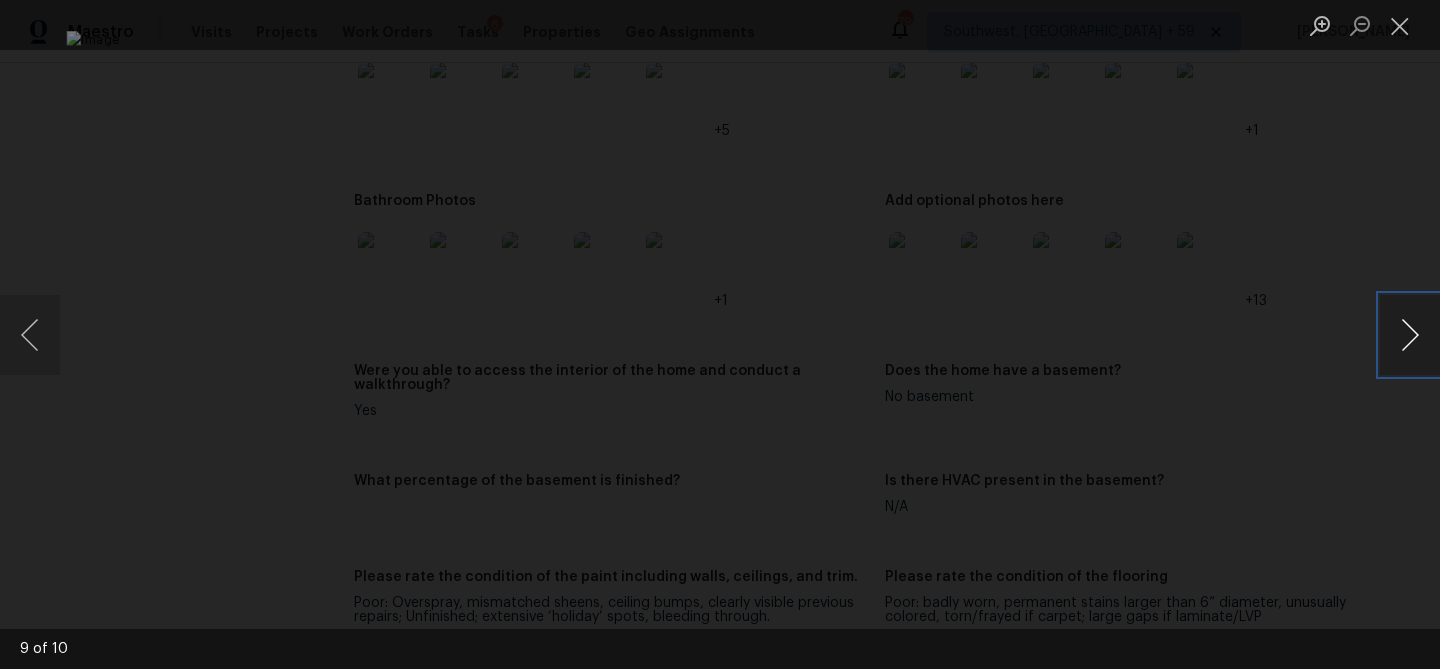 click at bounding box center [1410, 335] 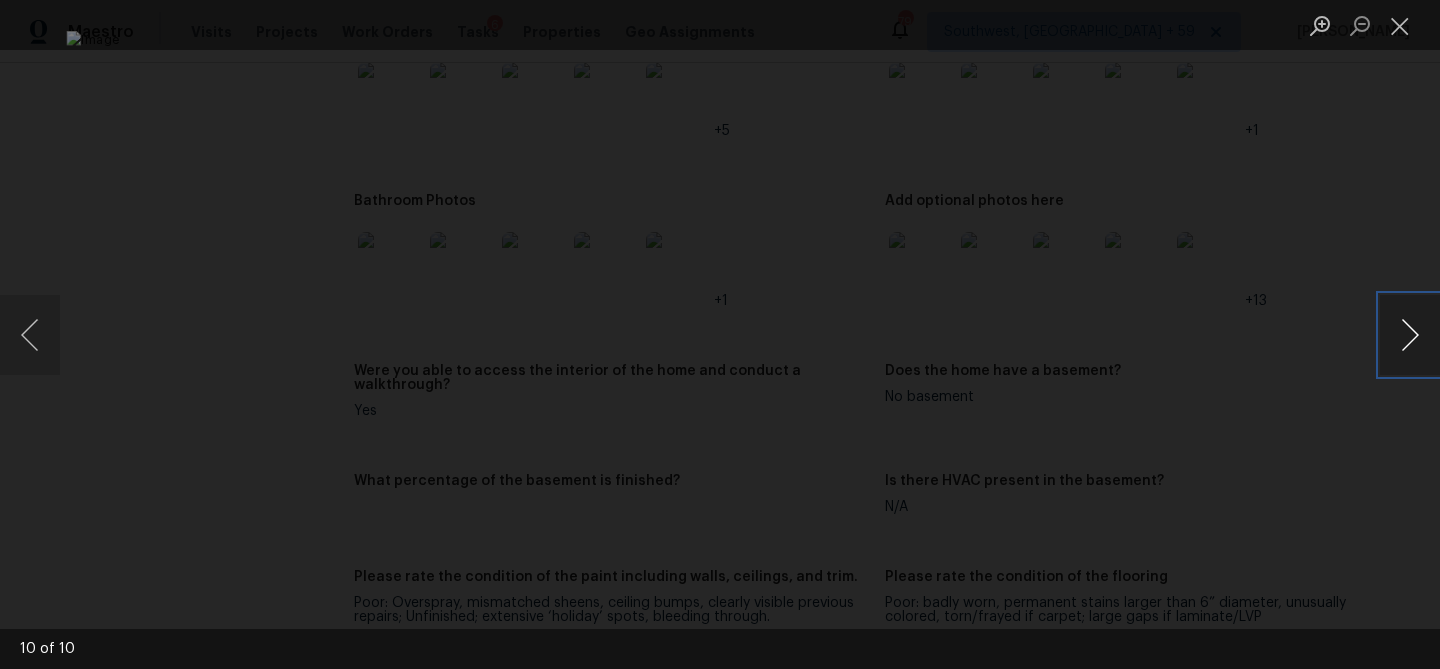 click at bounding box center (1410, 335) 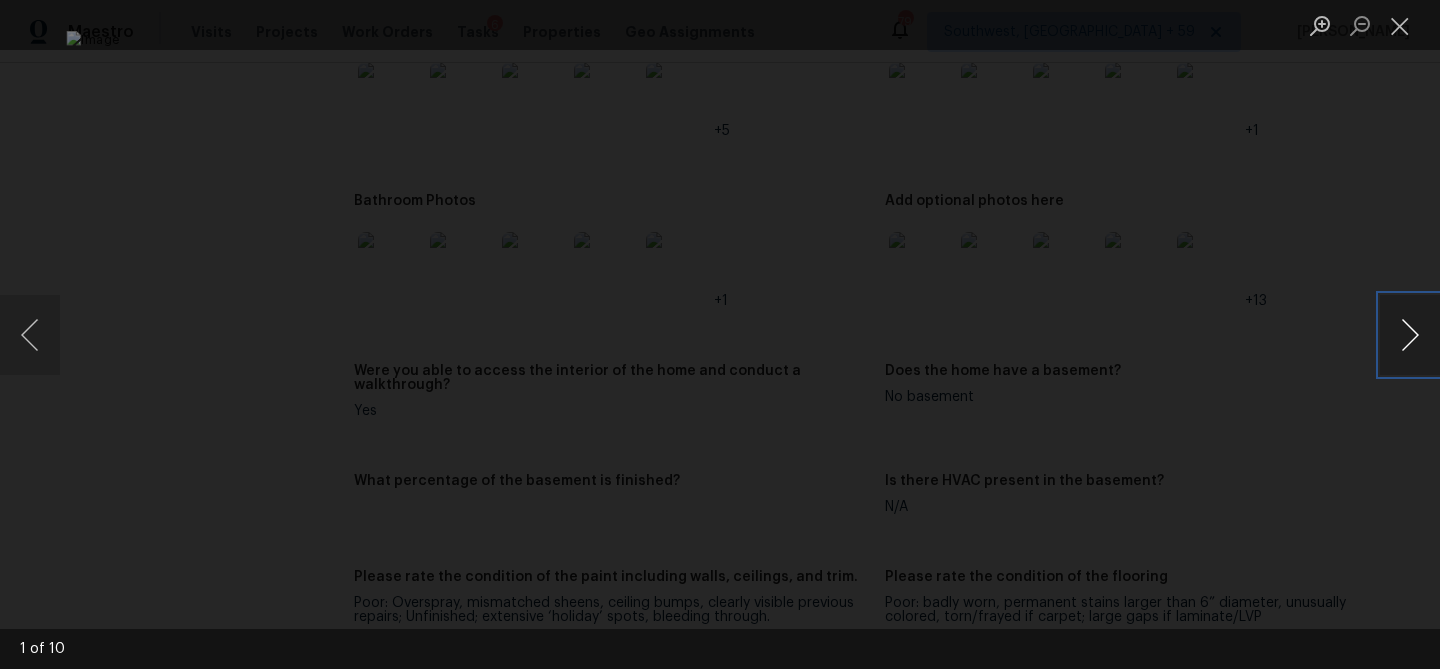 click at bounding box center (1410, 335) 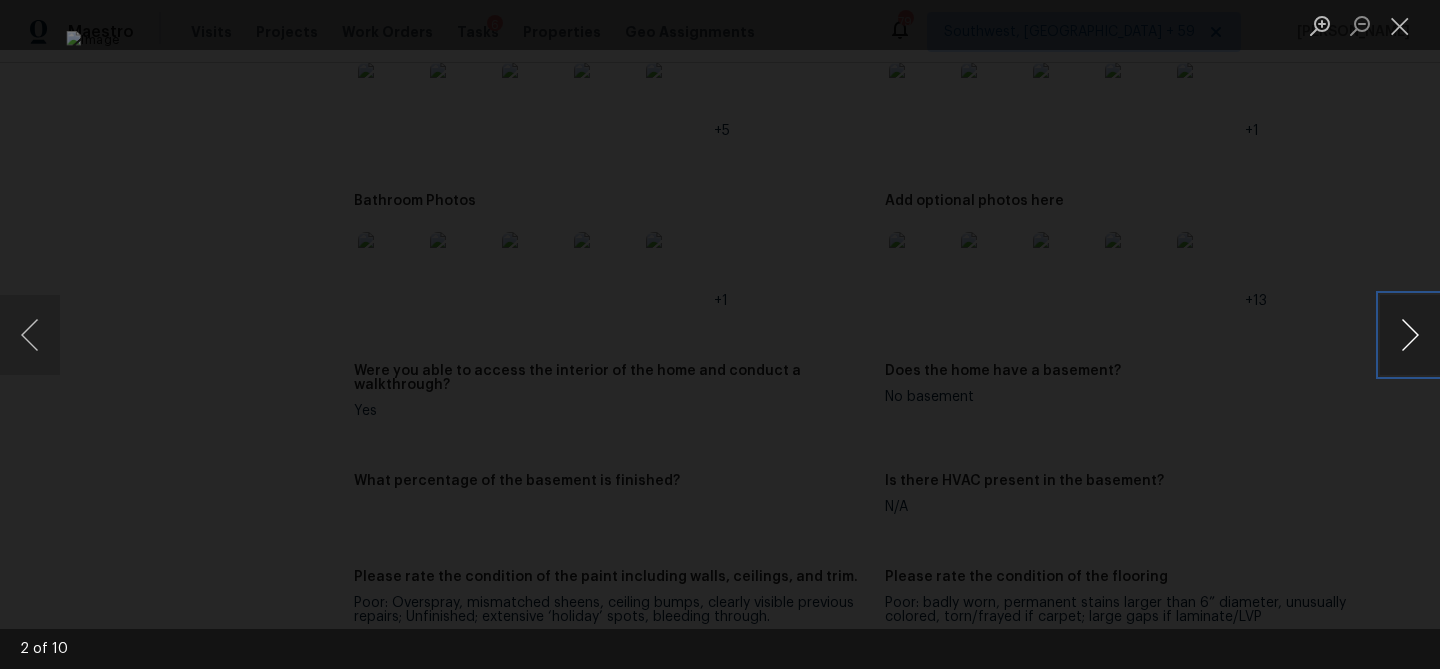 click at bounding box center [1410, 335] 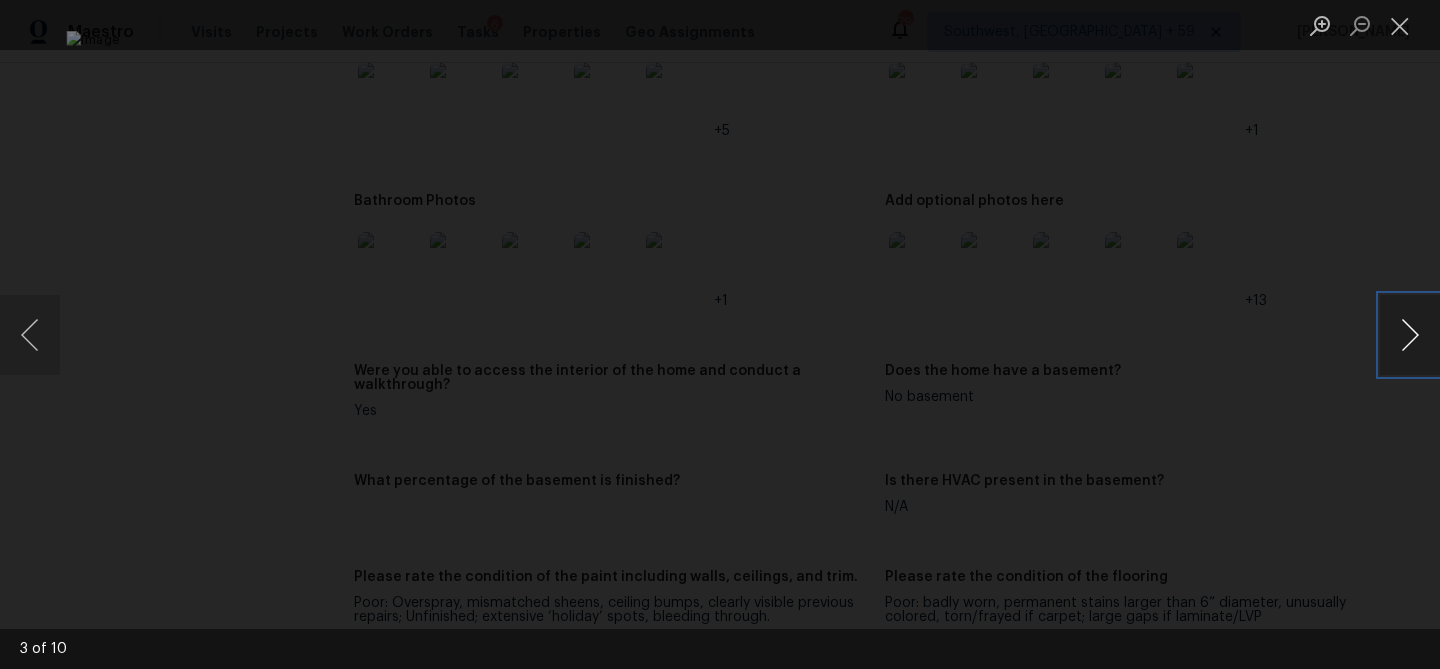 click at bounding box center (1410, 335) 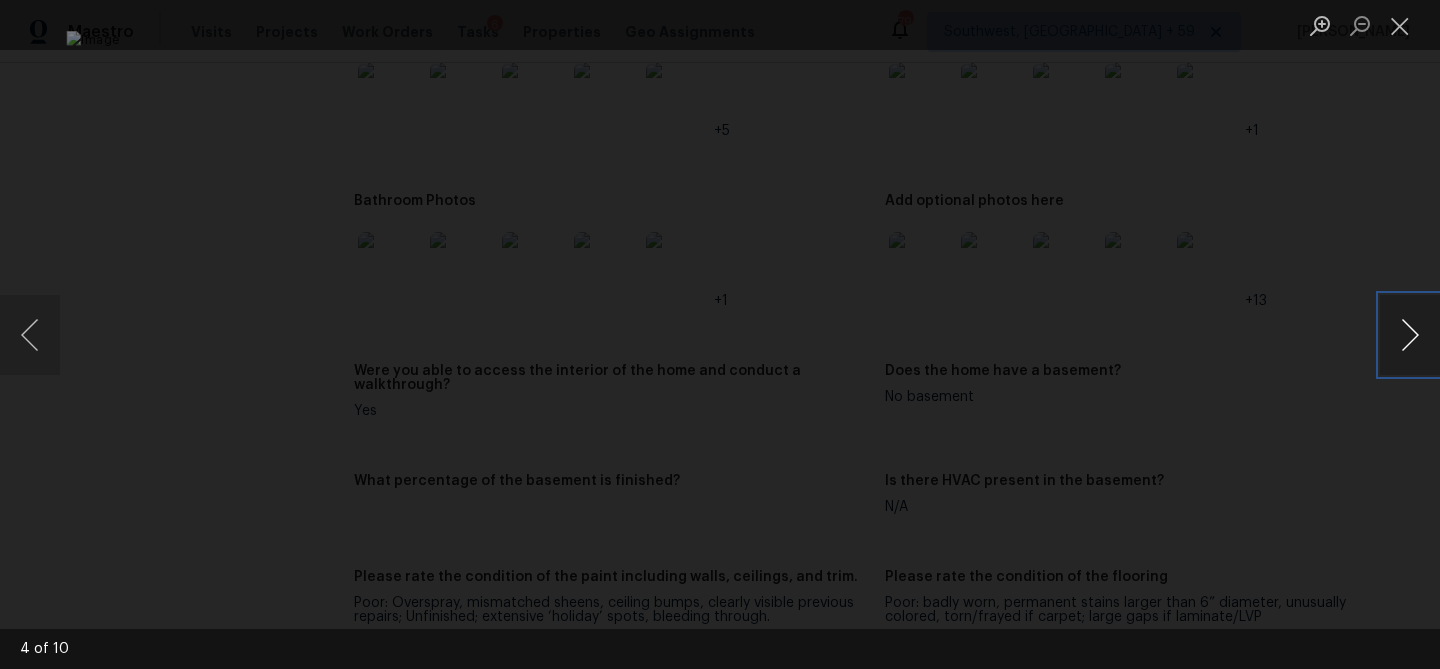 click at bounding box center [1410, 335] 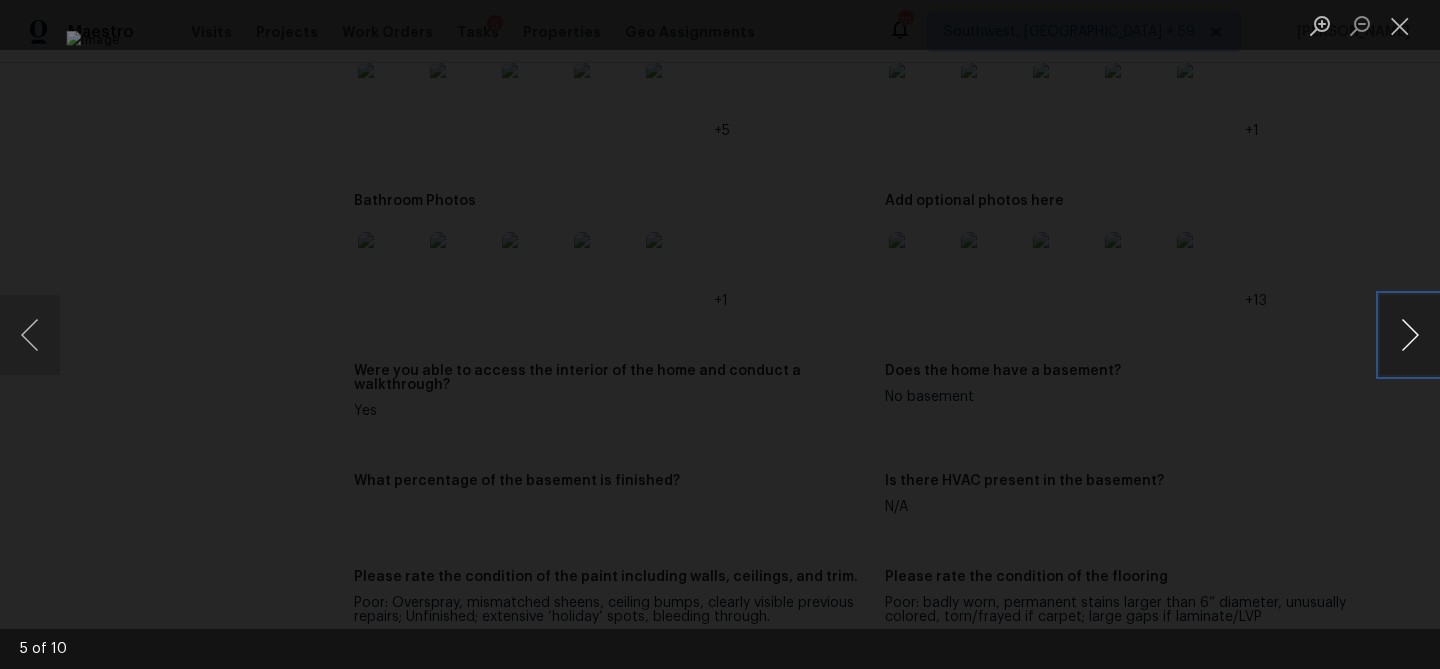 click at bounding box center (1410, 335) 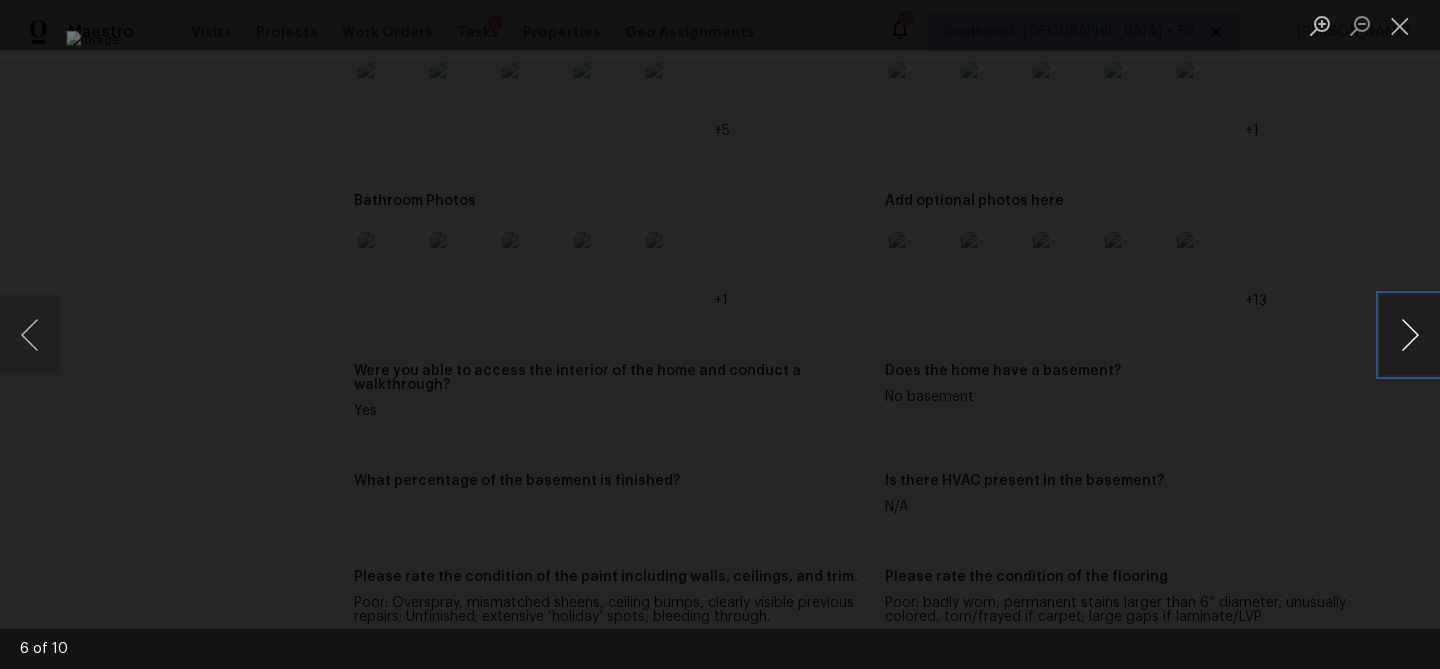 click at bounding box center [1410, 335] 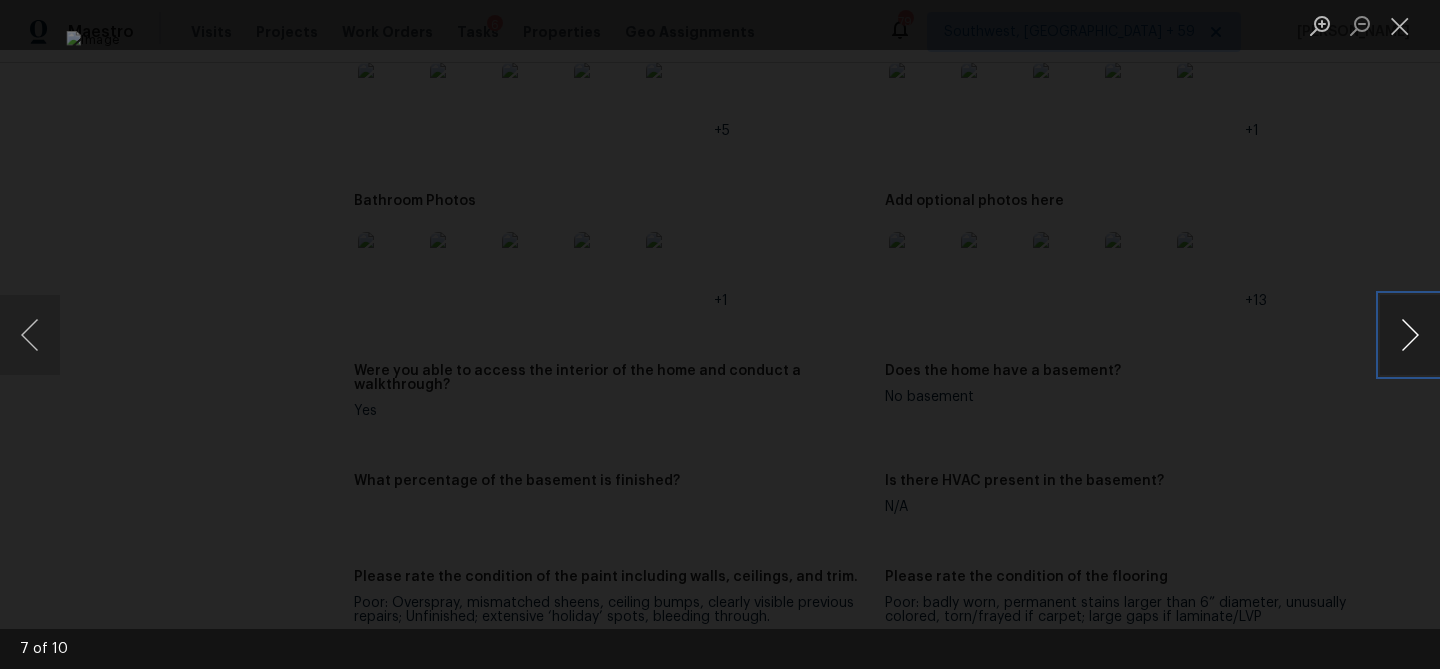 click at bounding box center (1410, 335) 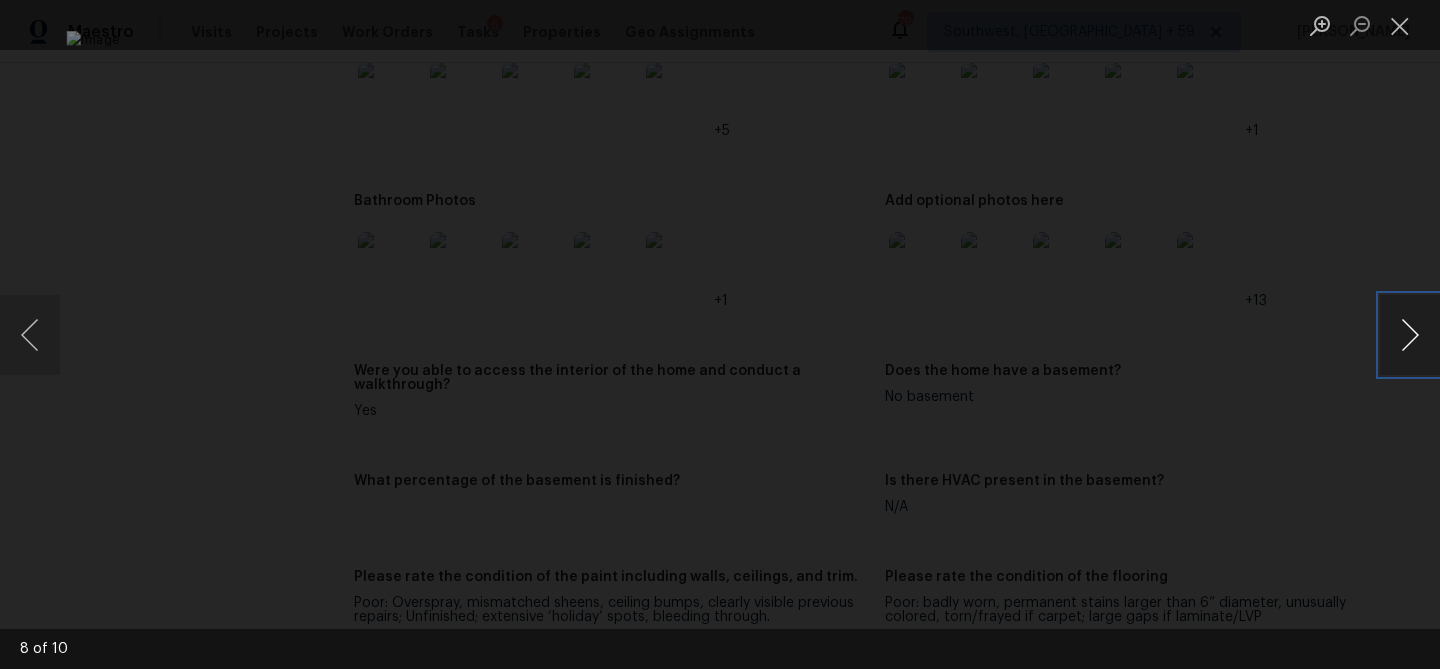 click at bounding box center [1410, 335] 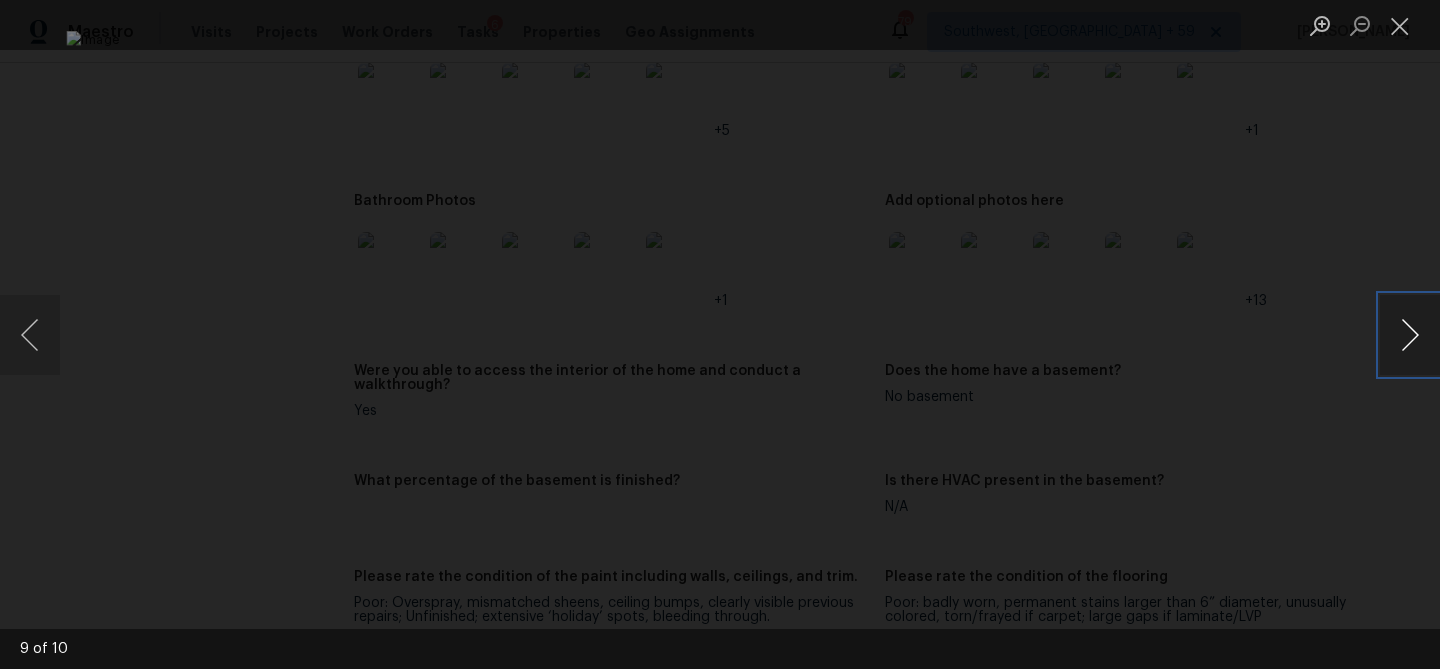 click at bounding box center (1410, 335) 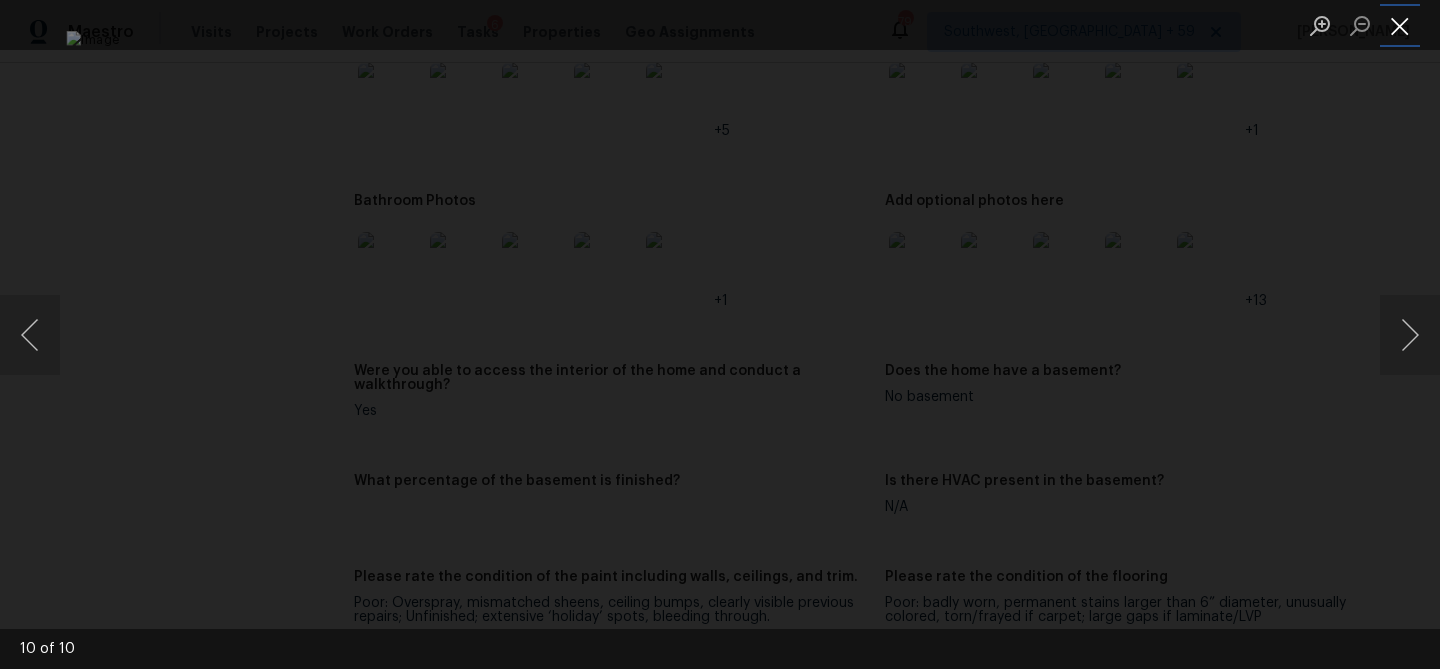 click at bounding box center (1400, 25) 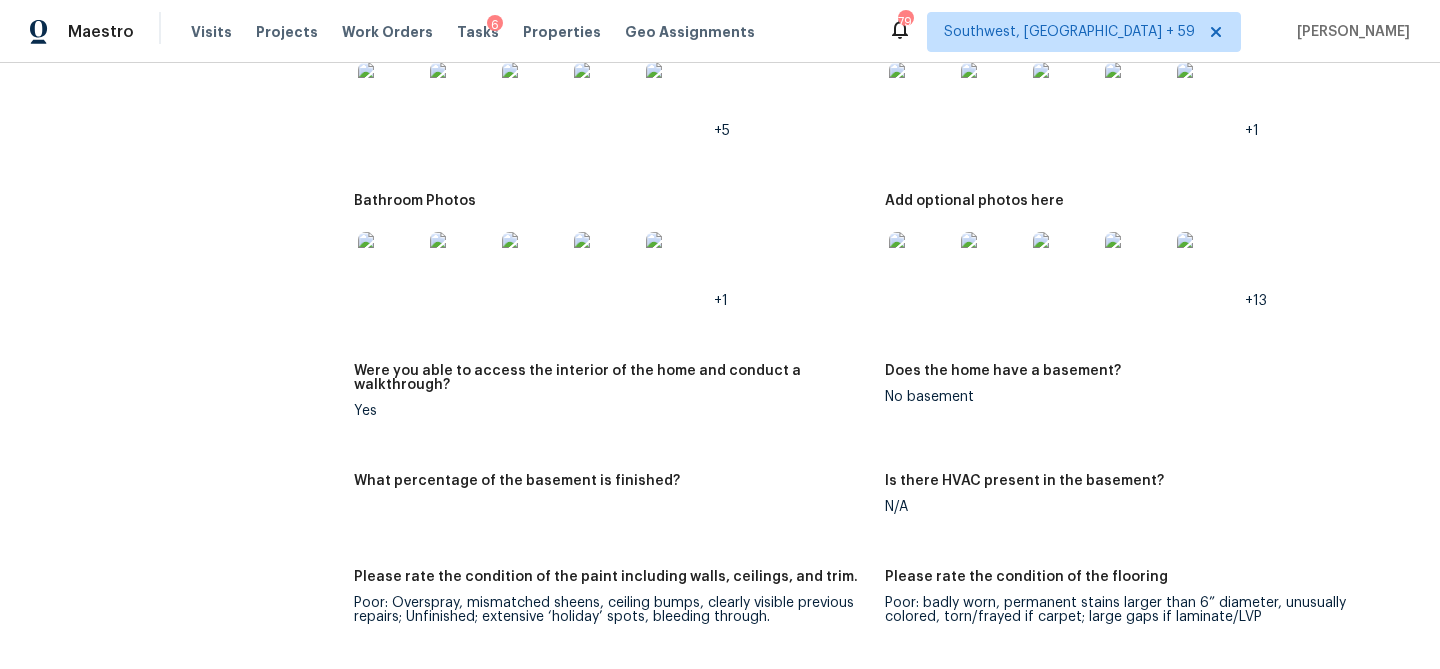 click at bounding box center [390, 264] 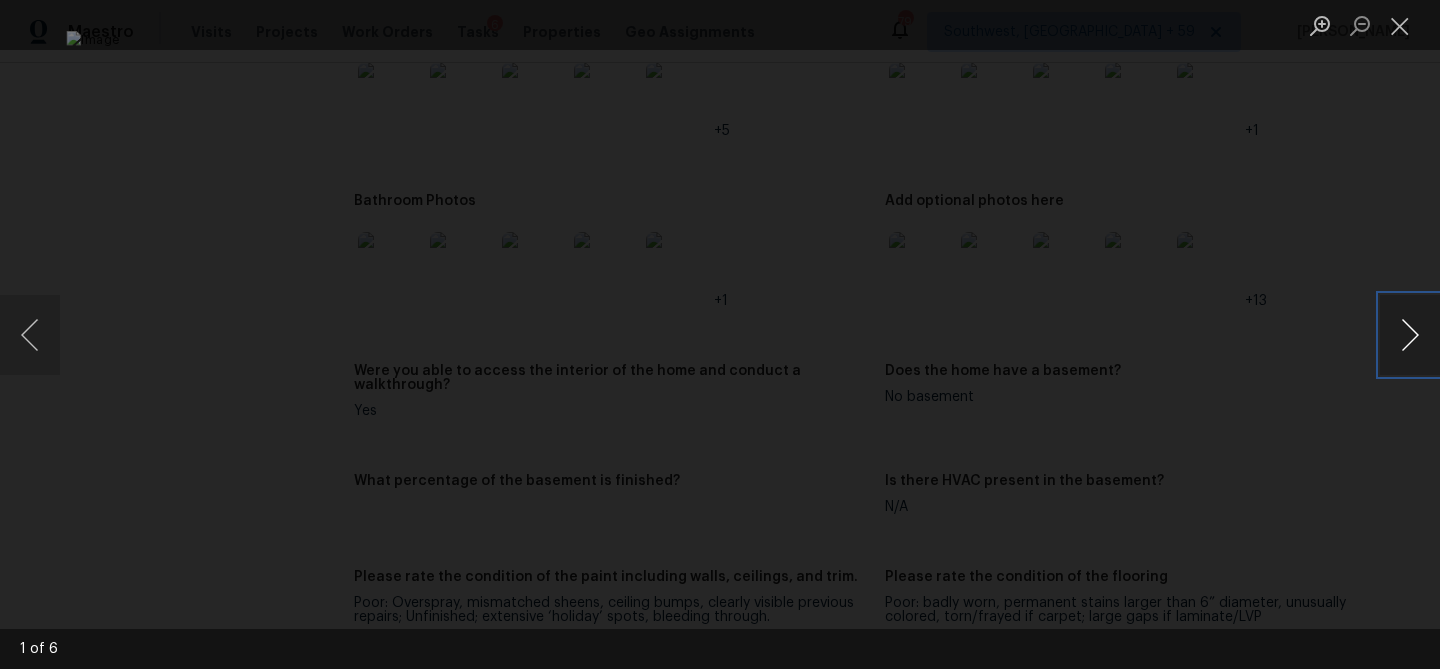 click at bounding box center [1410, 335] 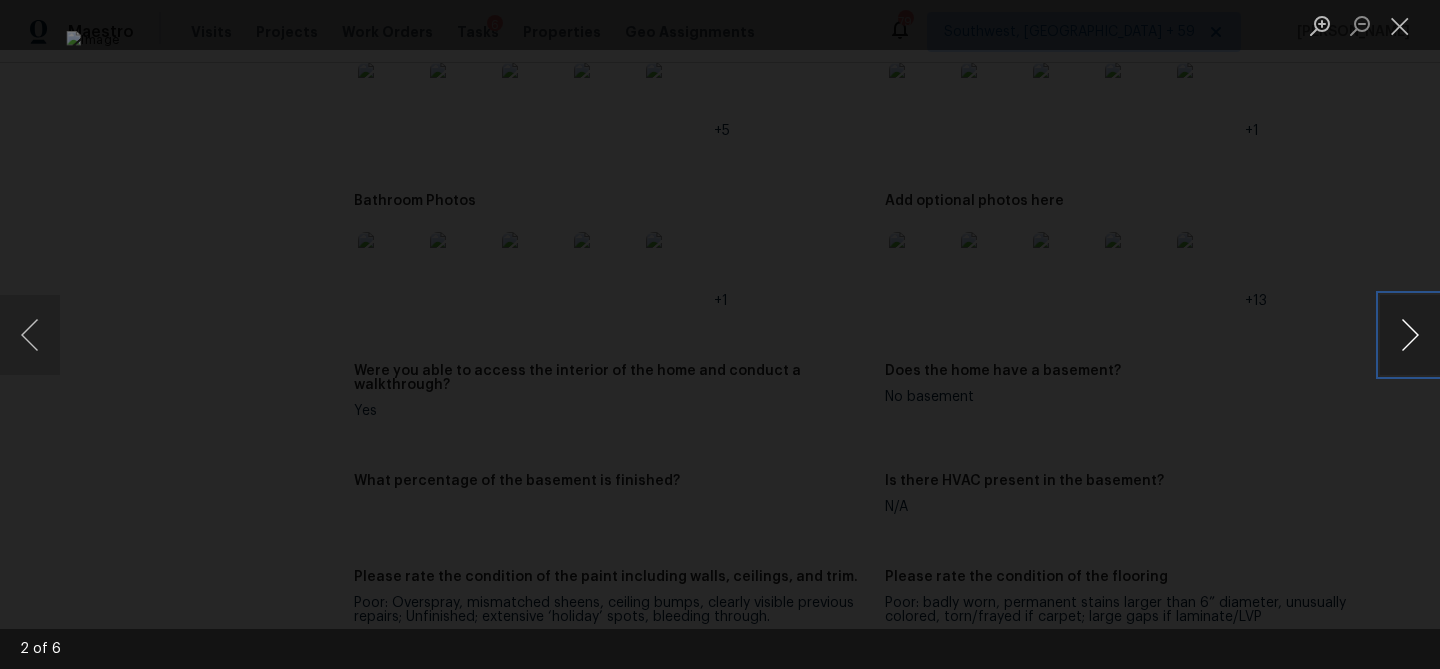 click at bounding box center (1410, 335) 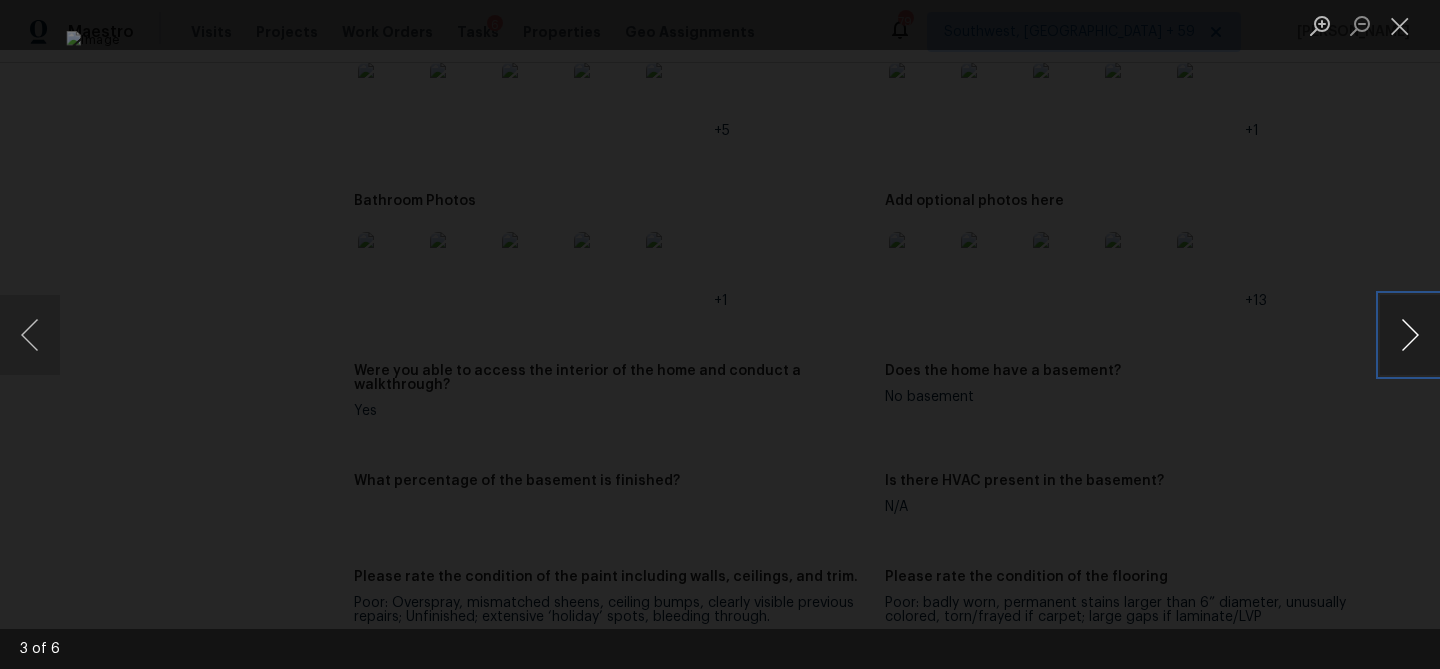 click at bounding box center (1410, 335) 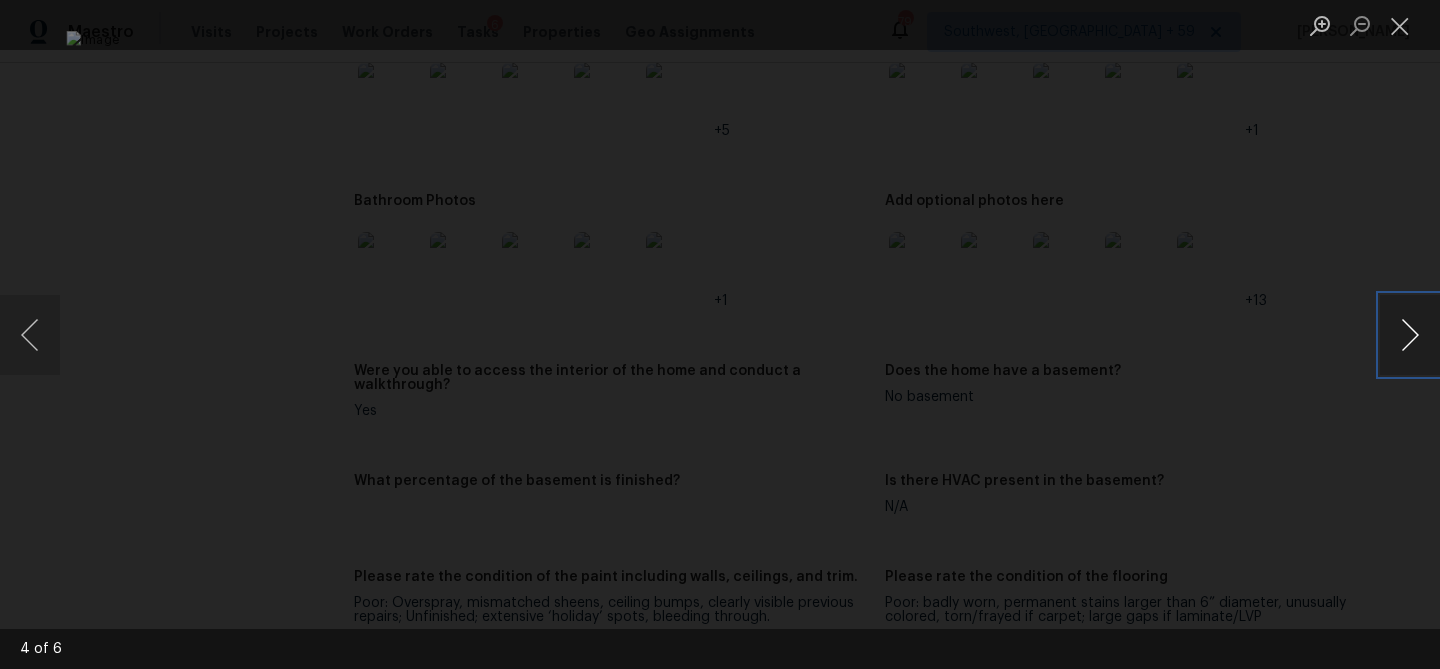 click at bounding box center (1410, 335) 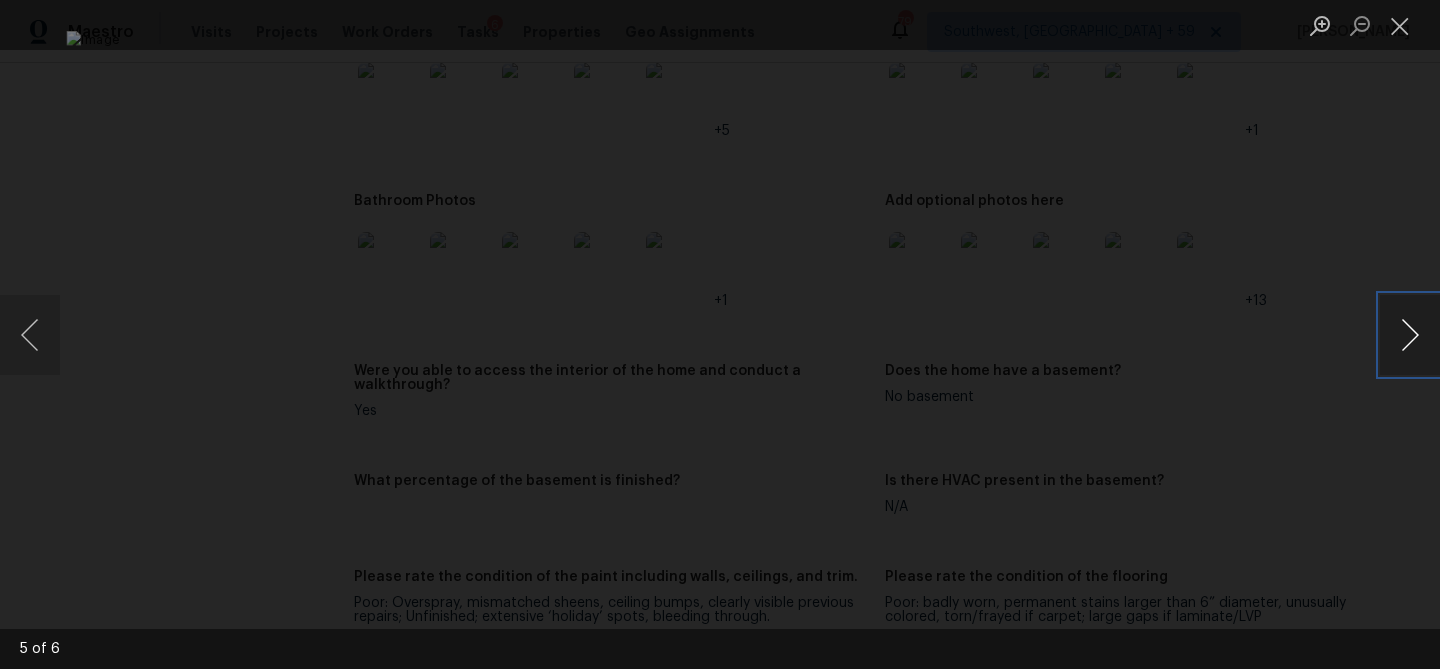 click at bounding box center [1410, 335] 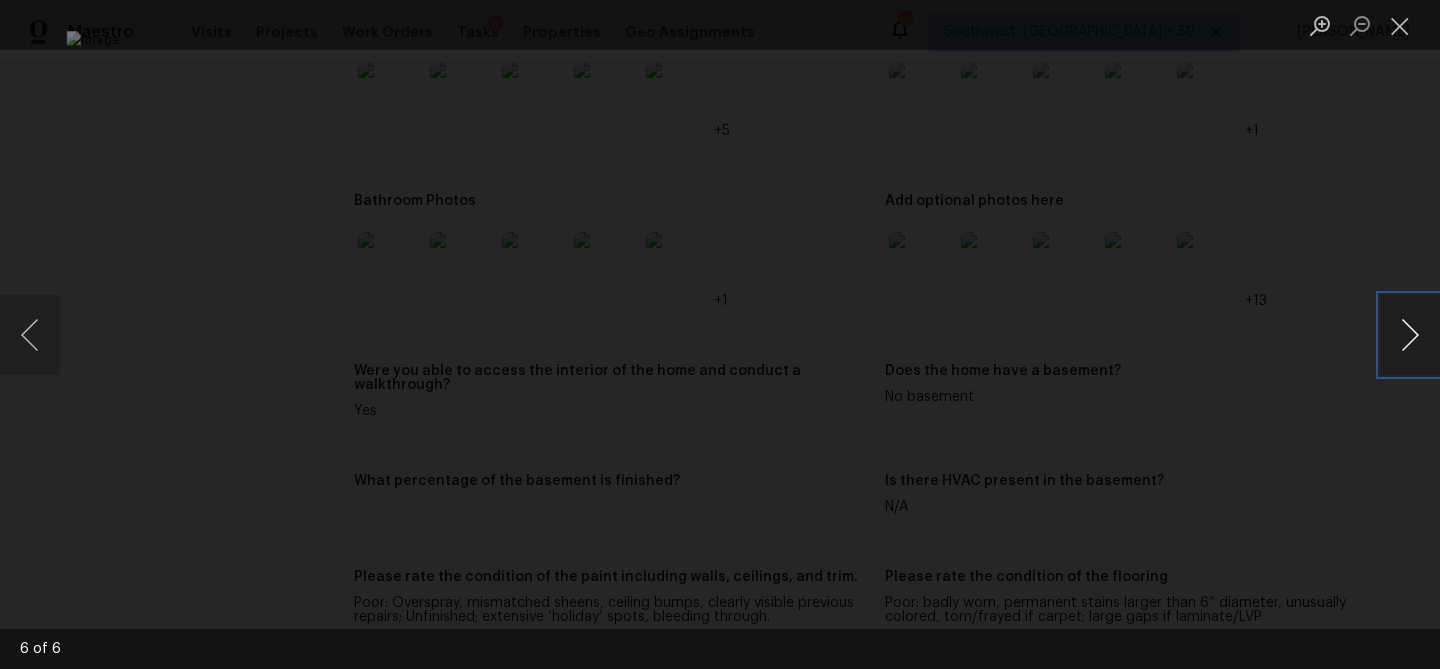 click at bounding box center [1410, 335] 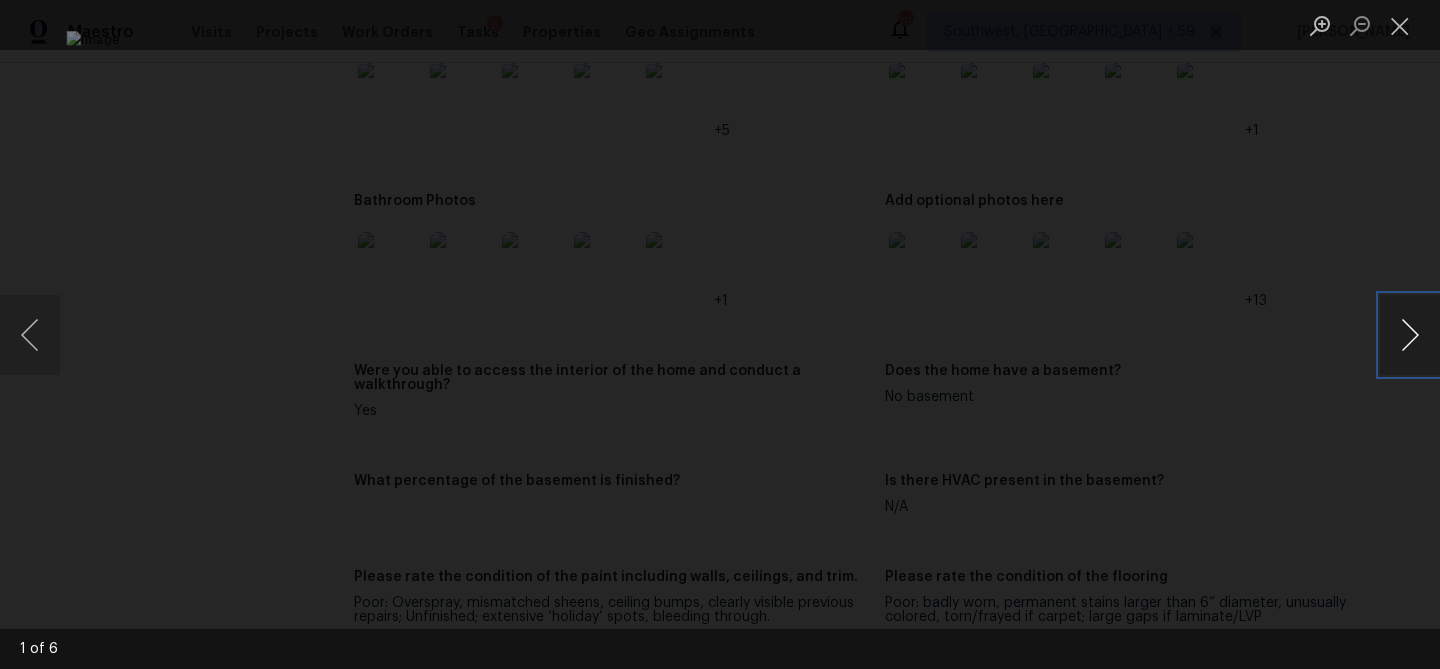 click at bounding box center (1410, 335) 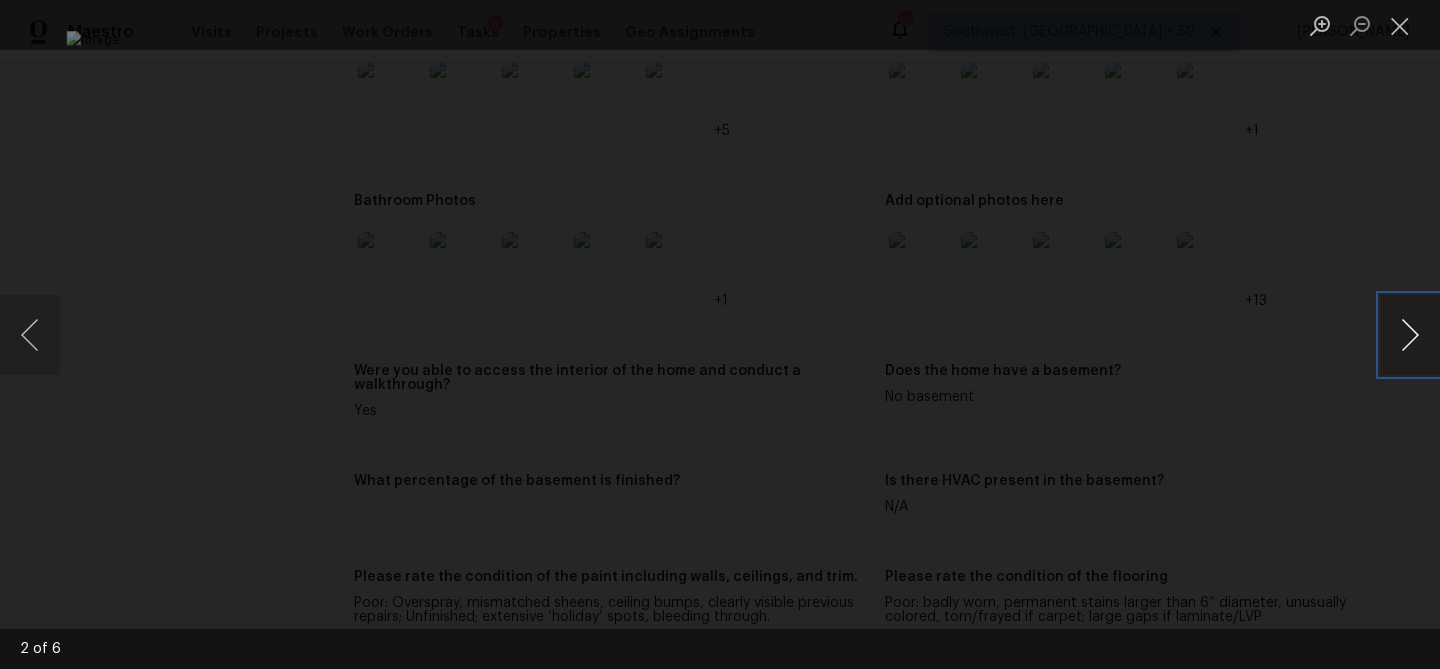 click at bounding box center [1410, 335] 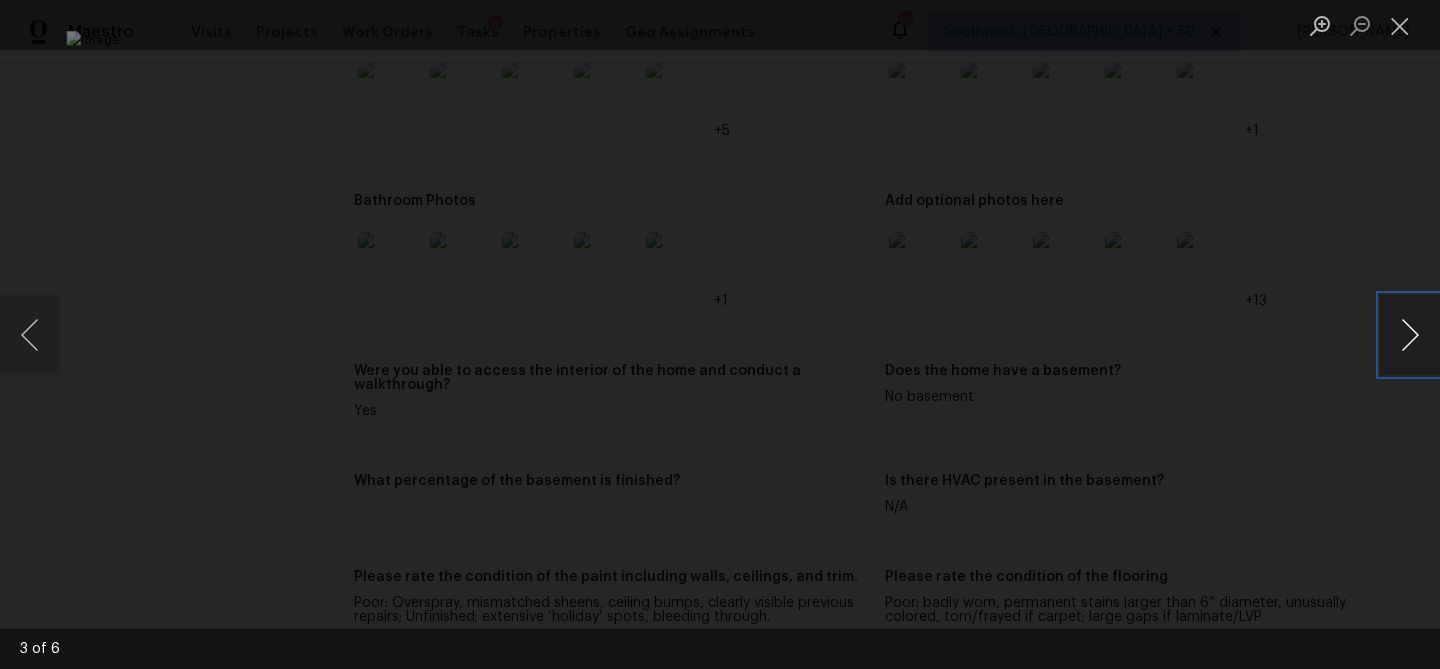 click at bounding box center [1410, 335] 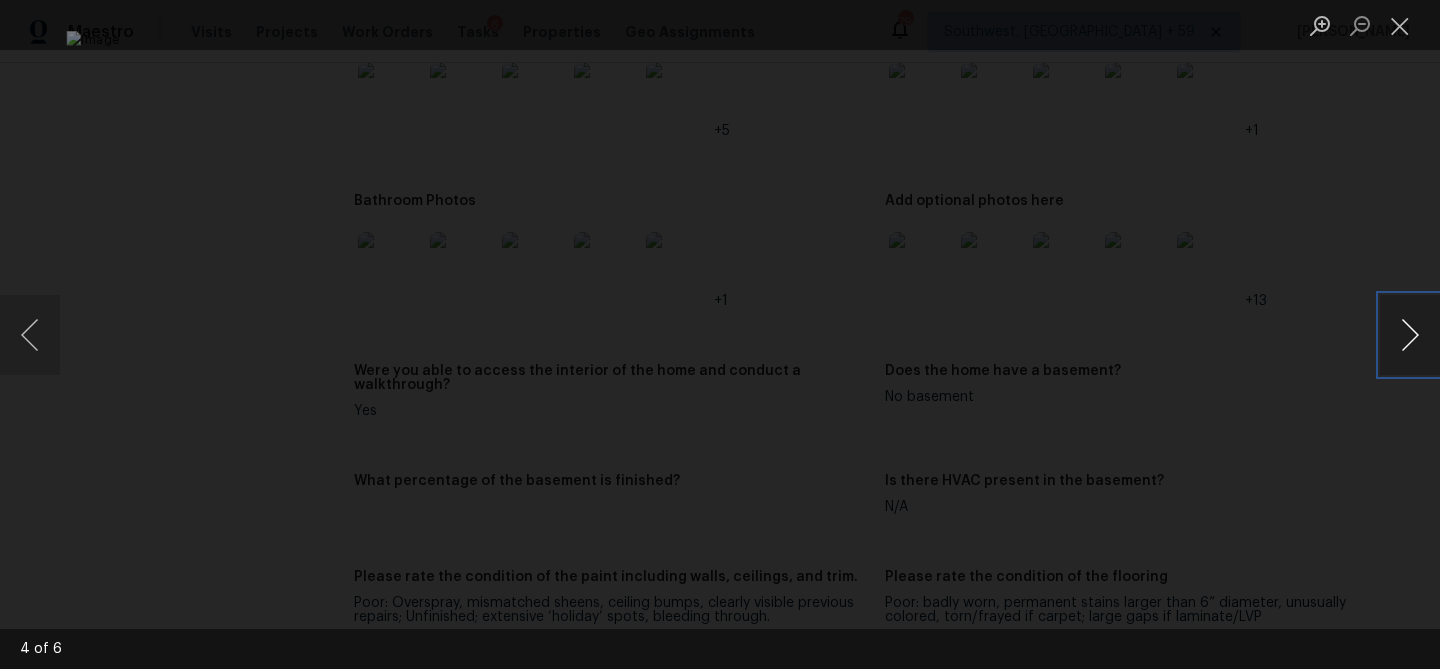 click at bounding box center (1410, 335) 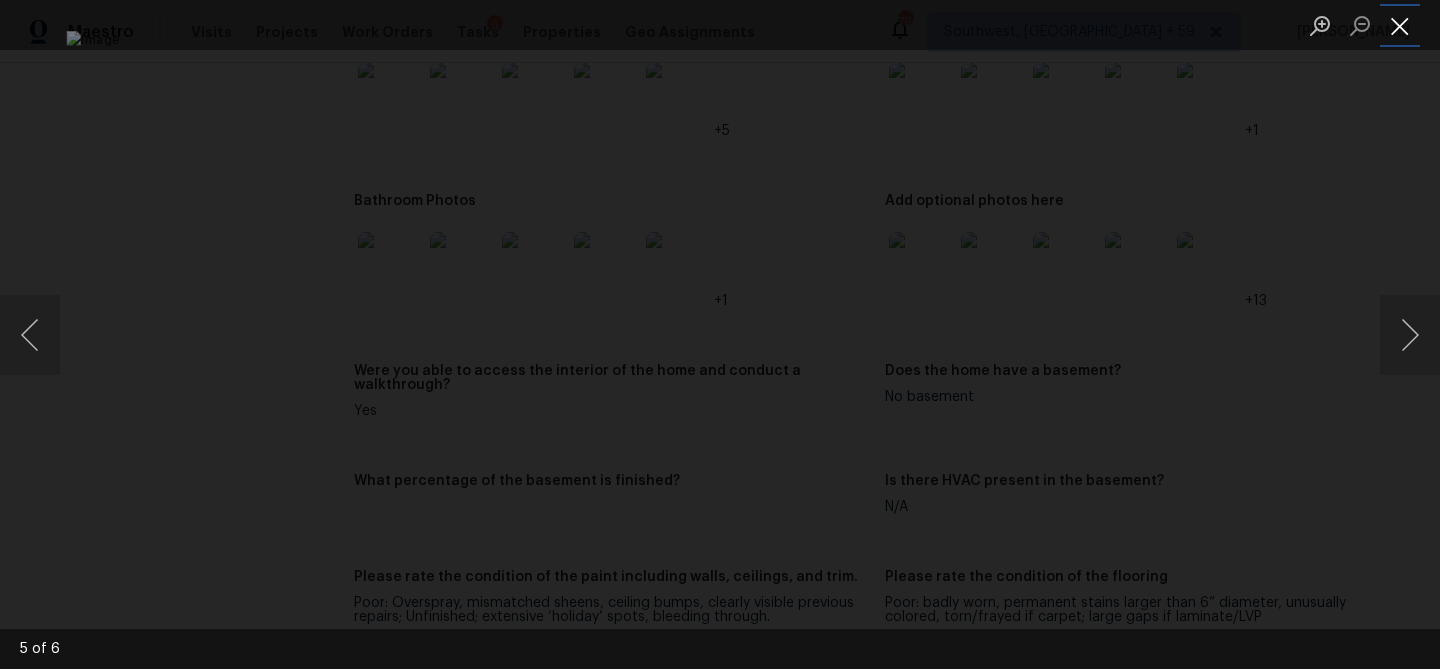 click at bounding box center [1400, 25] 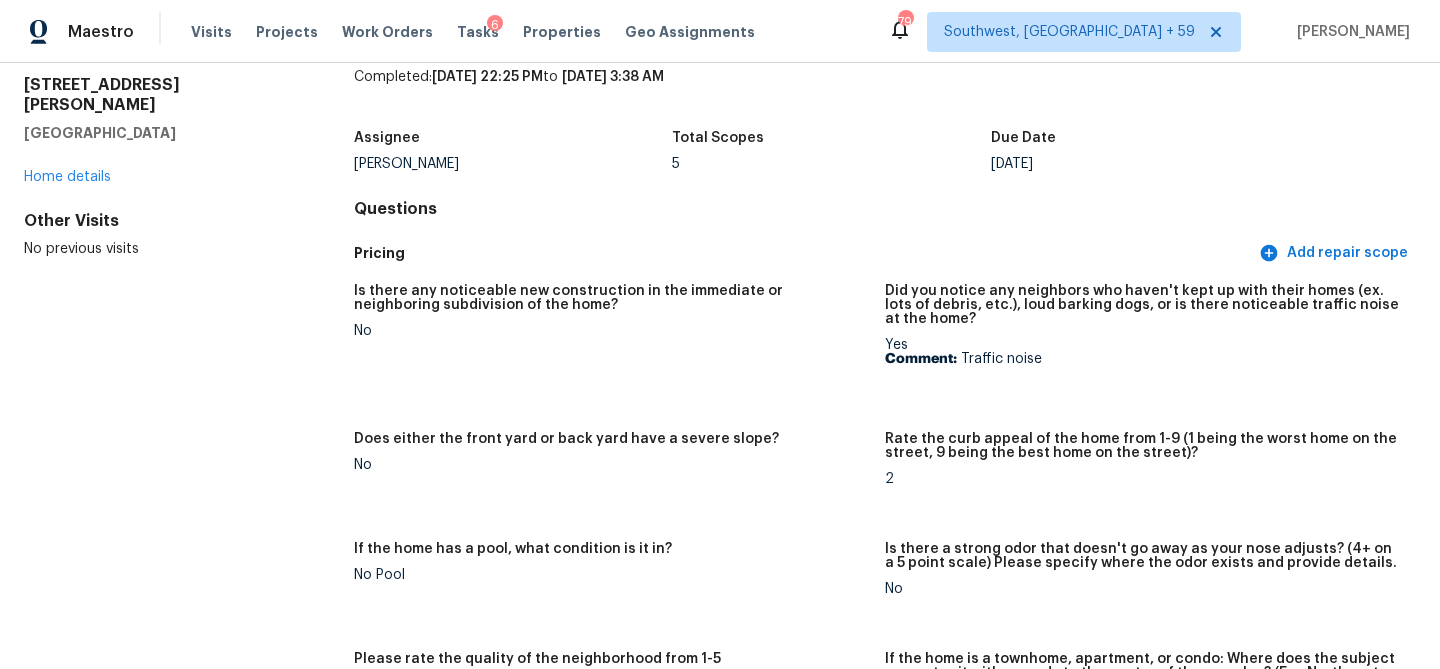 scroll, scrollTop: 0, scrollLeft: 0, axis: both 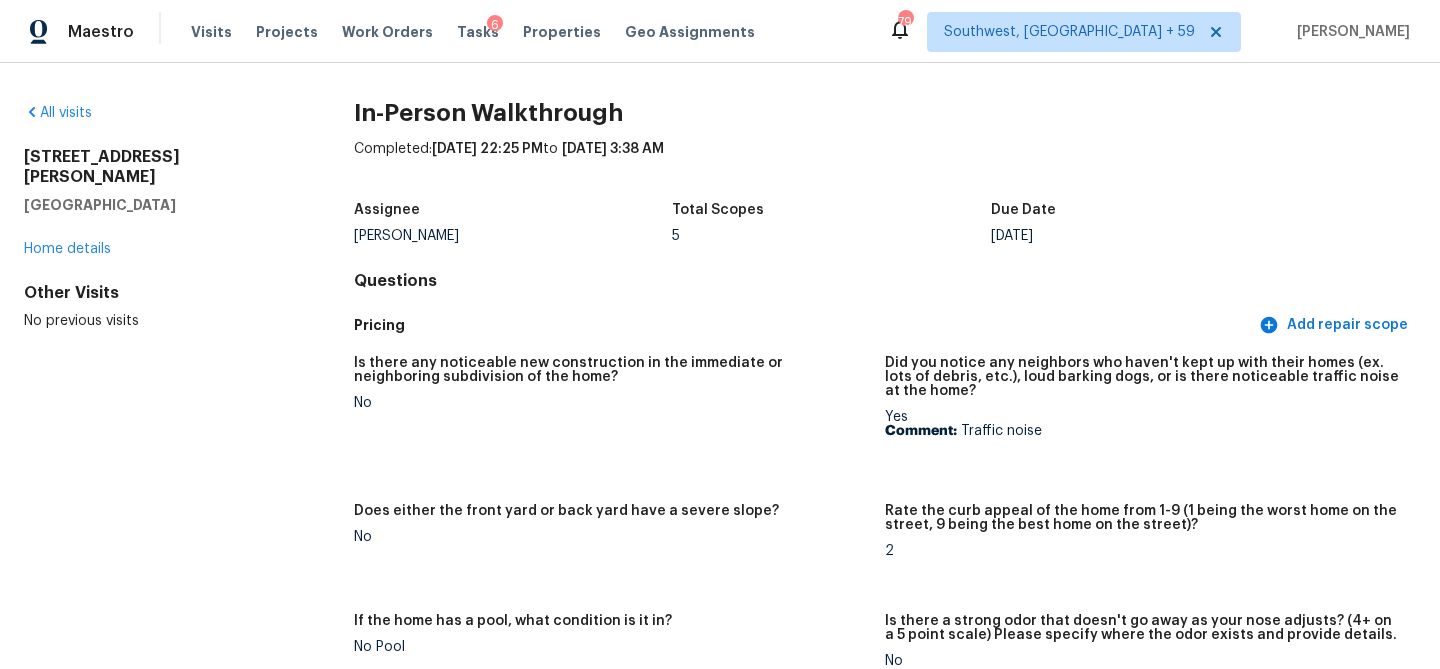 click on "In-Person Walkthrough Completed:  7/18/2025, 22:25 PM  to   7/19/2025, 3:38 AM Assignee Tucker Trent Total Scopes 5 Due Date Fri, Jul 18 Questions Pricing Add repair scope Is there any noticeable new construction in the immediate or neighboring subdivision of the home? No Did you notice any neighbors who haven't kept up with their homes (ex. lots of debris, etc.), loud barking dogs, or is there noticeable traffic noise at the home? Yes Comment:   Traffic noise Does either the front yard or back yard have a severe slope? No Rate the curb appeal of the home from 1-9 (1 being the worst home on the street, 9 being the best home on the street)? 2 If the home has a pool, what condition is it in? No Pool Is there a strong odor that doesn't go away as your nose adjusts? (4+ on a 5 point scale) Please specify where the odor exists and provide details. No Please rate the quality of the neighborhood from 1-5 1 Exterior Add repair scope Notes: What is the dwelling type ? Single Family Not Gated (n/a)  +33 Utilities None" at bounding box center [885, 2924] 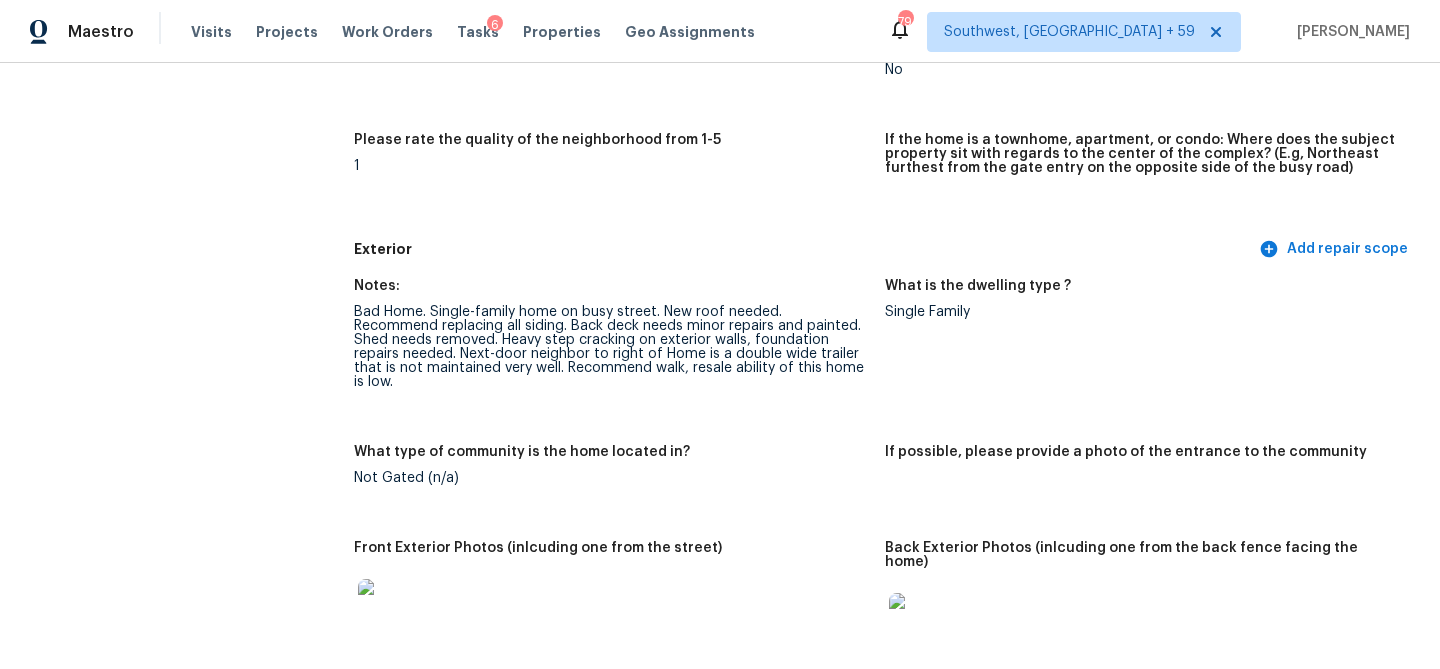 scroll, scrollTop: 697, scrollLeft: 0, axis: vertical 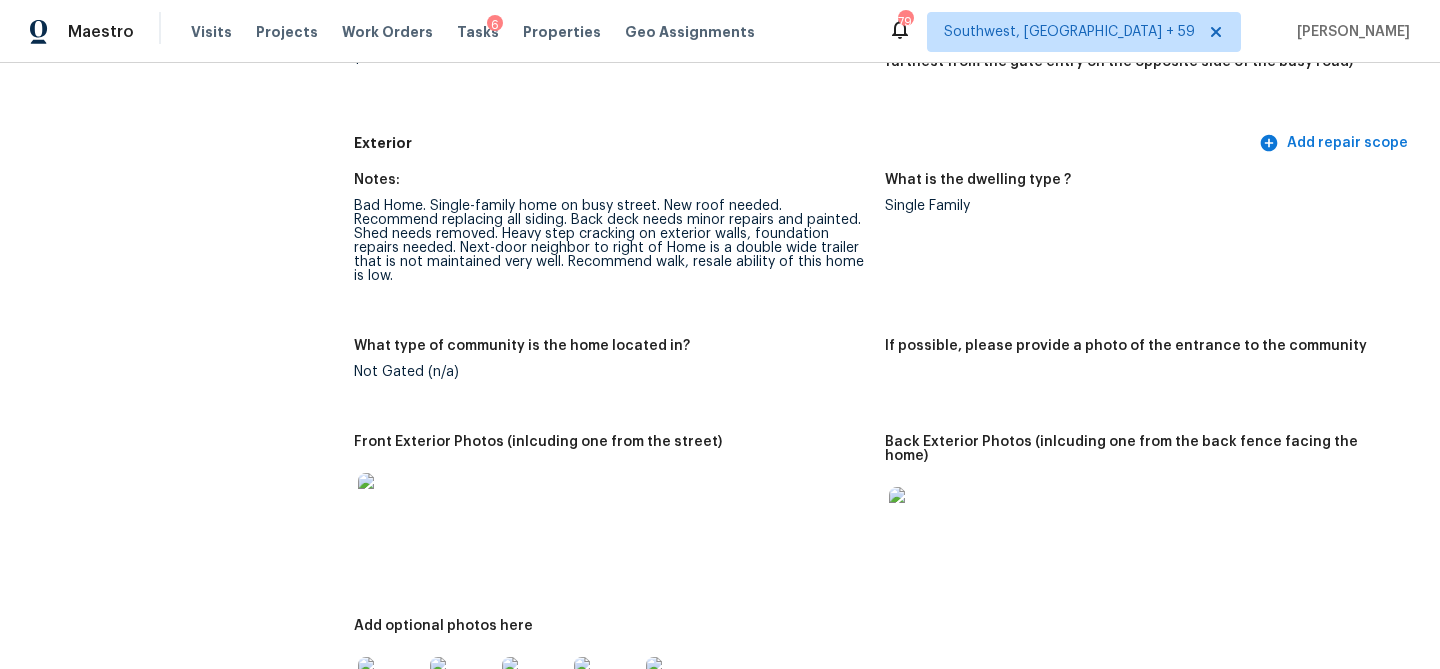 click on "Please rate the quality of the neighborhood from 1-5 1" at bounding box center [619, 70] 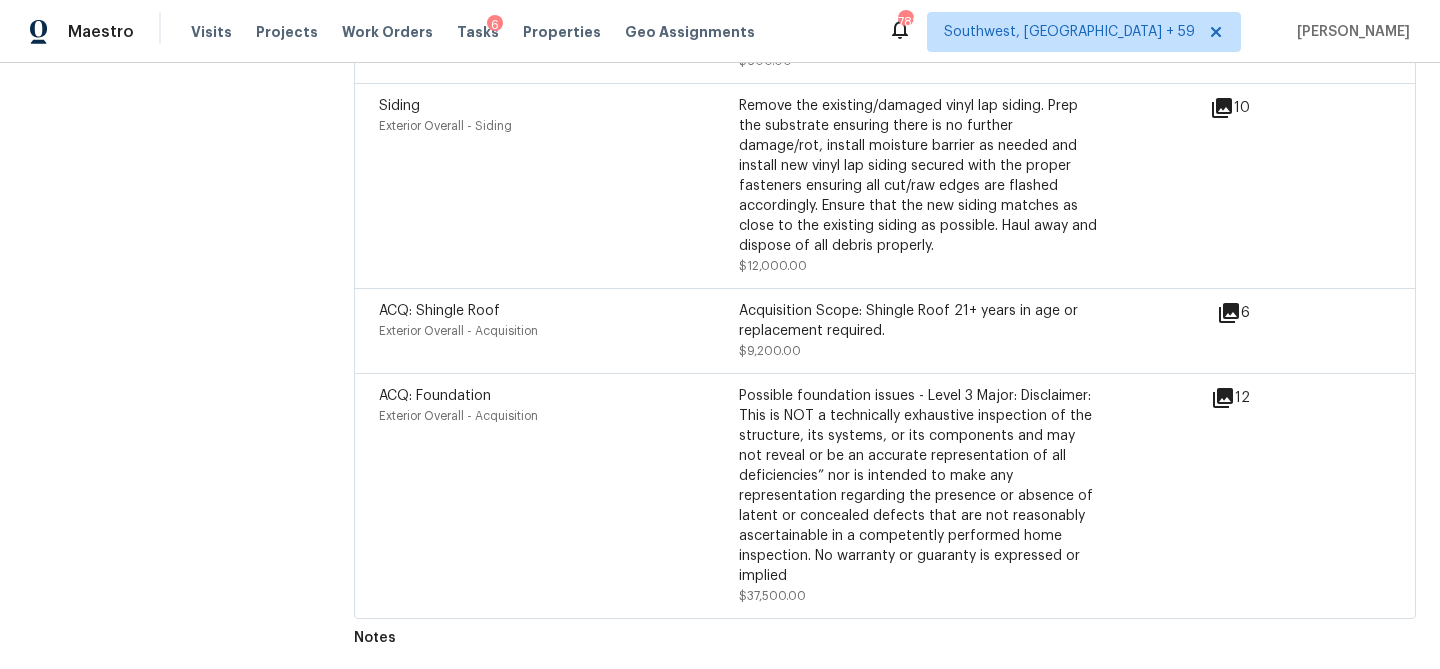 scroll, scrollTop: 5599, scrollLeft: 0, axis: vertical 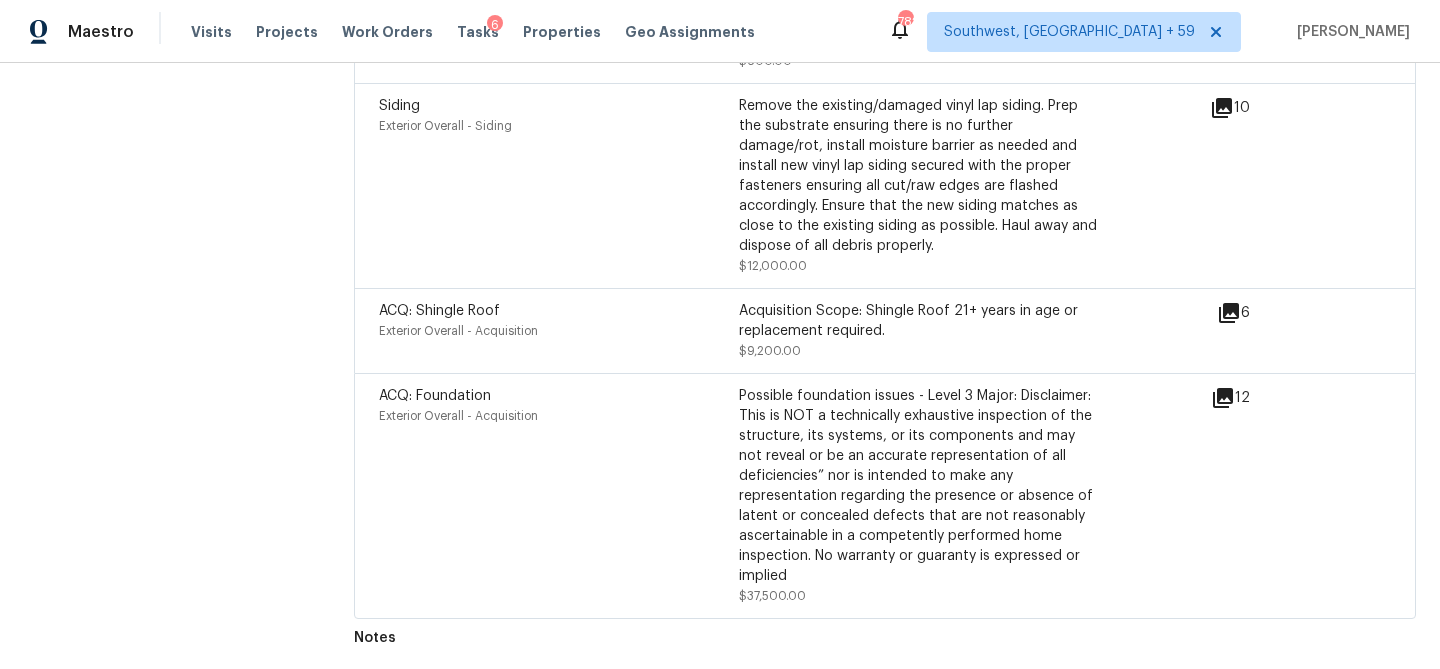 click 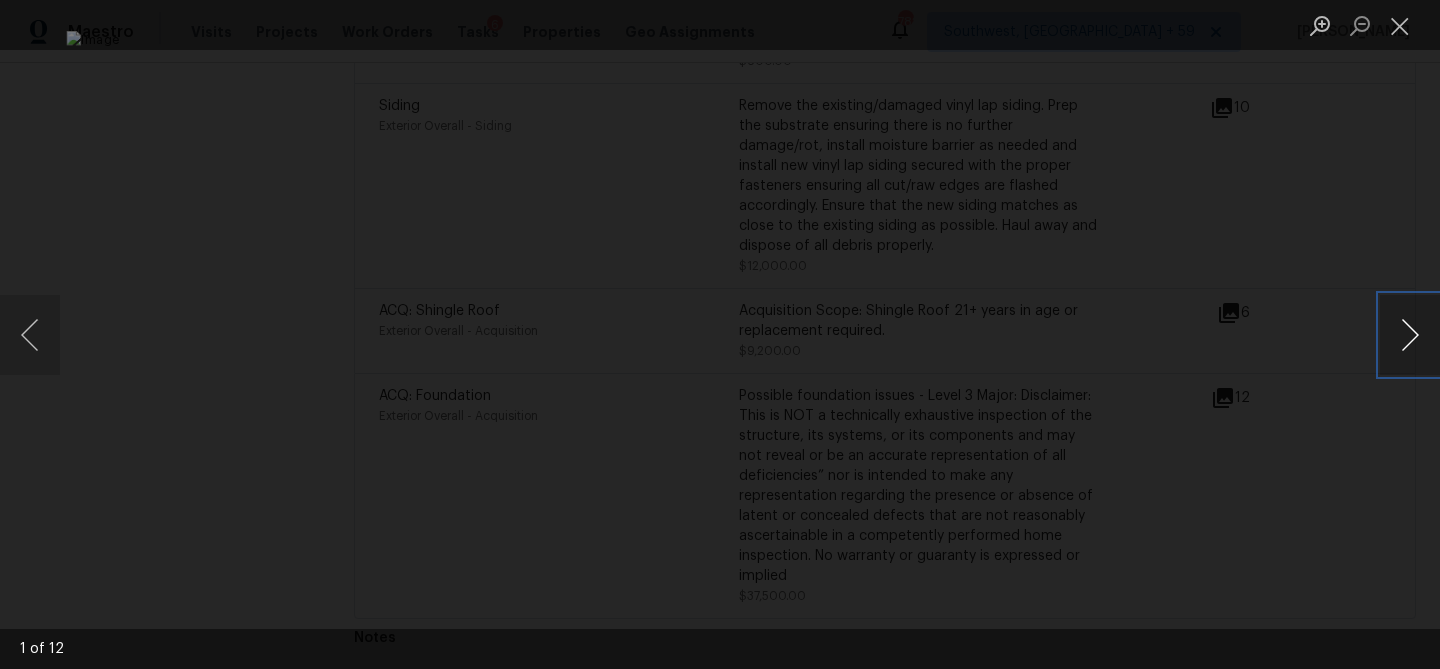click at bounding box center (1410, 335) 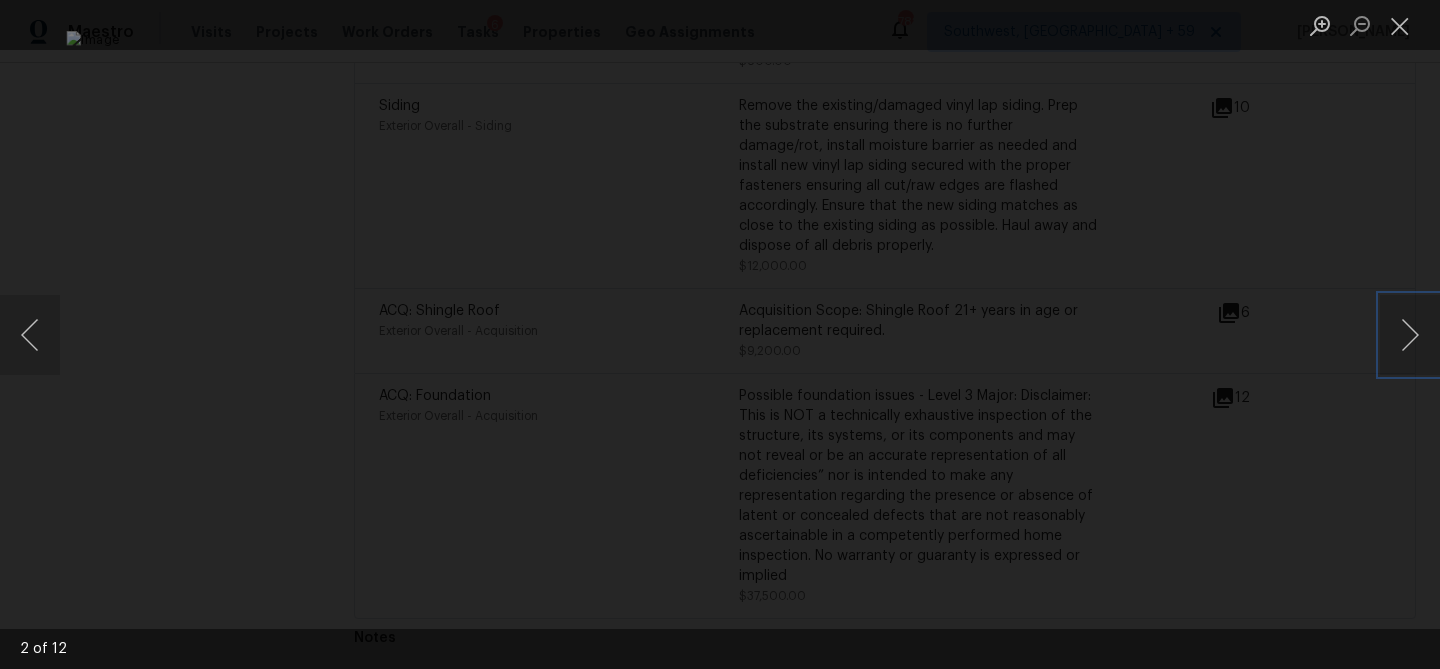 type 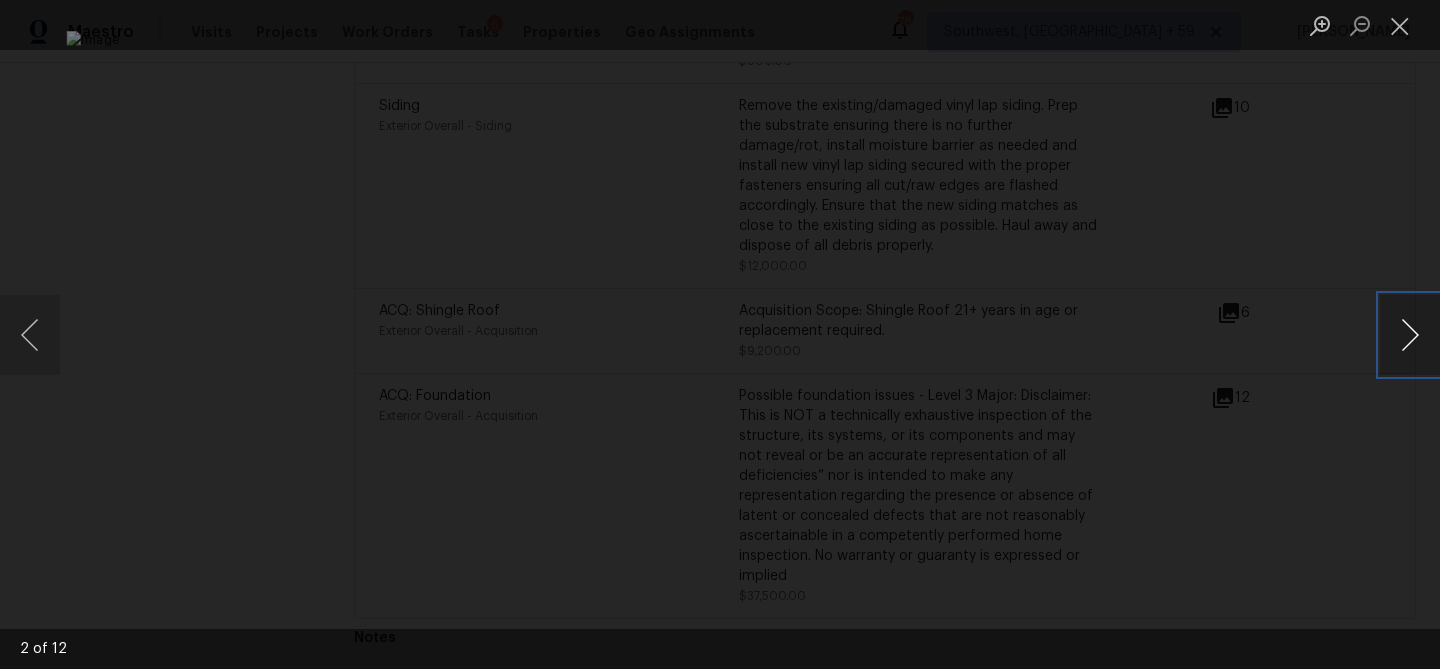 click at bounding box center (1410, 335) 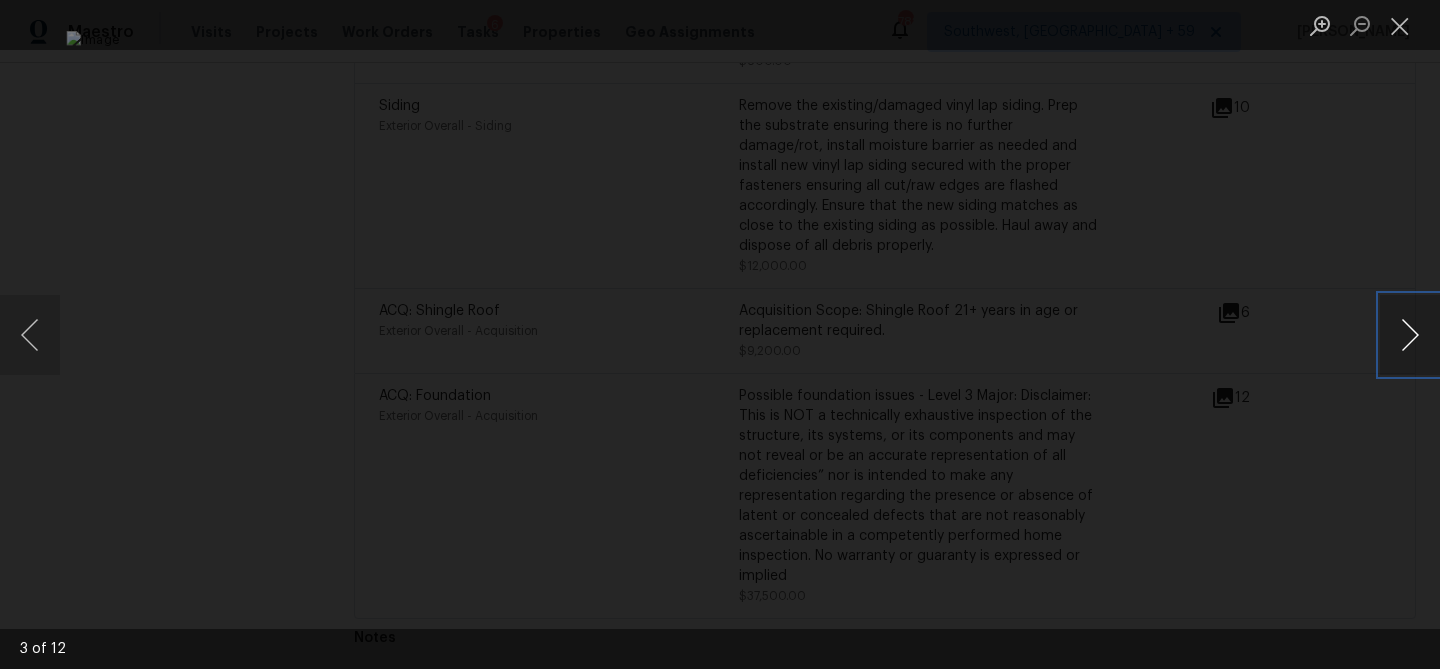 click at bounding box center [1410, 335] 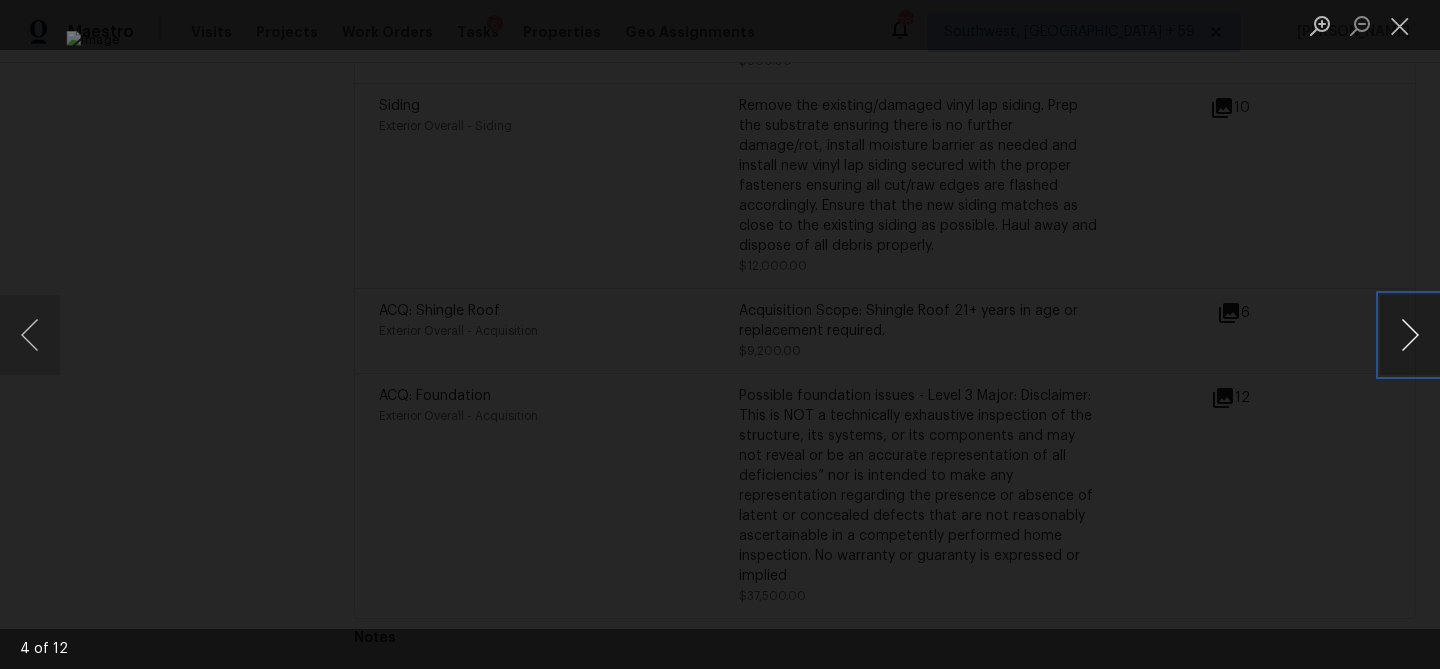 click at bounding box center (1410, 335) 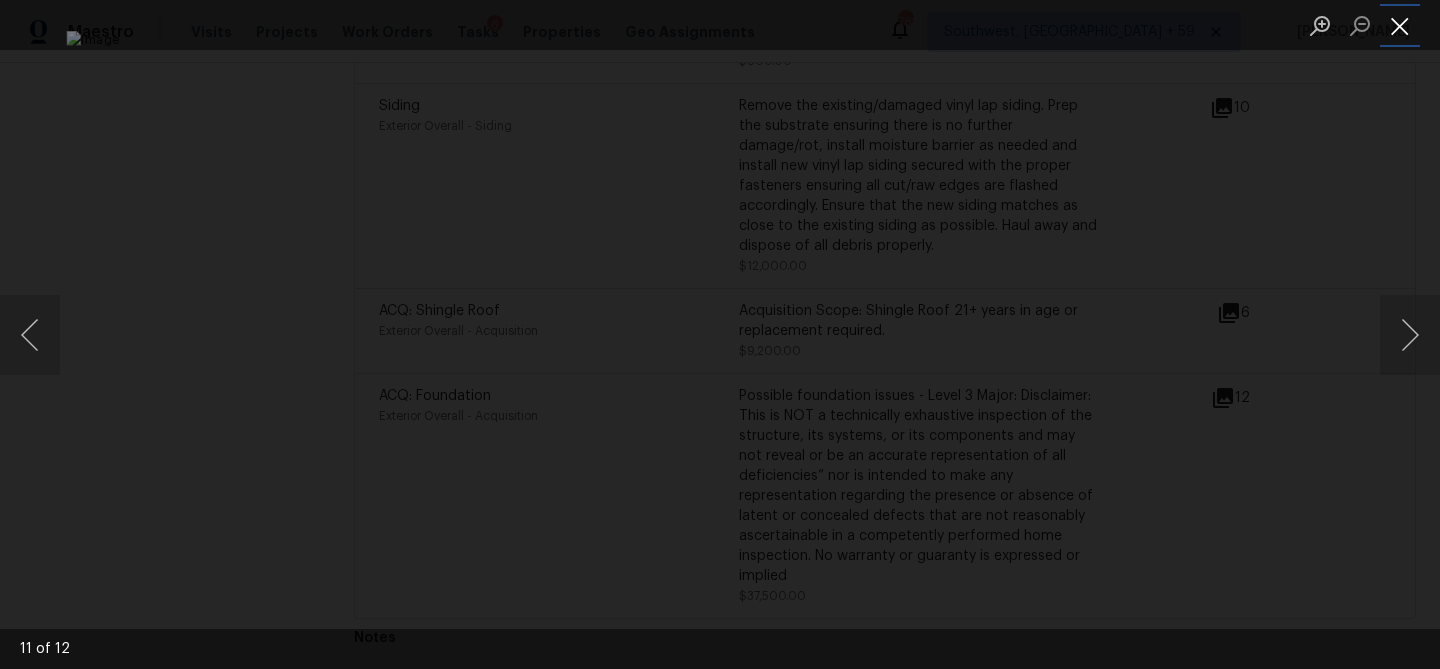 click at bounding box center [1400, 25] 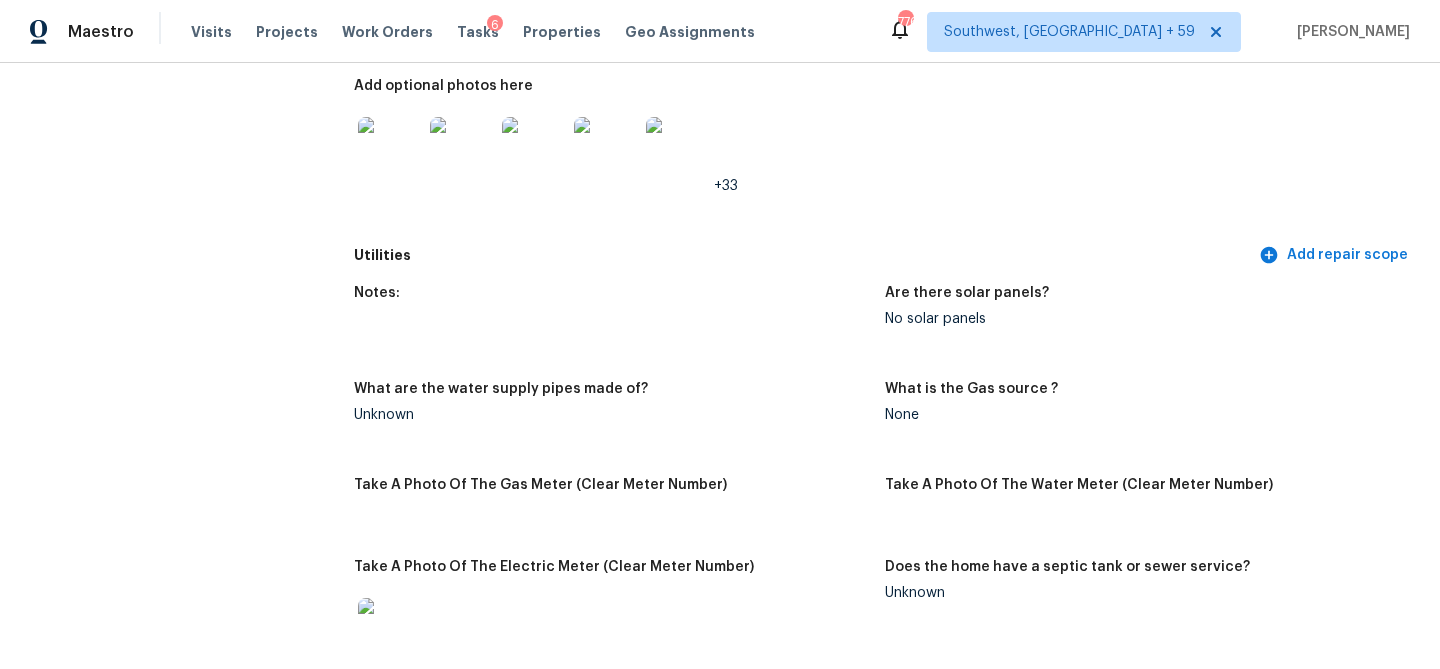 scroll, scrollTop: 0, scrollLeft: 0, axis: both 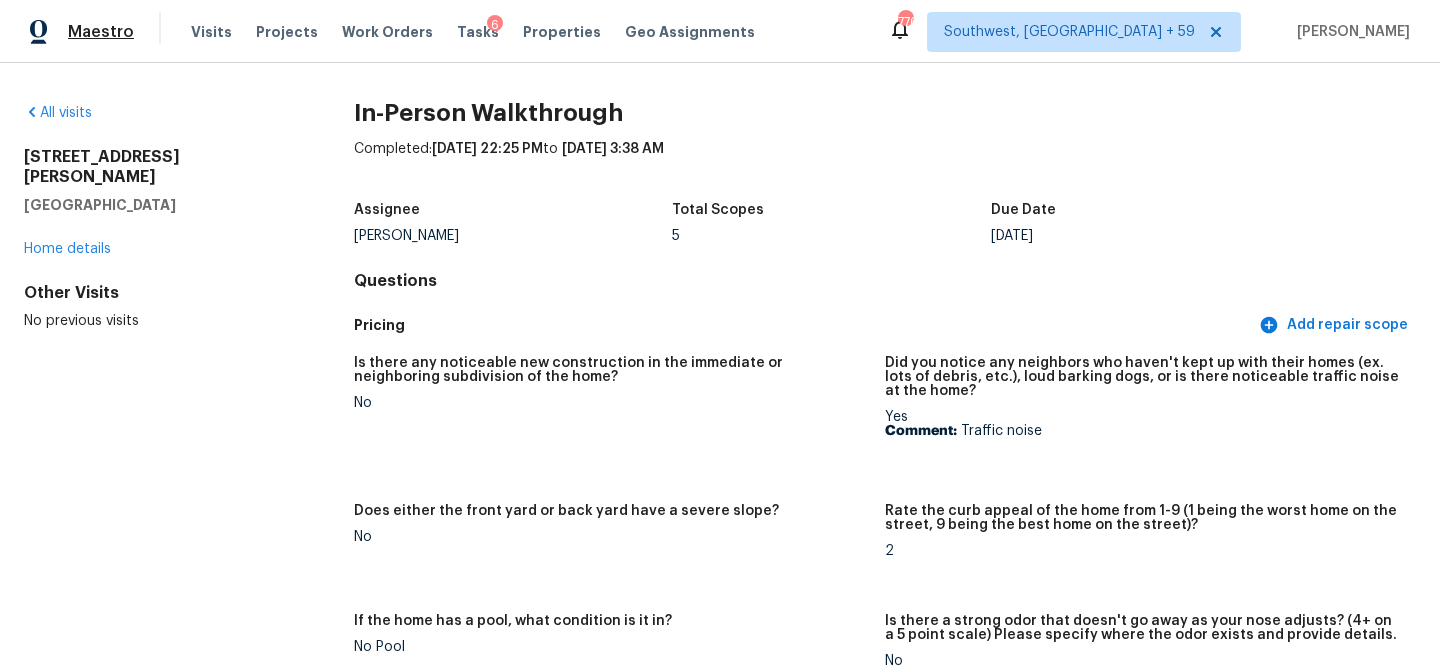 click on "Maestro" at bounding box center (101, 32) 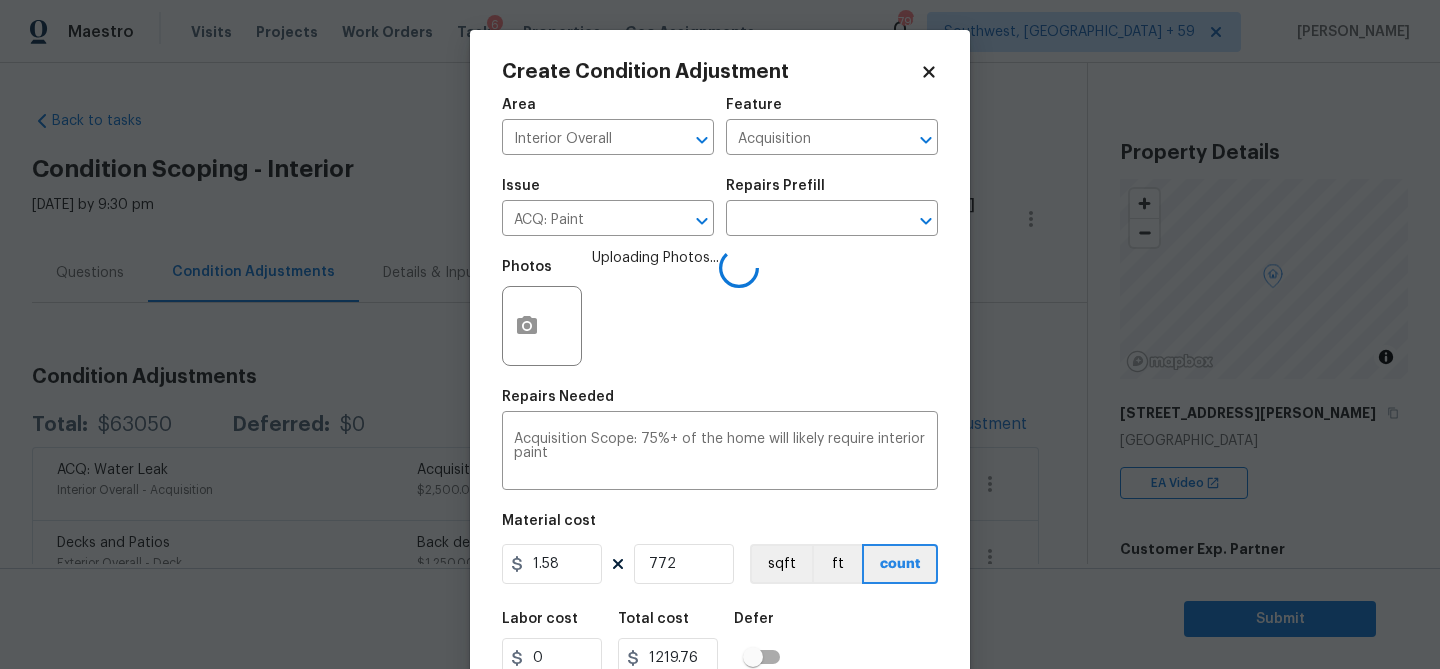 scroll, scrollTop: 0, scrollLeft: 0, axis: both 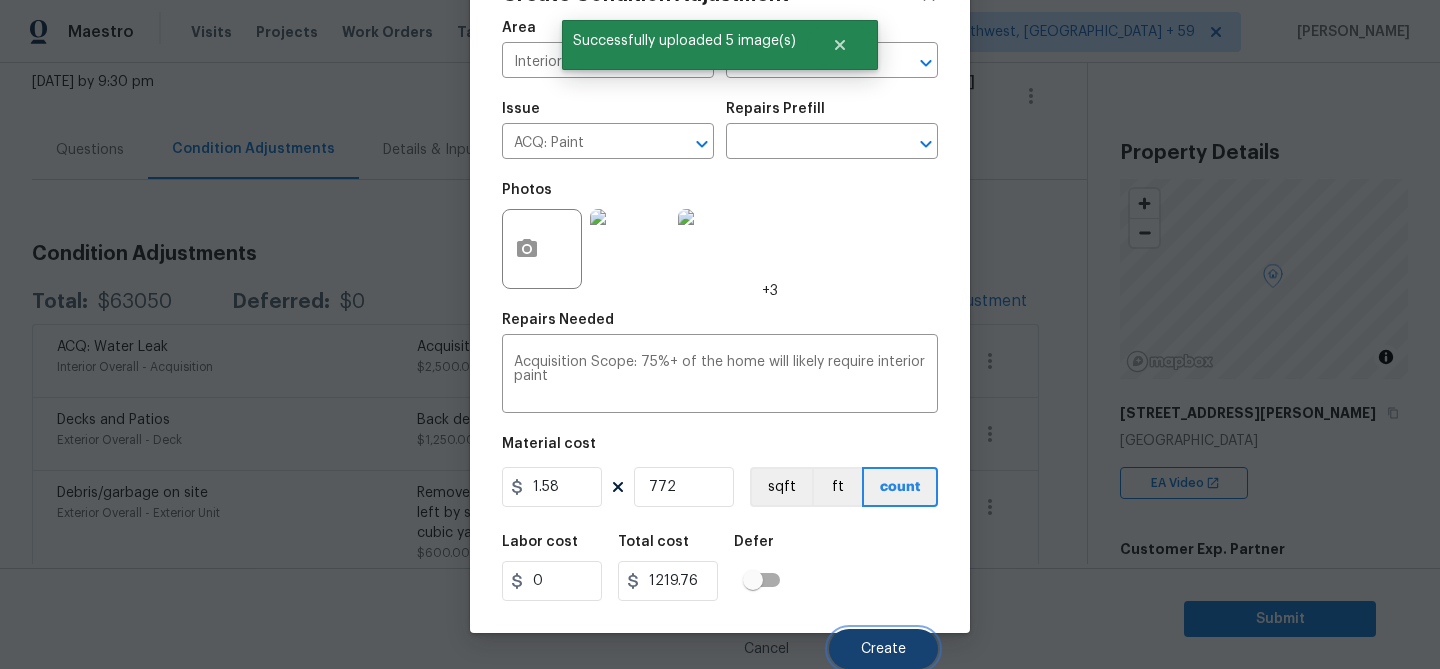 click on "Create" at bounding box center [883, 649] 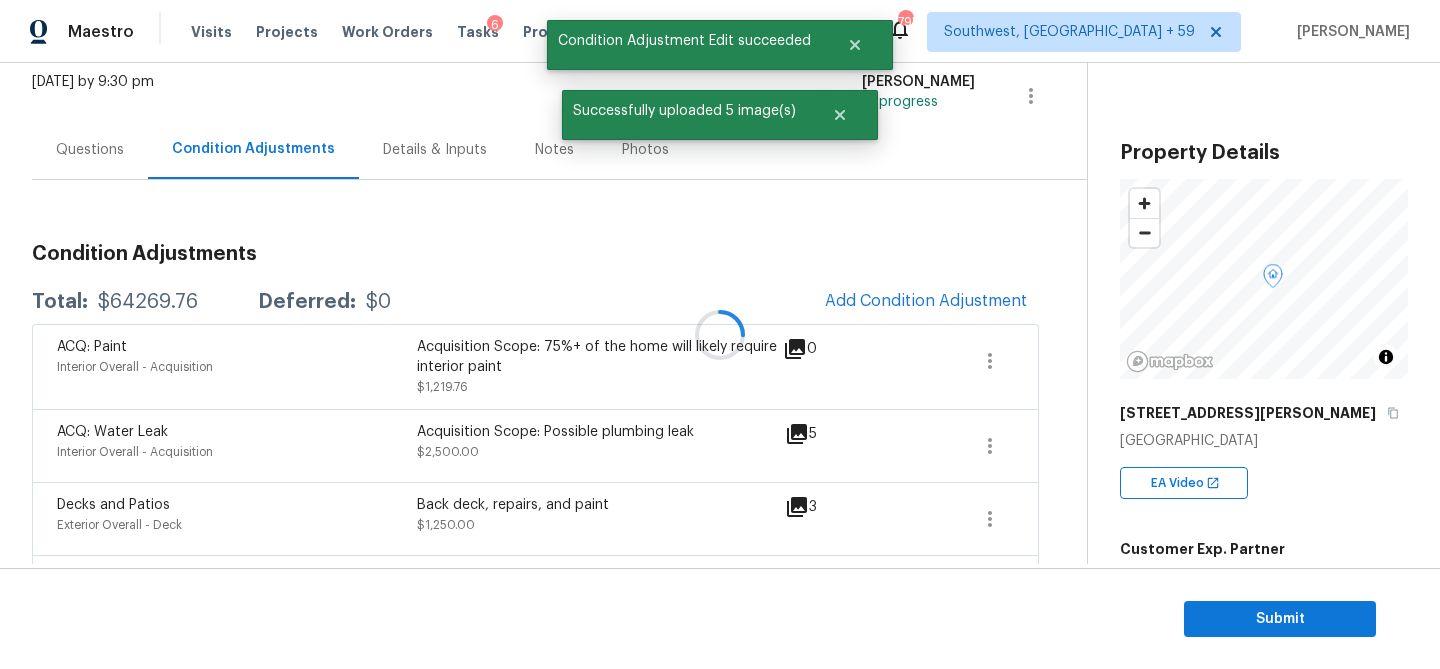 scroll, scrollTop: 71, scrollLeft: 0, axis: vertical 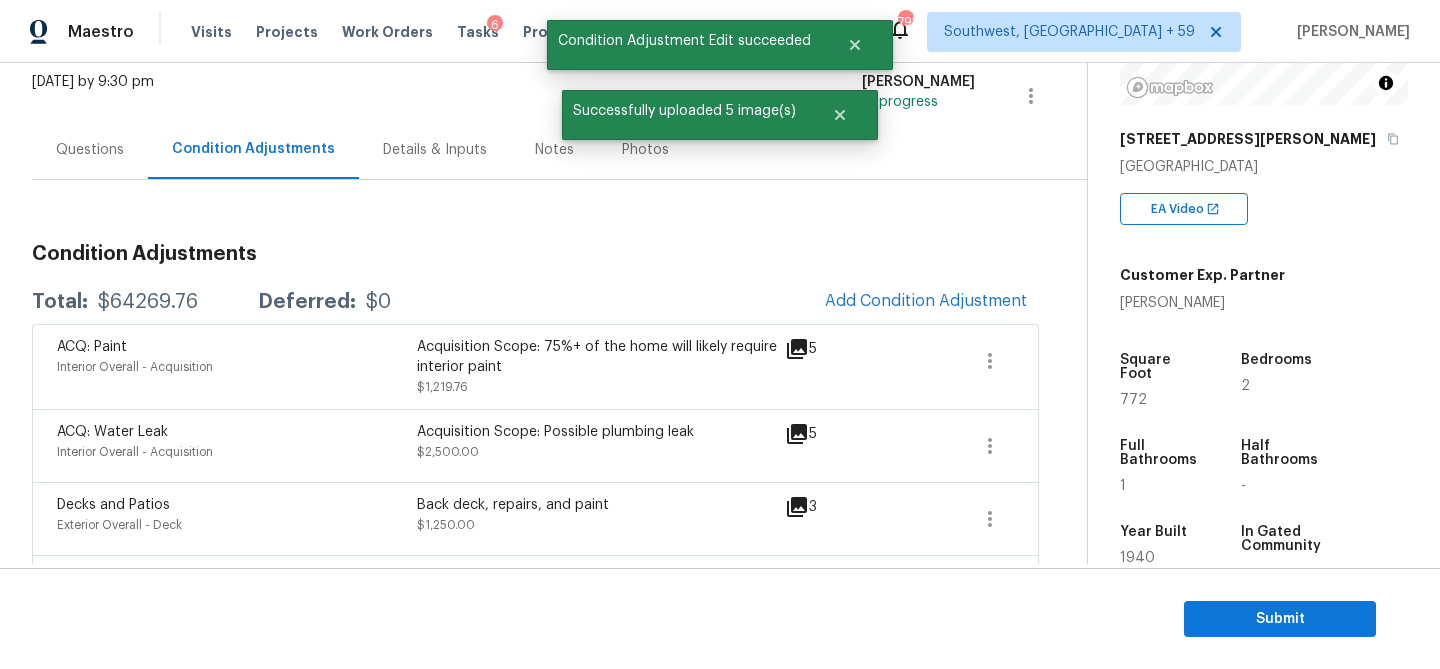 click on "Acquisition Scope: 75%+ of the home will likely require interior paint" at bounding box center (597, 357) 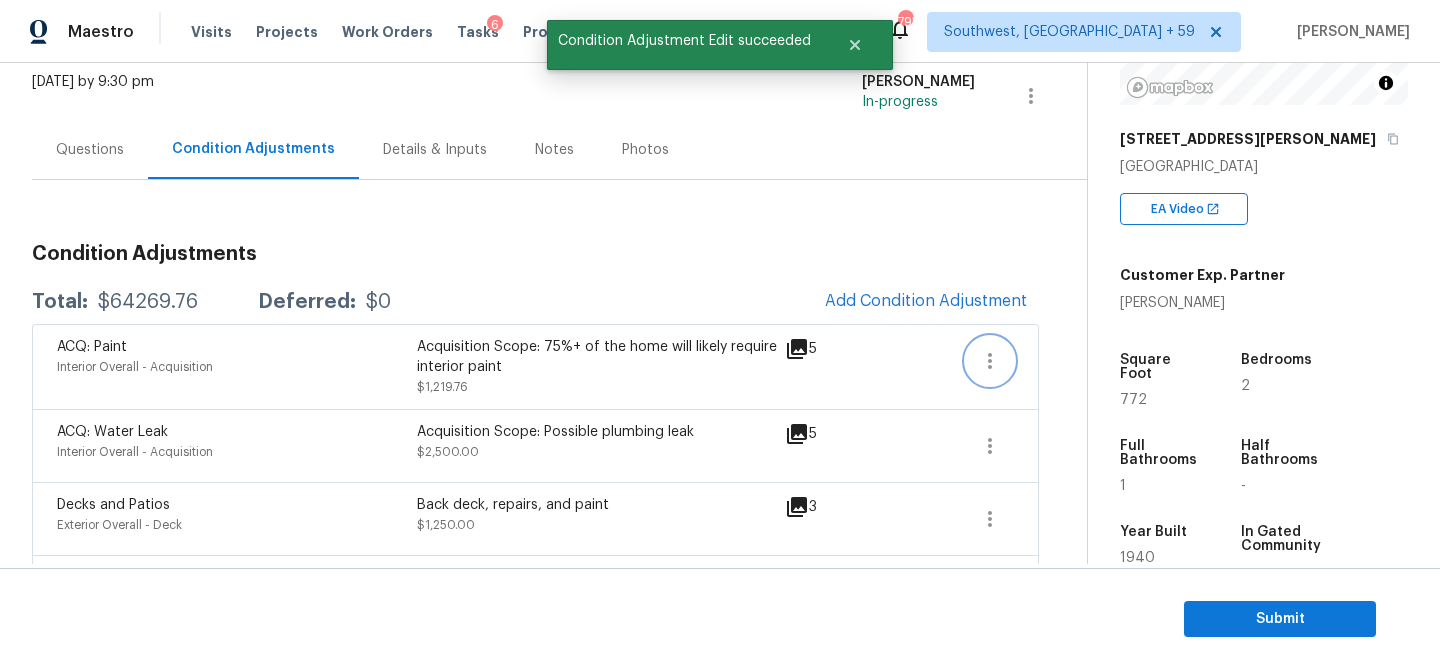 click 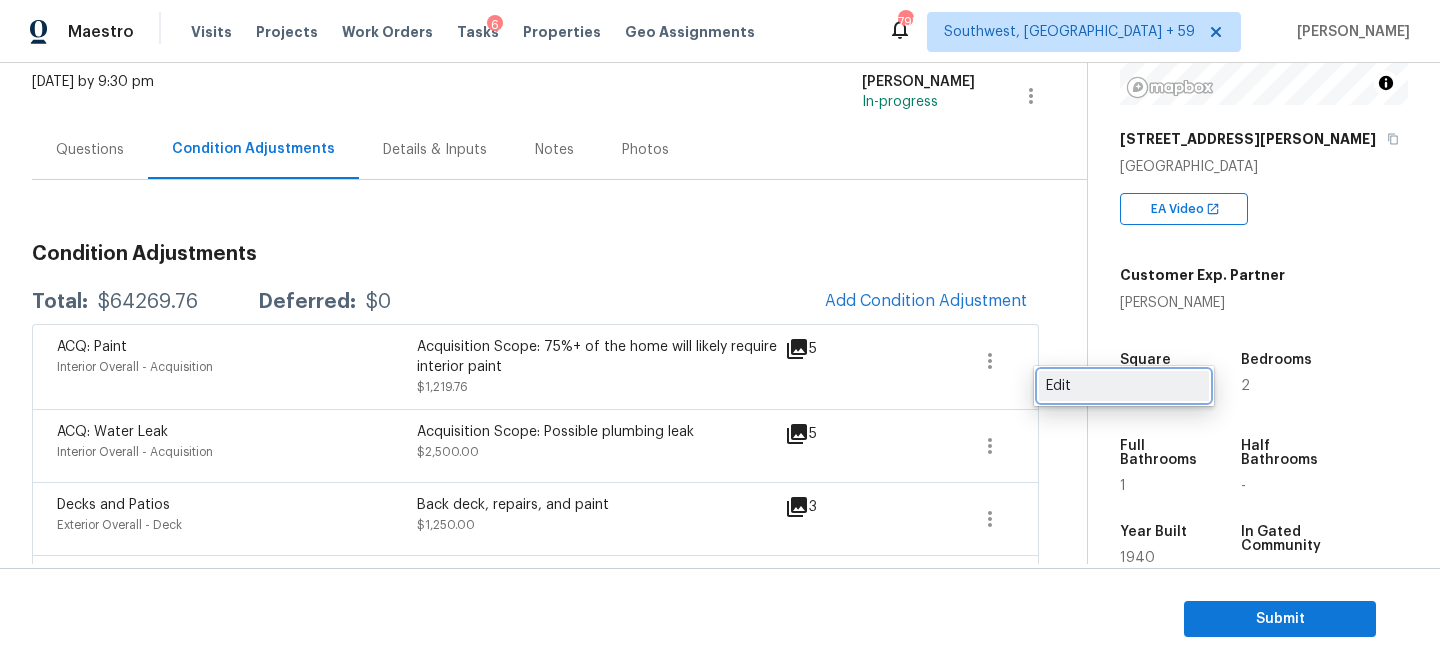 click on "Edit" at bounding box center [1124, 386] 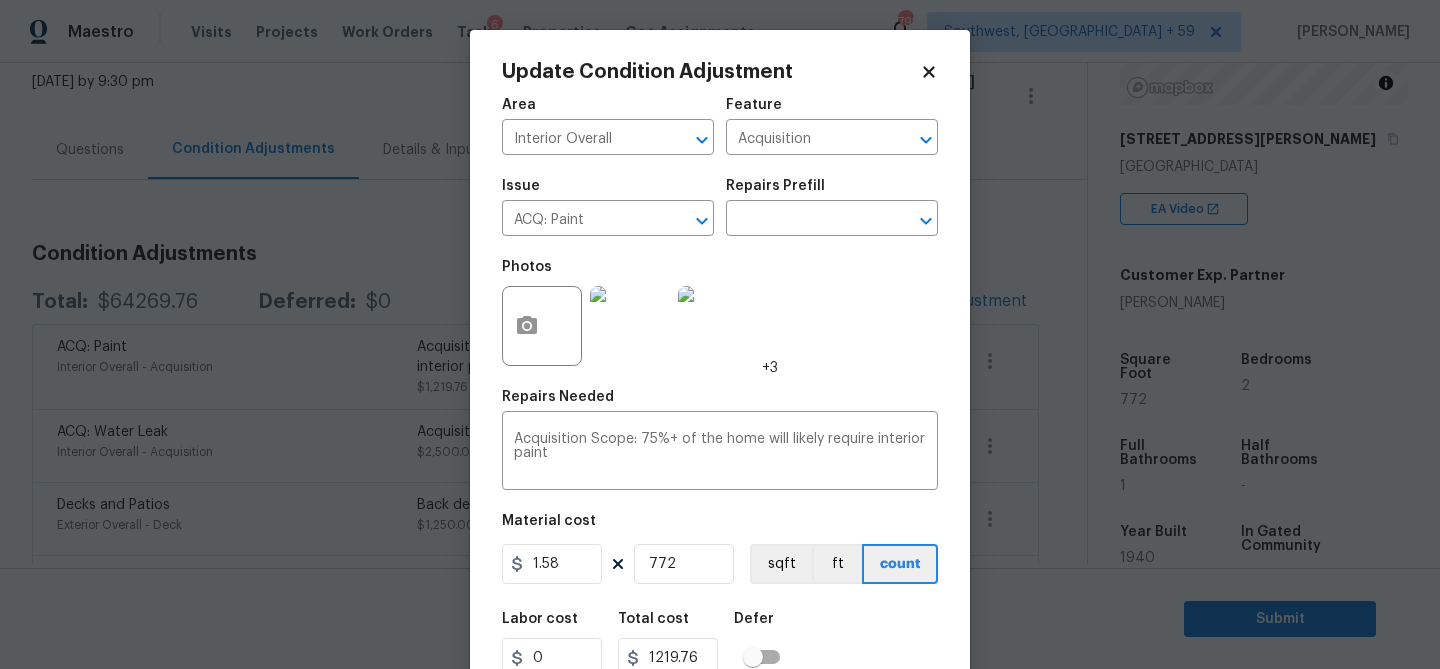 scroll, scrollTop: 146, scrollLeft: 0, axis: vertical 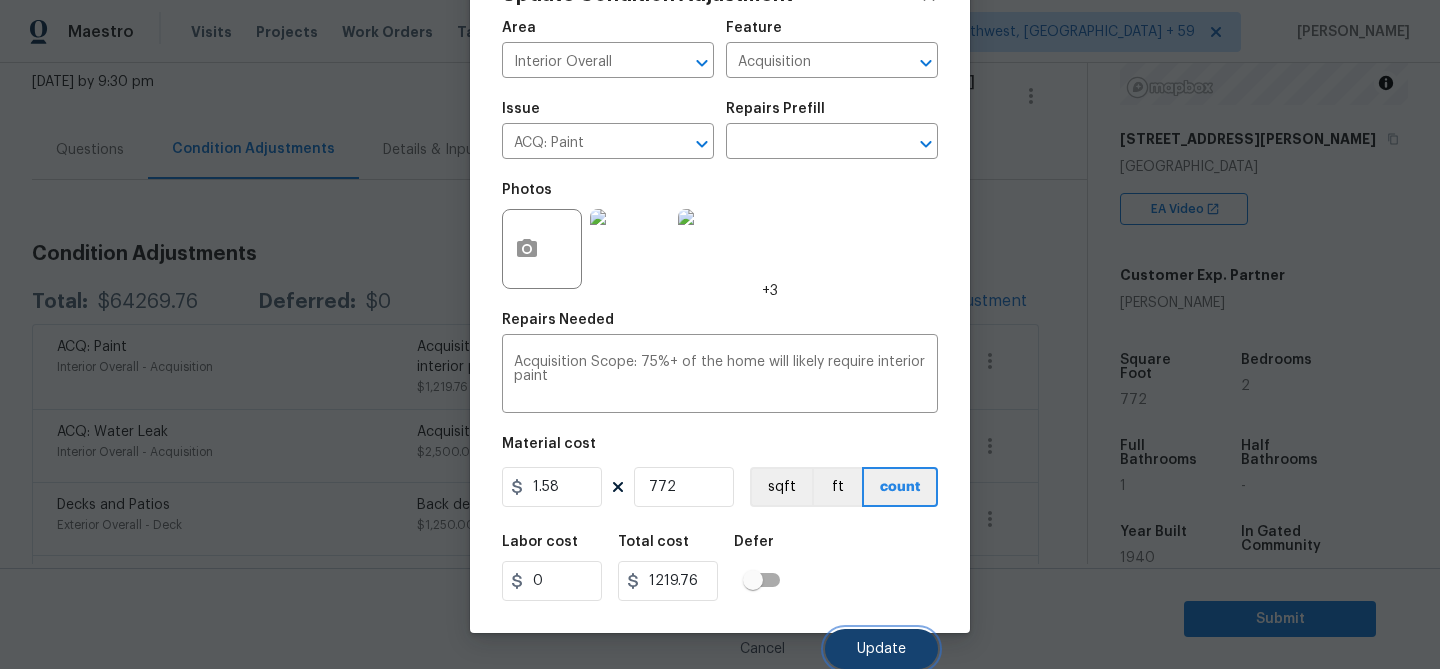click on "Update" at bounding box center [881, 649] 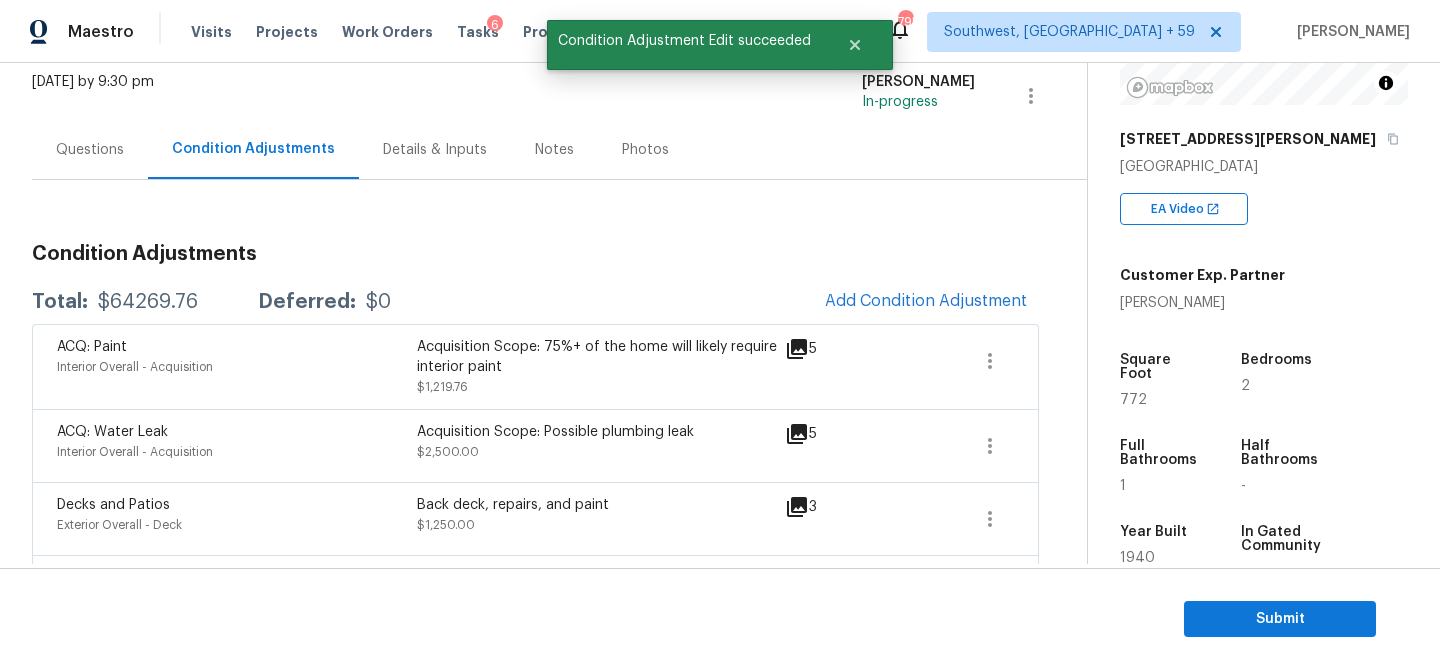 scroll, scrollTop: 0, scrollLeft: 0, axis: both 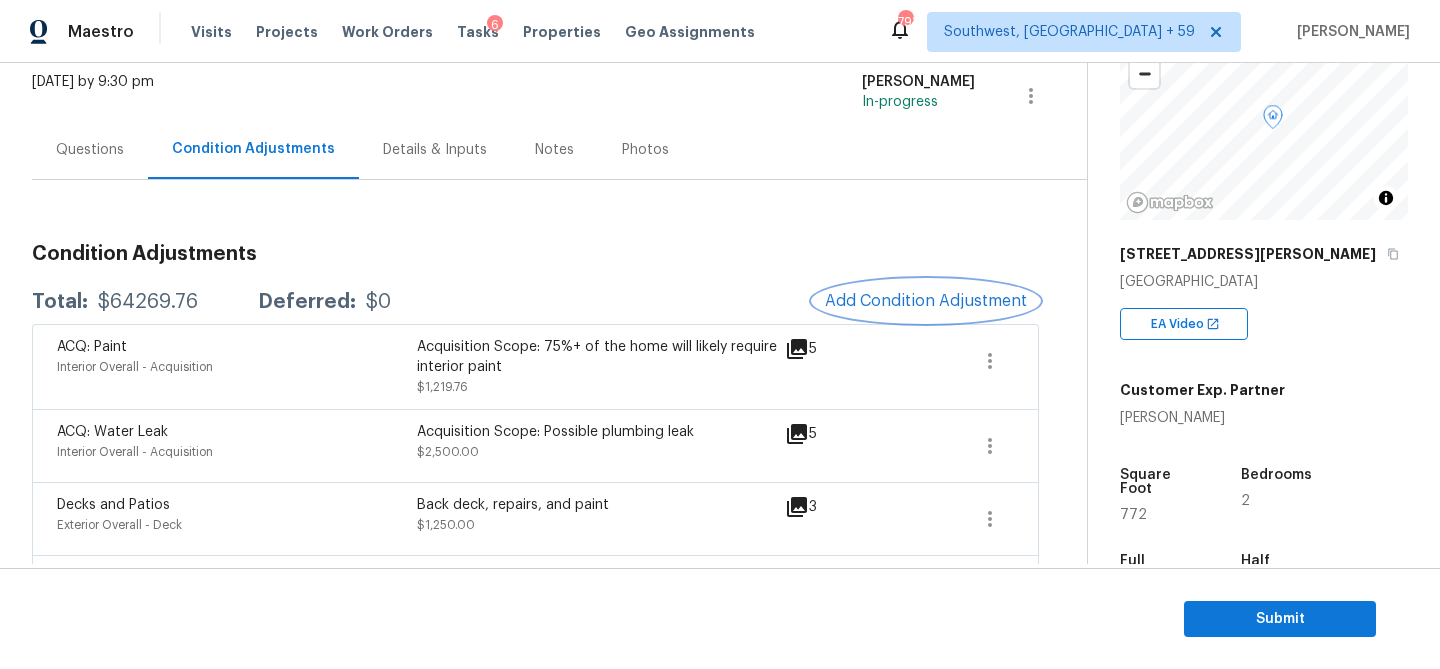 click on "Add Condition Adjustment" at bounding box center (926, 301) 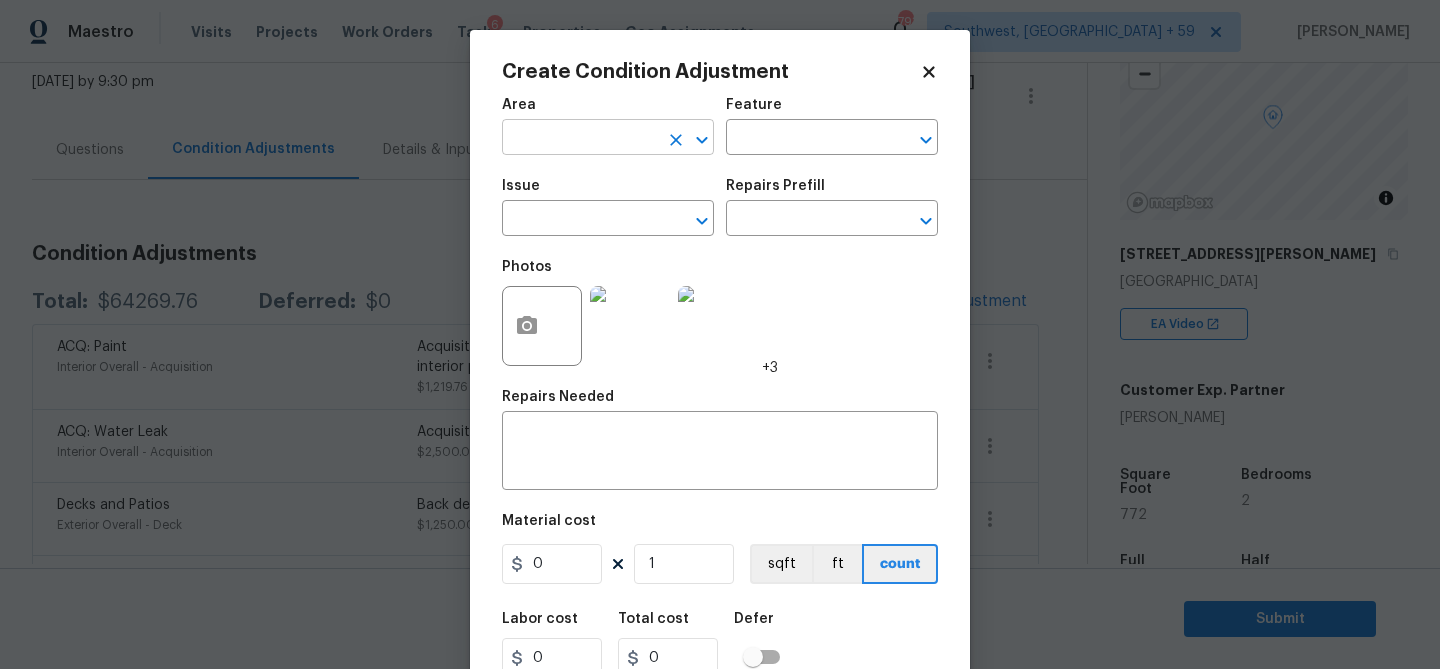 click at bounding box center [580, 139] 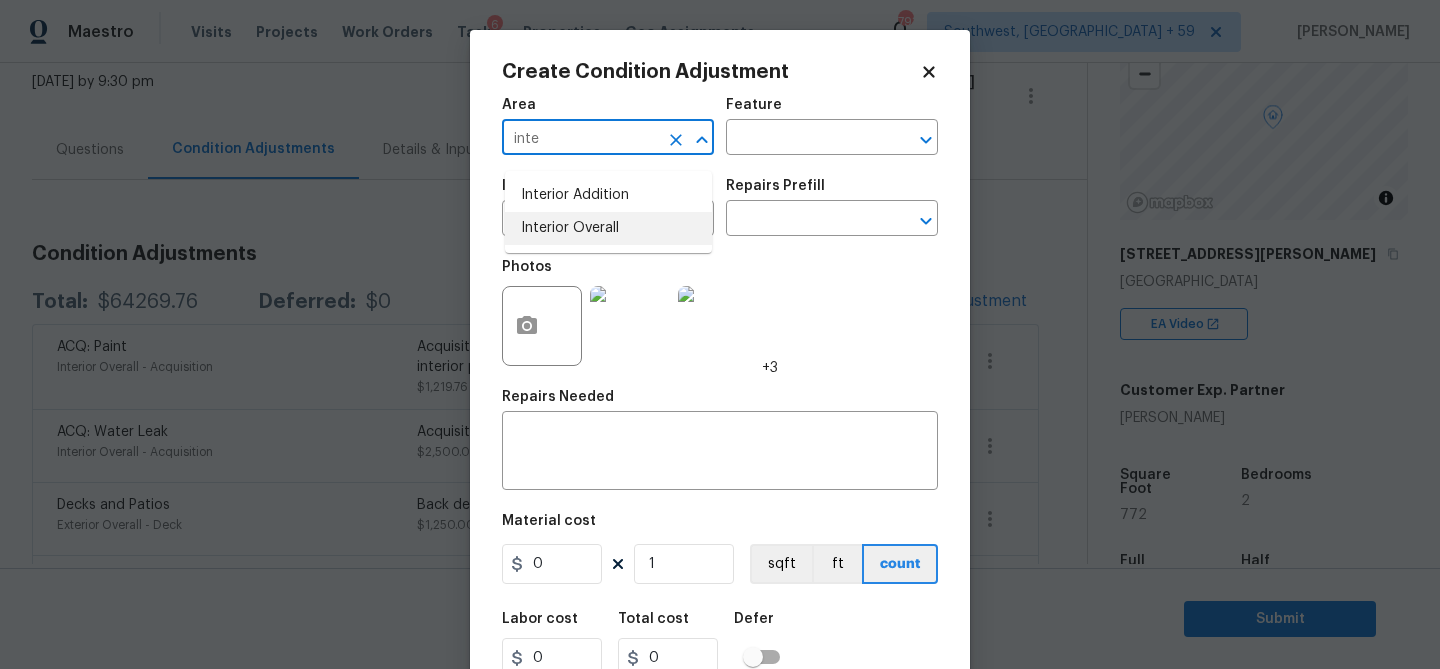 click on "Interior Overall" at bounding box center (608, 228) 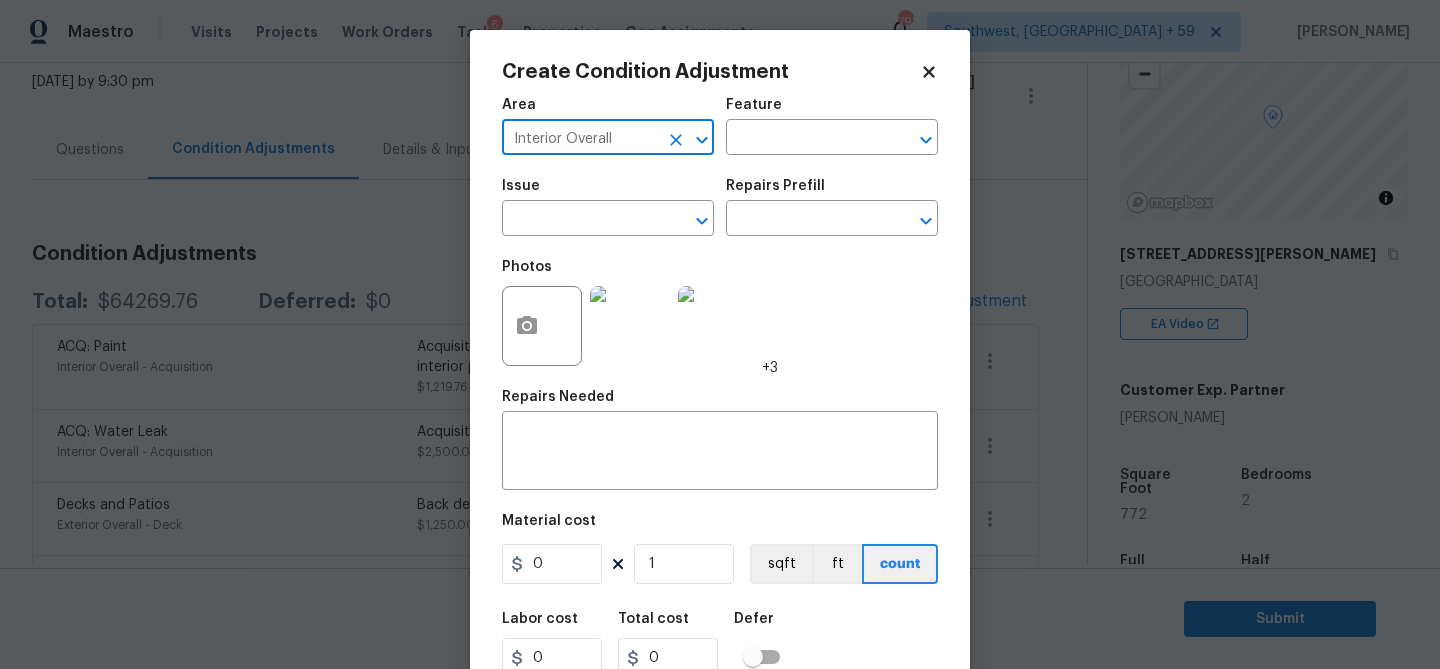 type on "Interior Overall" 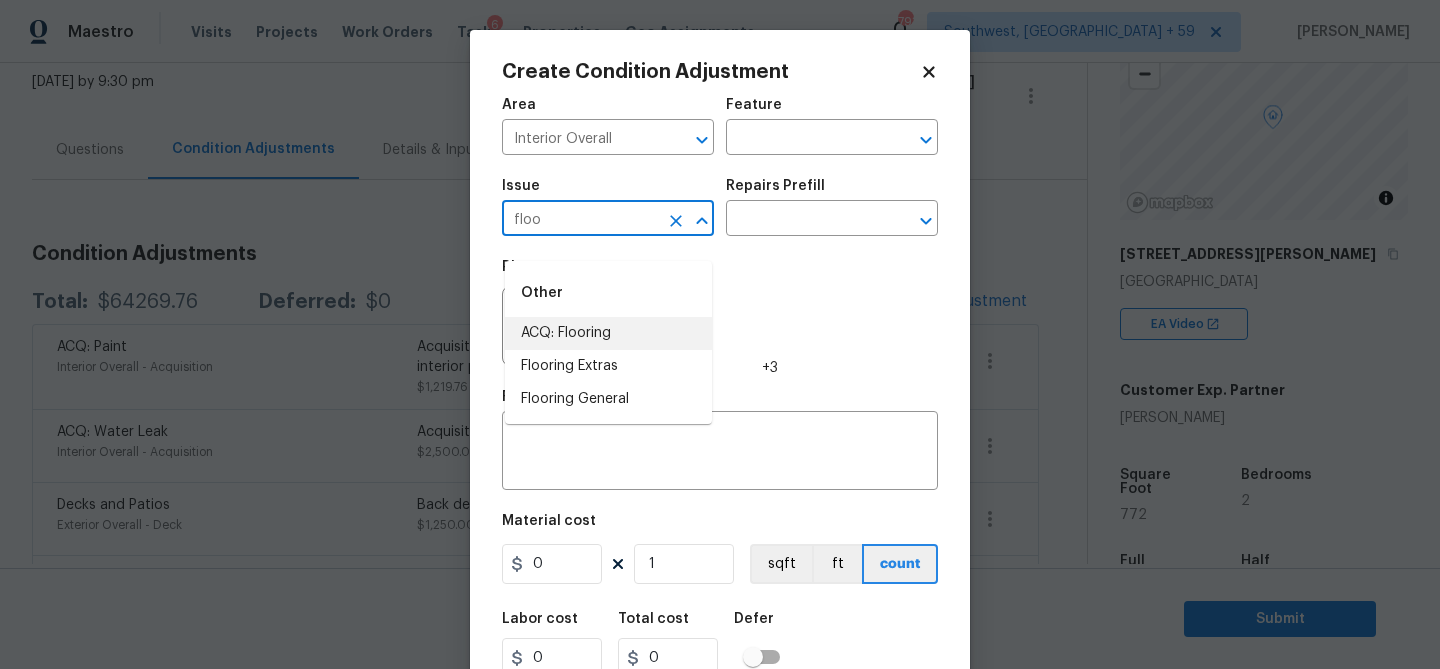 click on "ACQ: Flooring" at bounding box center [608, 333] 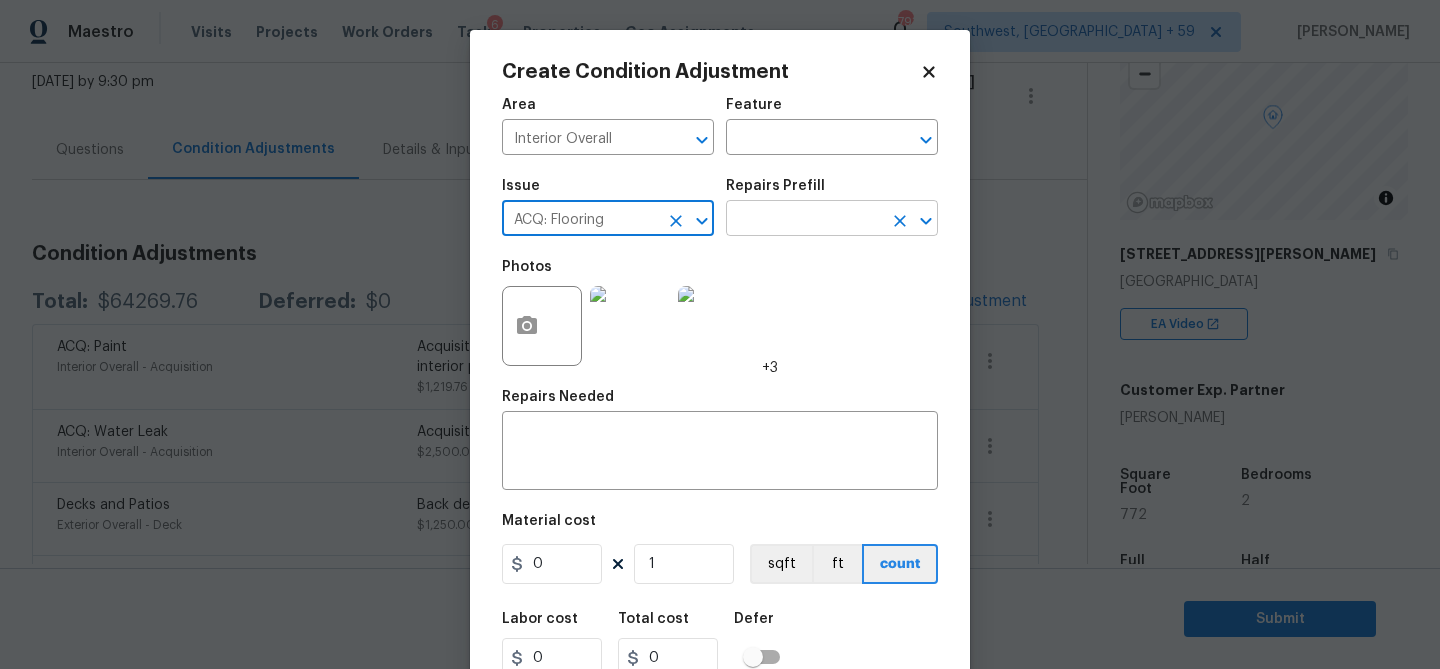 type on "ACQ: Flooring" 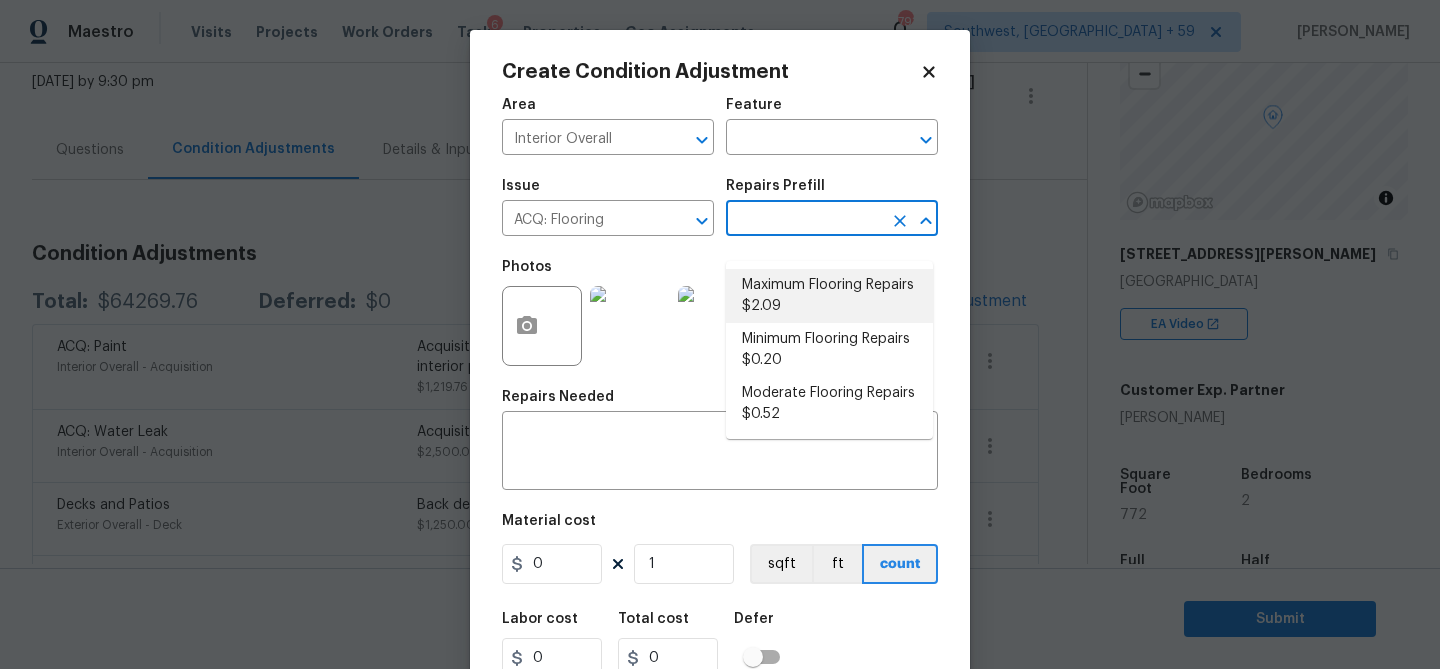 click on "Maximum Flooring Repairs $2.09" at bounding box center [829, 296] 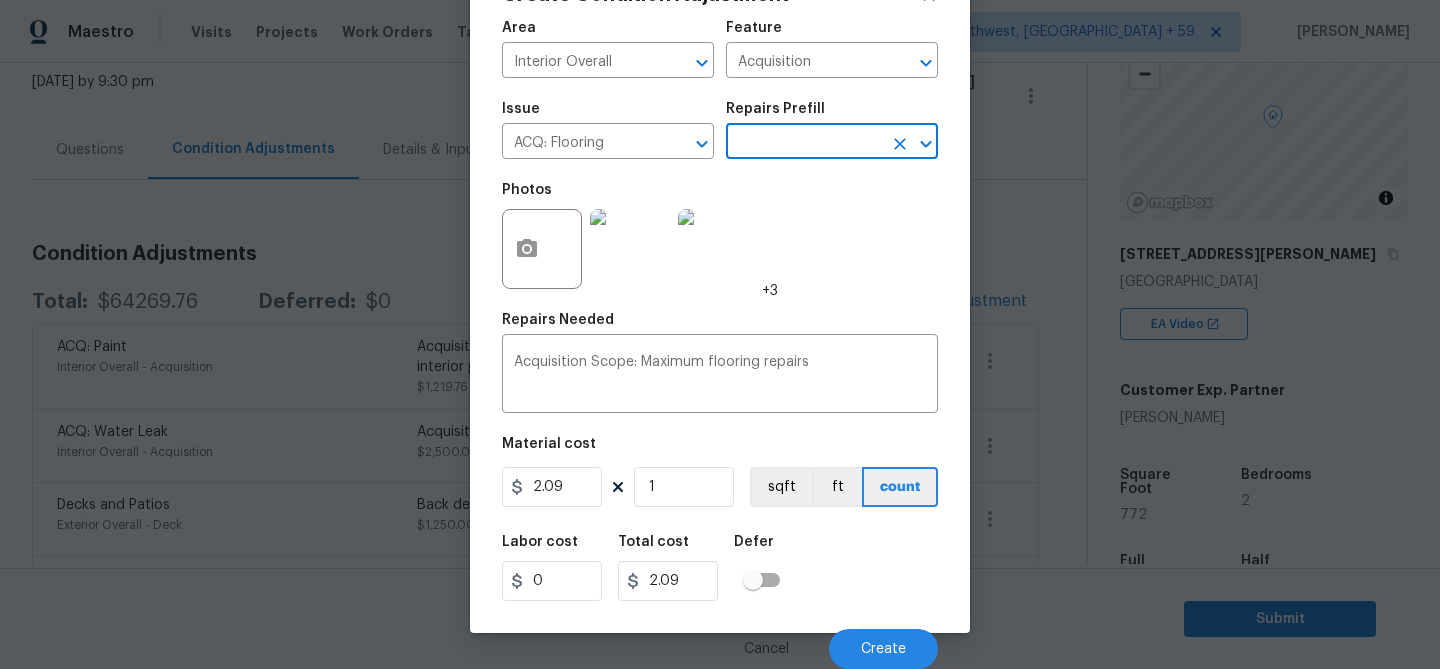 scroll, scrollTop: 146, scrollLeft: 0, axis: vertical 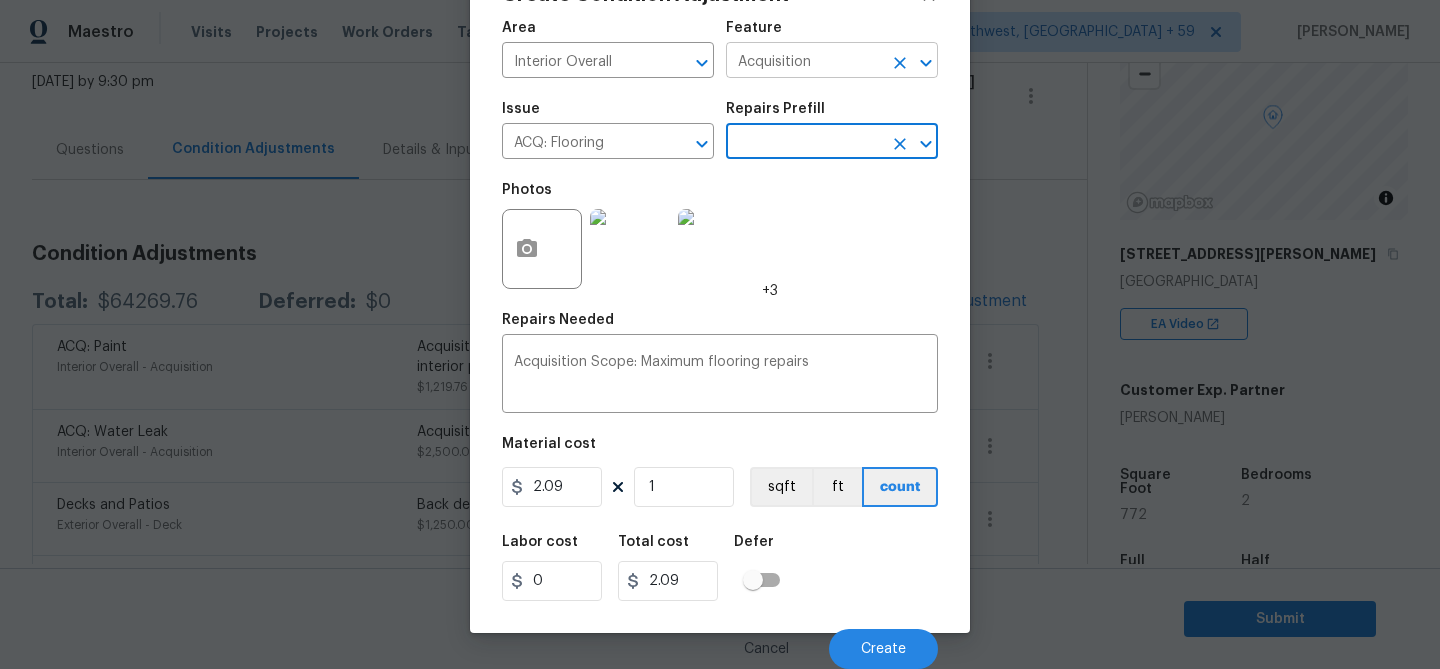 click on "Acquisition" at bounding box center [804, 62] 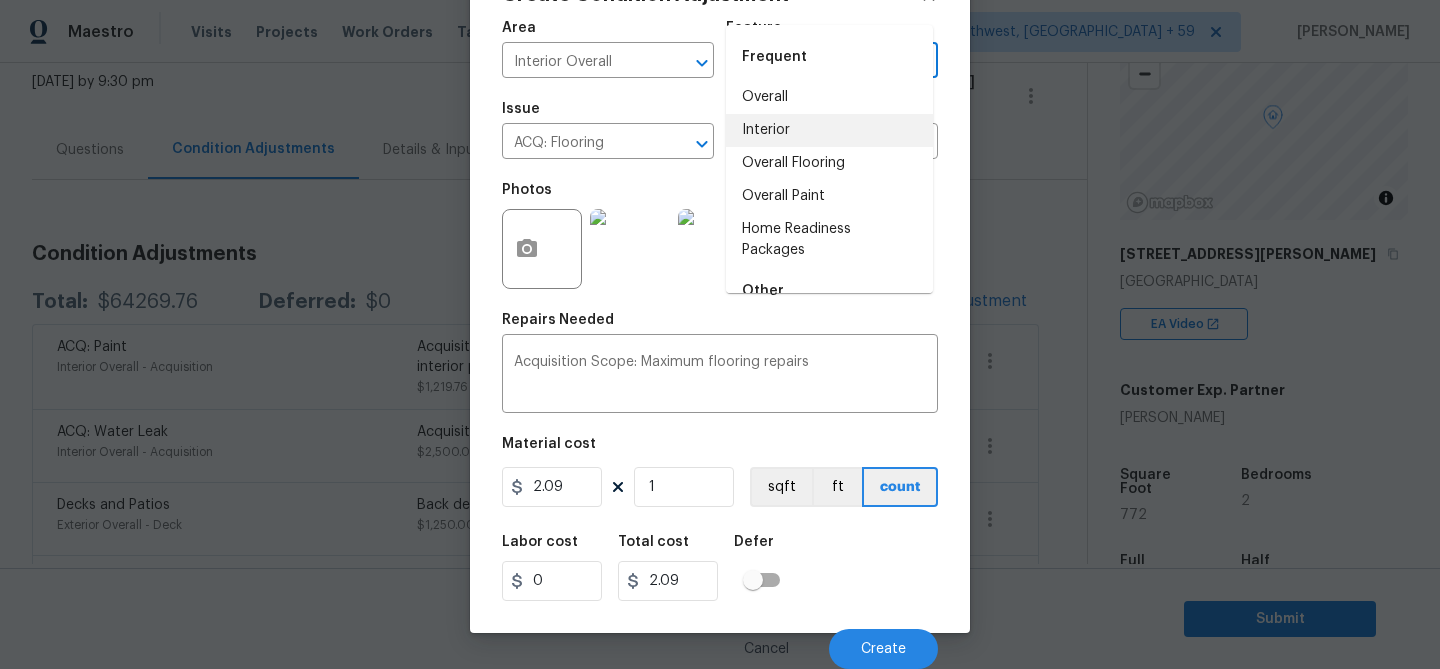 click on "Interior" at bounding box center [829, 130] 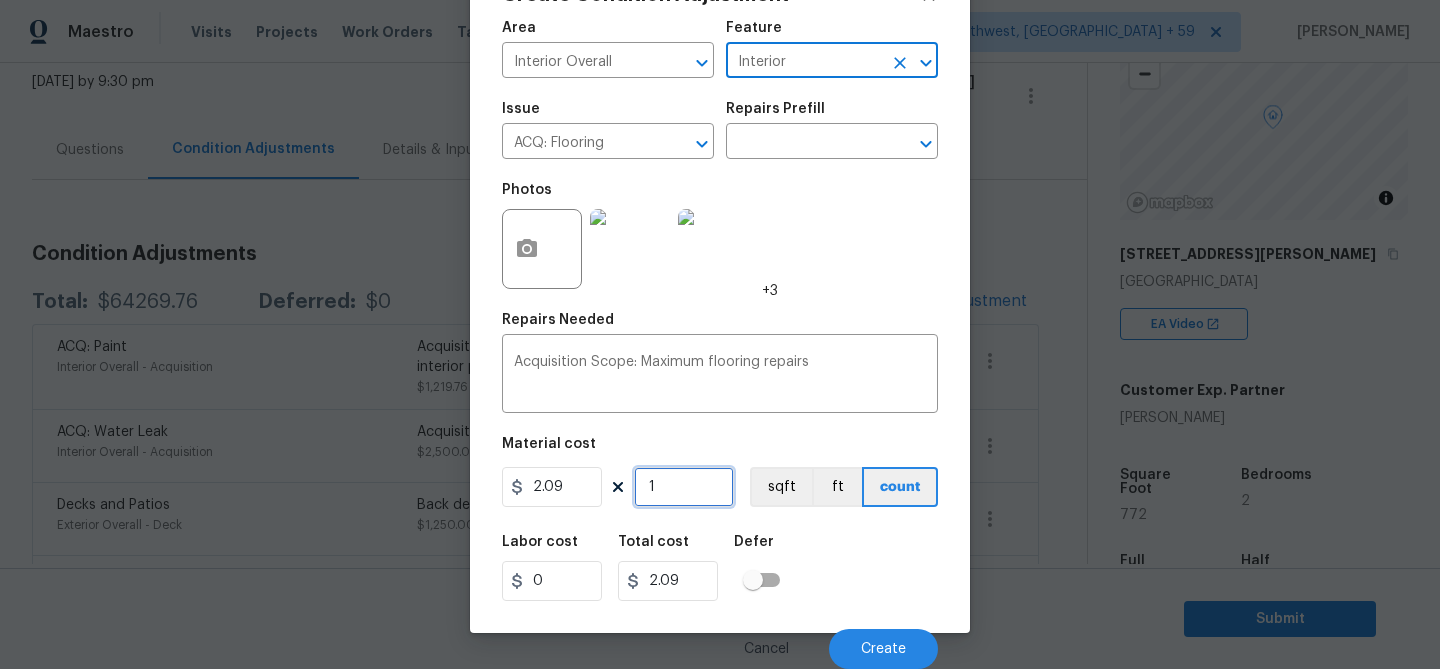 click on "1" at bounding box center [684, 487] 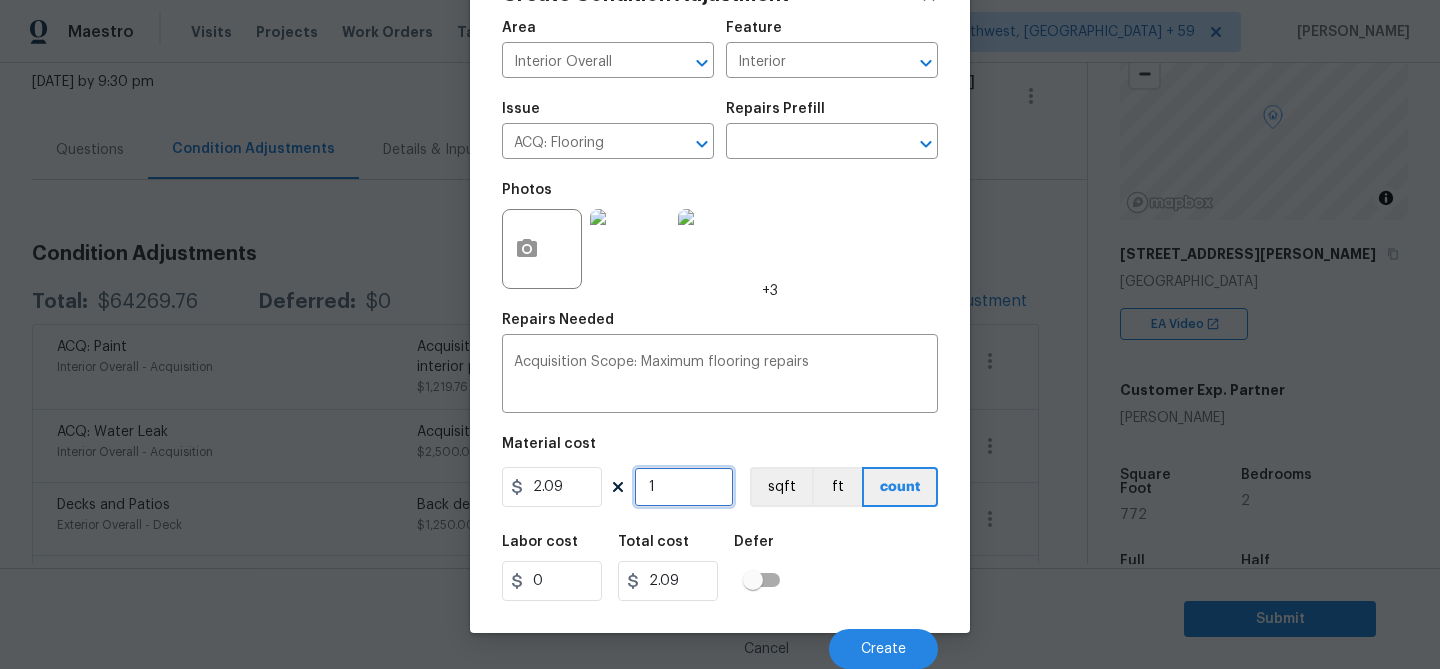 type on "0" 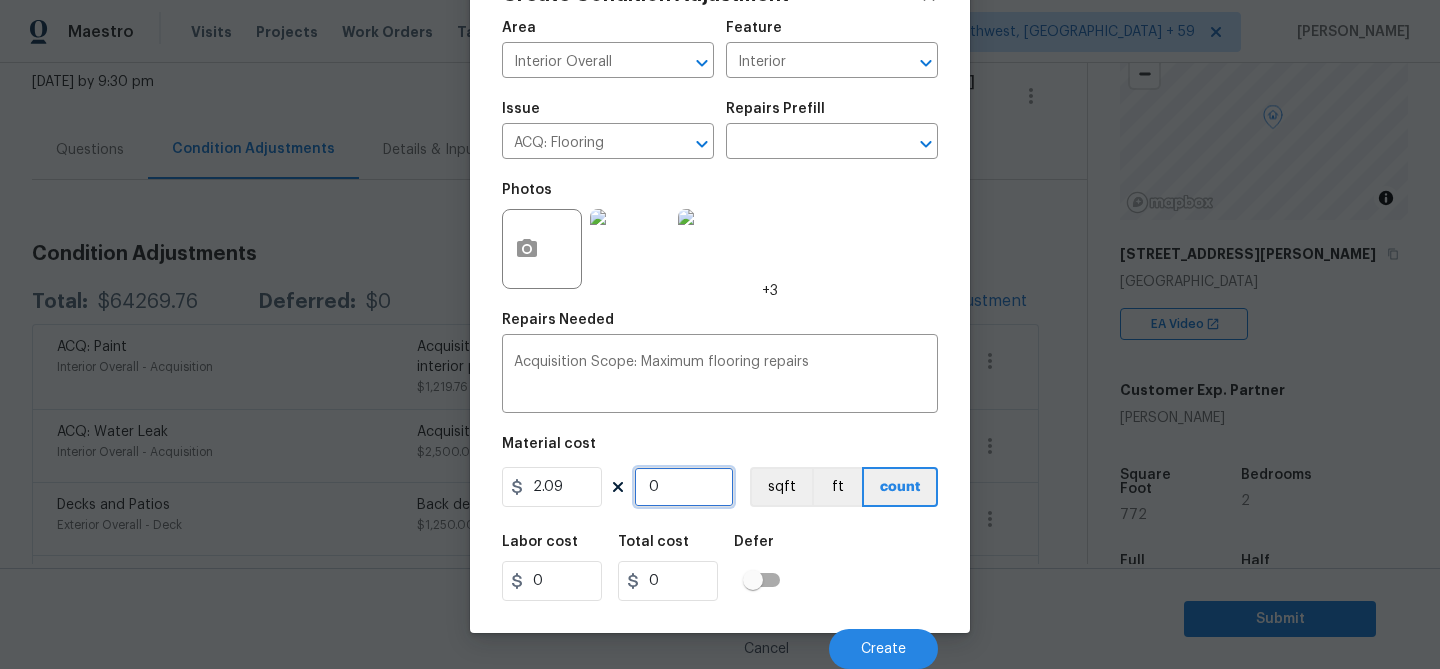 type on "7" 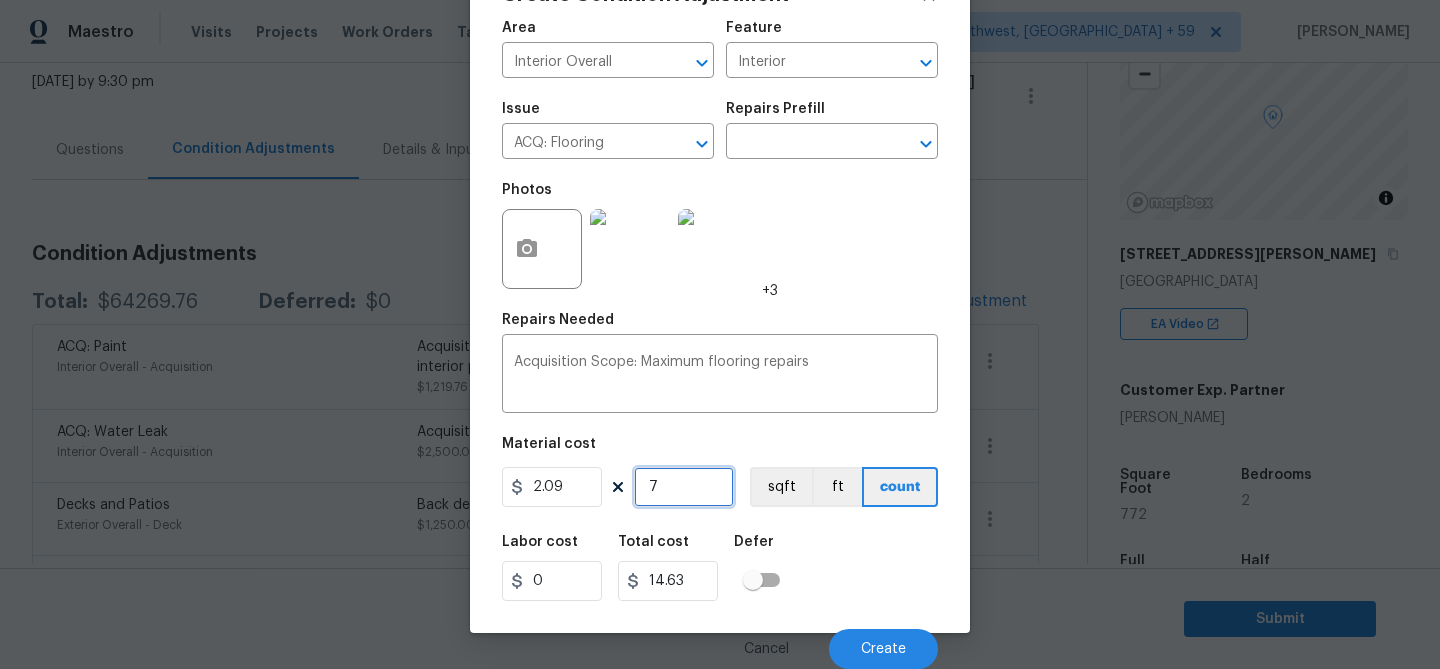 type on "77" 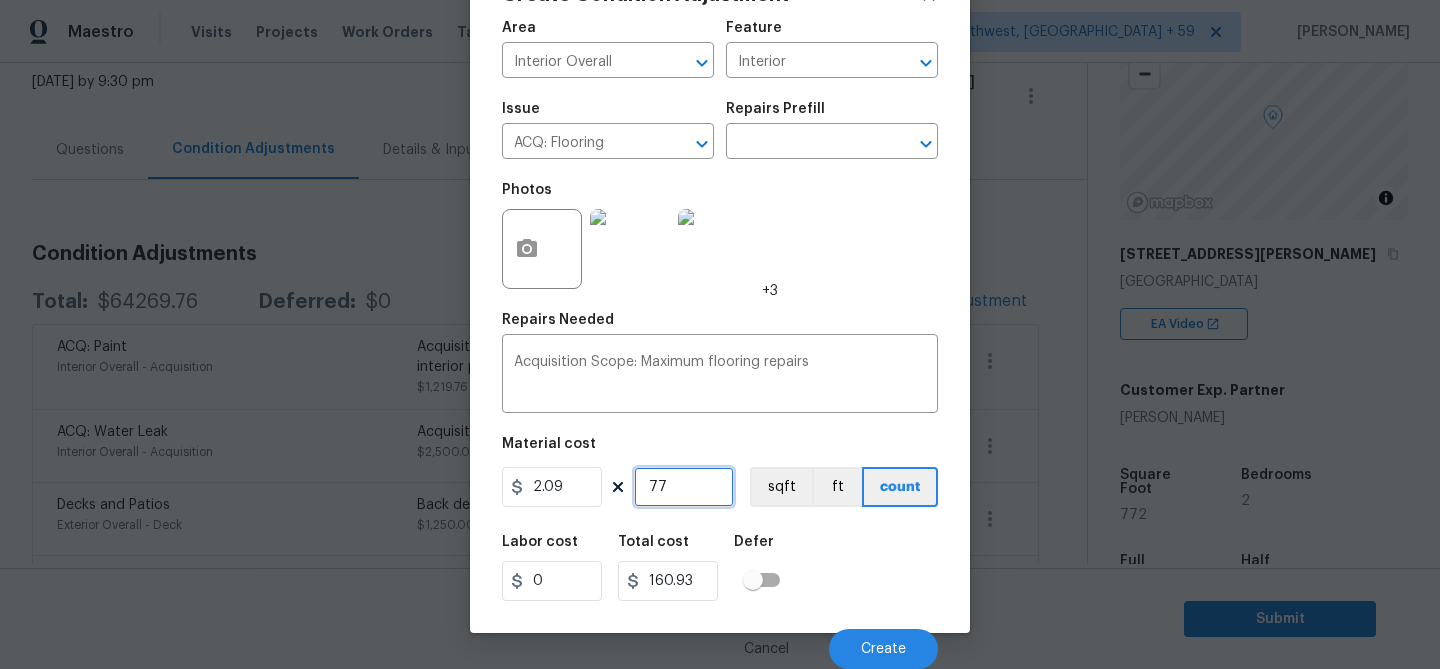 type on "772" 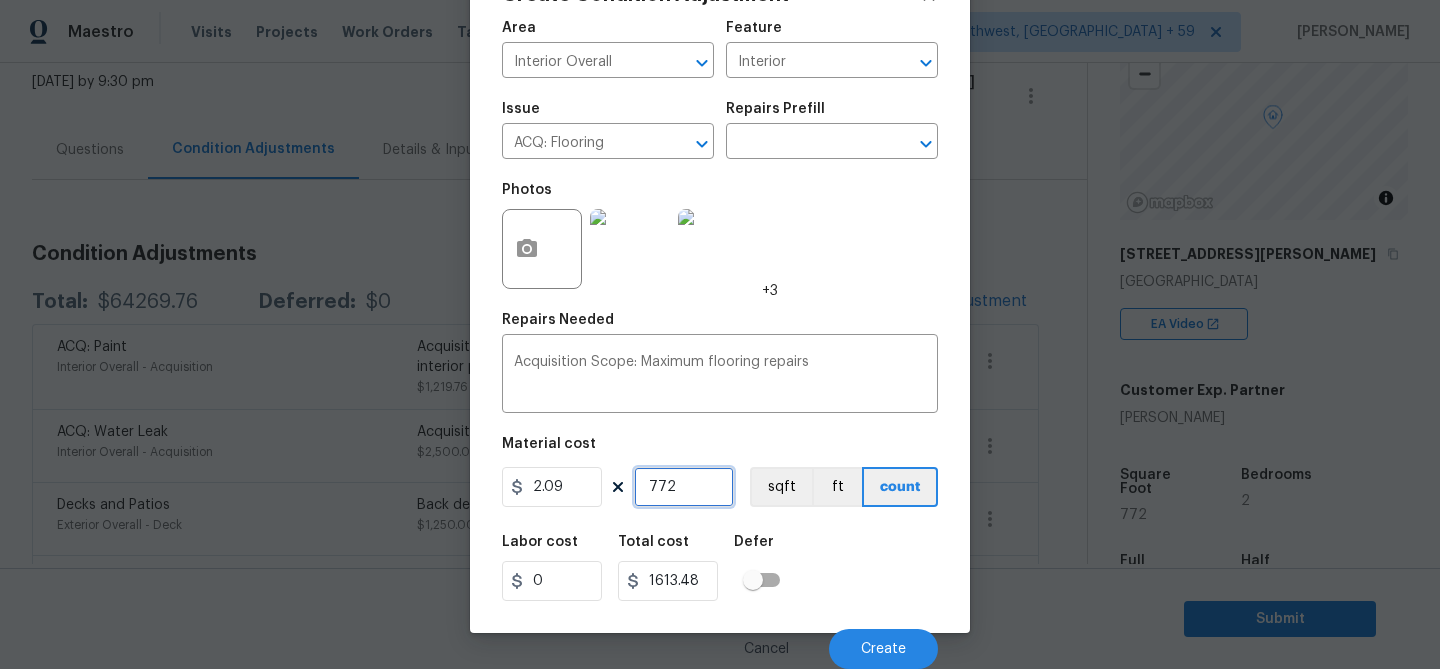 type on "772" 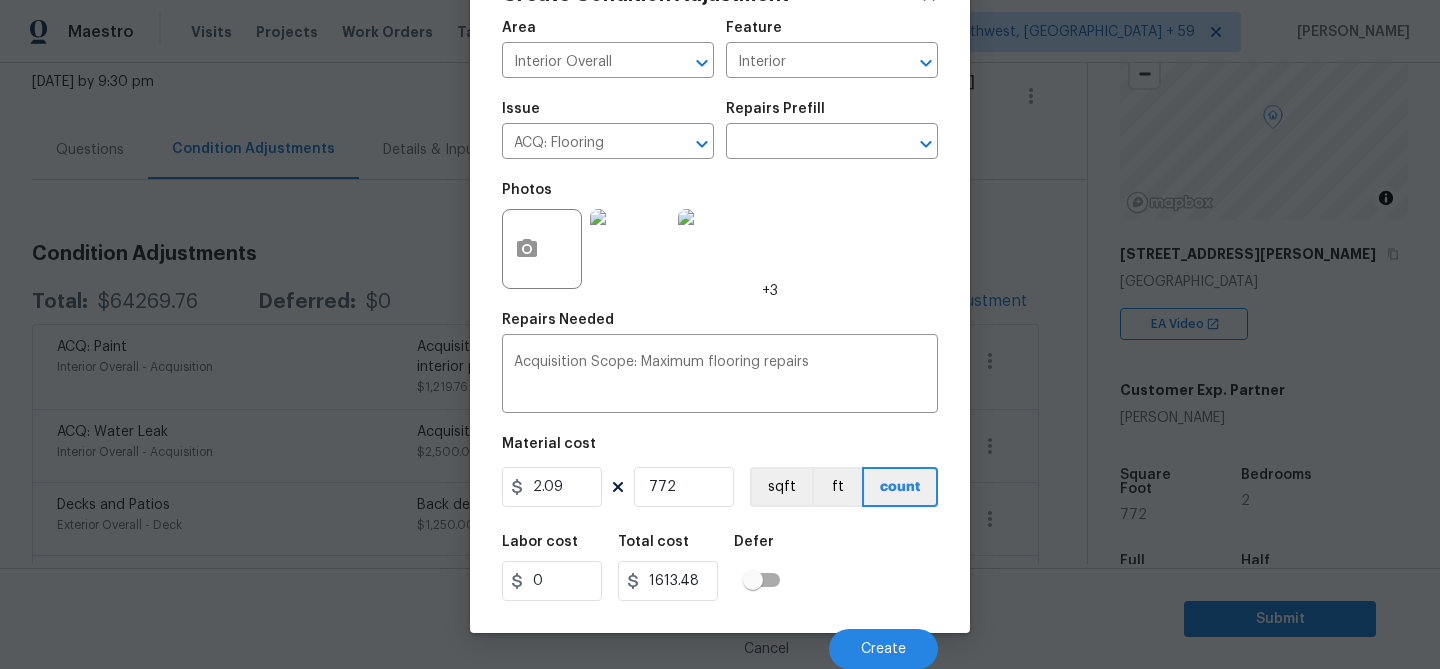 click at bounding box center (630, 249) 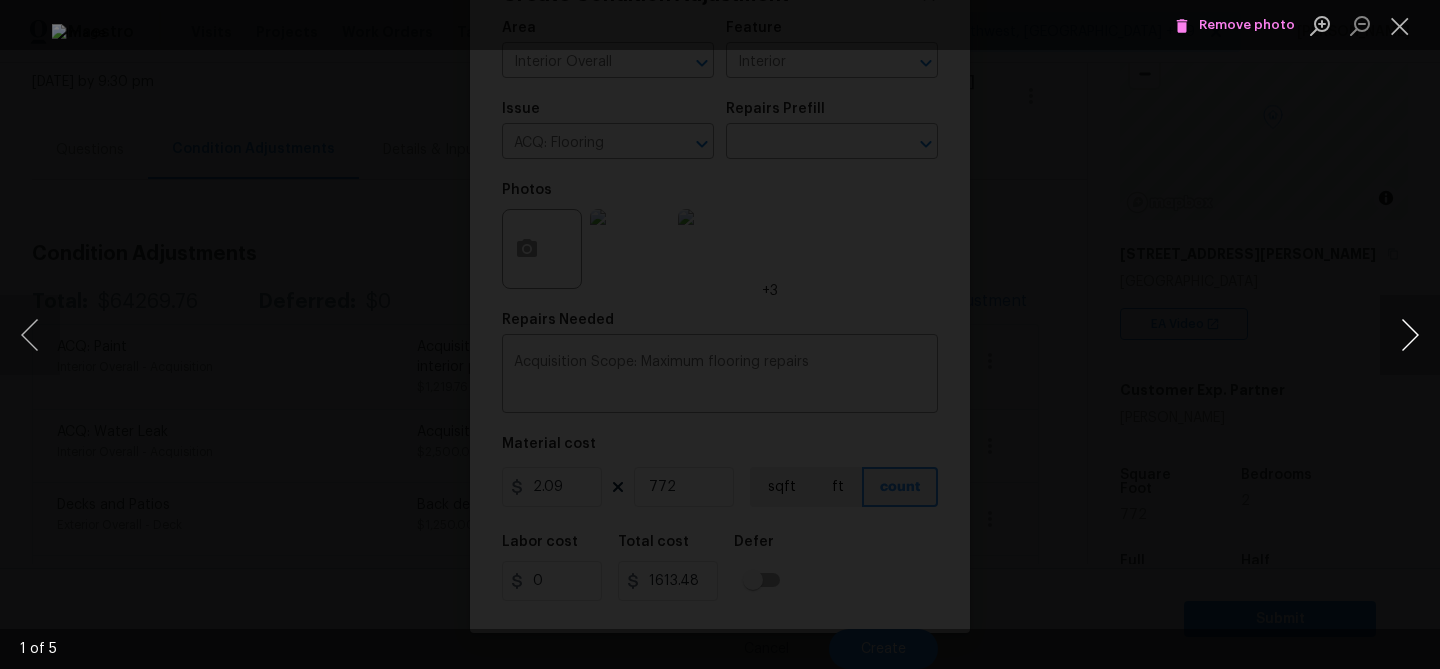 click at bounding box center [1410, 335] 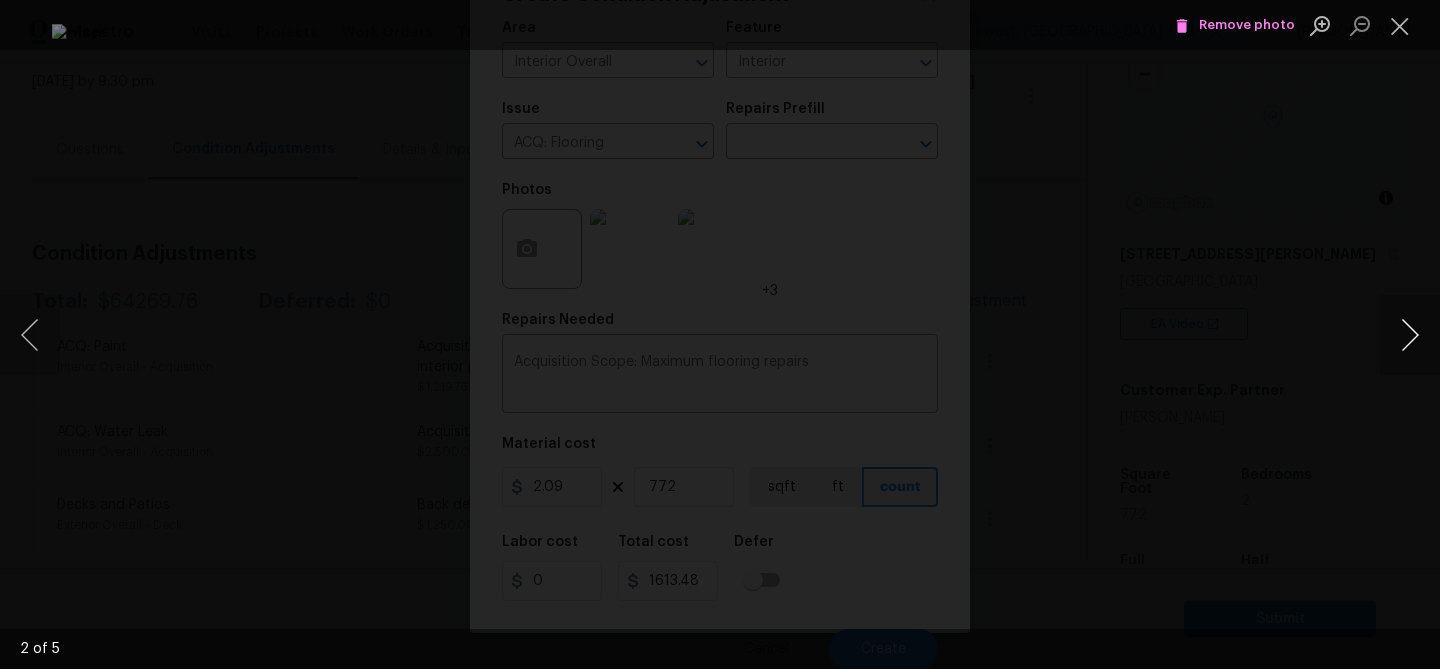 click at bounding box center (1410, 335) 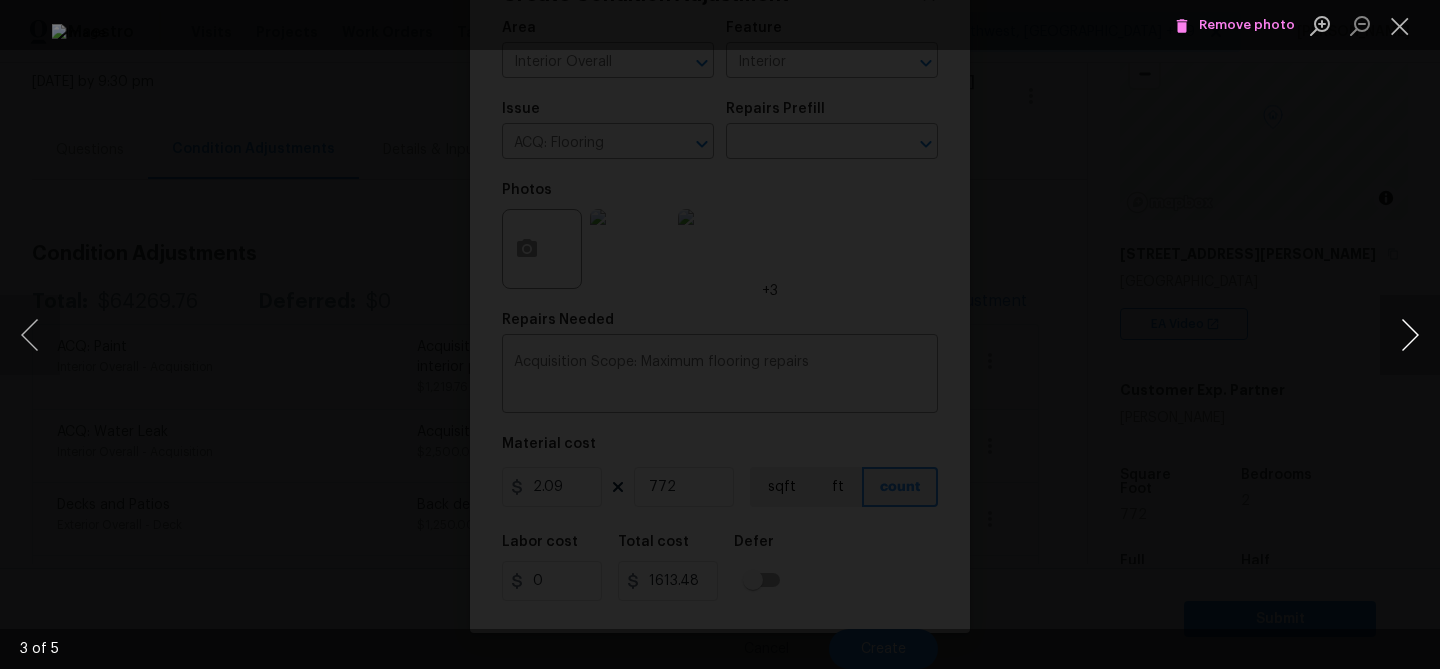 click at bounding box center [1410, 335] 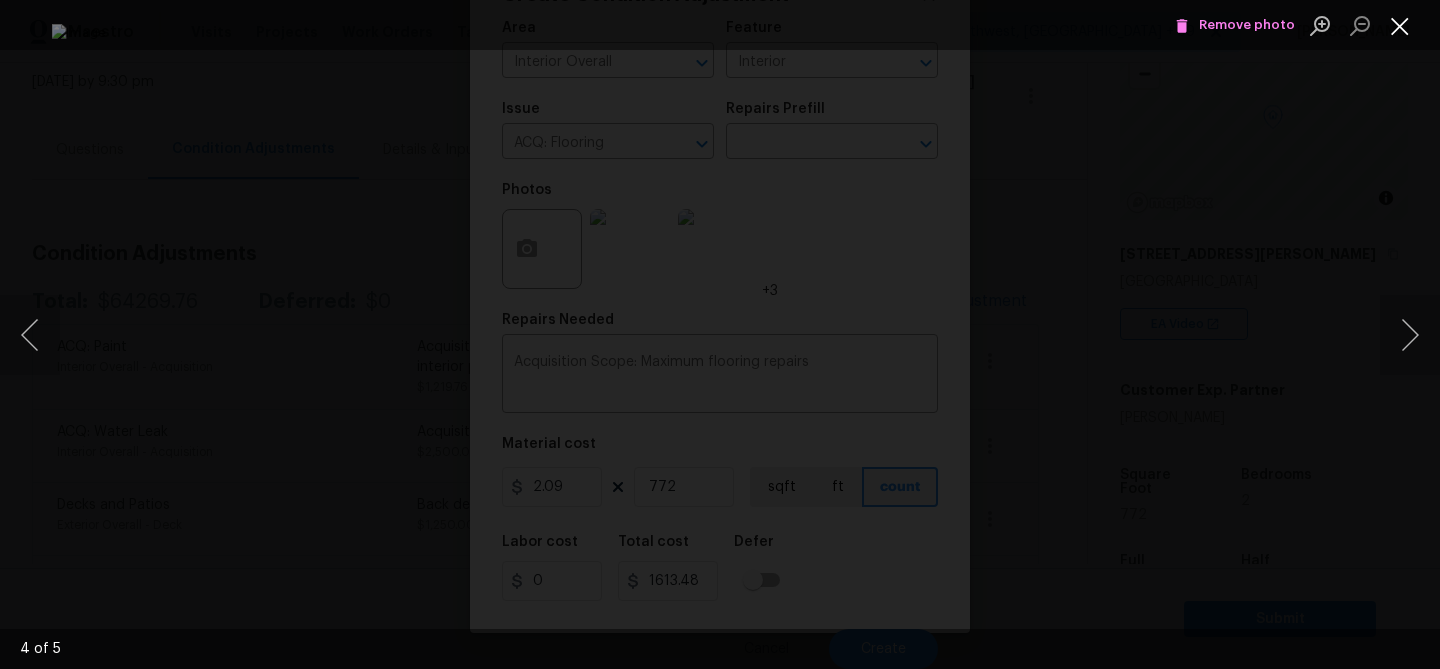 click at bounding box center (1400, 25) 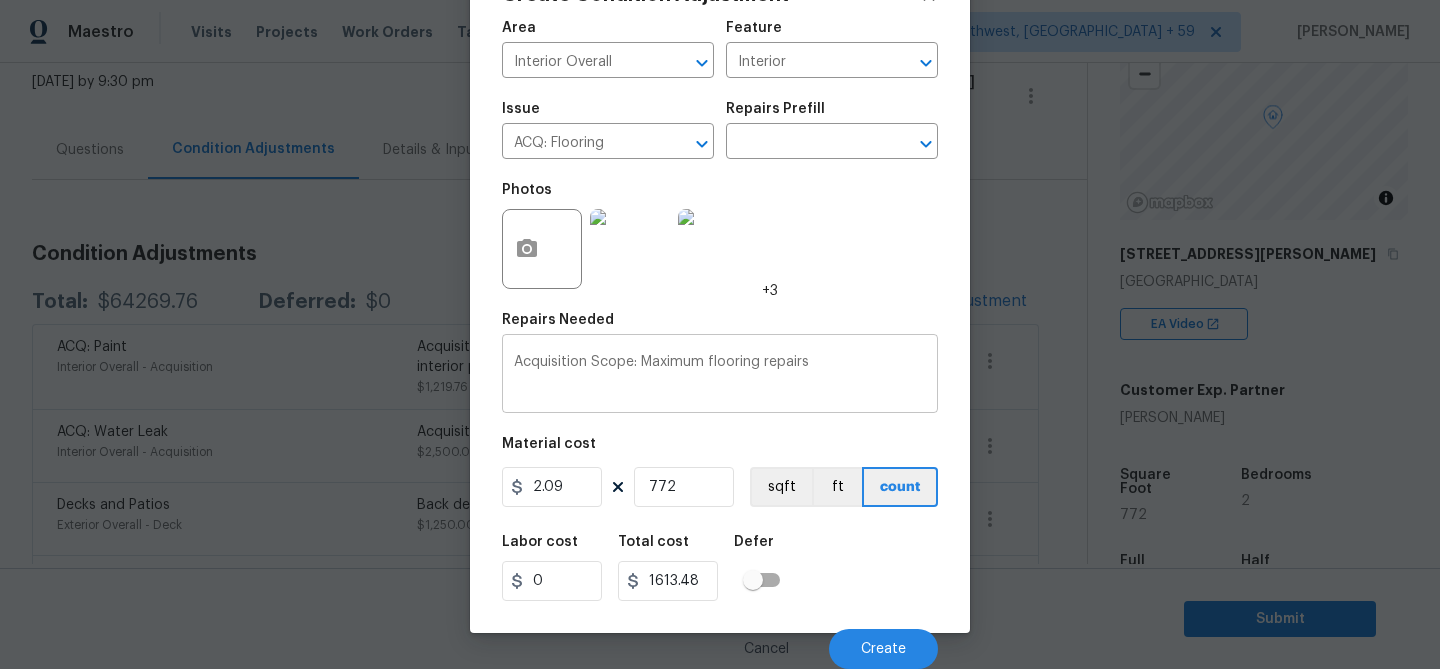 scroll, scrollTop: 0, scrollLeft: 0, axis: both 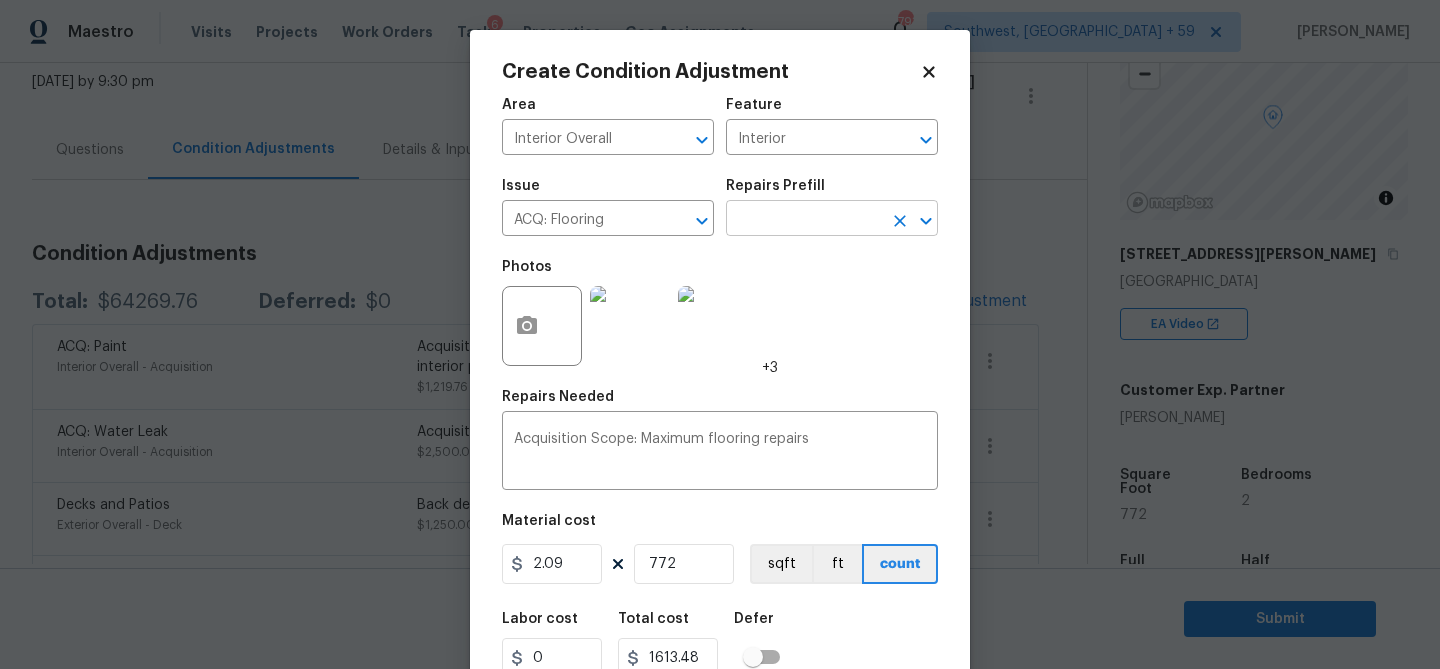 click at bounding box center [804, 220] 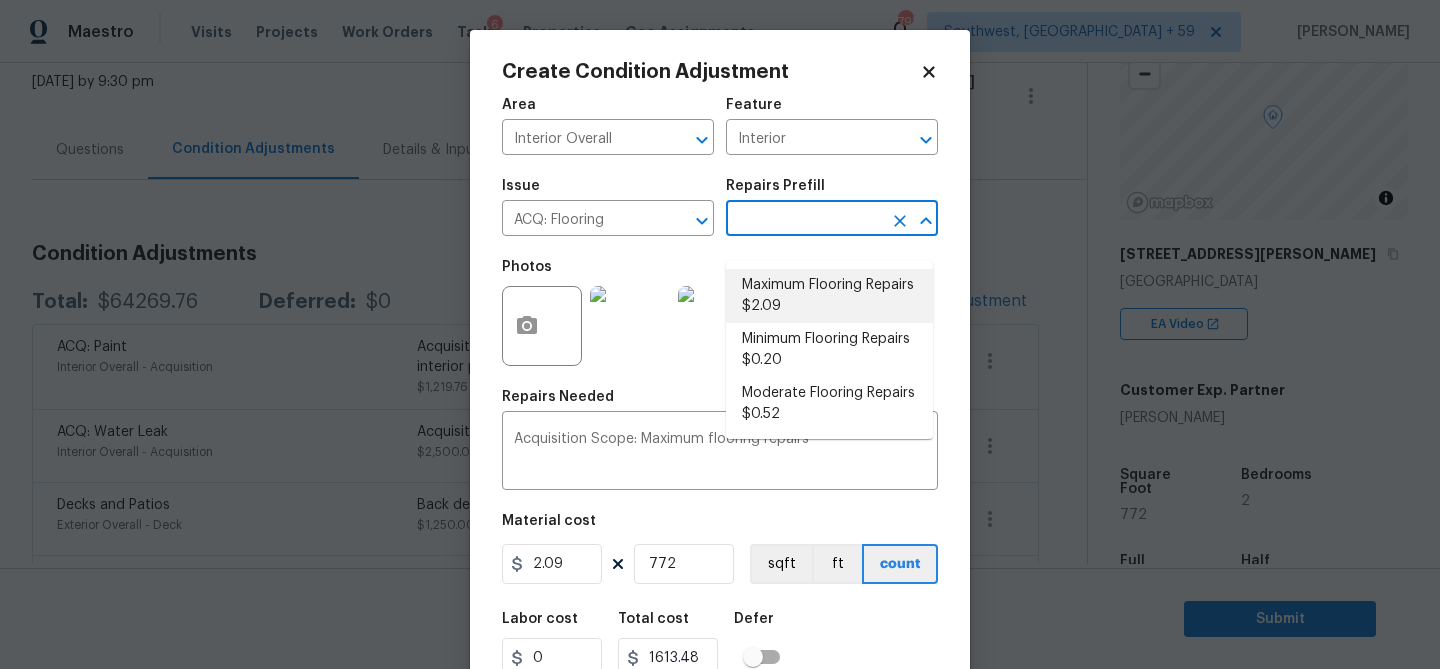 click on "Maximum Flooring Repairs $2.09" at bounding box center [829, 296] 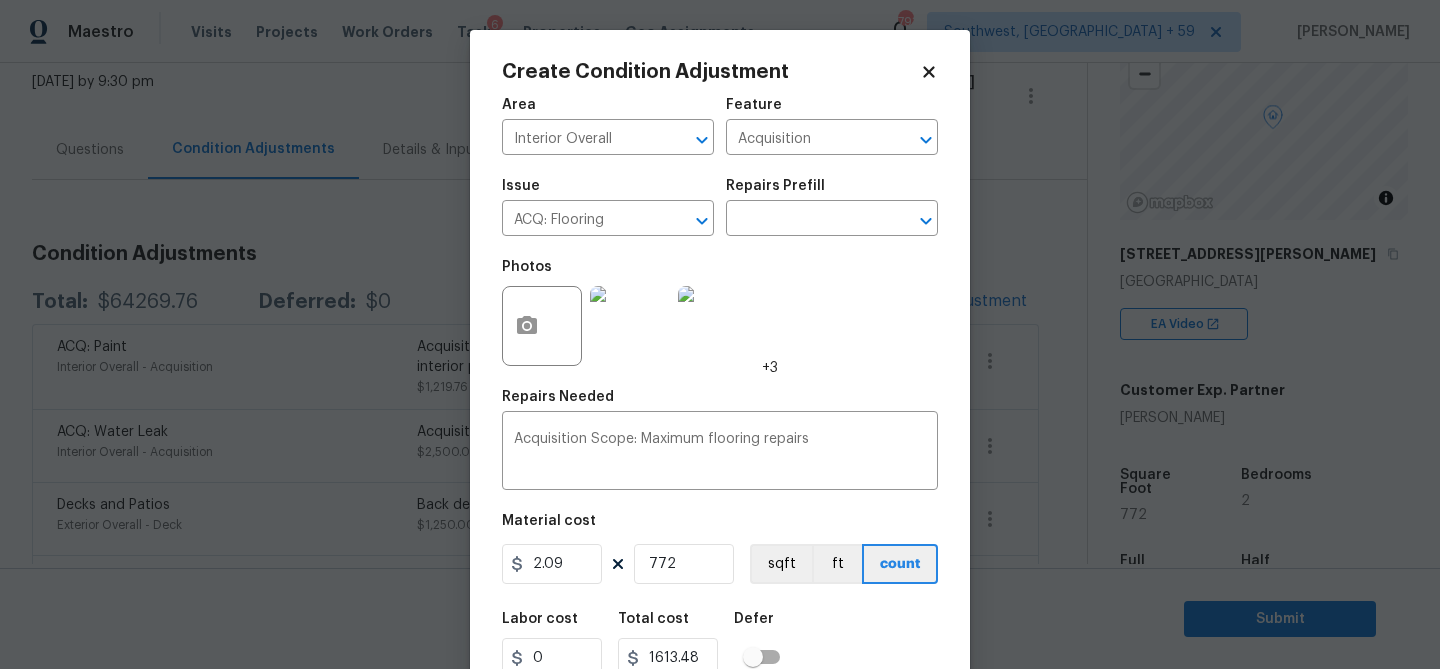 click at bounding box center (542, 326) 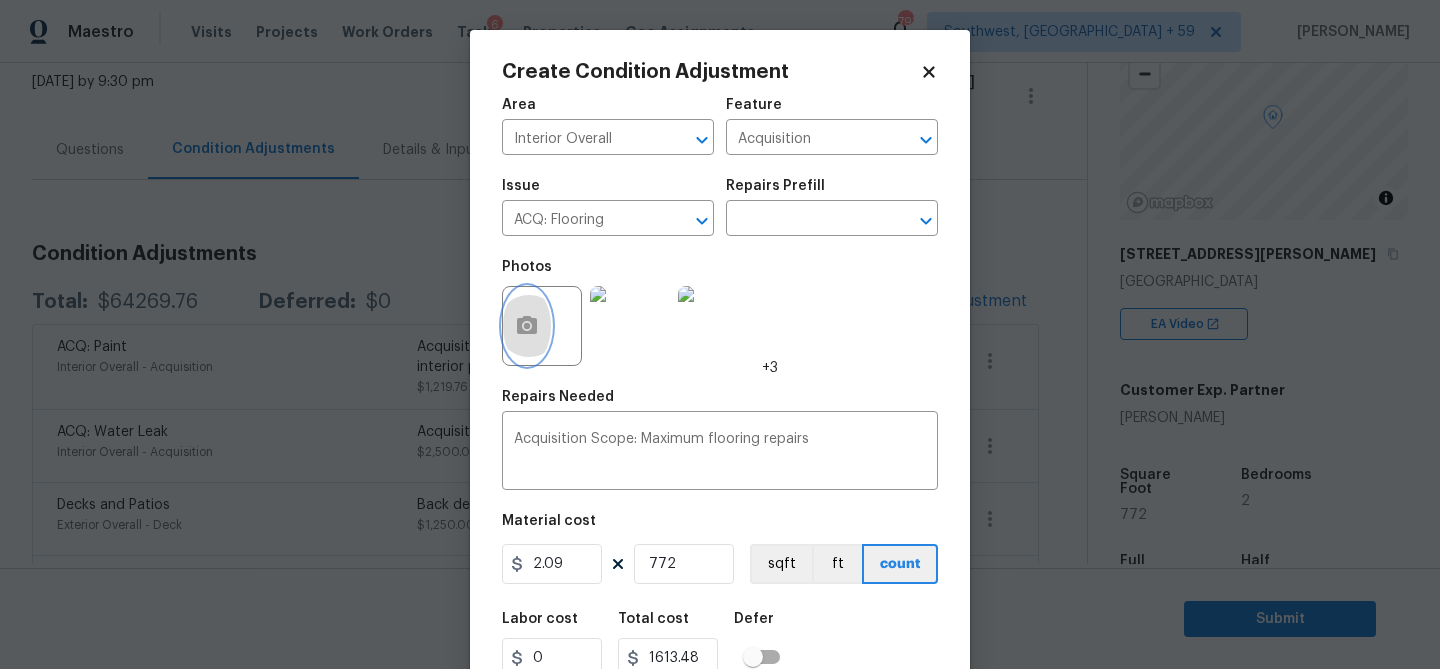 click 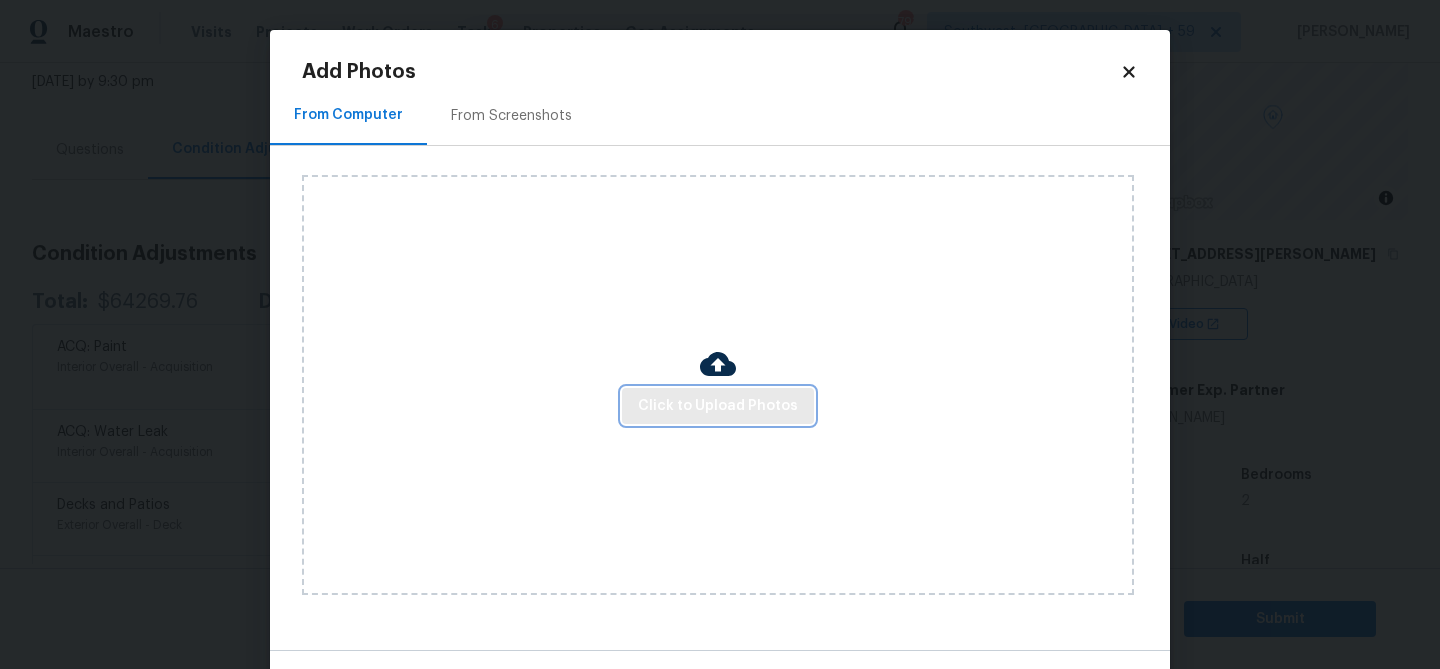 click on "Click to Upload Photos" at bounding box center [718, 406] 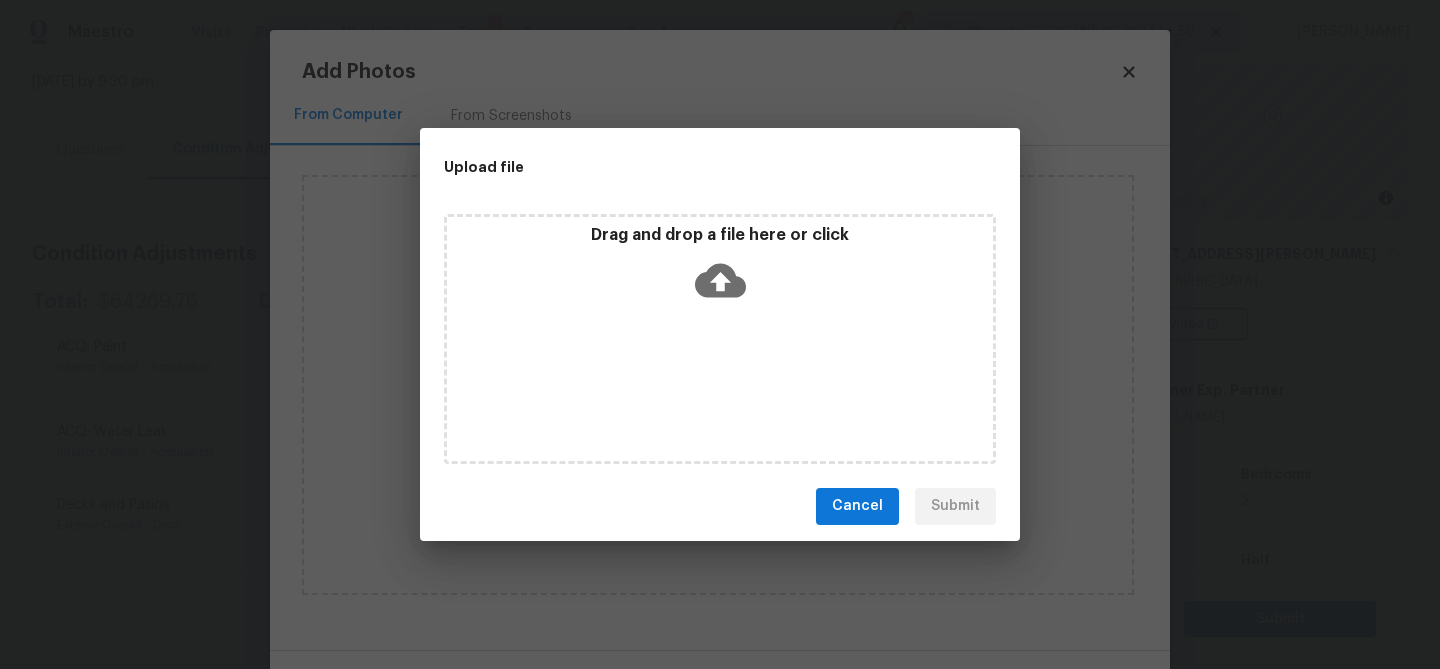click 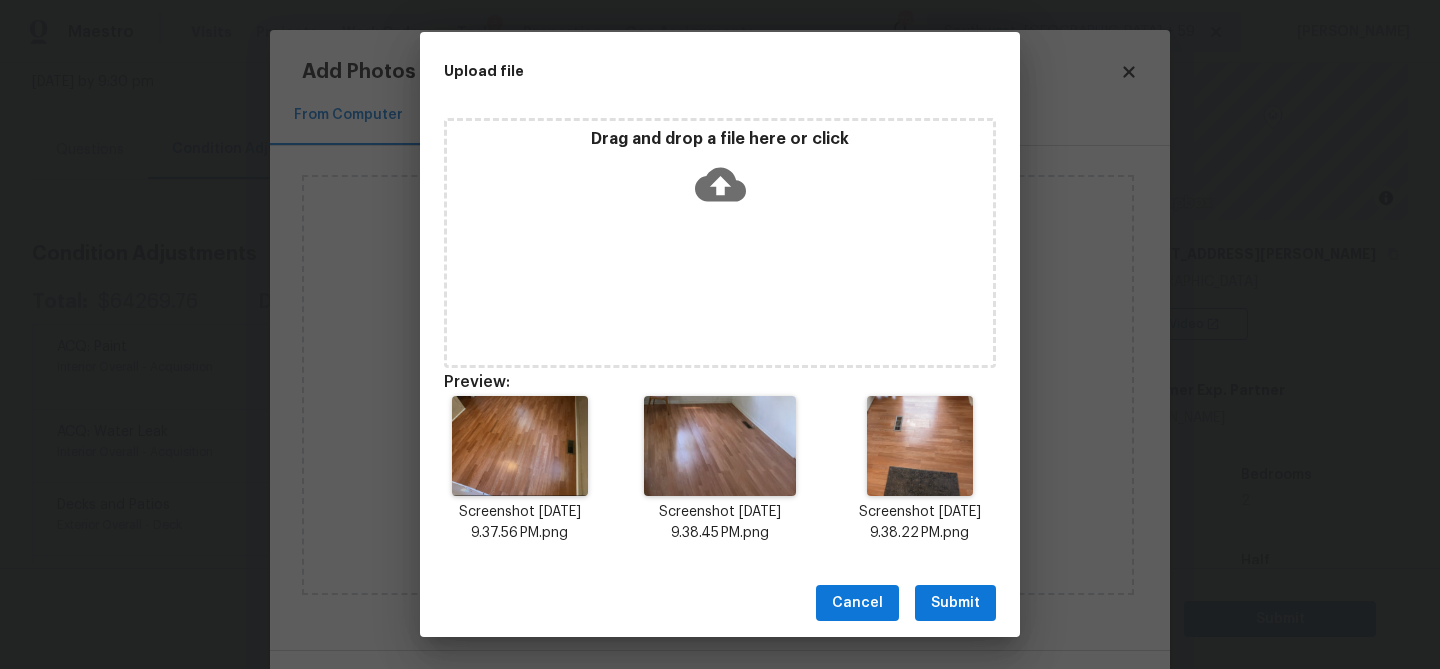 click on "Submit" at bounding box center (955, 603) 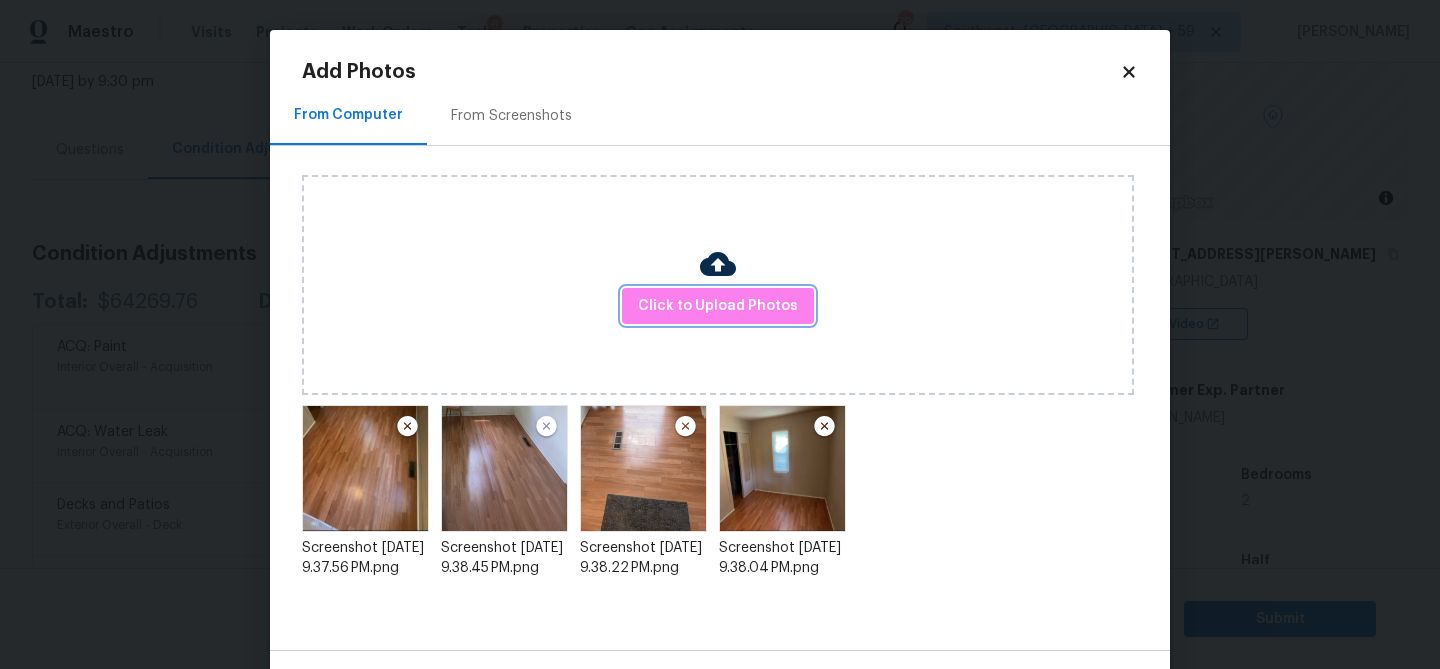 scroll, scrollTop: 71, scrollLeft: 0, axis: vertical 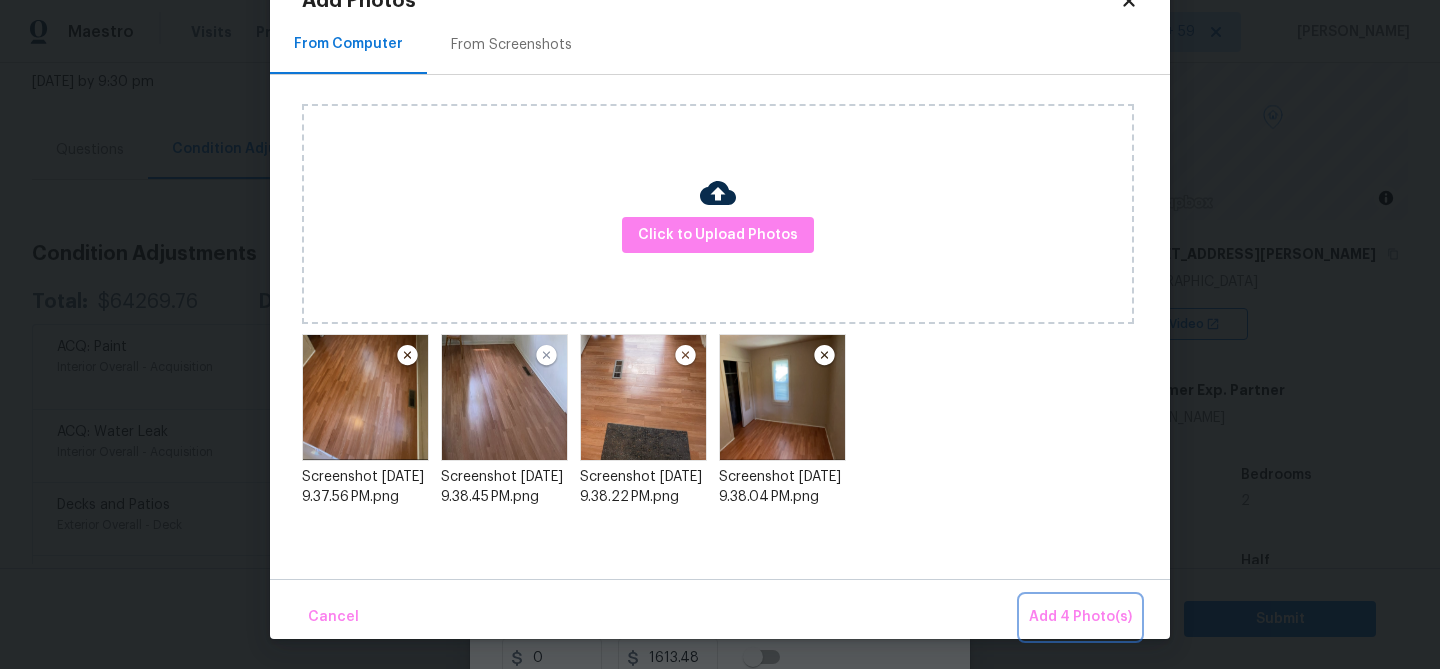 click on "Add 4 Photo(s)" at bounding box center [1080, 617] 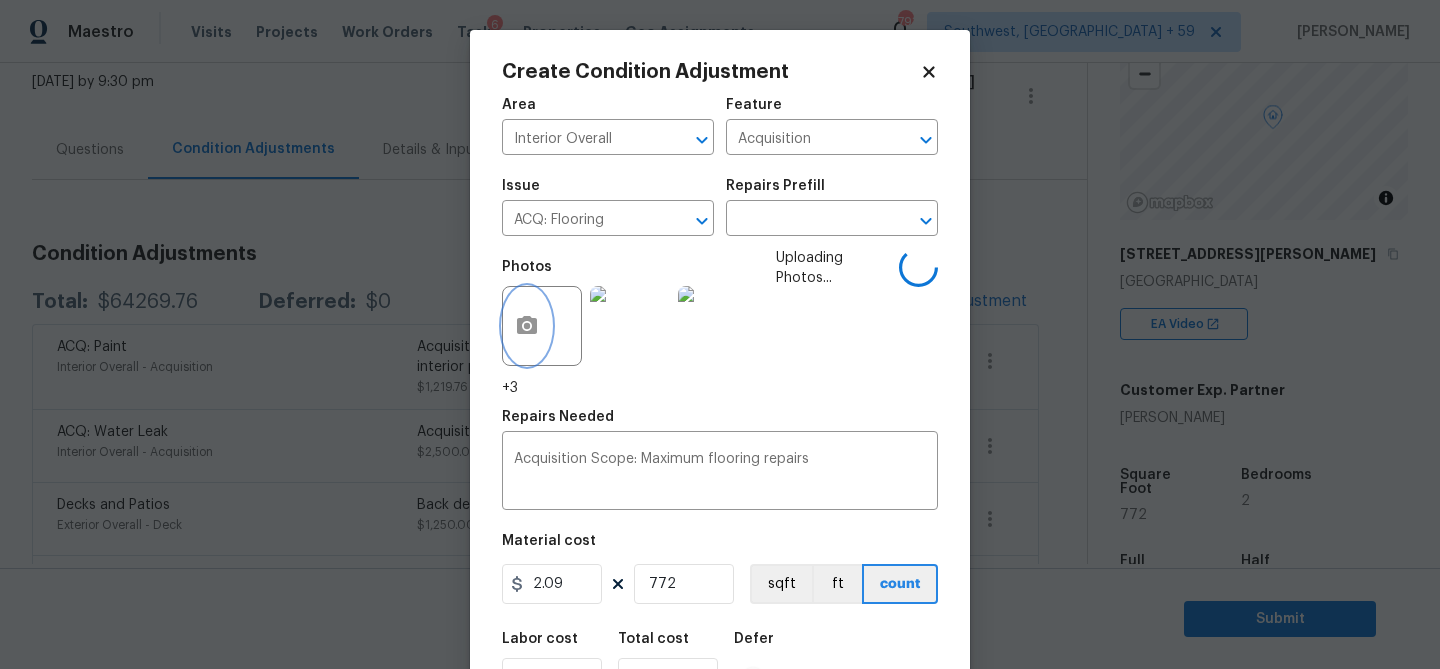 scroll, scrollTop: 0, scrollLeft: 0, axis: both 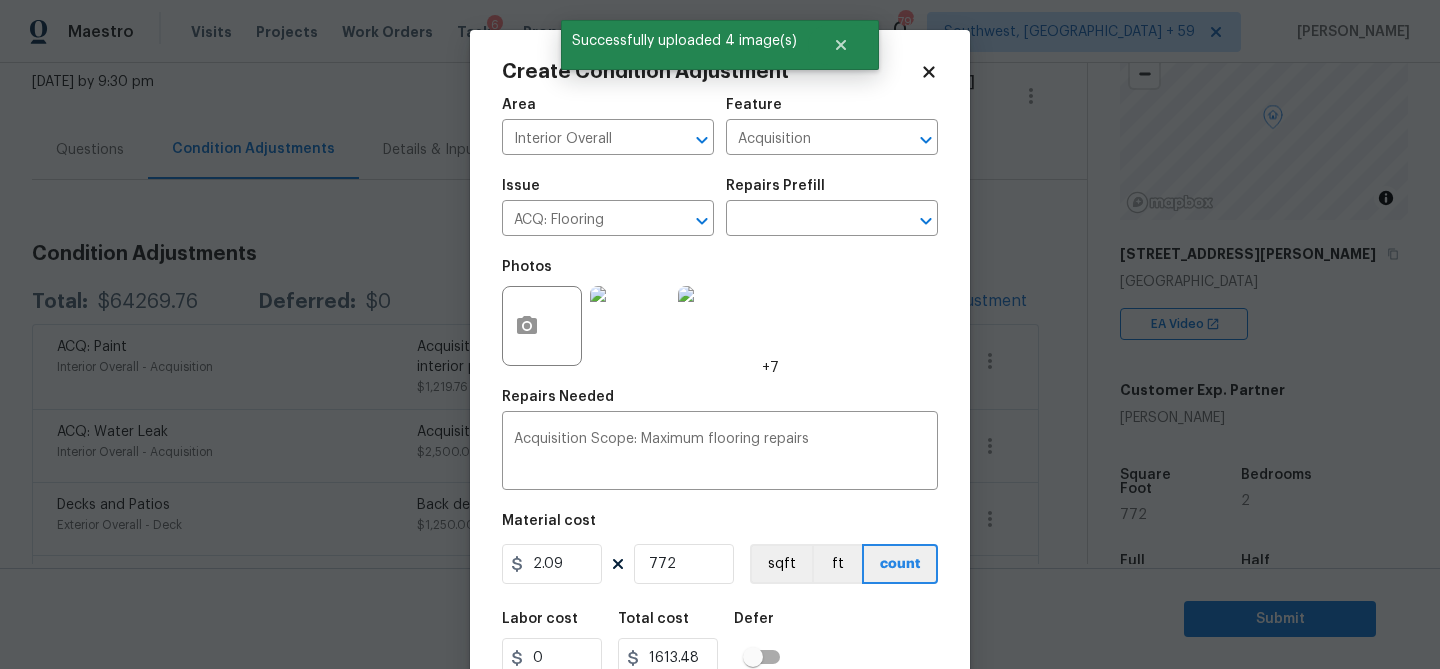click on "+7" at bounding box center (770, 368) 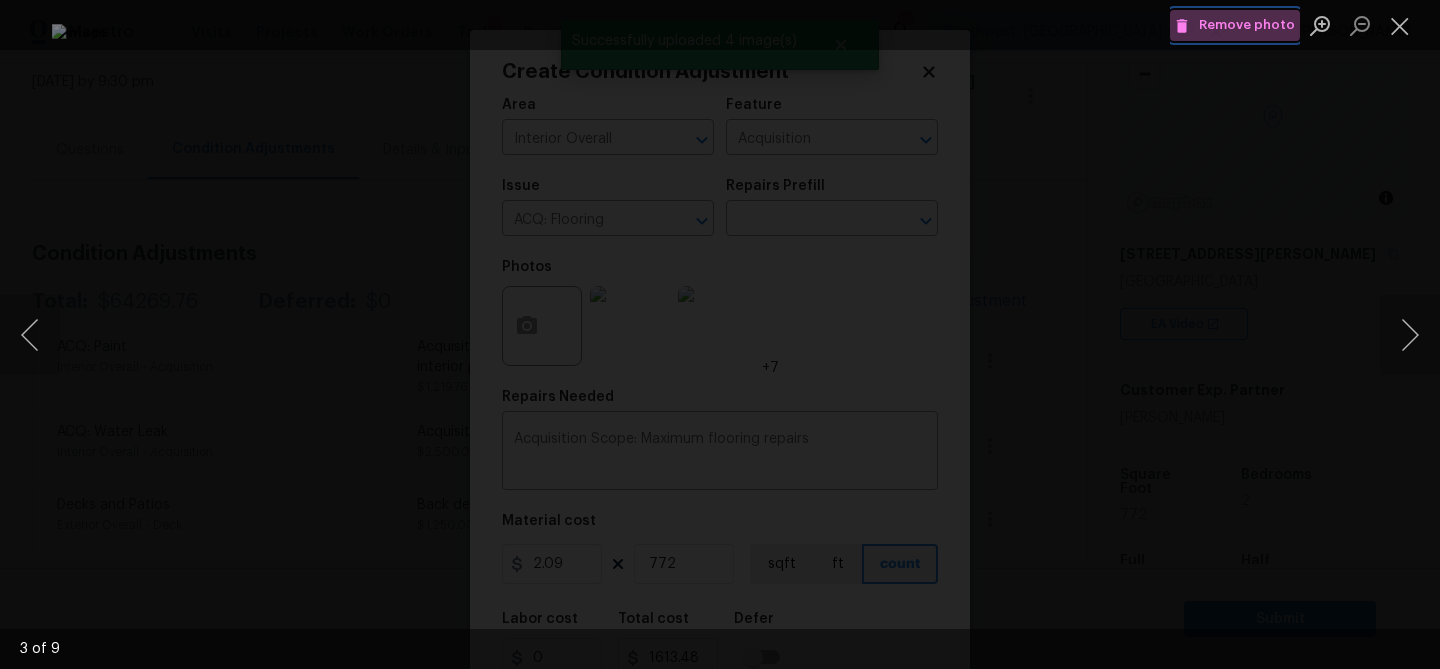 click on "Remove photo" at bounding box center (1235, 25) 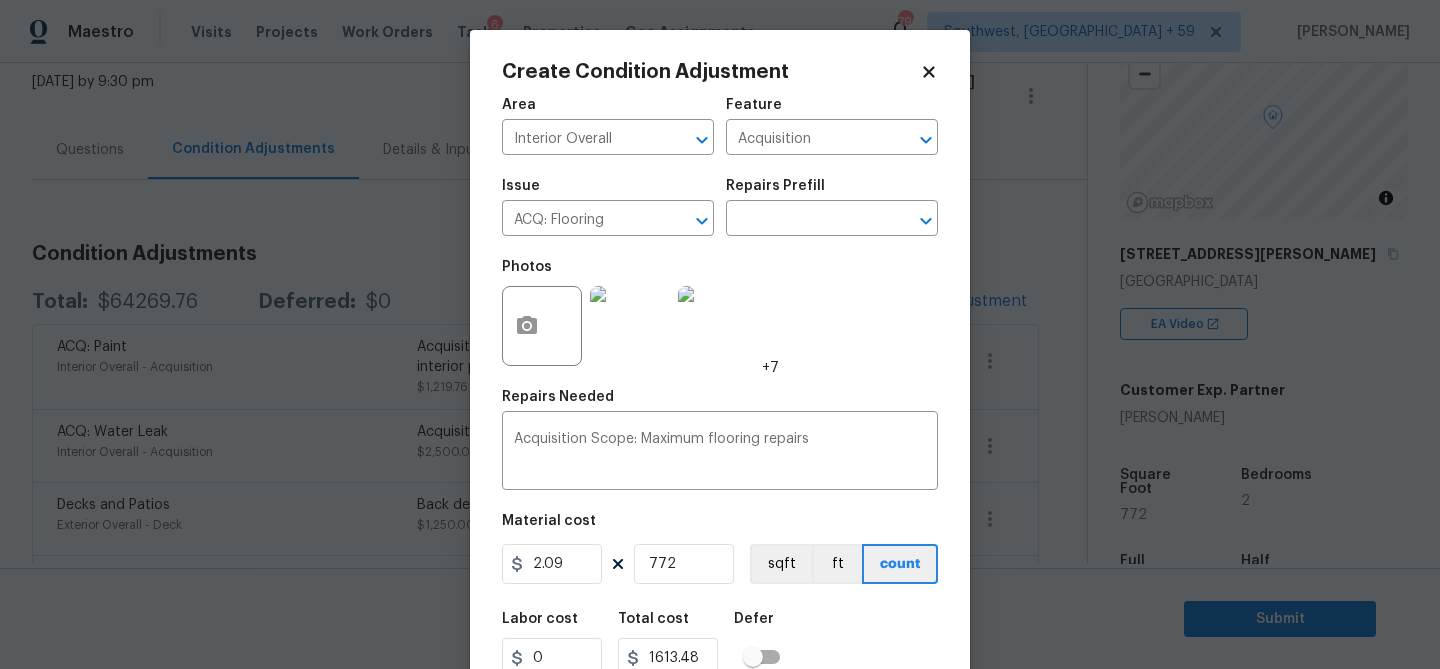 click on "+7" at bounding box center (770, 368) 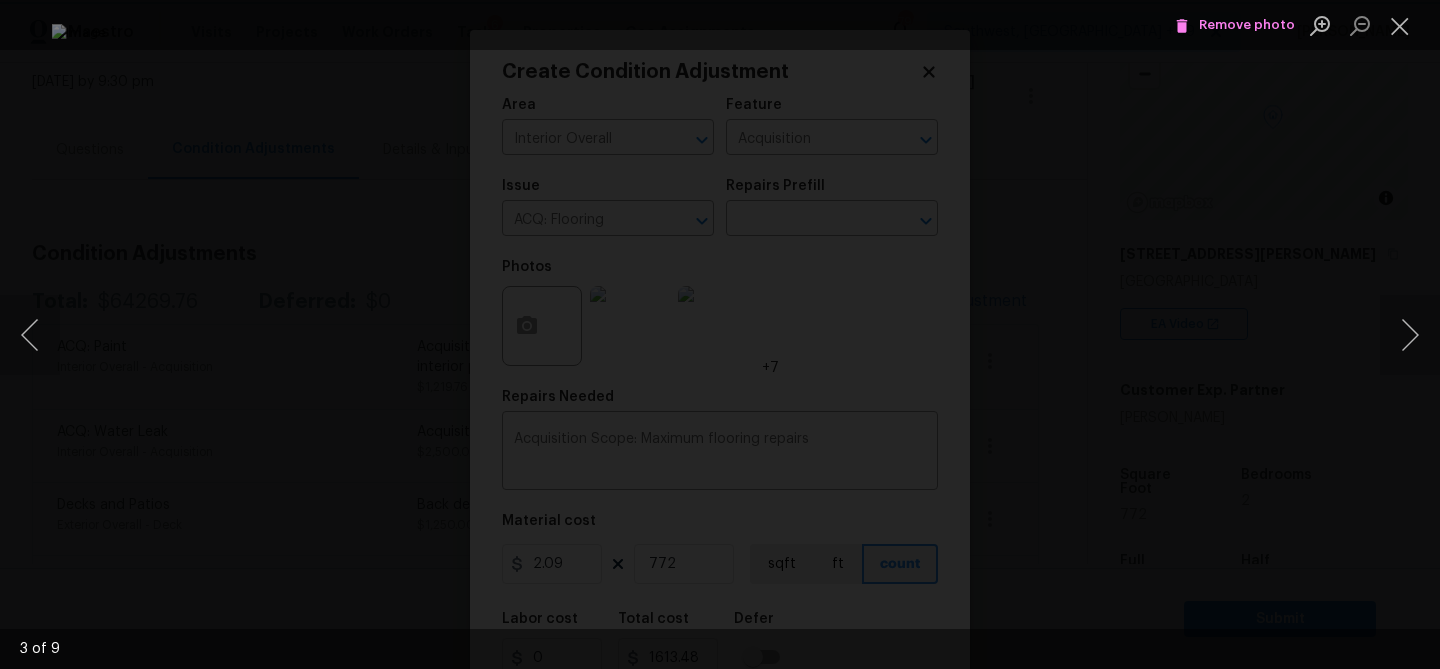 click on "Remove photo" at bounding box center (1235, 25) 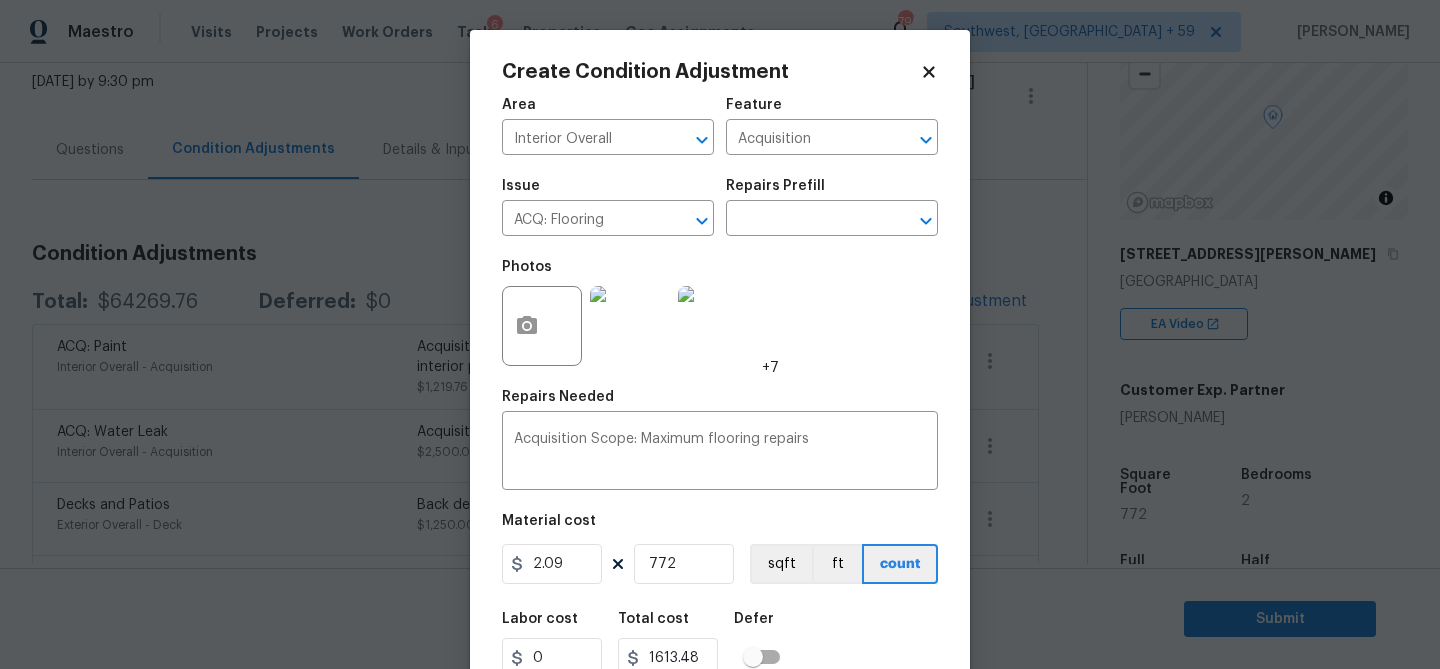click on "+7" at bounding box center (770, 368) 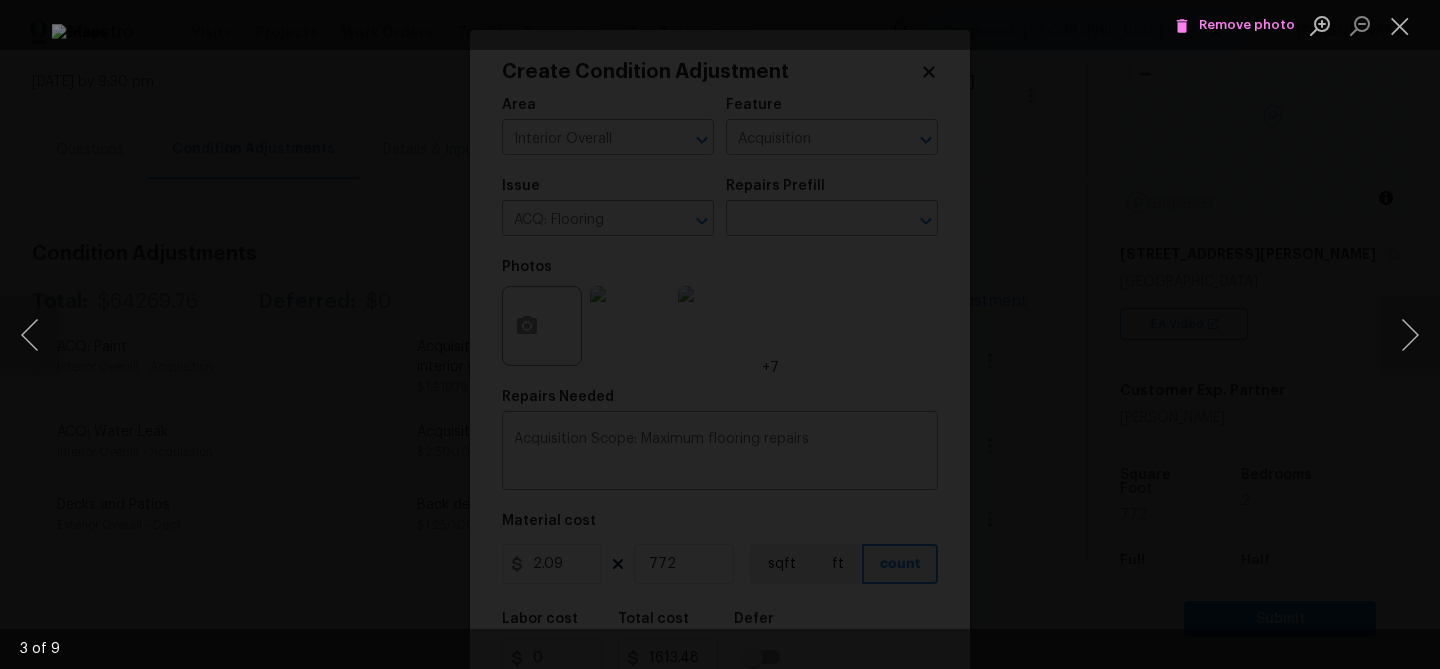 click on "Remove photo" at bounding box center (1235, 25) 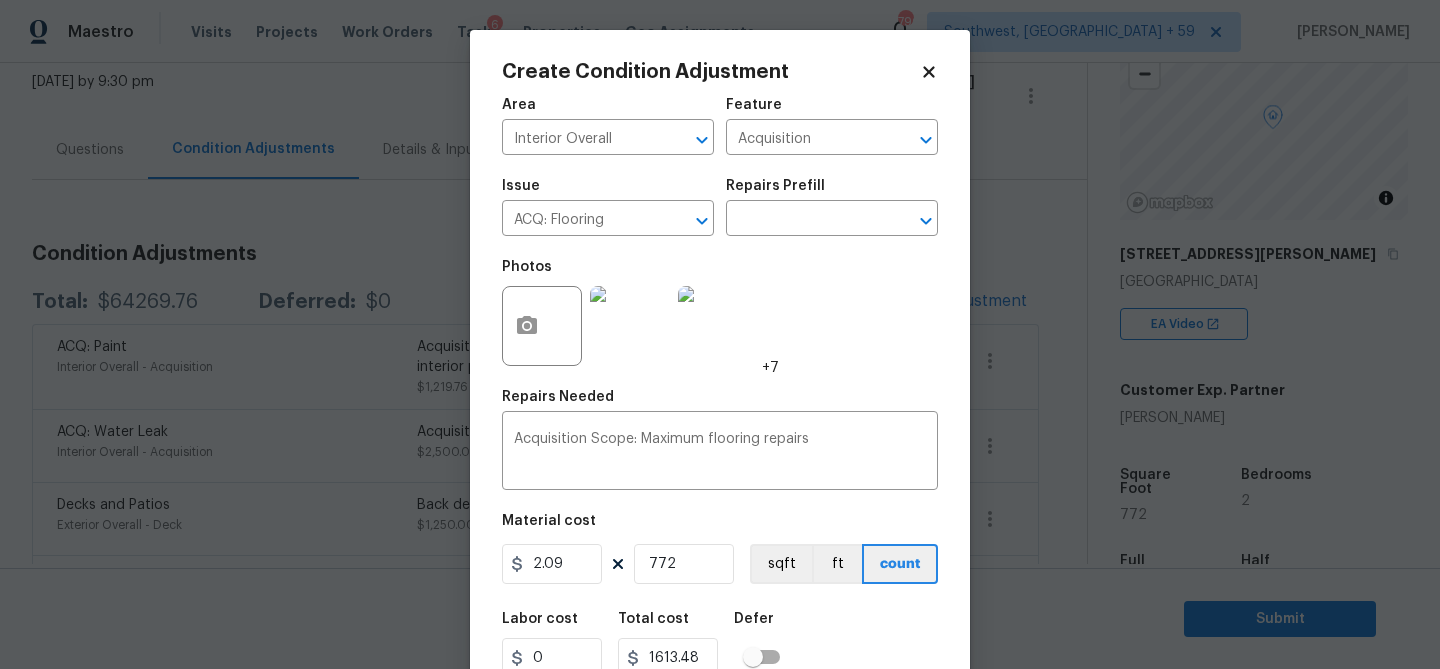 click at bounding box center (630, 326) 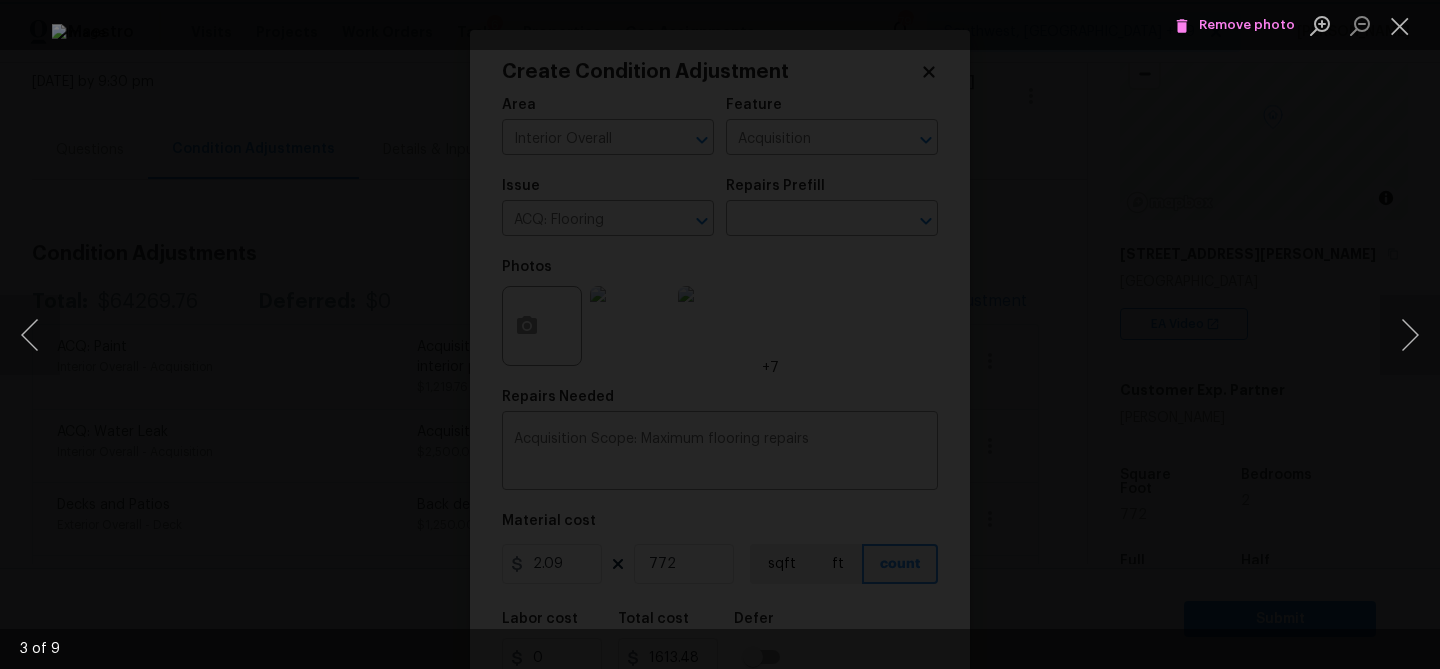 click on "Remove photo" at bounding box center [1235, 25] 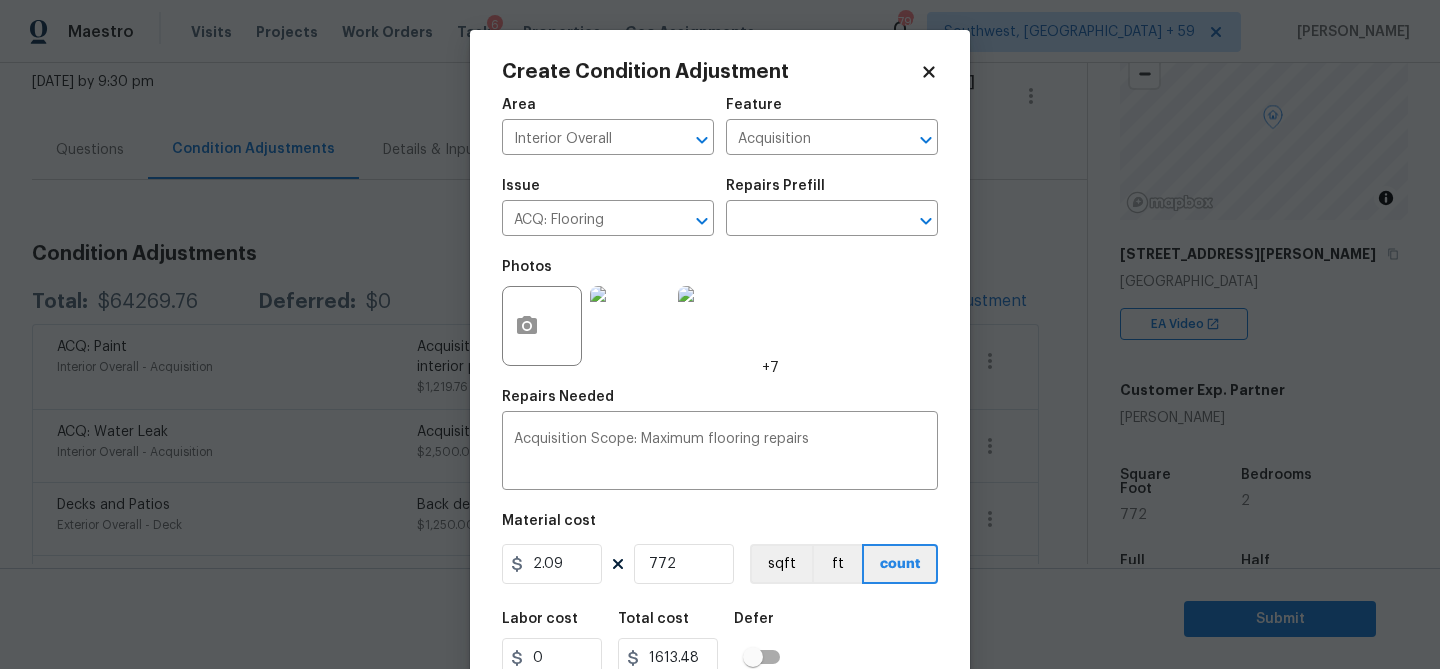 click at bounding box center (718, 326) 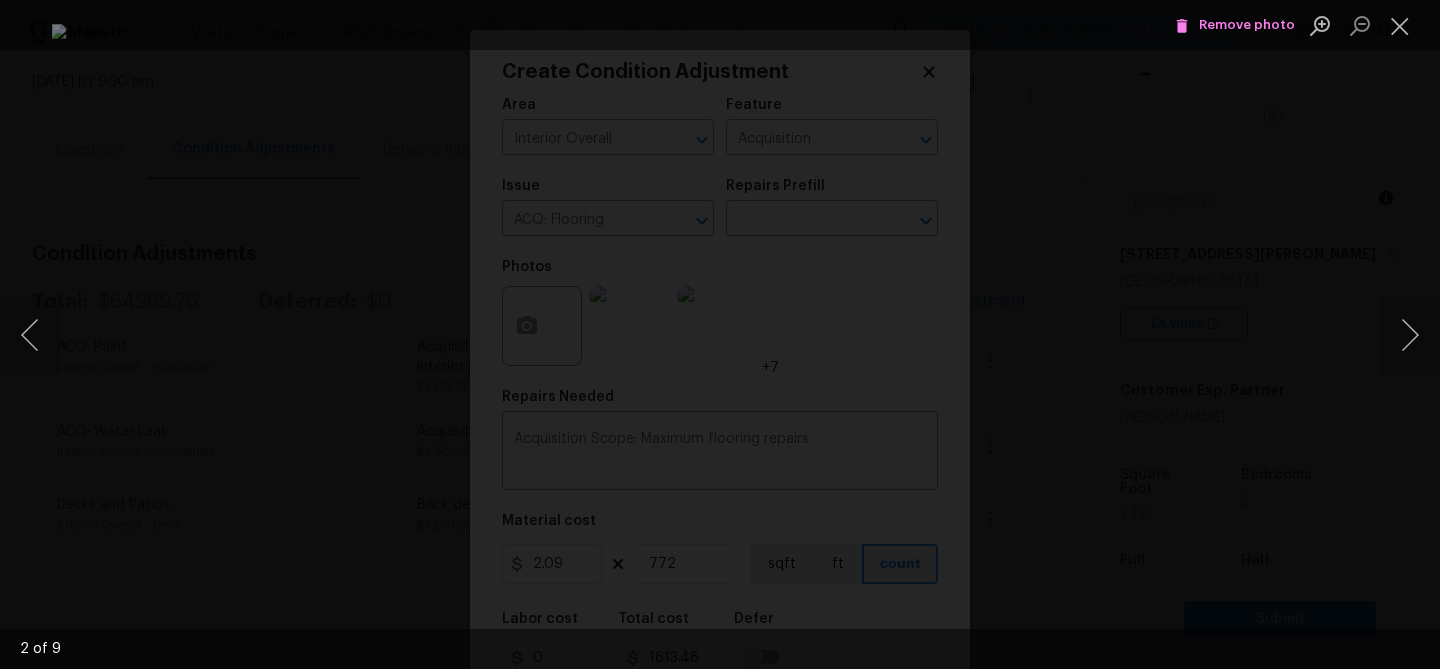 click on "Remove photo" at bounding box center (1235, 25) 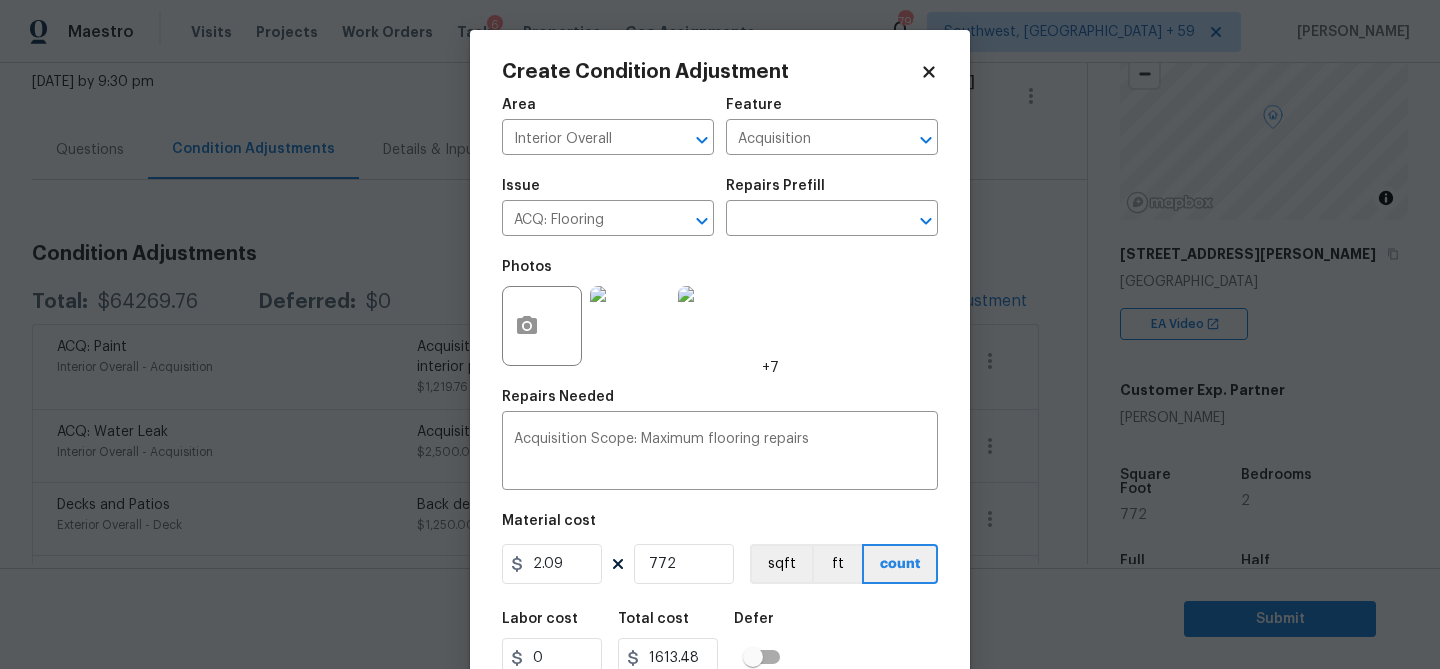 click 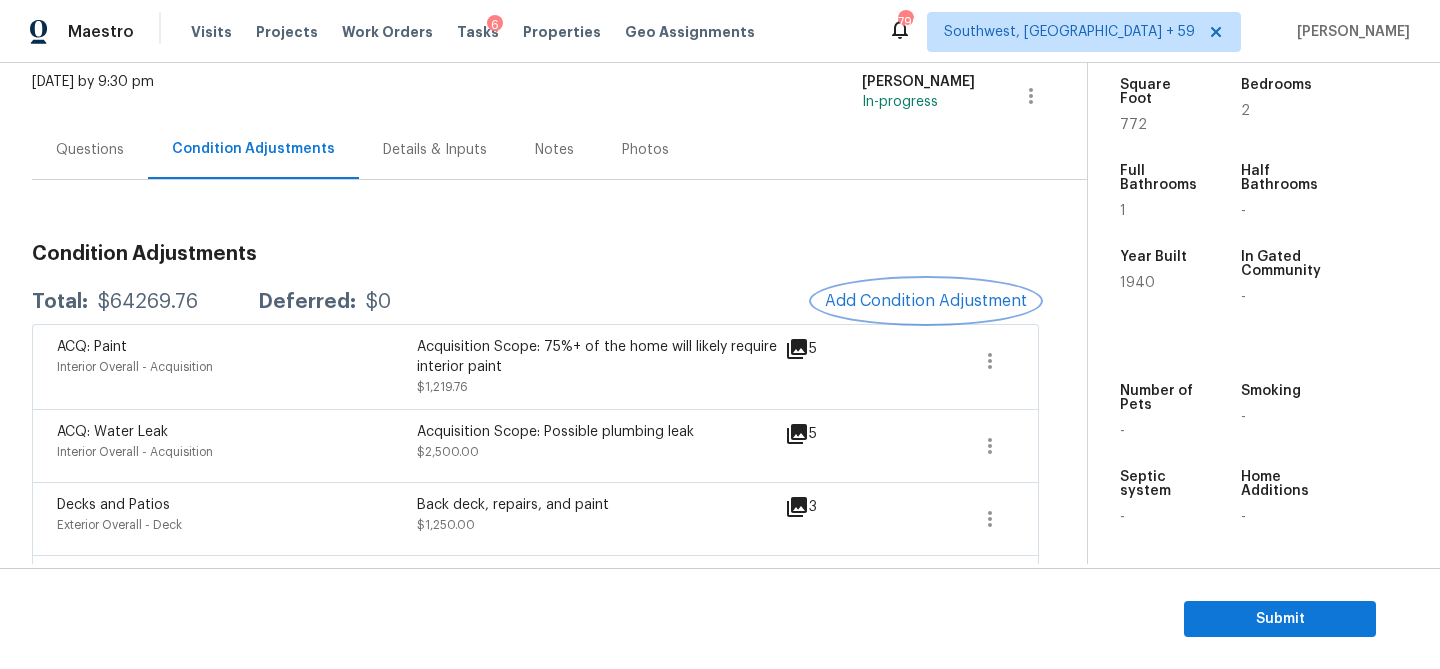 scroll, scrollTop: 639, scrollLeft: 0, axis: vertical 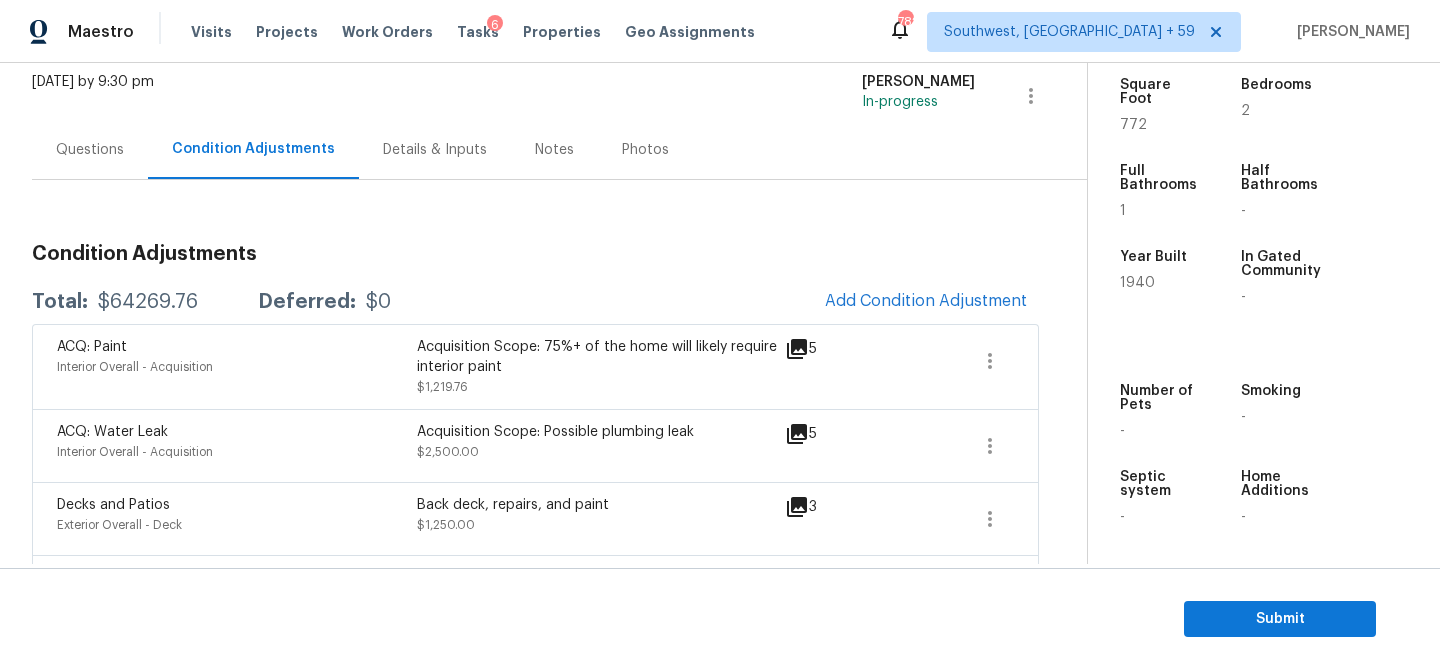 click on "Questions" at bounding box center (90, 150) 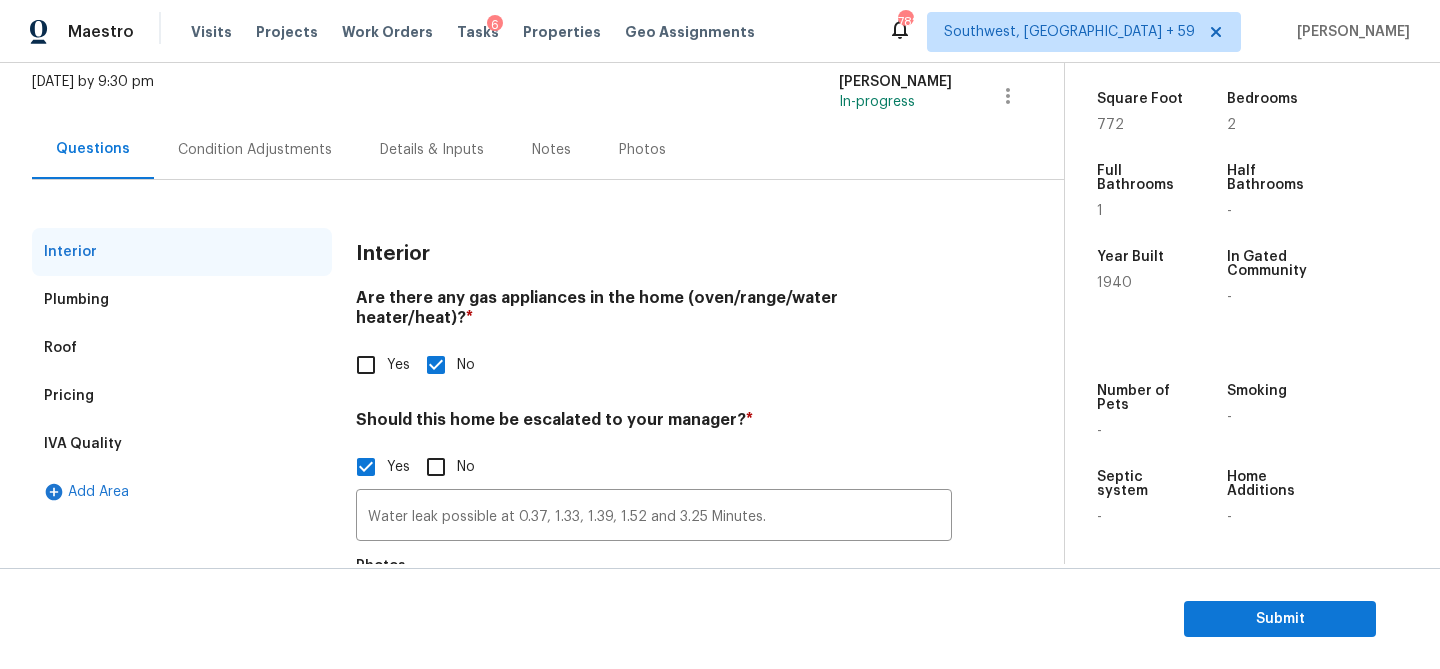 scroll, scrollTop: 320, scrollLeft: 0, axis: vertical 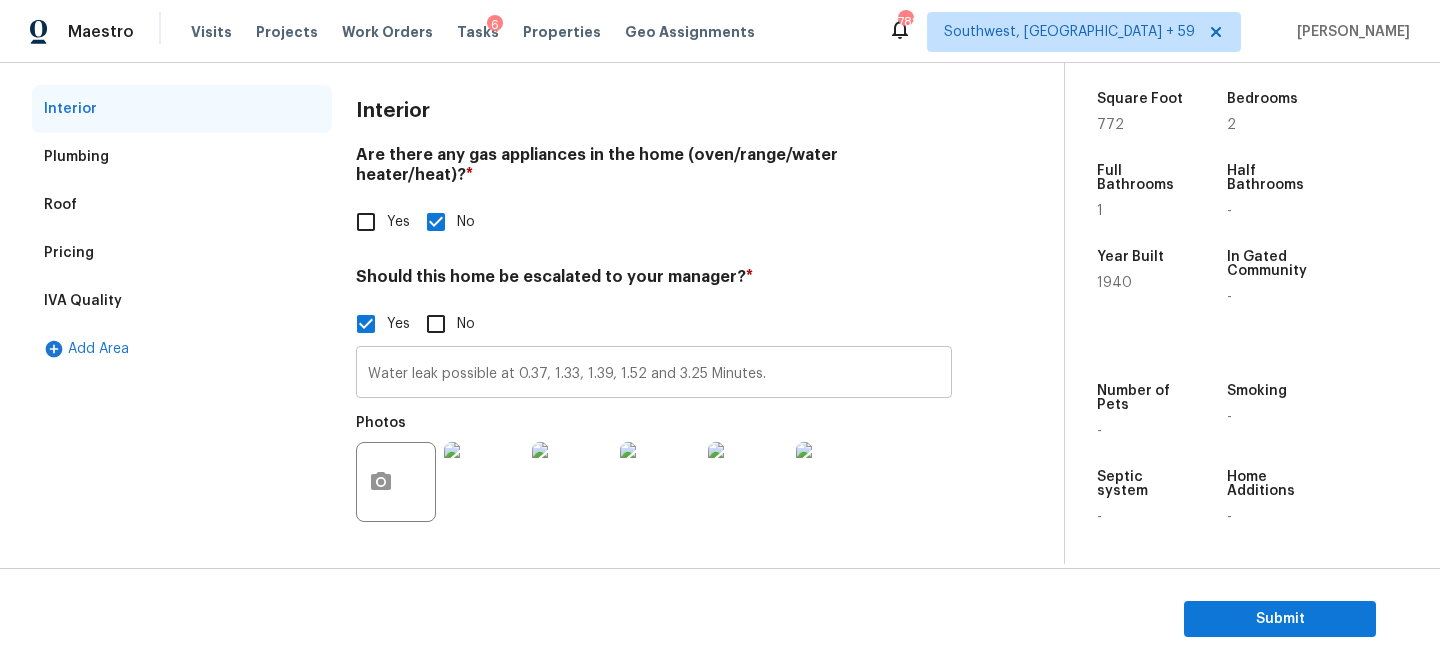 click on "Water leak possible at 0.37, 1.33, 1.39, 1.52 and 3.25 Minutes." at bounding box center (654, 374) 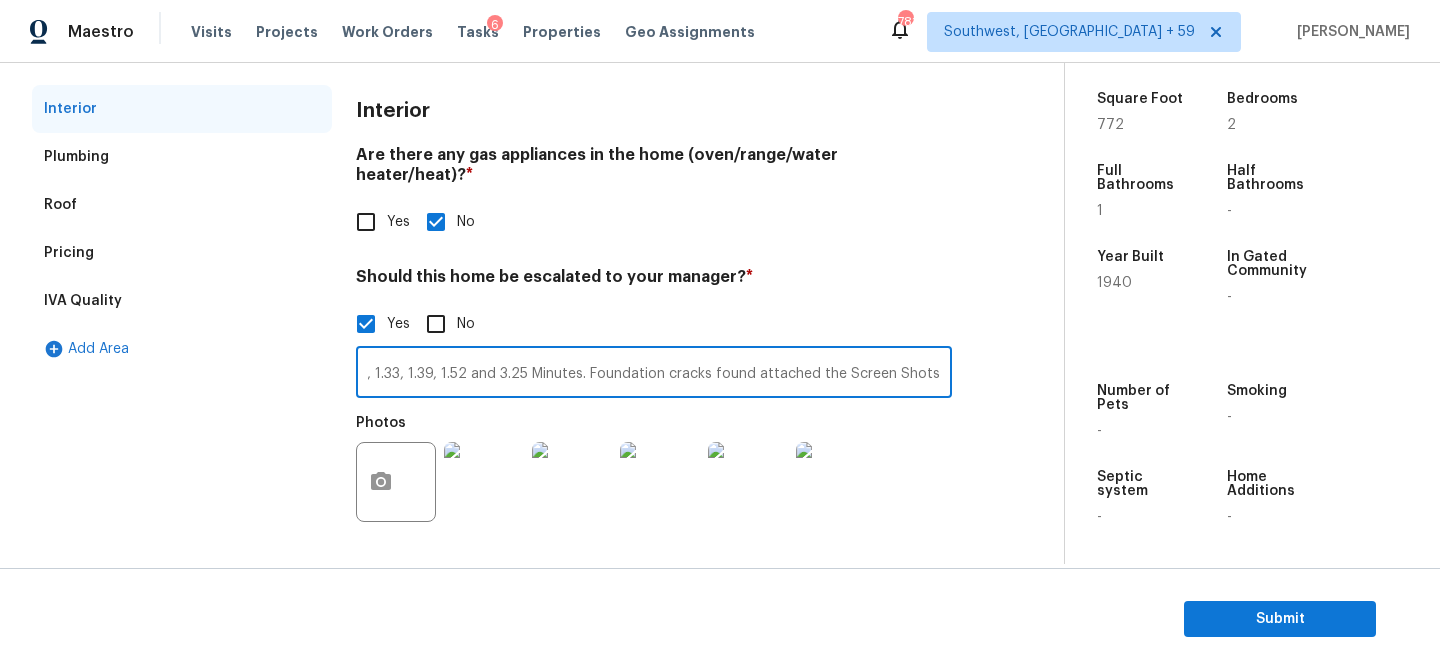 scroll, scrollTop: 0, scrollLeft: 190, axis: horizontal 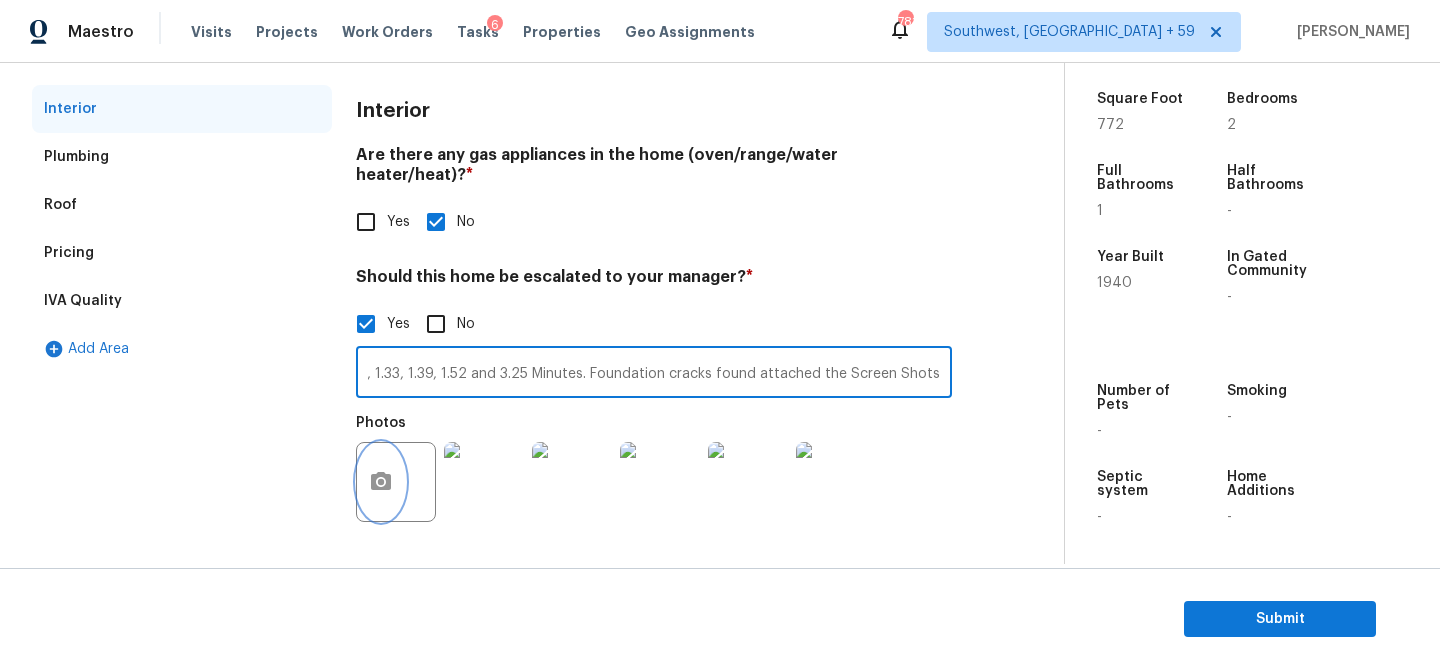 click at bounding box center (381, 482) 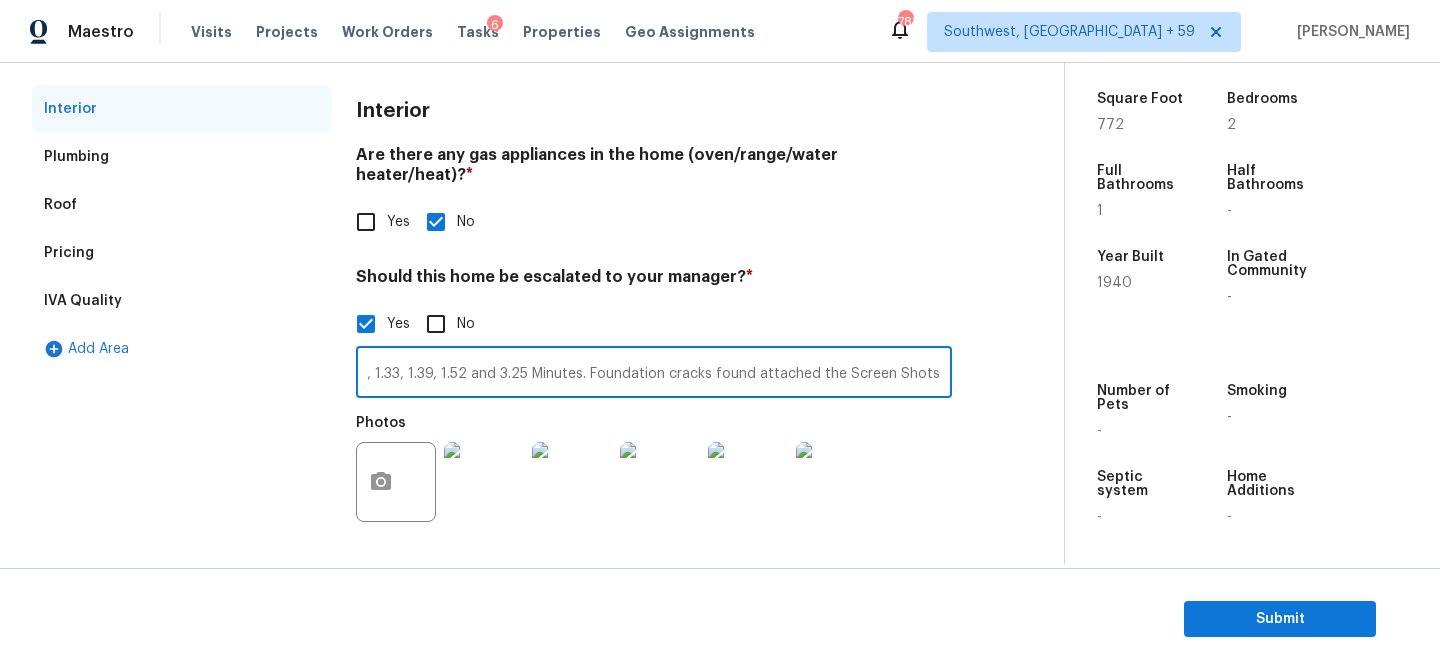 scroll, scrollTop: 0, scrollLeft: 0, axis: both 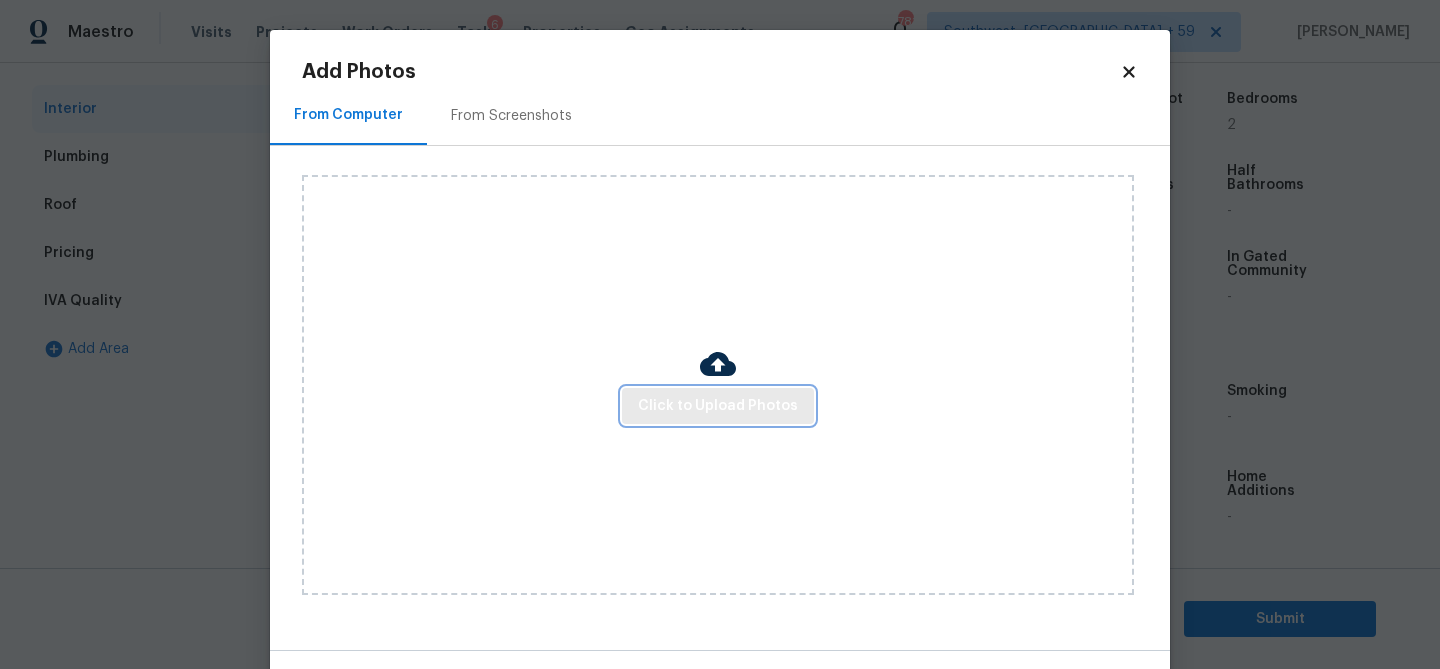 click on "Click to Upload Photos" at bounding box center [718, 406] 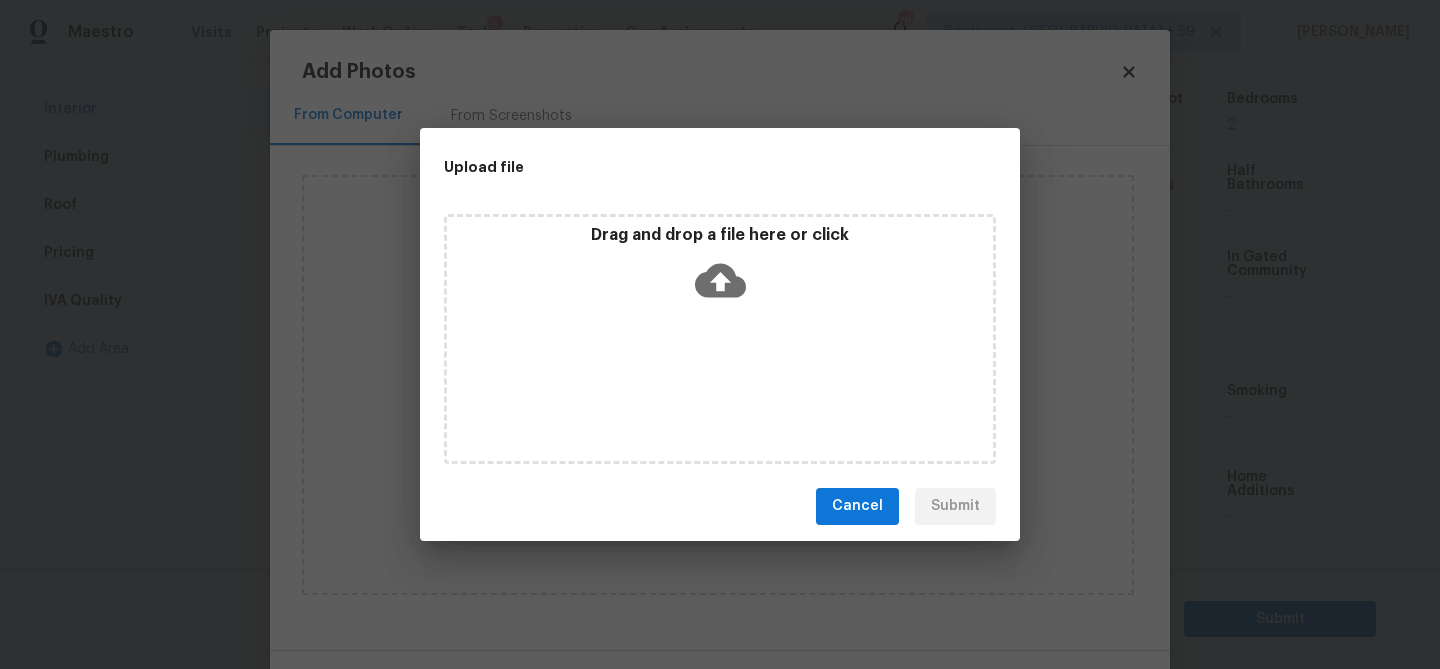 click 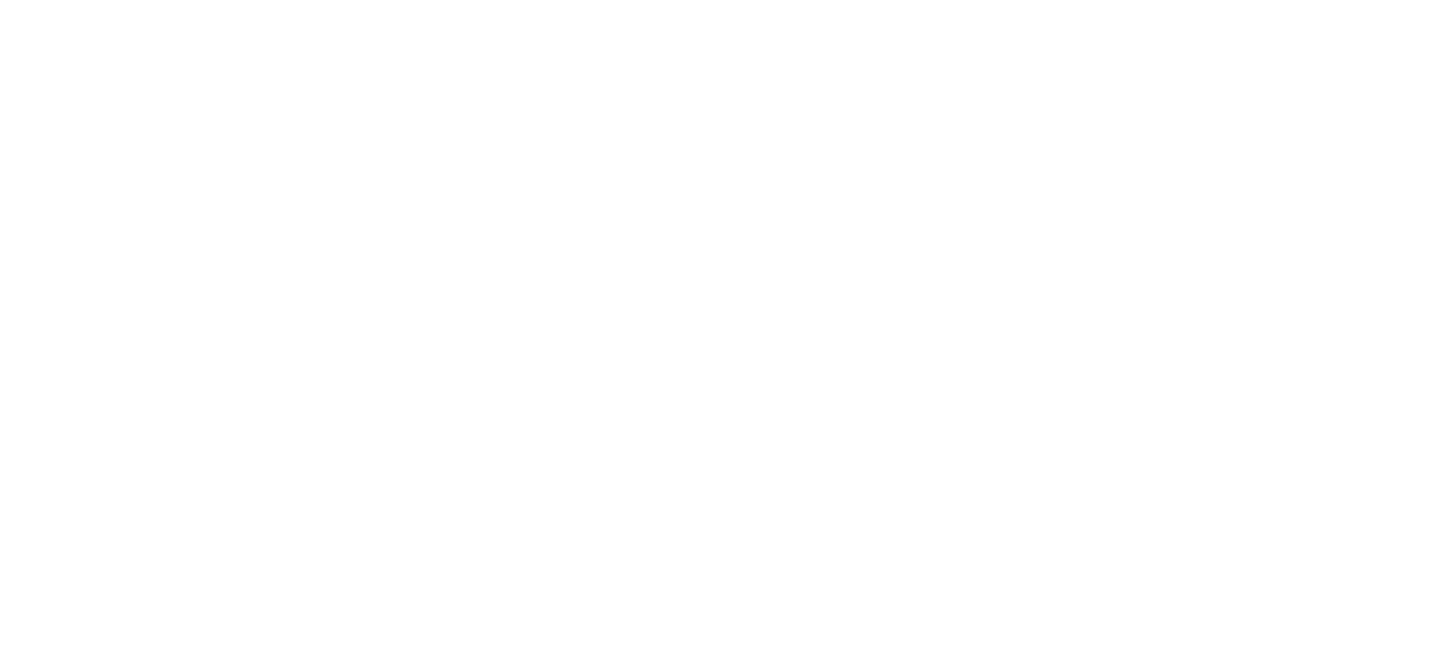 scroll, scrollTop: 0, scrollLeft: 0, axis: both 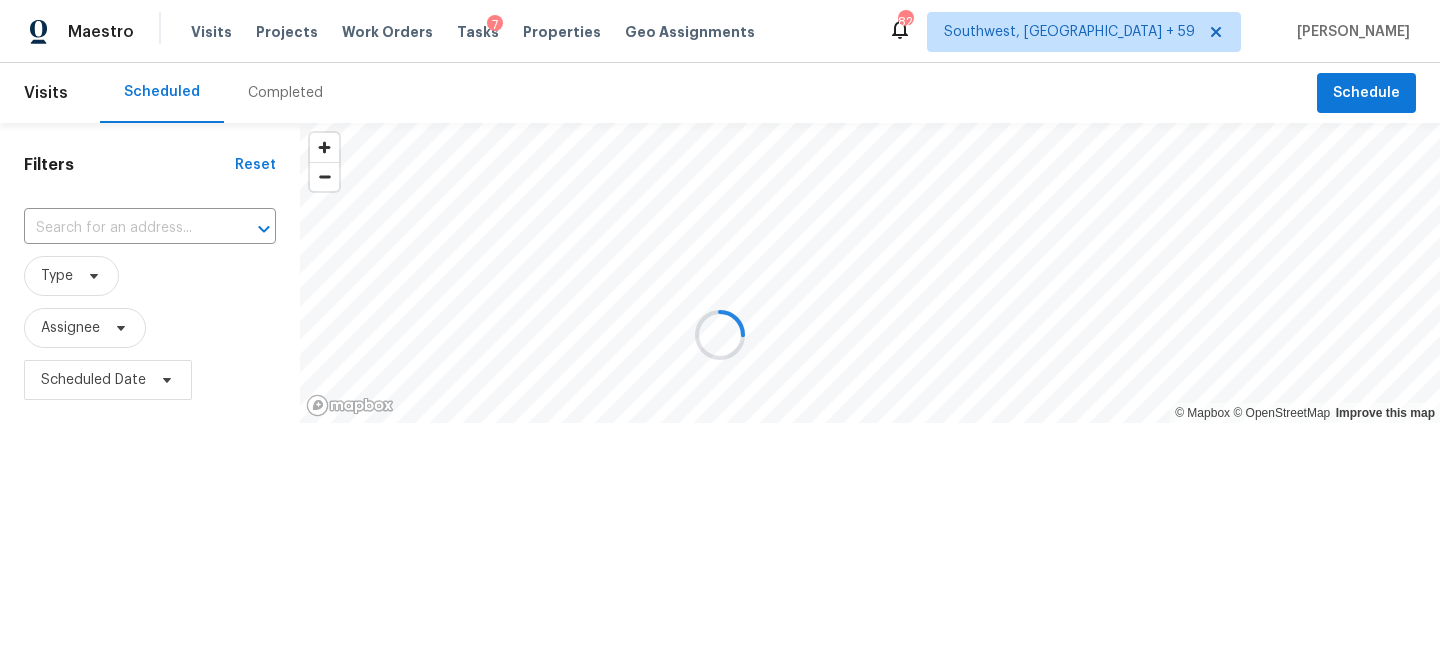click at bounding box center (720, 334) 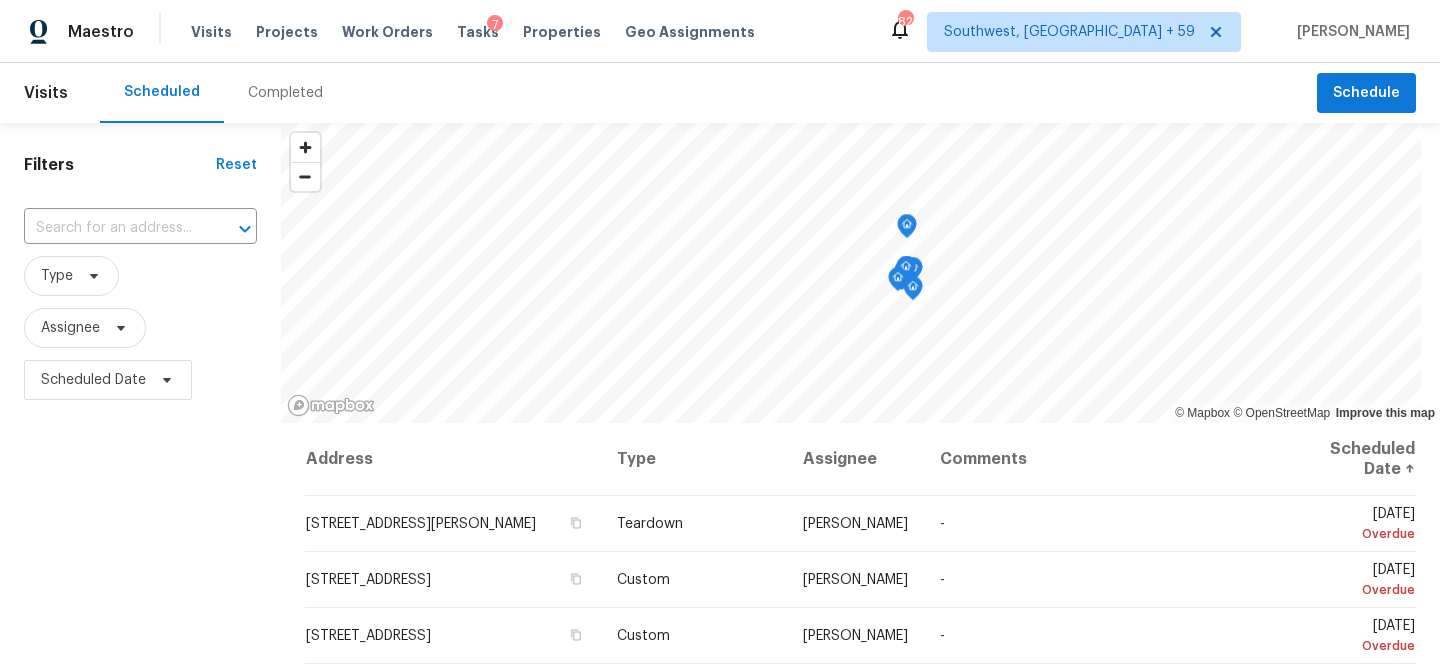 click on "Completed" at bounding box center [285, 93] 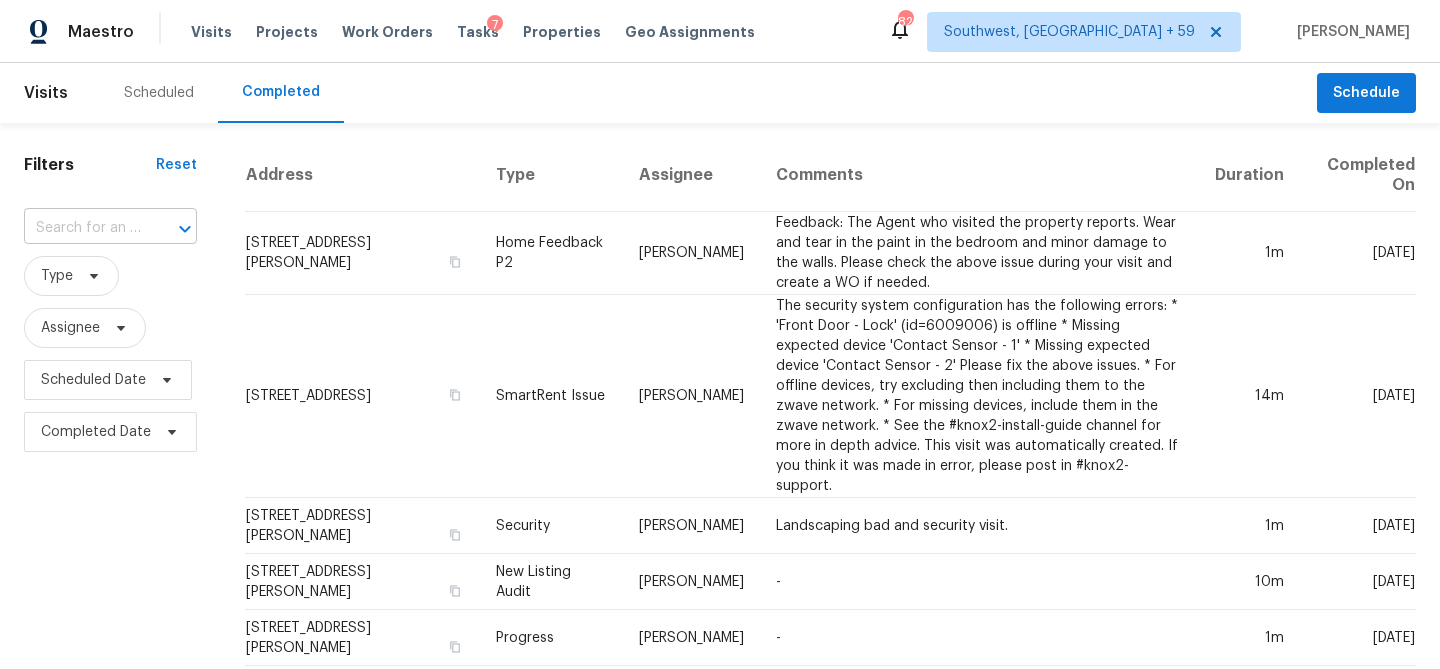 click at bounding box center [82, 228] 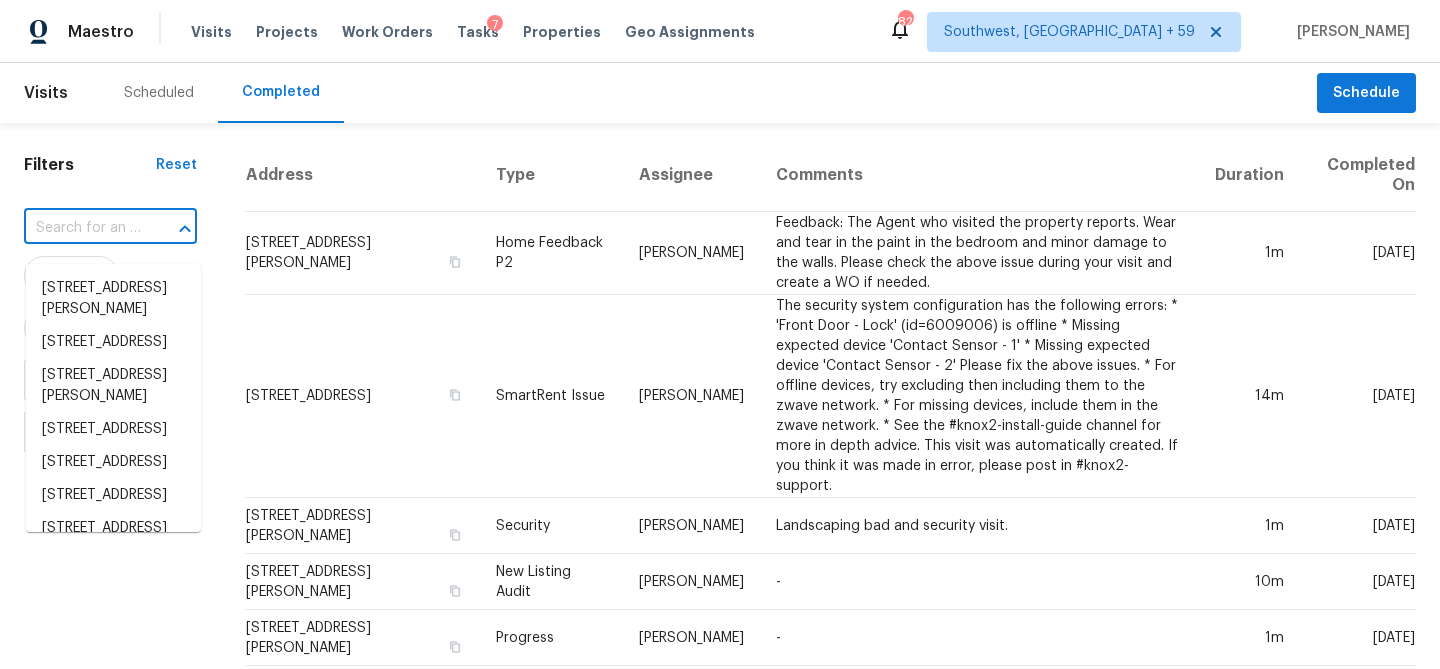 paste on "[STREET_ADDRESS][PERSON_NAME]" 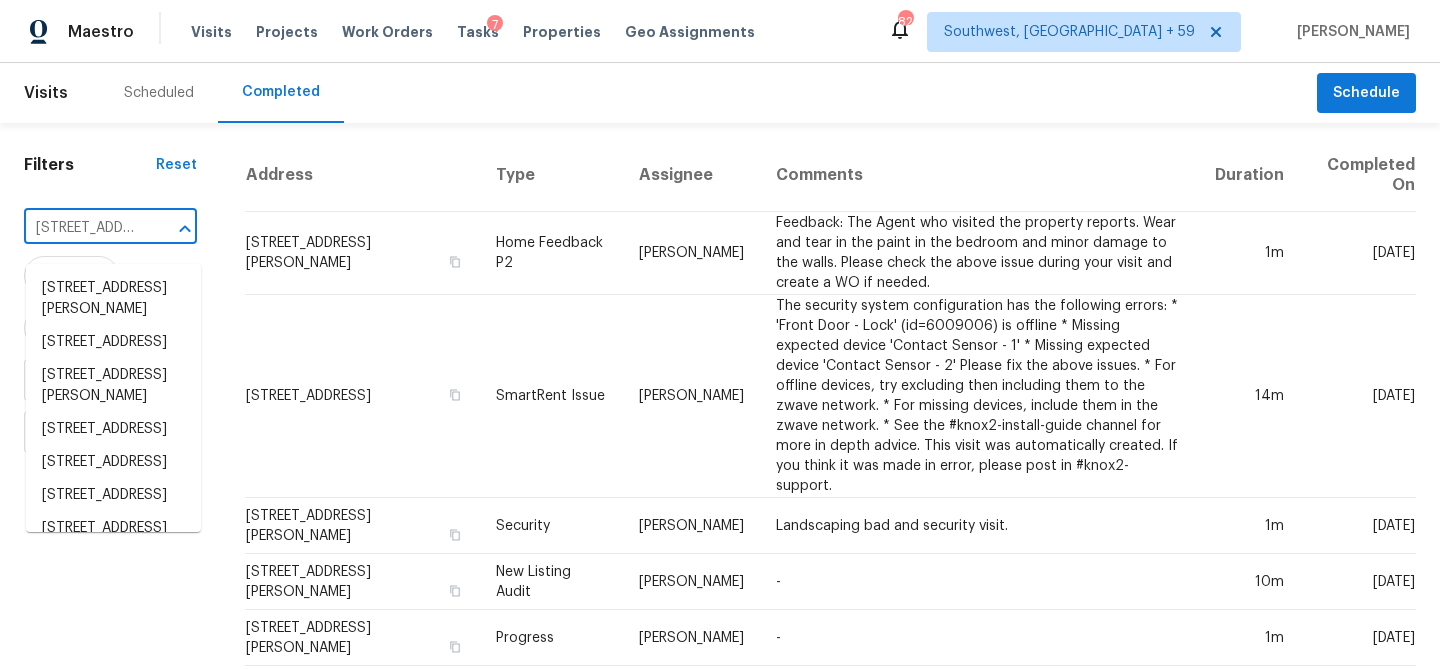 scroll, scrollTop: 0, scrollLeft: 158, axis: horizontal 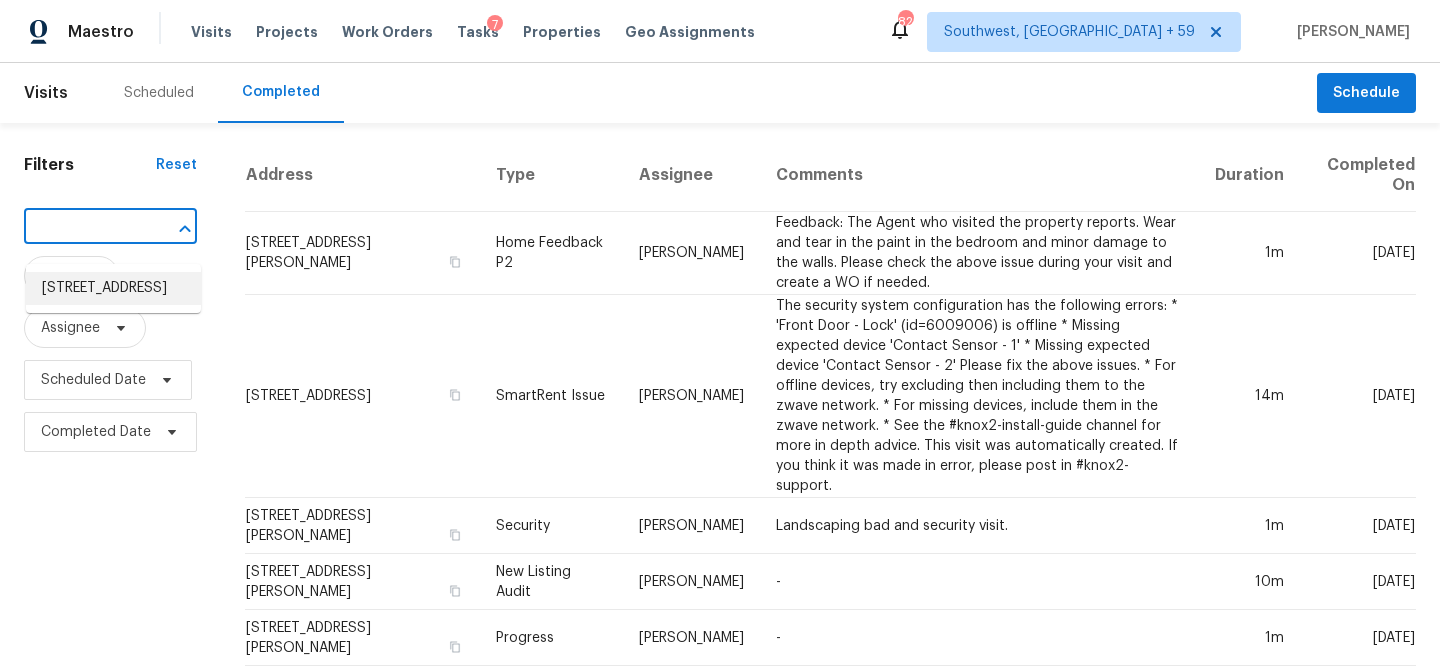 click on "[STREET_ADDRESS]" at bounding box center [113, 288] 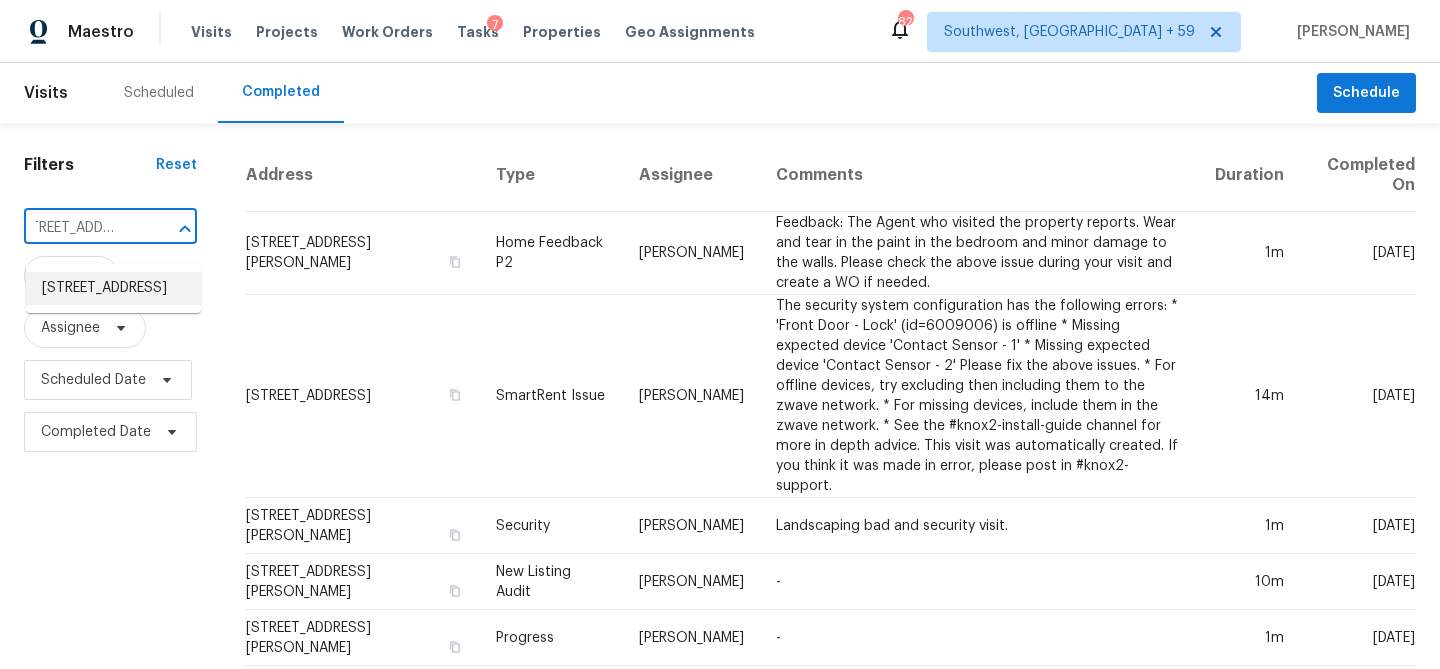scroll, scrollTop: 0, scrollLeft: 0, axis: both 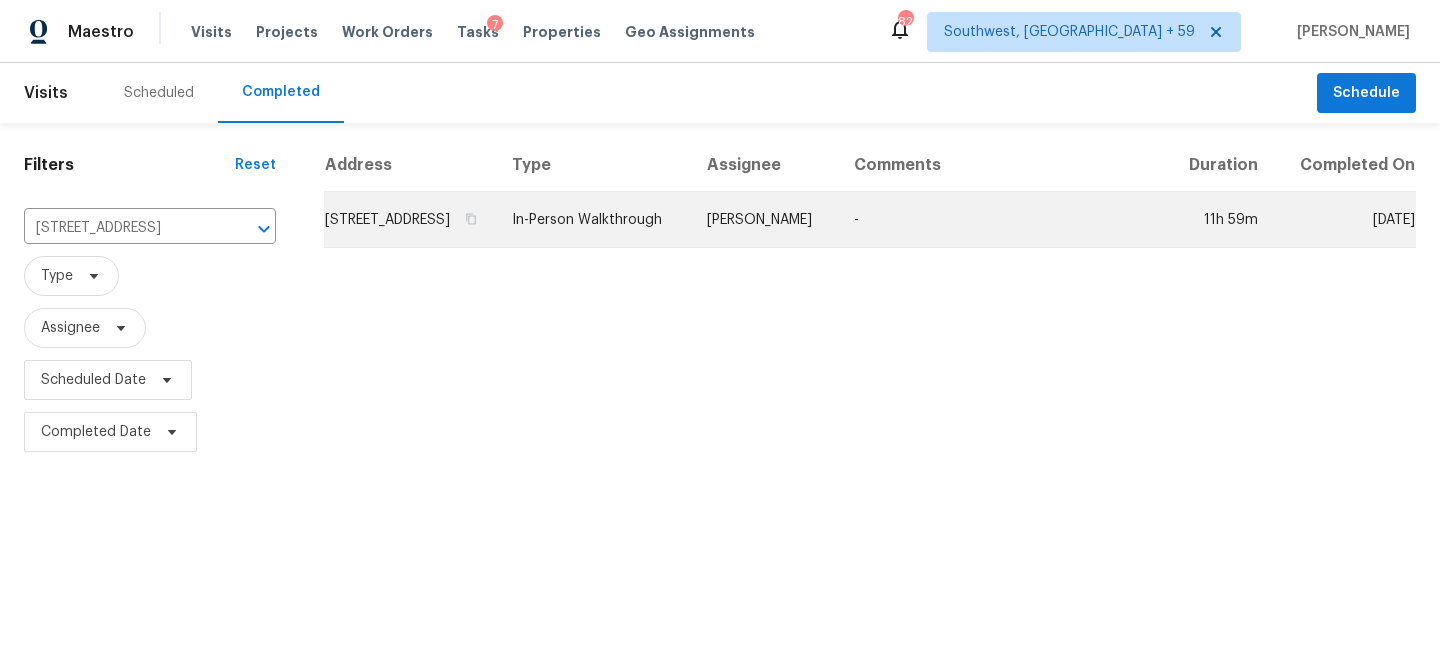 click on "In-Person Walkthrough" at bounding box center [593, 220] 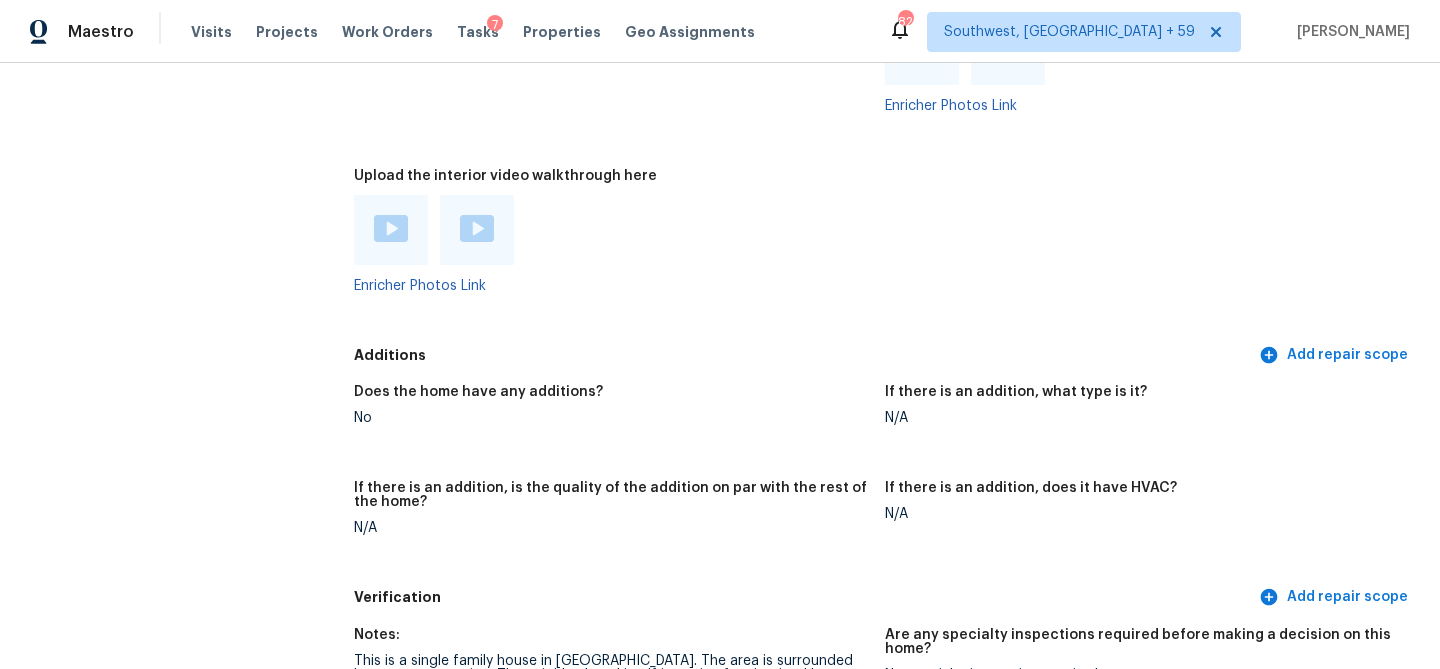 scroll, scrollTop: 4772, scrollLeft: 0, axis: vertical 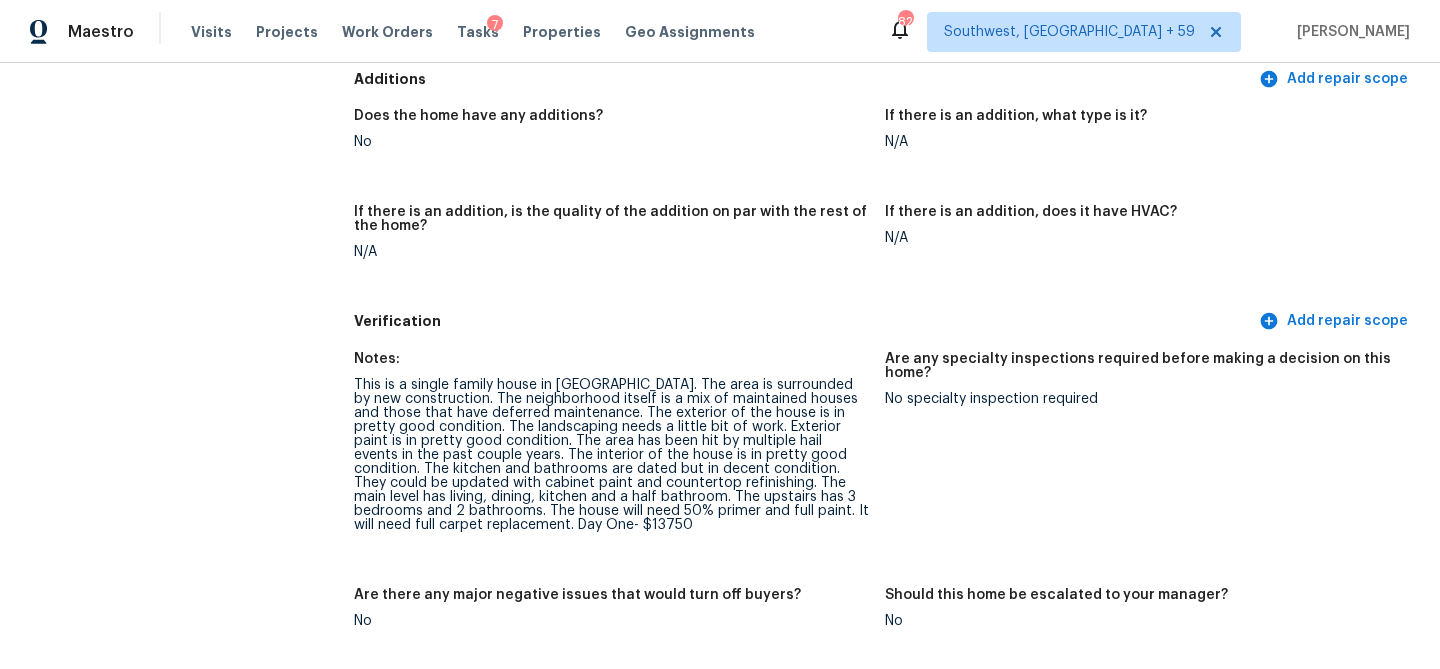click at bounding box center [391, -48] 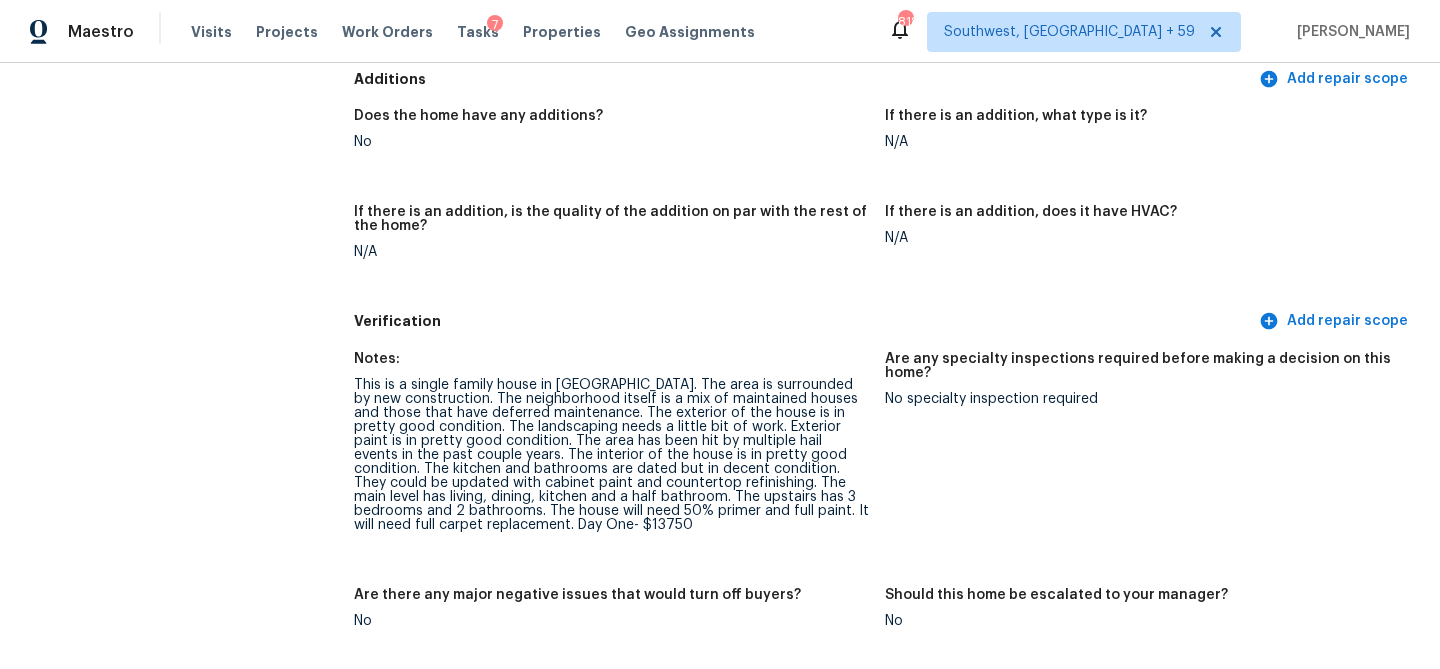 click on "Were you able to capture an assessment video? If not, please explain why. Yes" at bounding box center (619, -209) 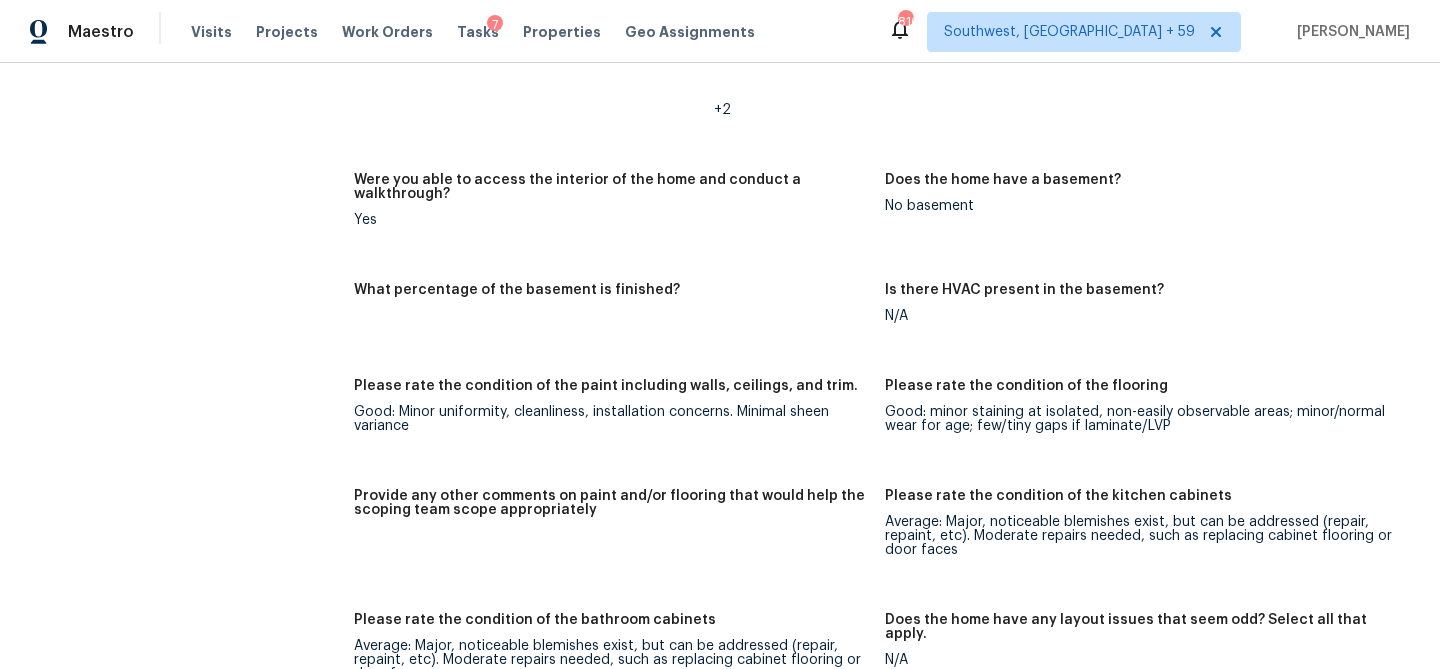 scroll, scrollTop: 3184, scrollLeft: 0, axis: vertical 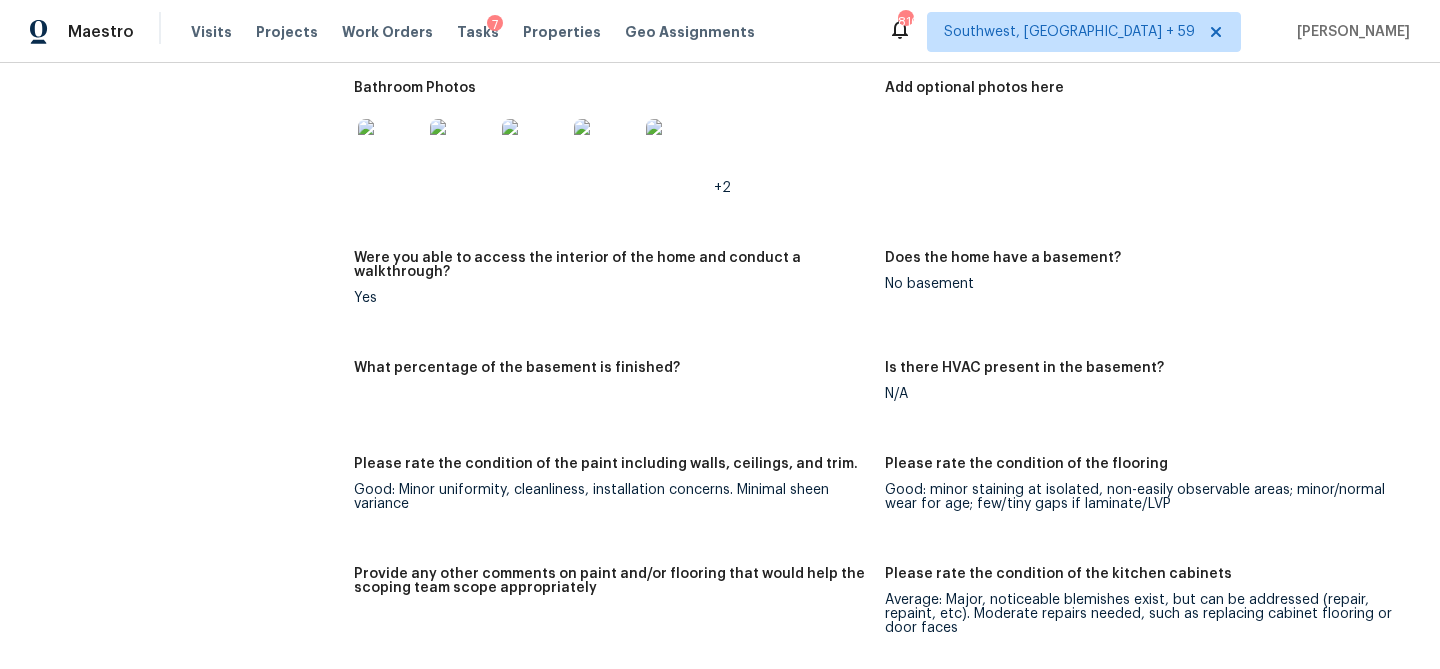 click at bounding box center [921, -19] 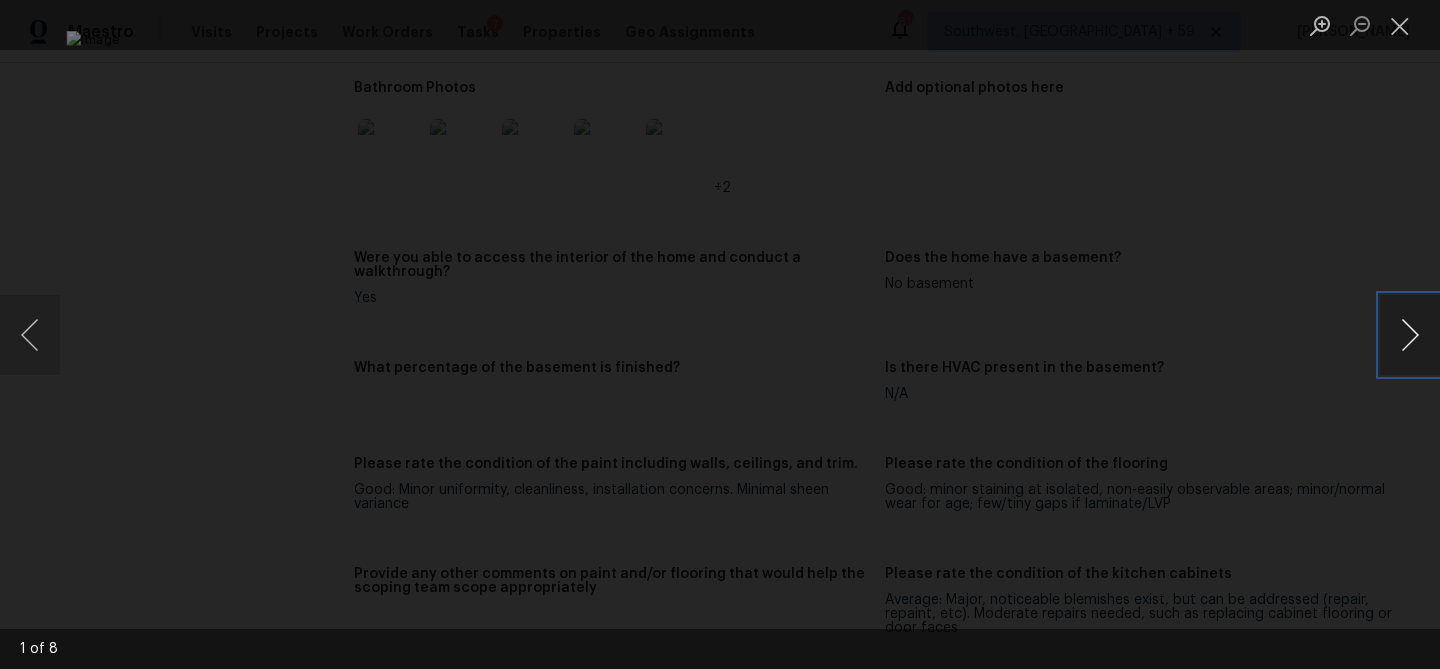 click at bounding box center (1410, 335) 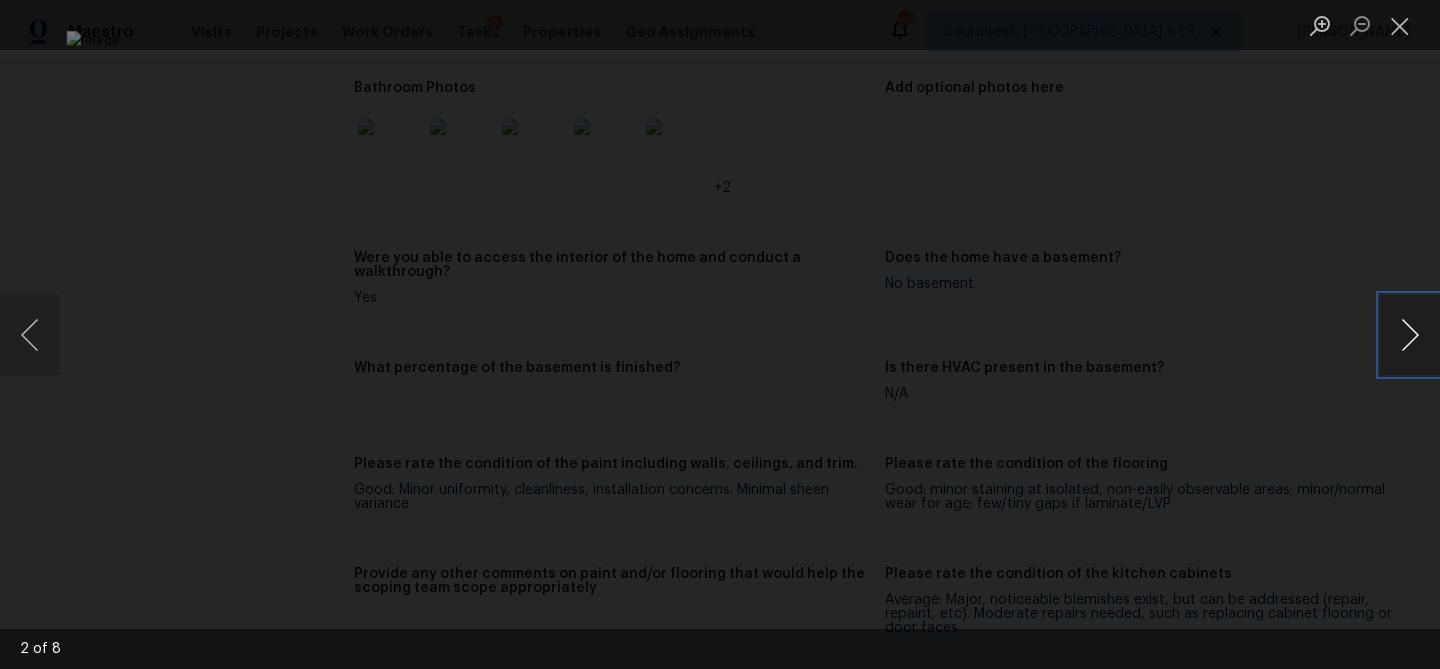 type 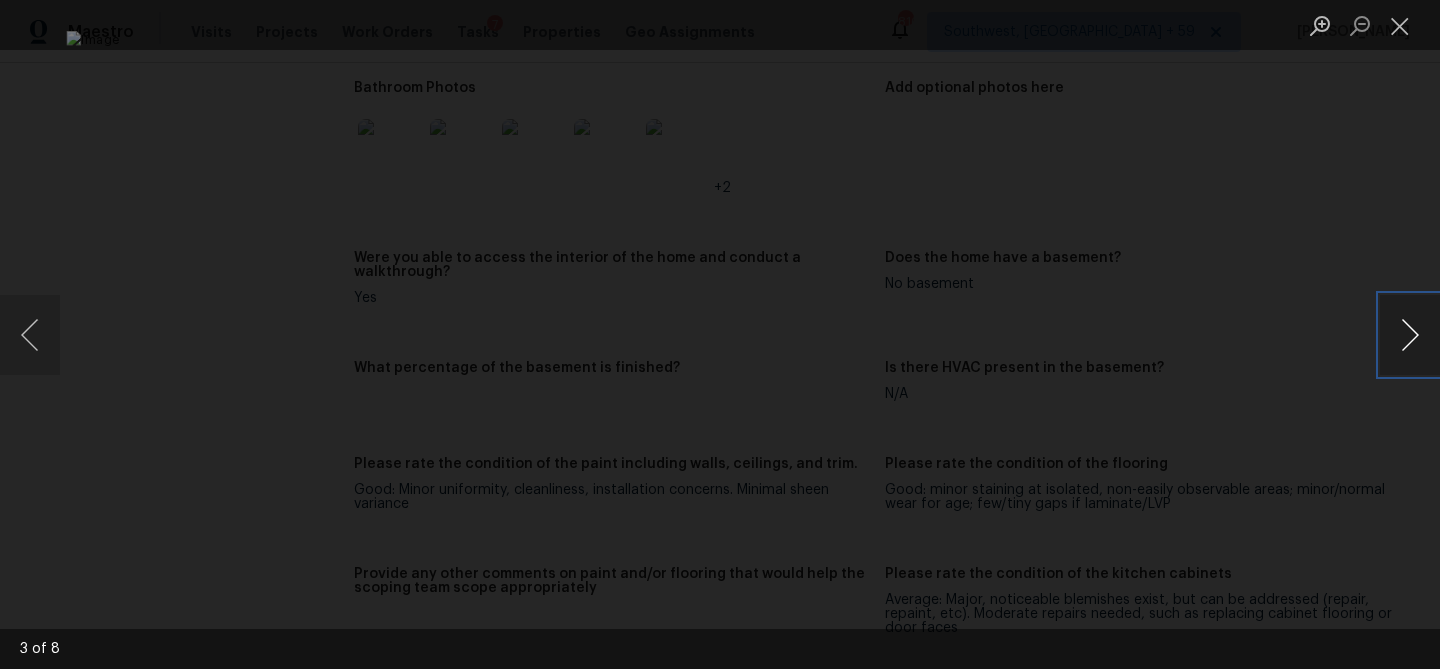click at bounding box center [1410, 335] 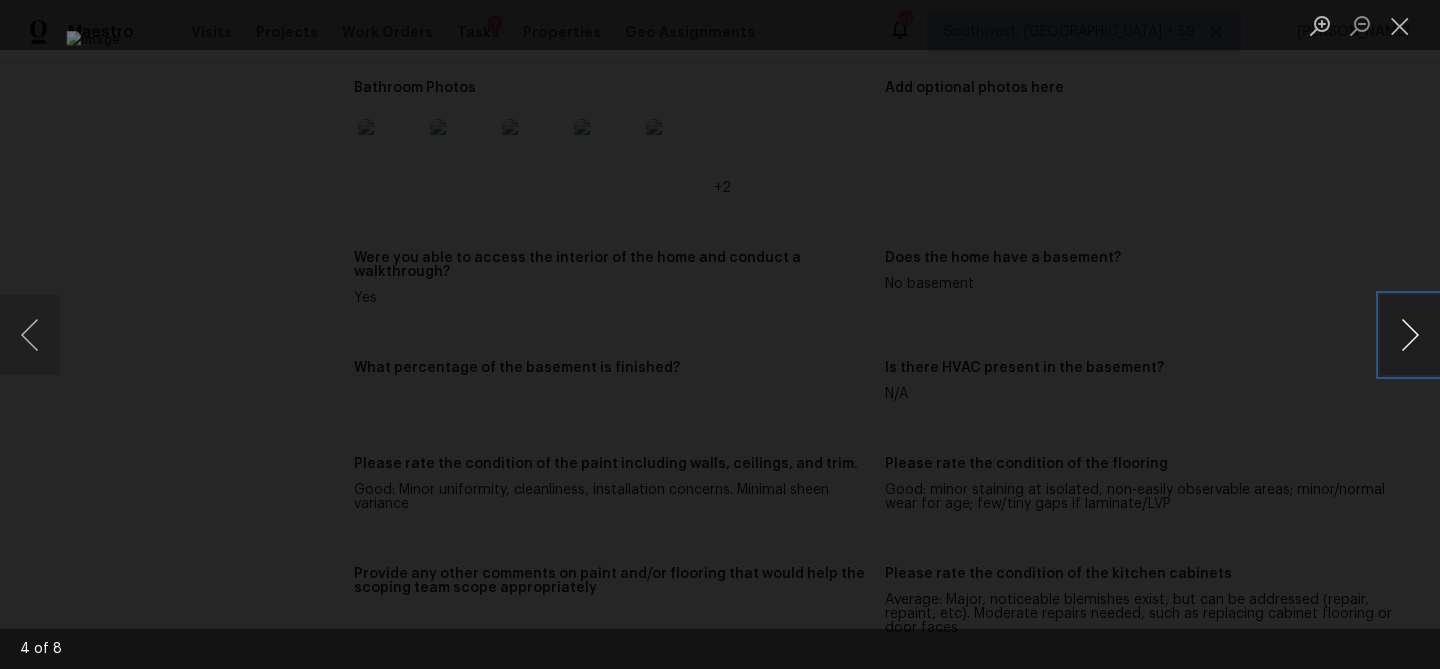 click at bounding box center (1410, 335) 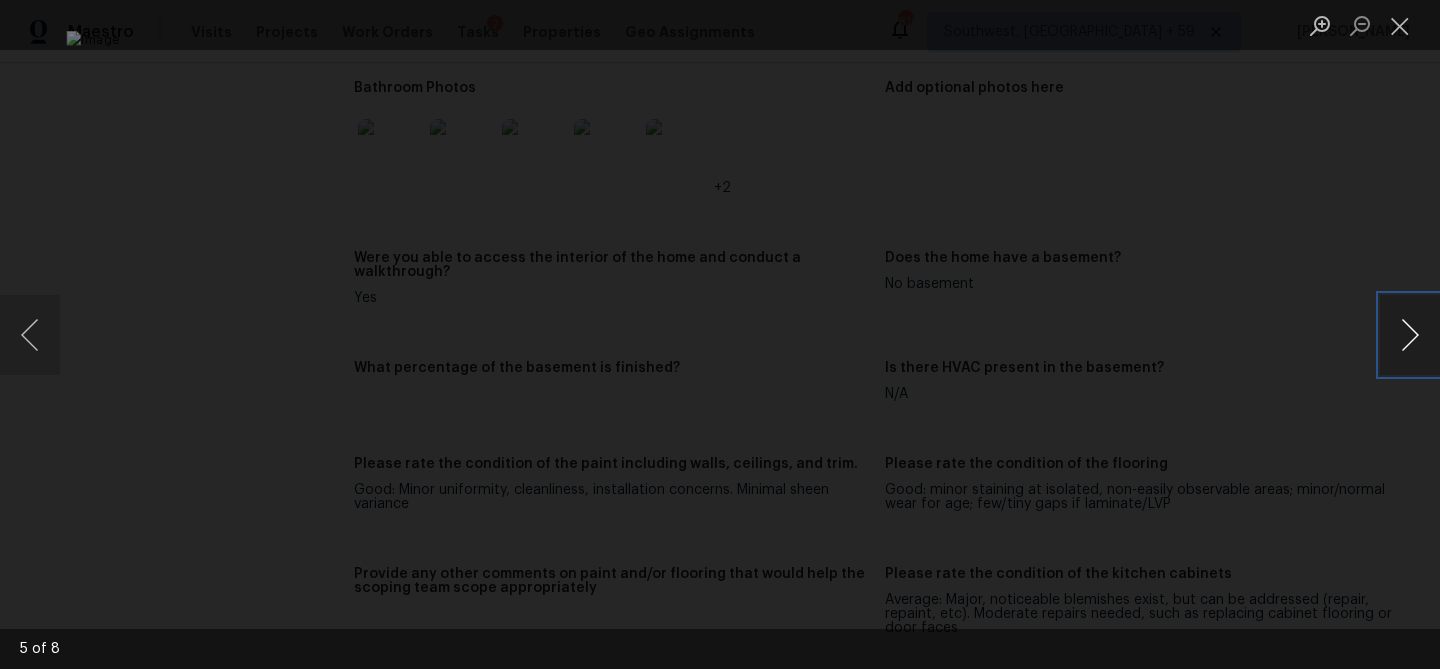 click at bounding box center [1410, 335] 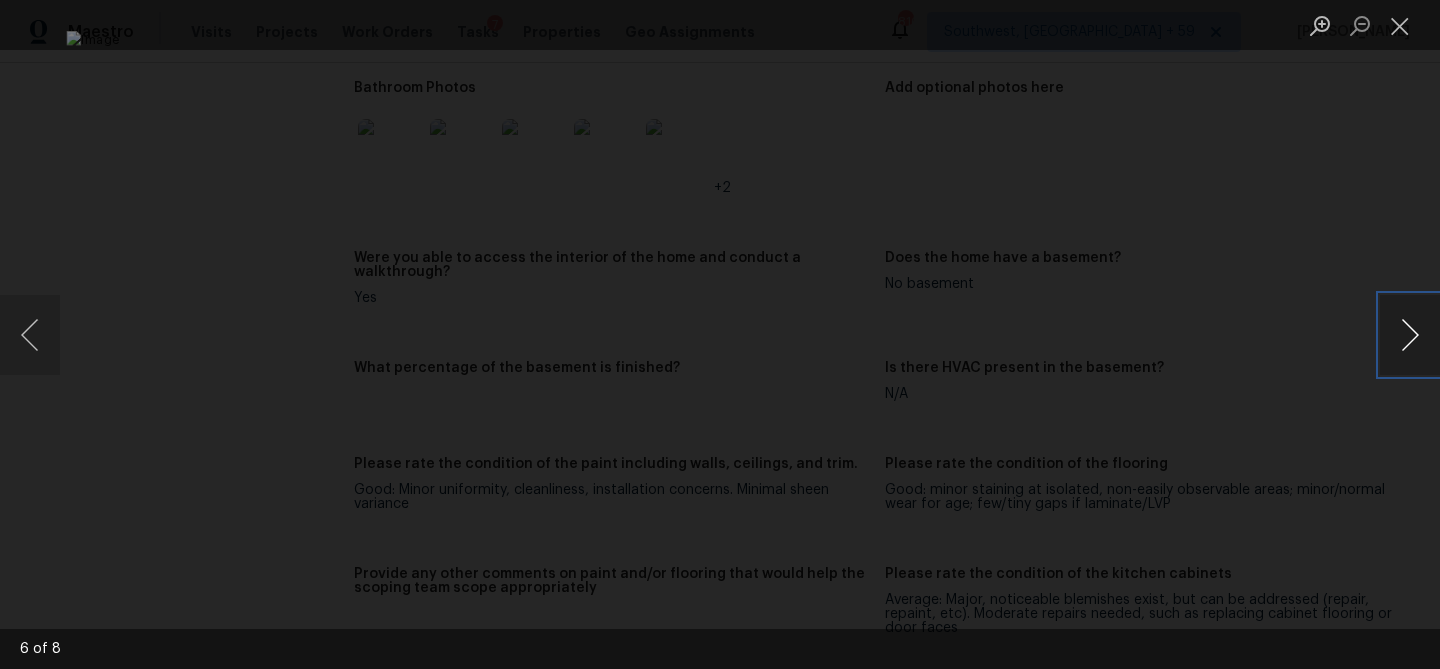 click at bounding box center (1410, 335) 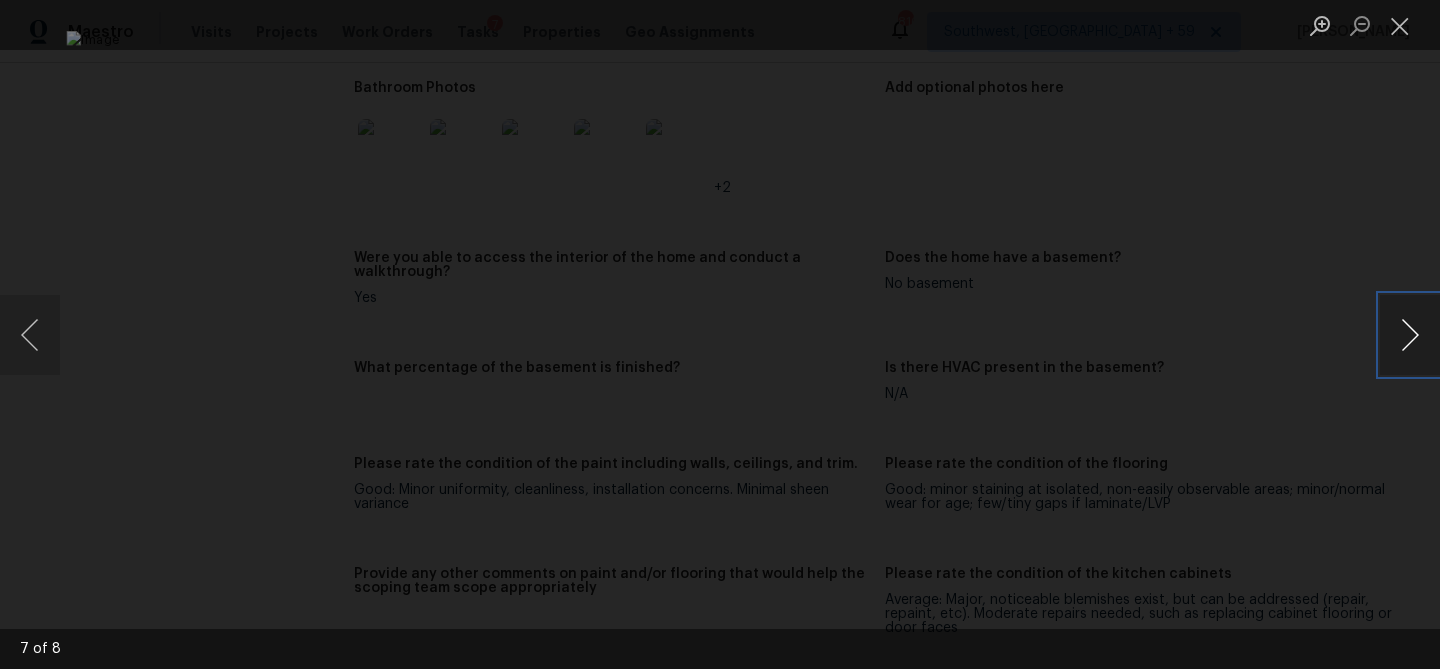 click at bounding box center [1410, 335] 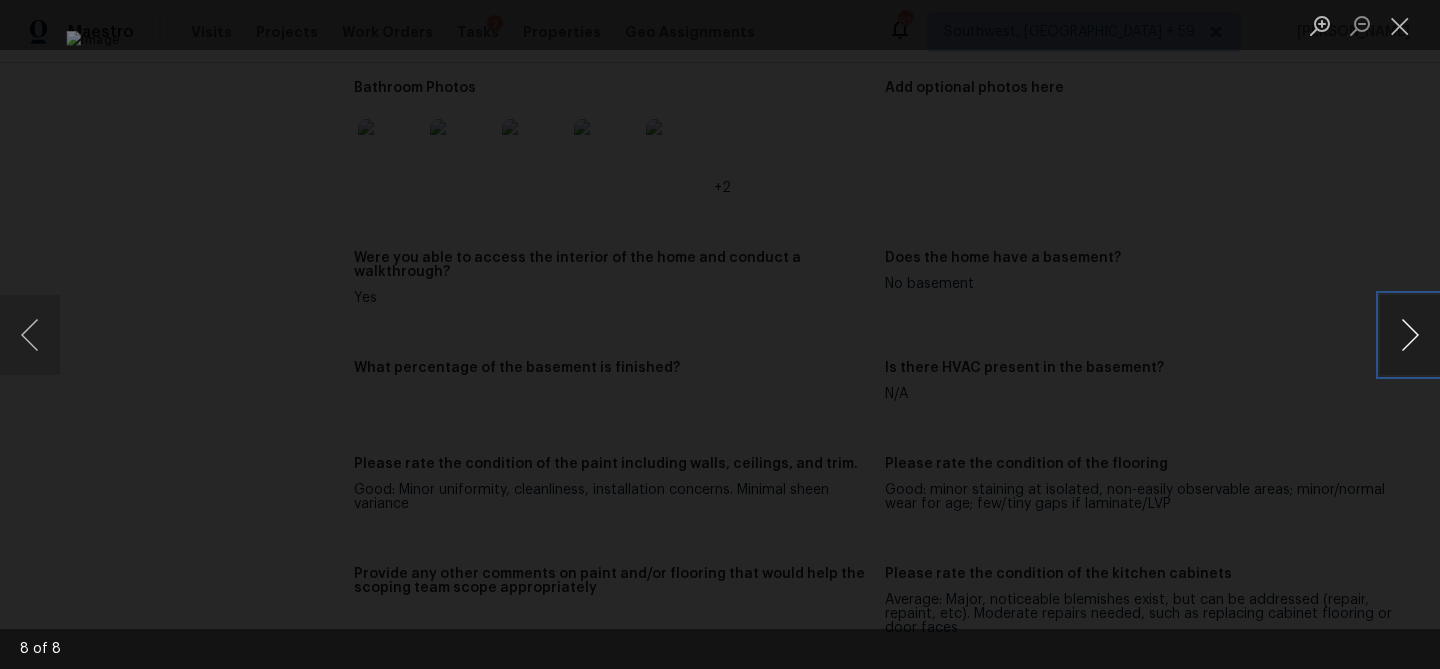 click at bounding box center [1410, 335] 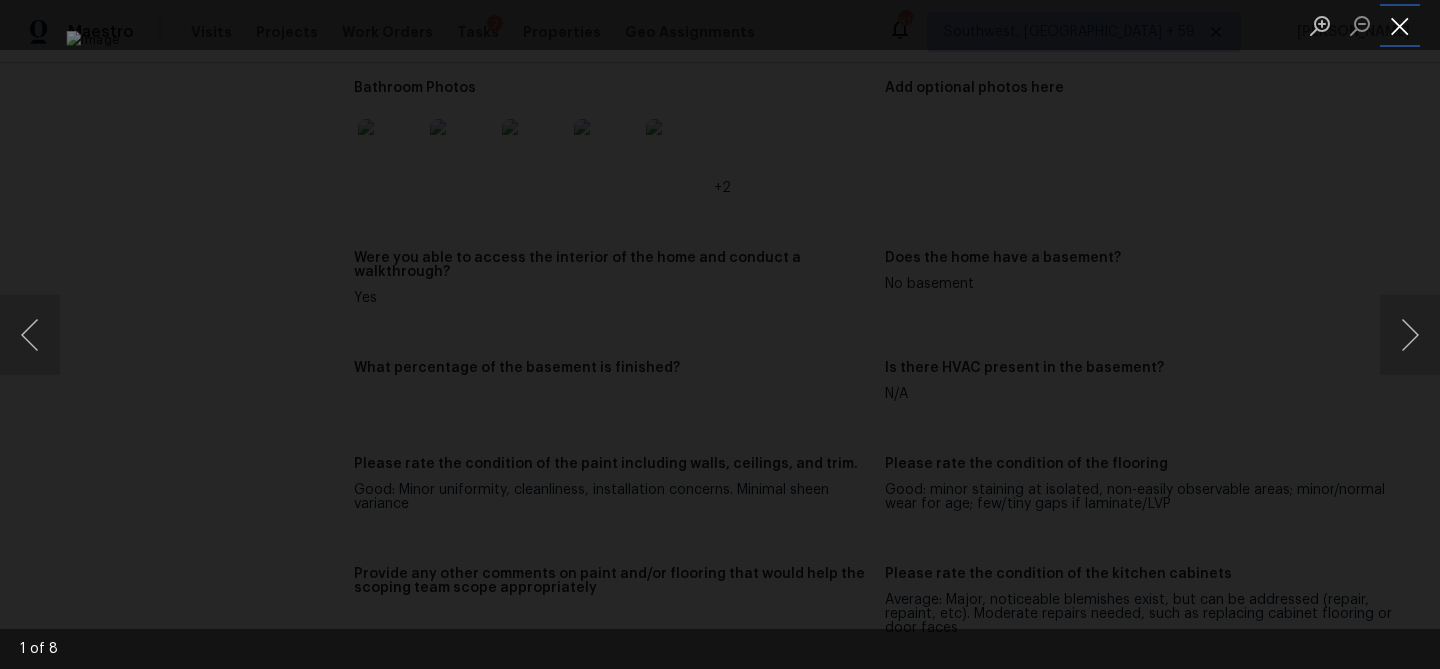 click at bounding box center [1400, 25] 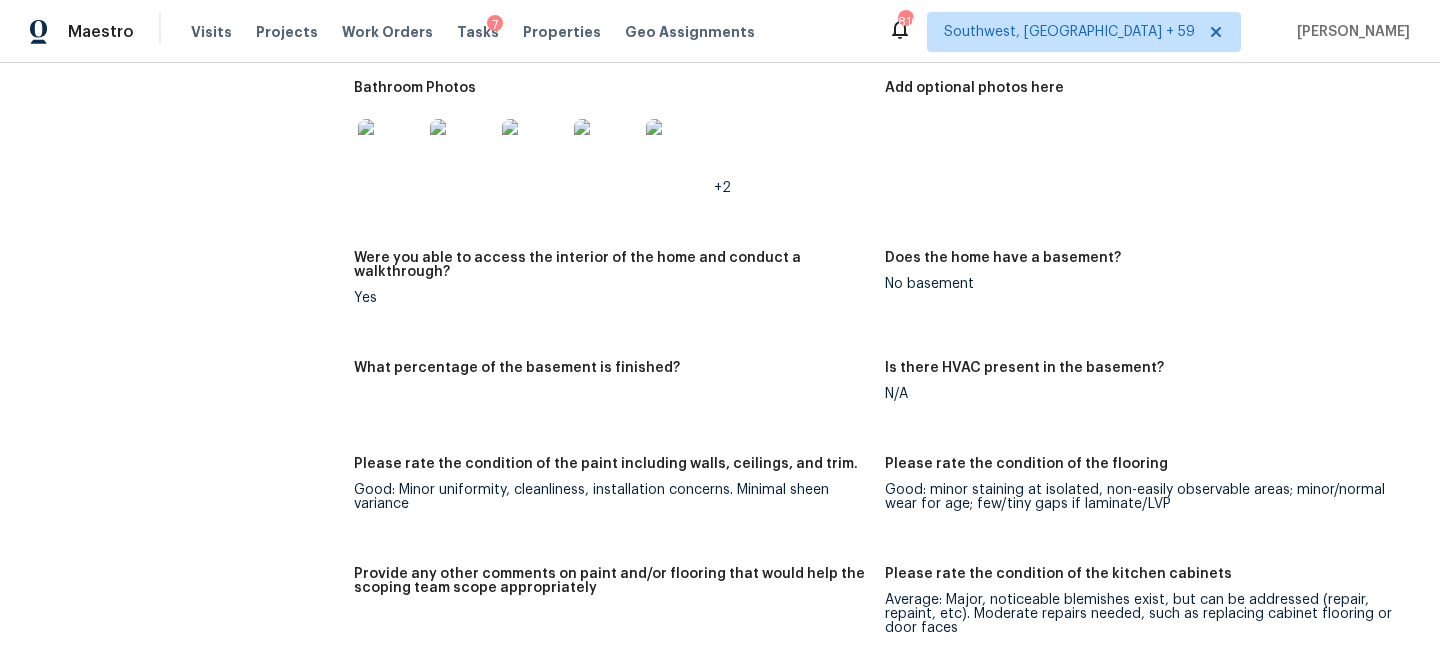 click at bounding box center [390, 151] 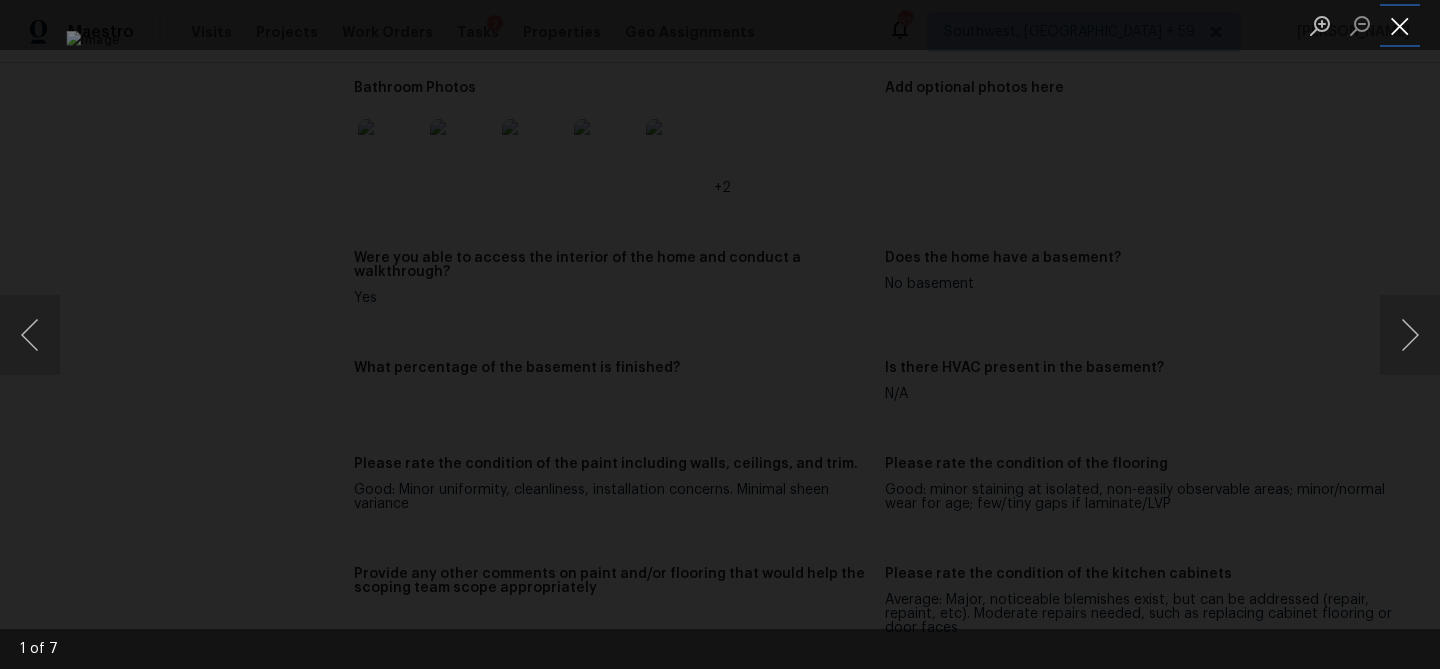 click at bounding box center [1400, 25] 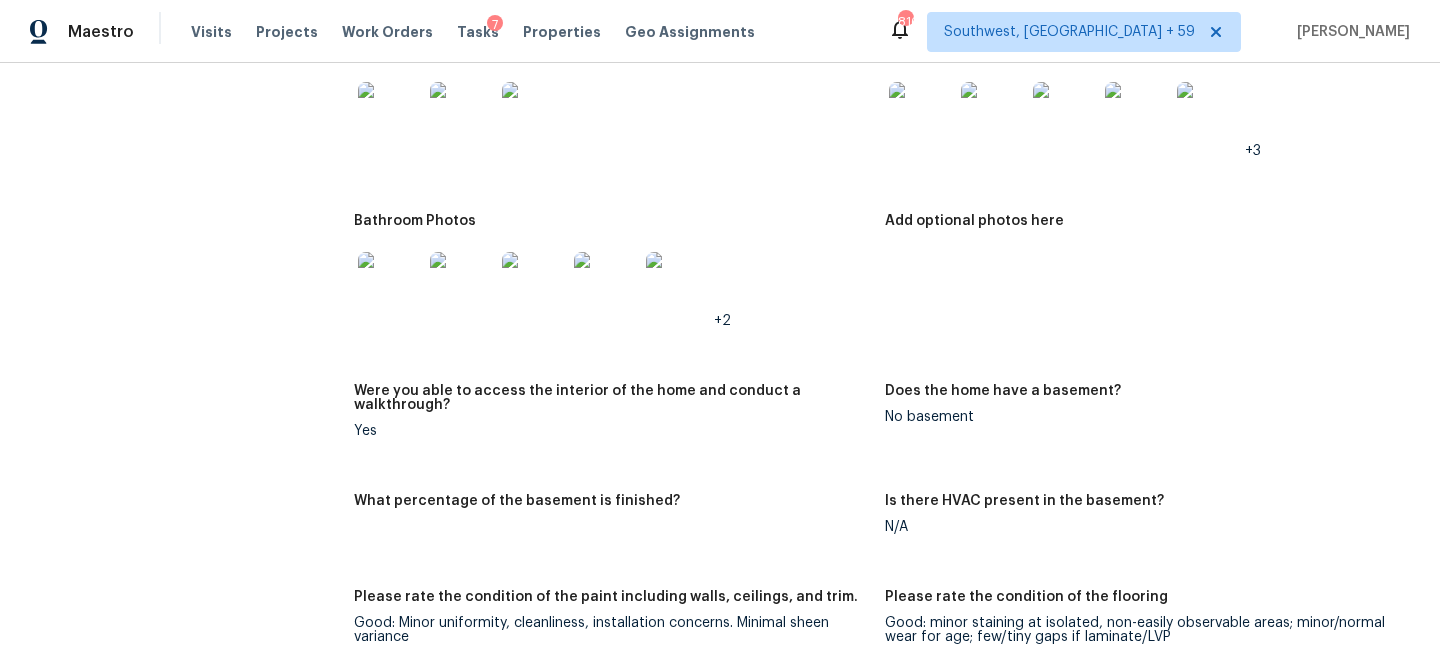 scroll, scrollTop: 3054, scrollLeft: 0, axis: vertical 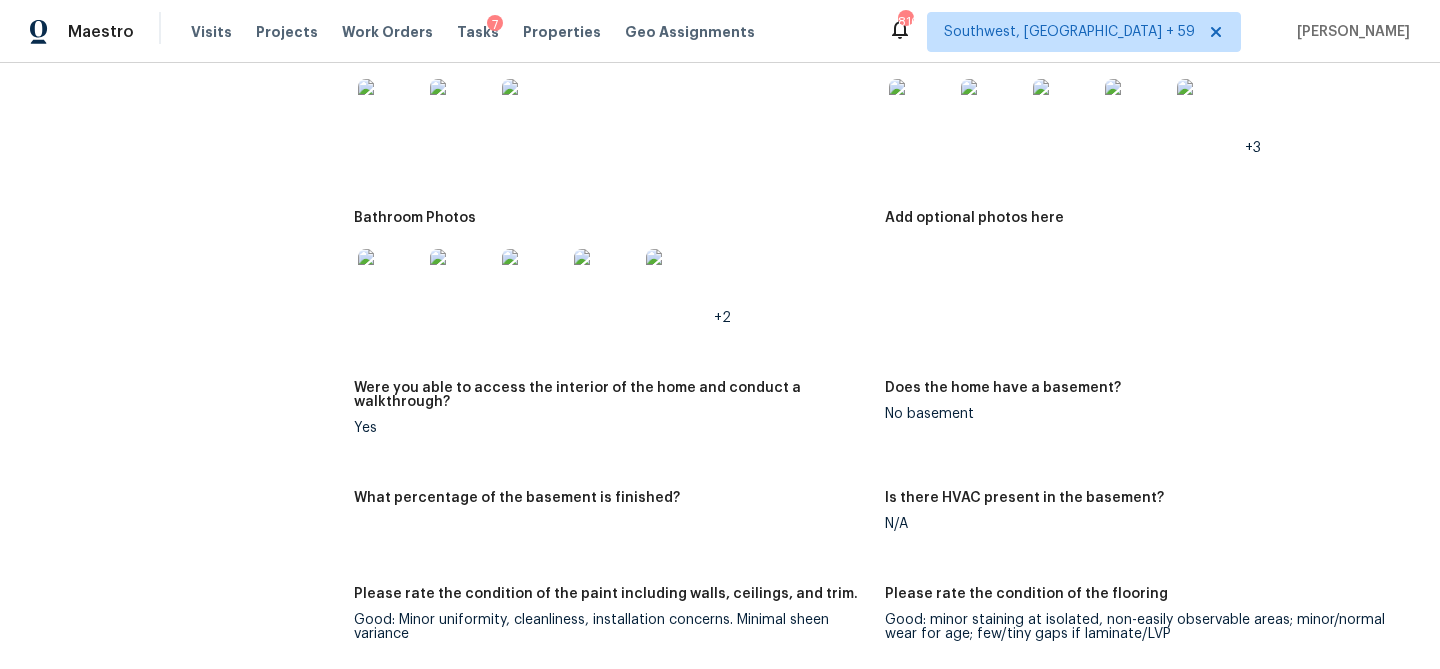 click at bounding box center (921, -59) 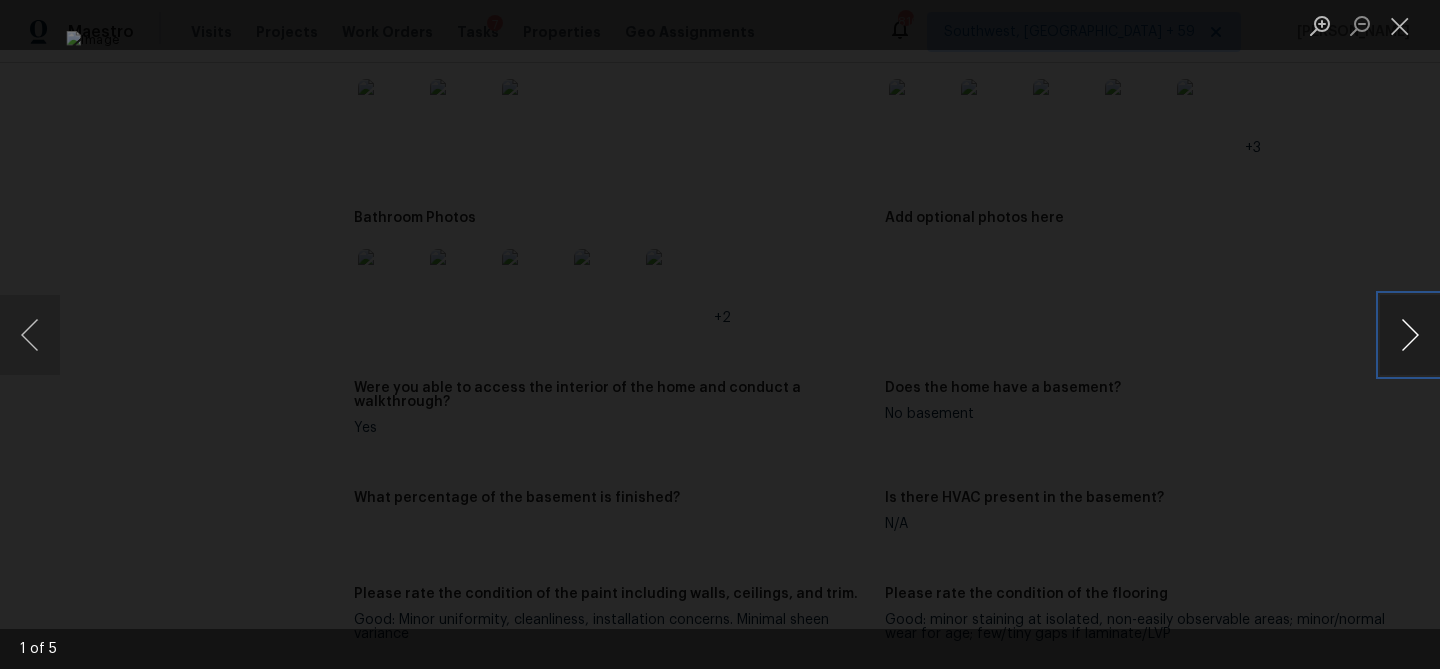 click at bounding box center (1410, 335) 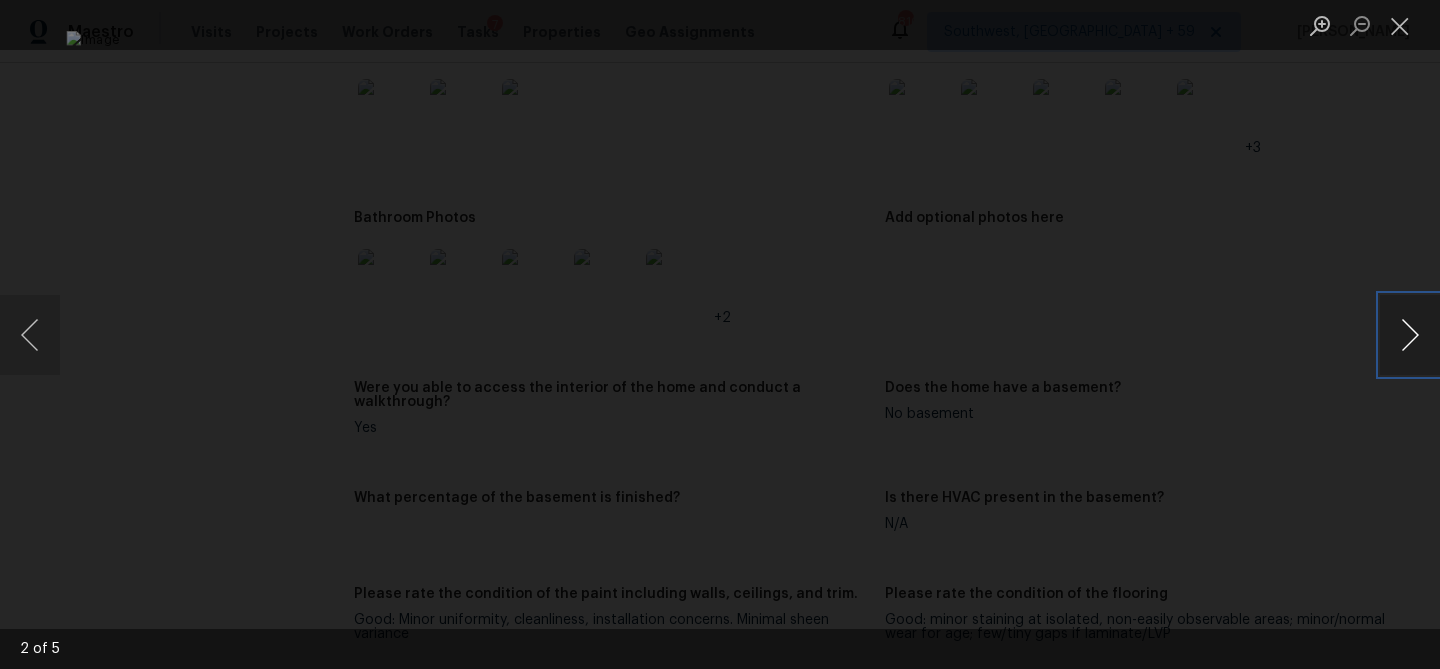 click at bounding box center [1410, 335] 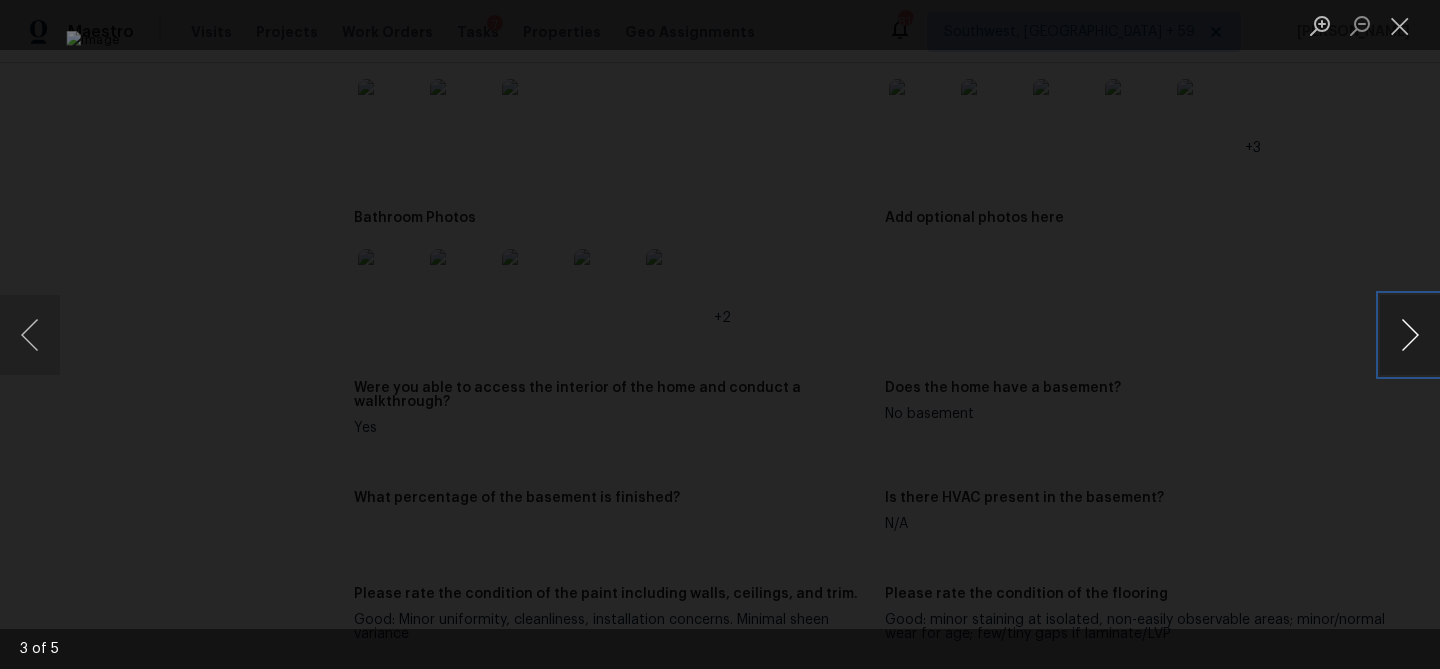 click at bounding box center [1410, 335] 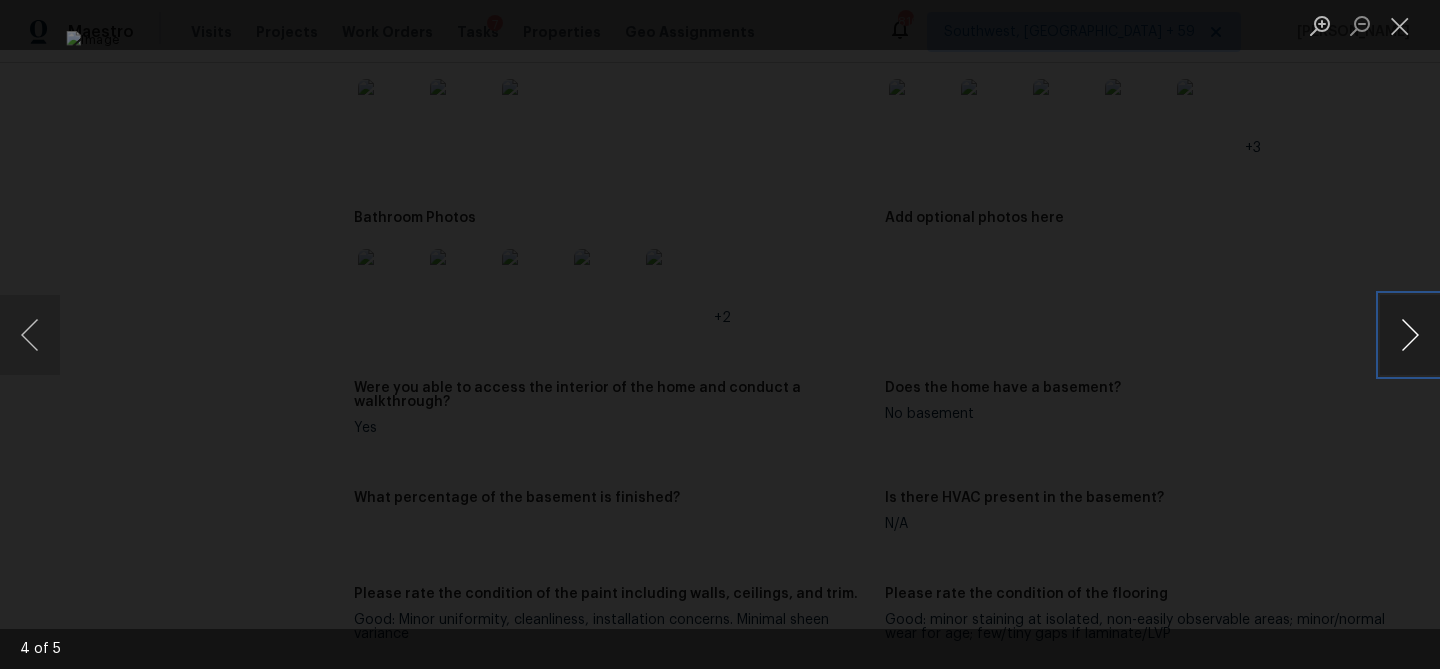 click at bounding box center (1410, 335) 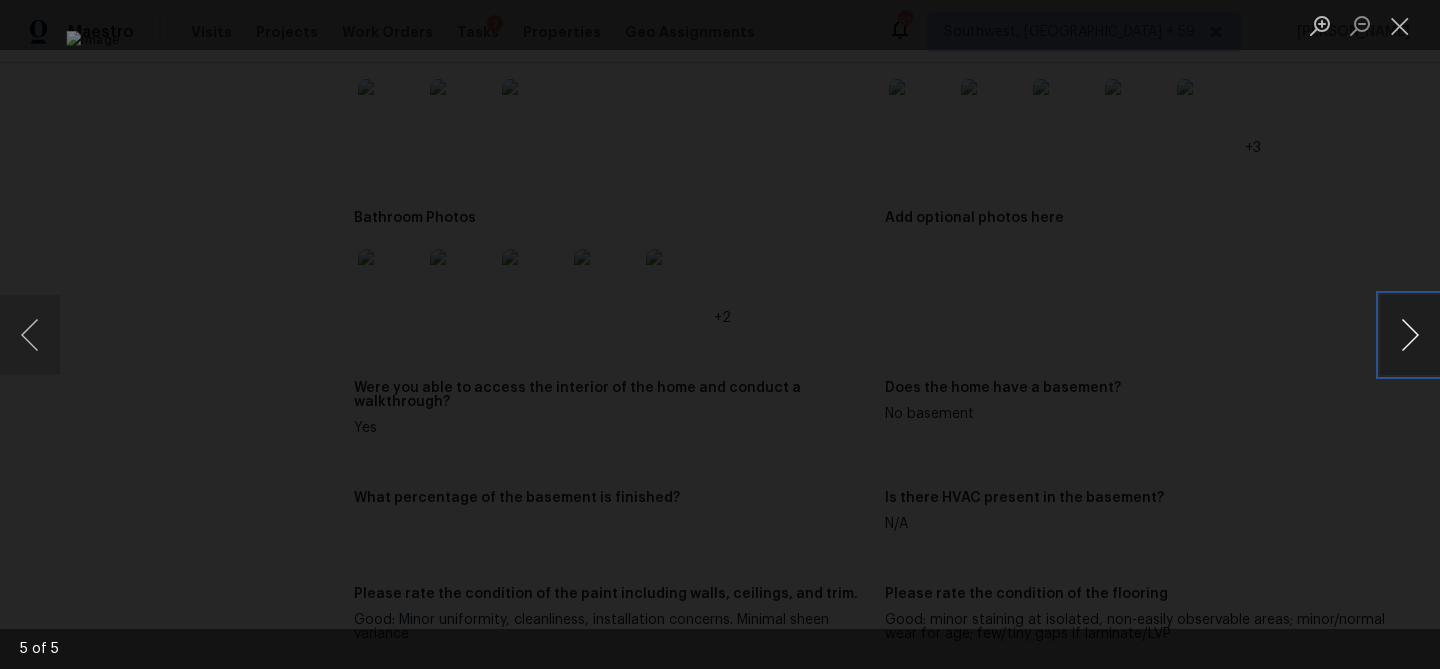 click at bounding box center (1410, 335) 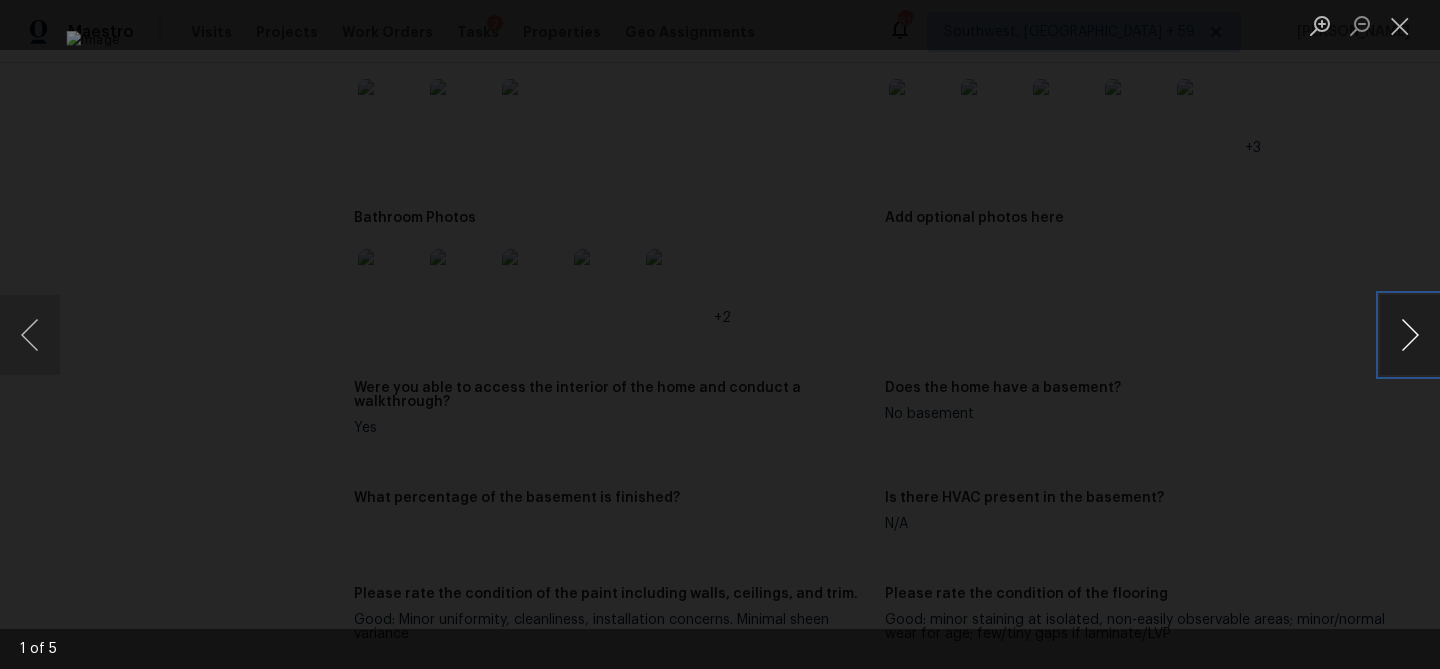 click at bounding box center (1410, 335) 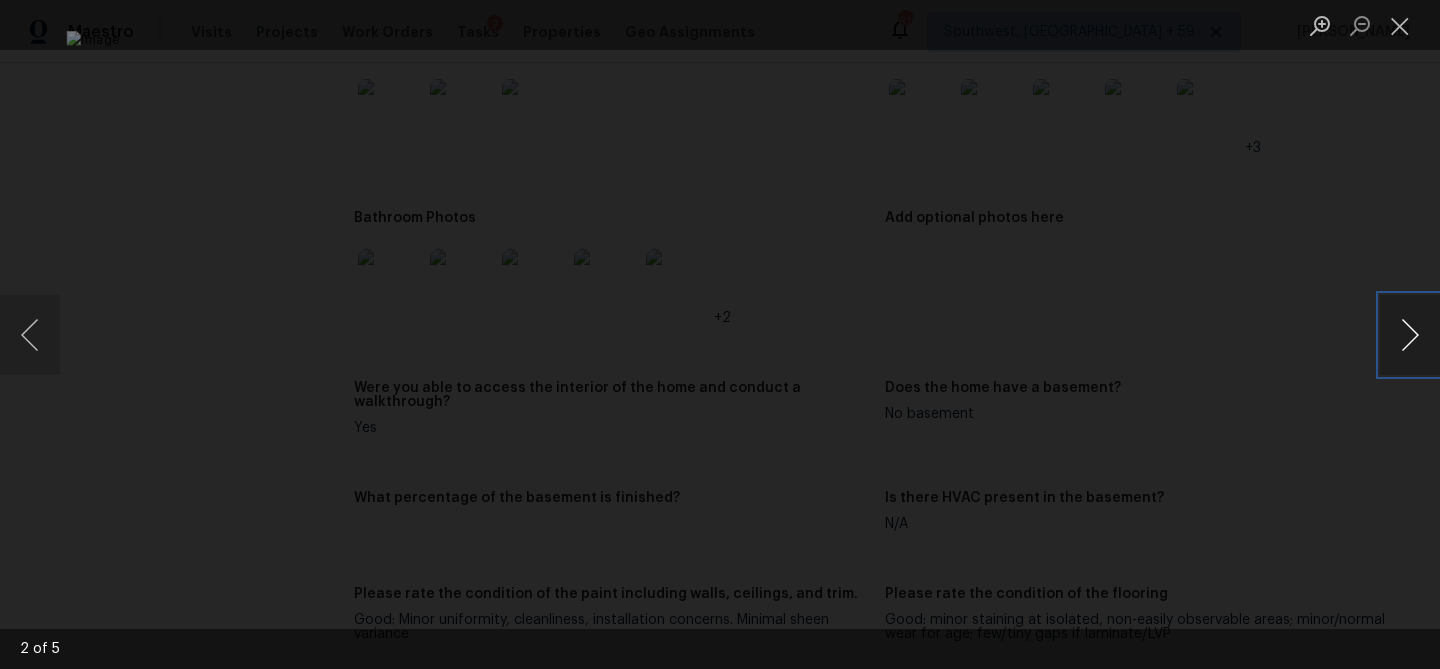 click at bounding box center [1410, 335] 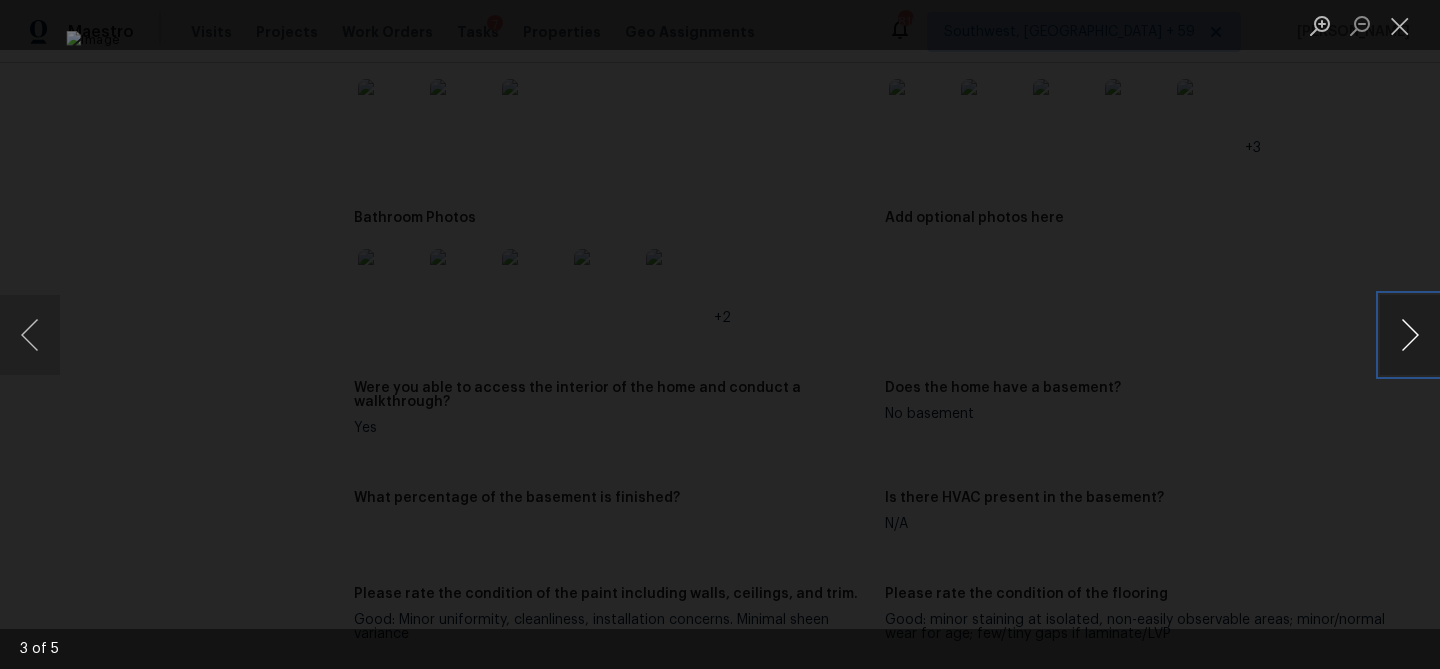 click at bounding box center (1410, 335) 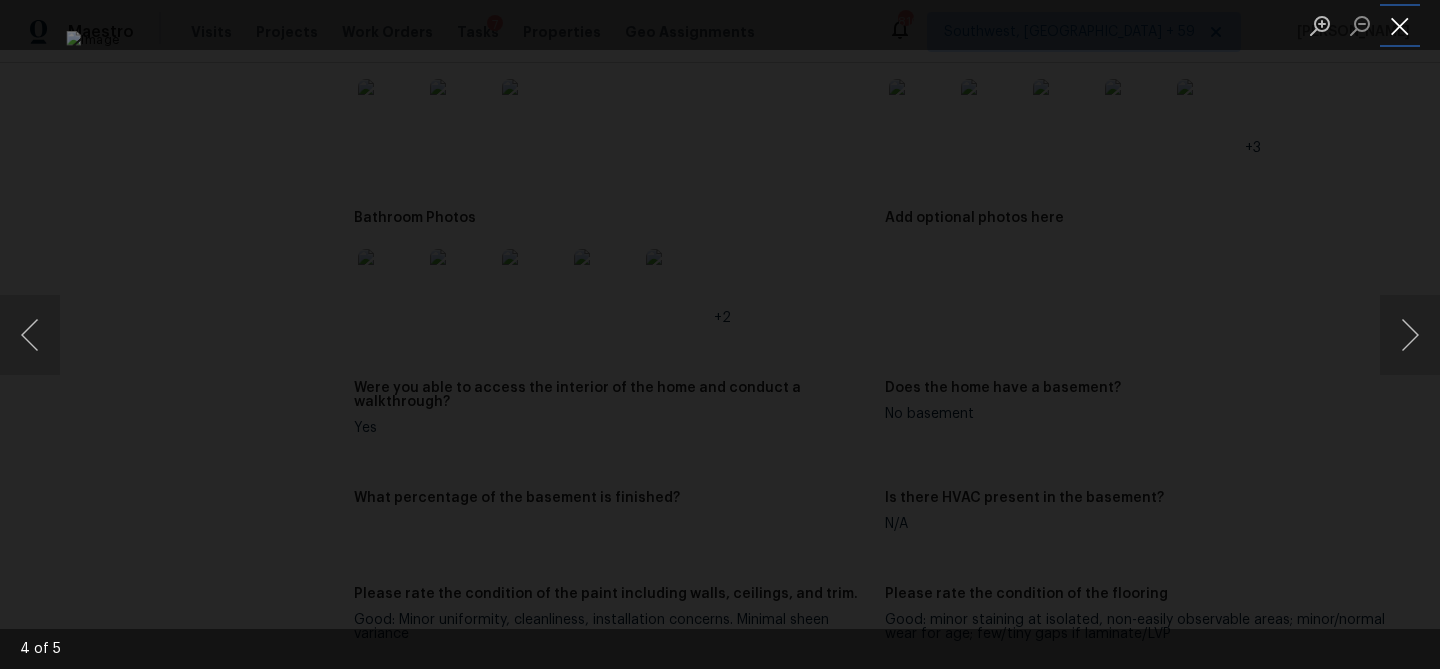 click at bounding box center [1400, 25] 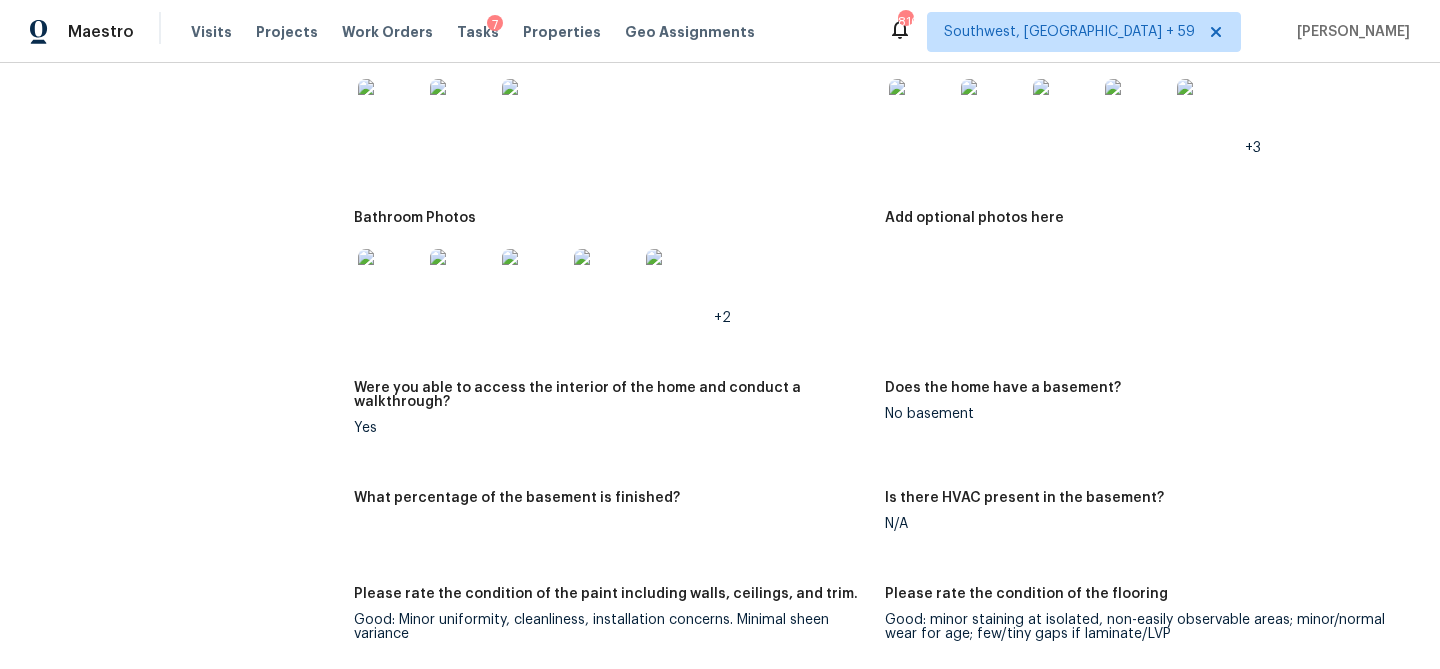 click on "Notes:" at bounding box center [611, -116] 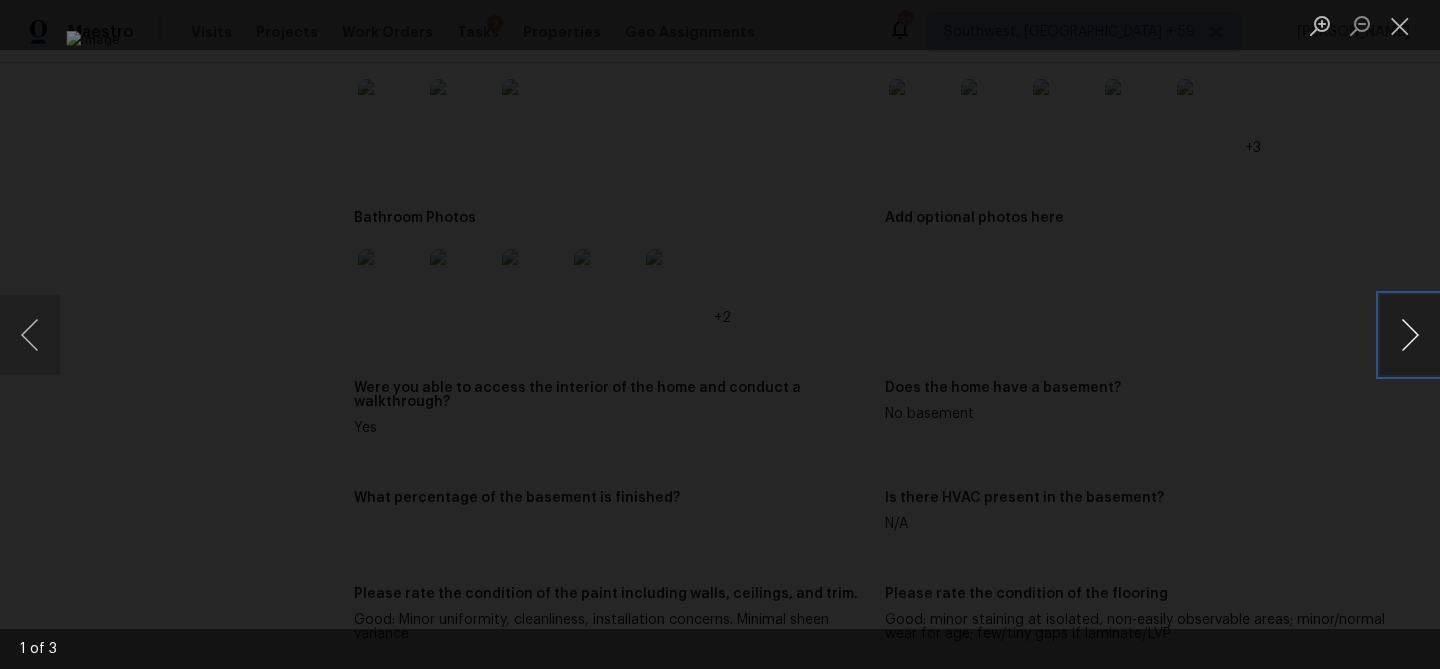 click at bounding box center [1410, 335] 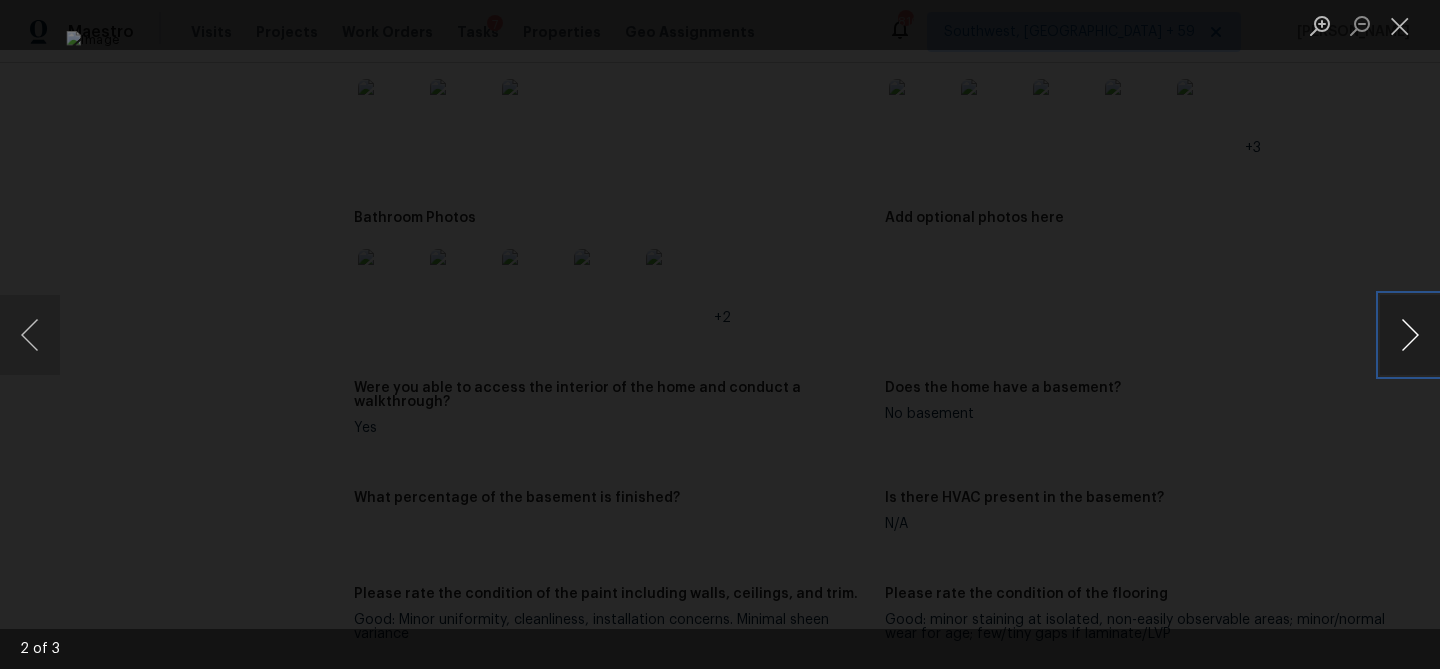 click at bounding box center [1410, 335] 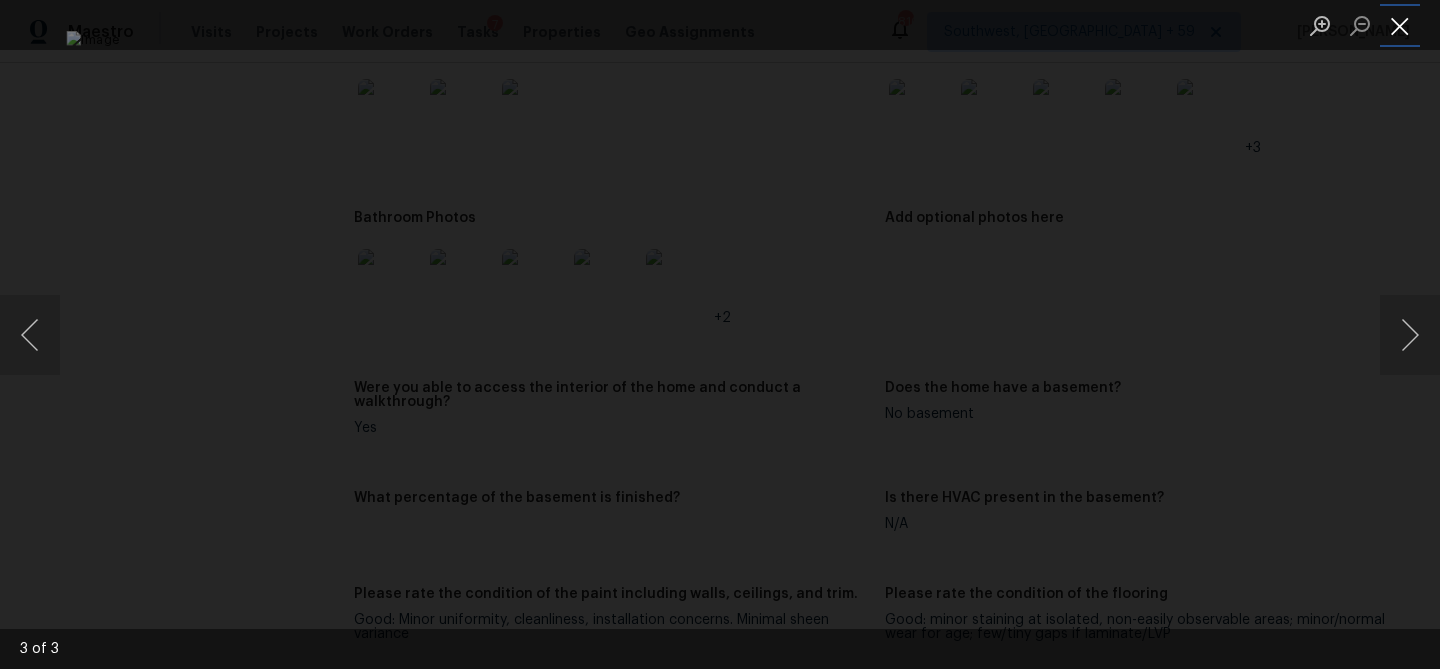 click at bounding box center (1400, 25) 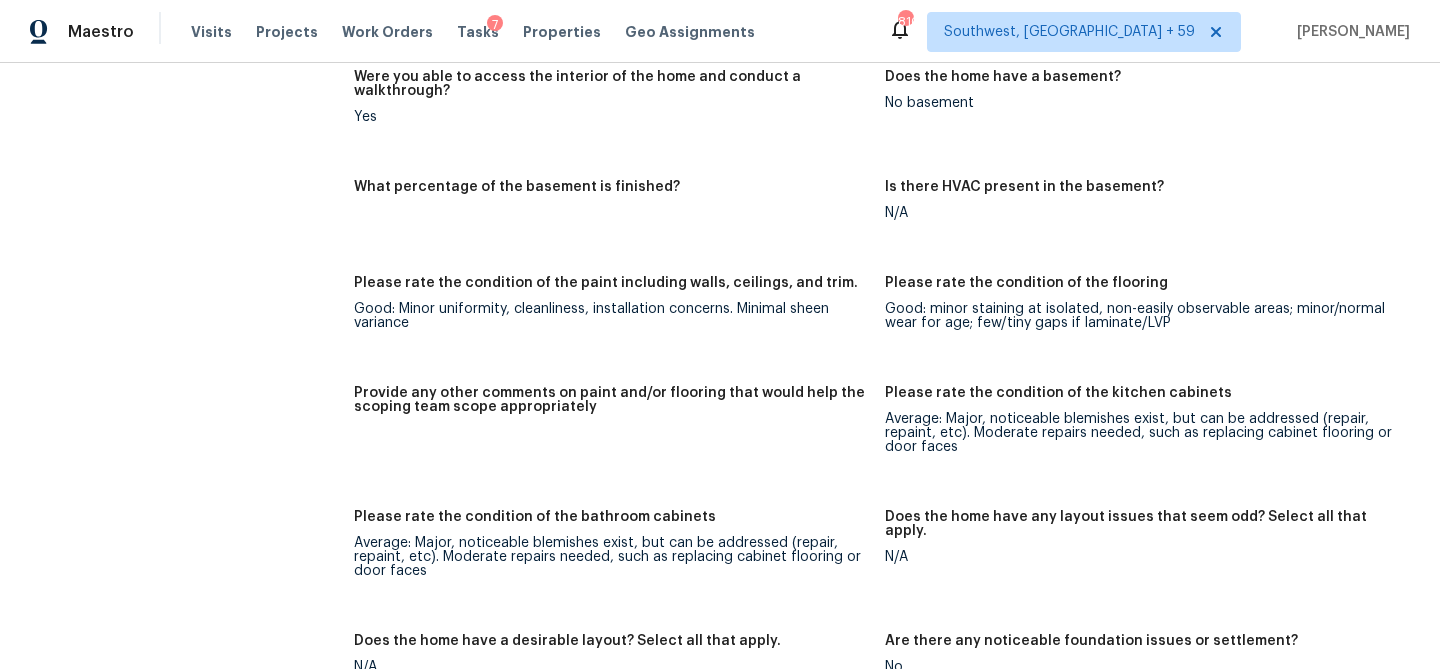 scroll, scrollTop: 3236, scrollLeft: 0, axis: vertical 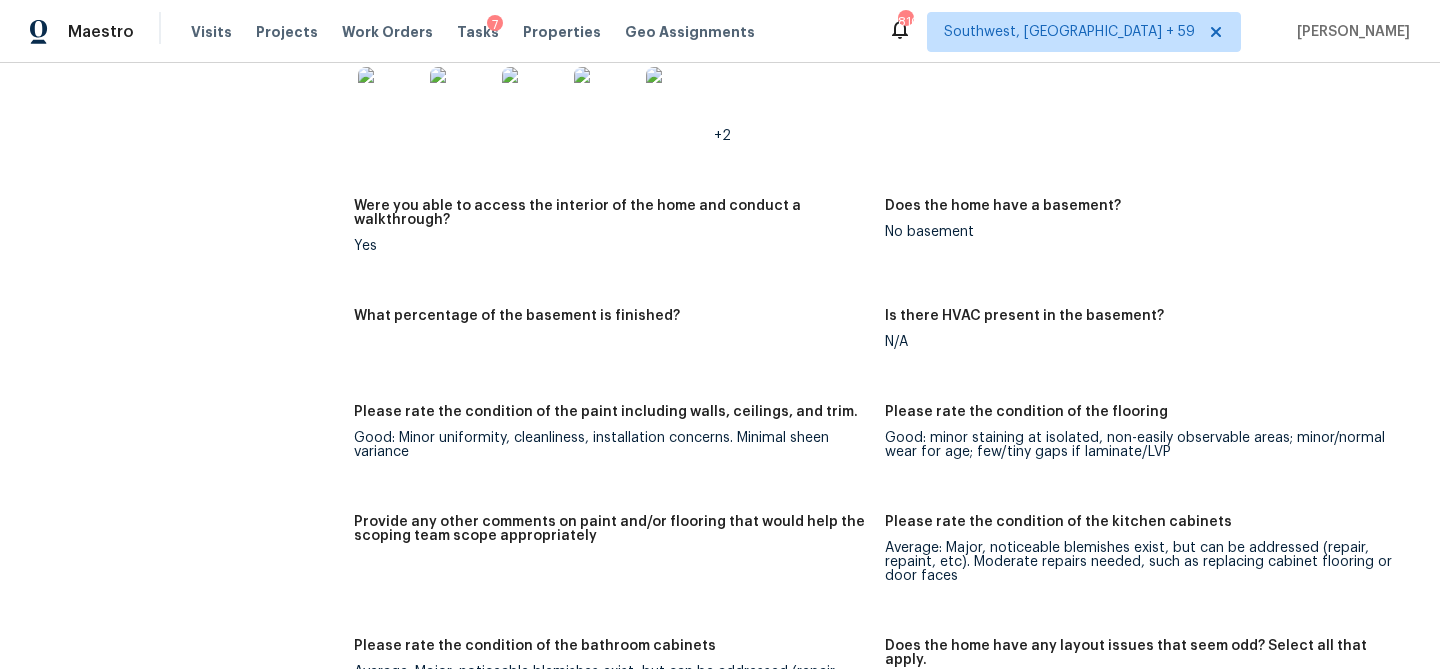 click at bounding box center (390, 99) 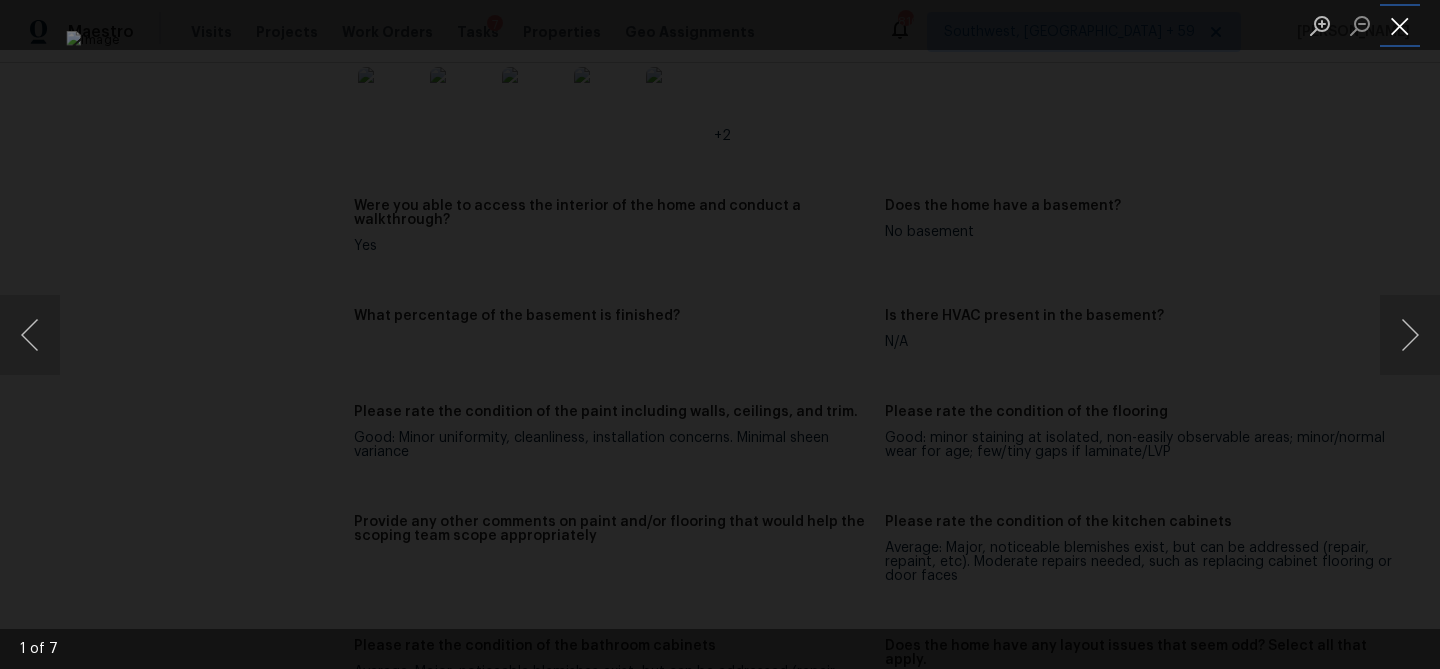 click at bounding box center (1400, 25) 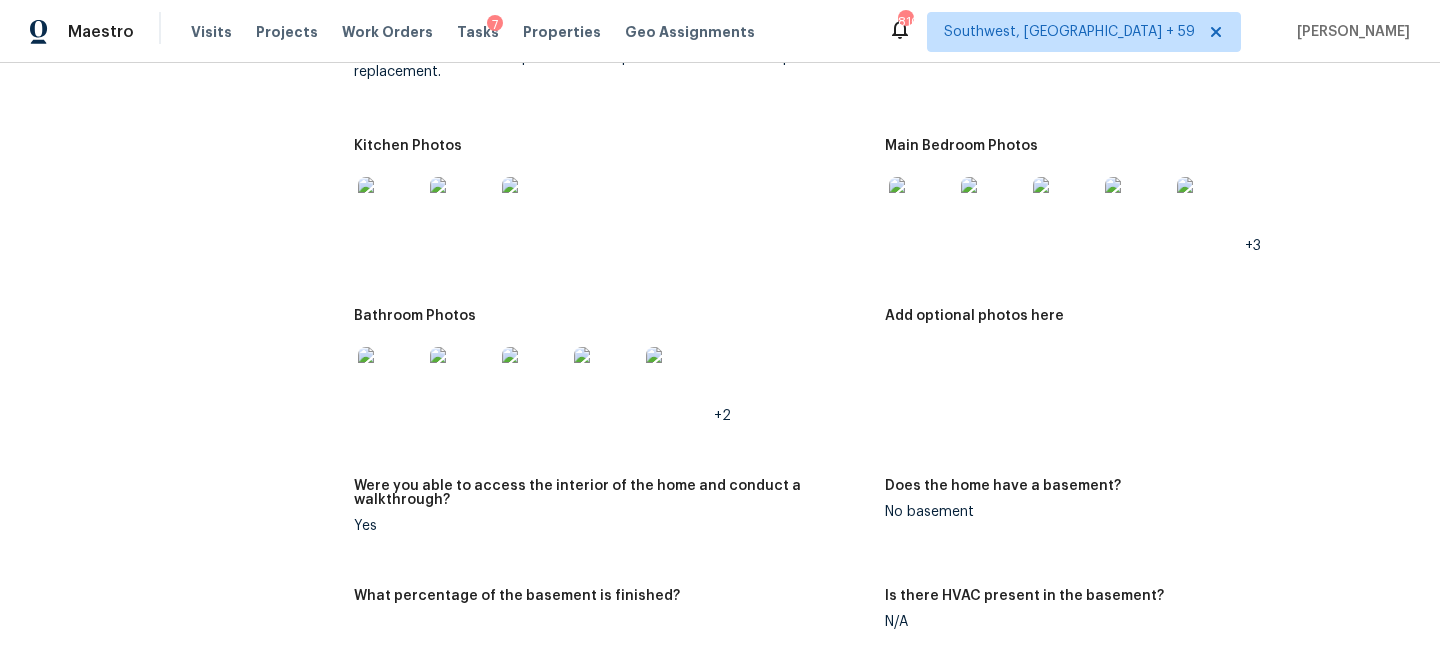 scroll, scrollTop: 2930, scrollLeft: 0, axis: vertical 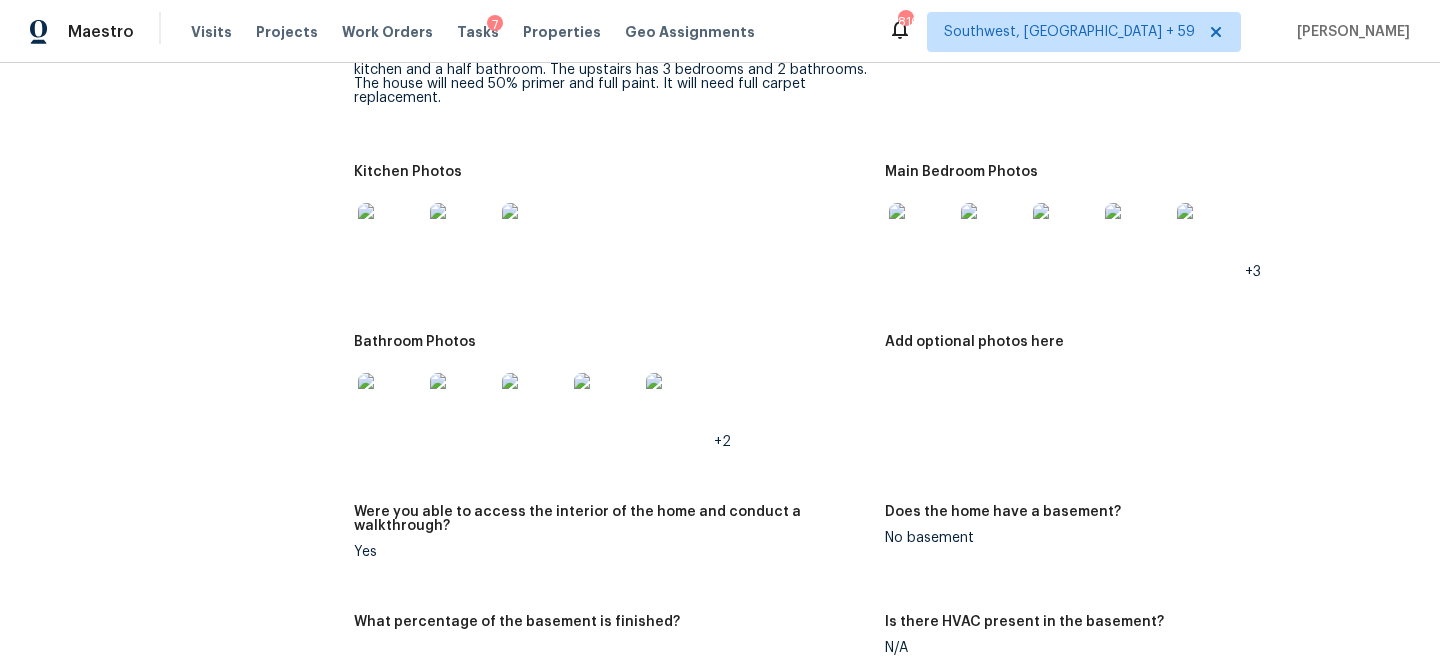 click at bounding box center (921, 65) 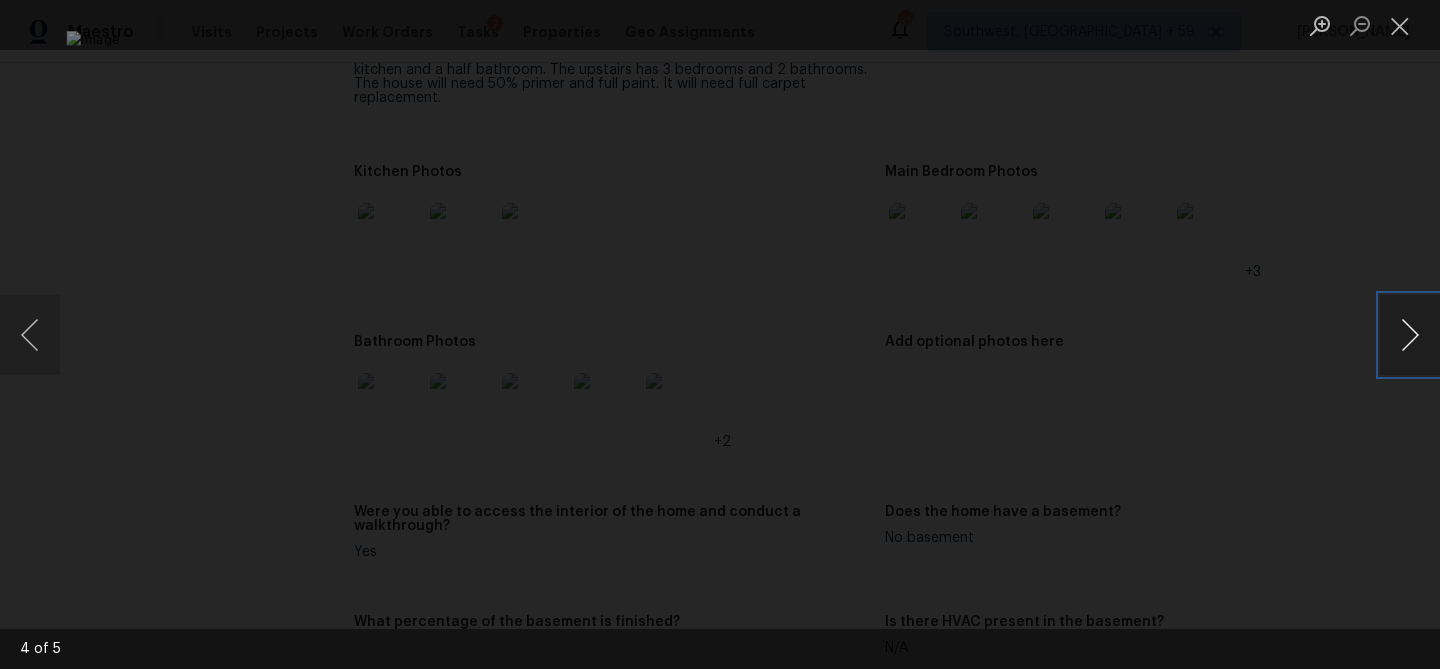 click at bounding box center [1410, 335] 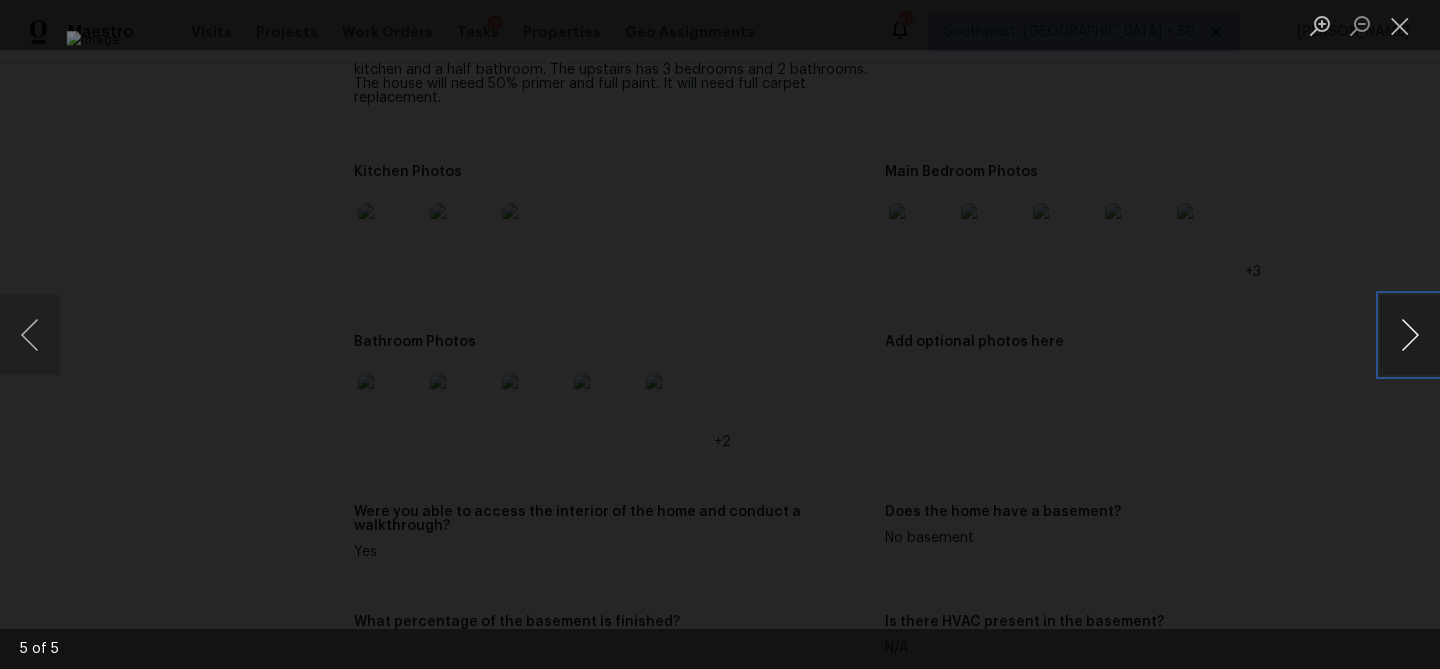 type 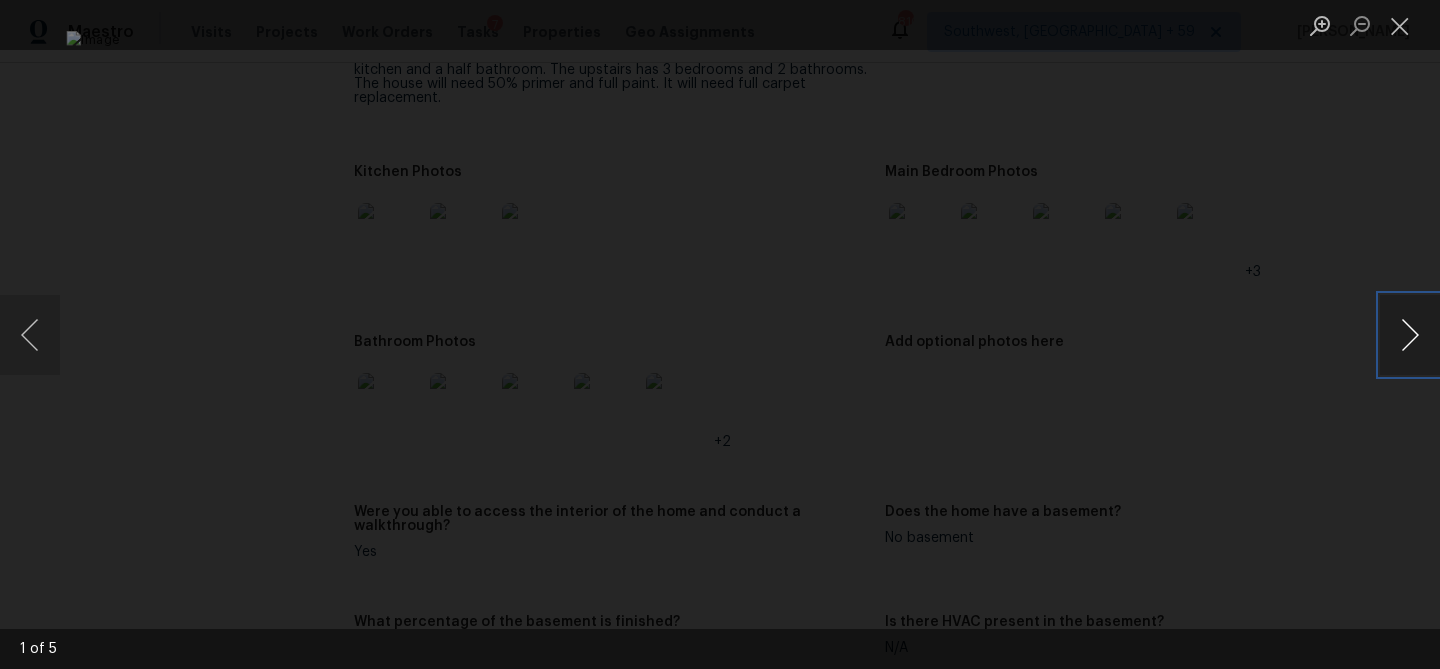 click at bounding box center (1410, 335) 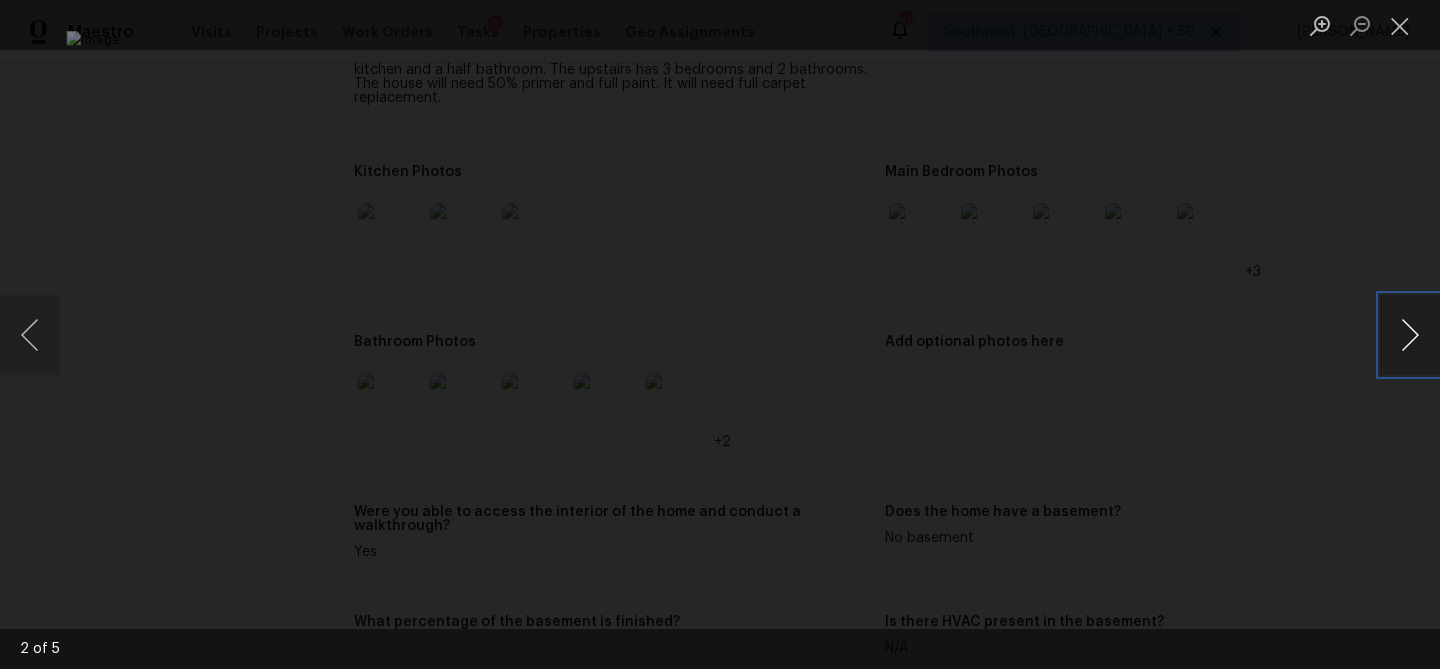 click at bounding box center (1410, 335) 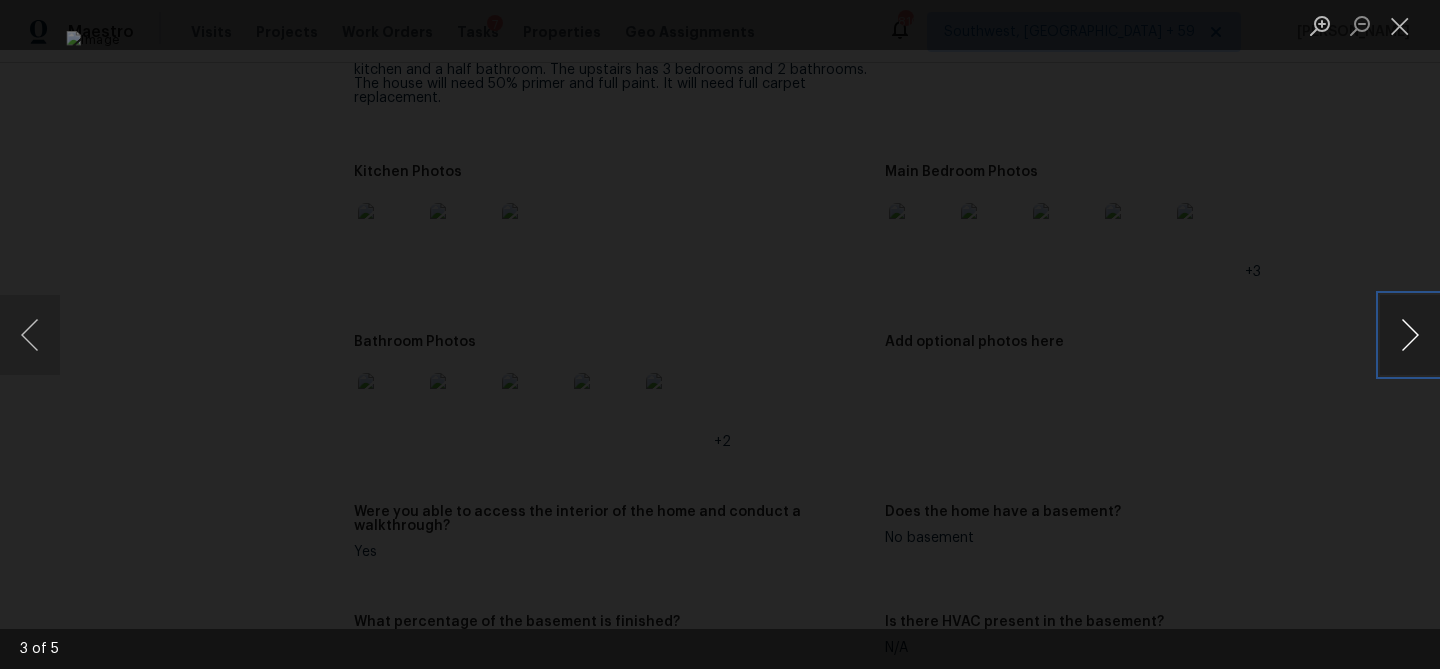 click at bounding box center [1410, 335] 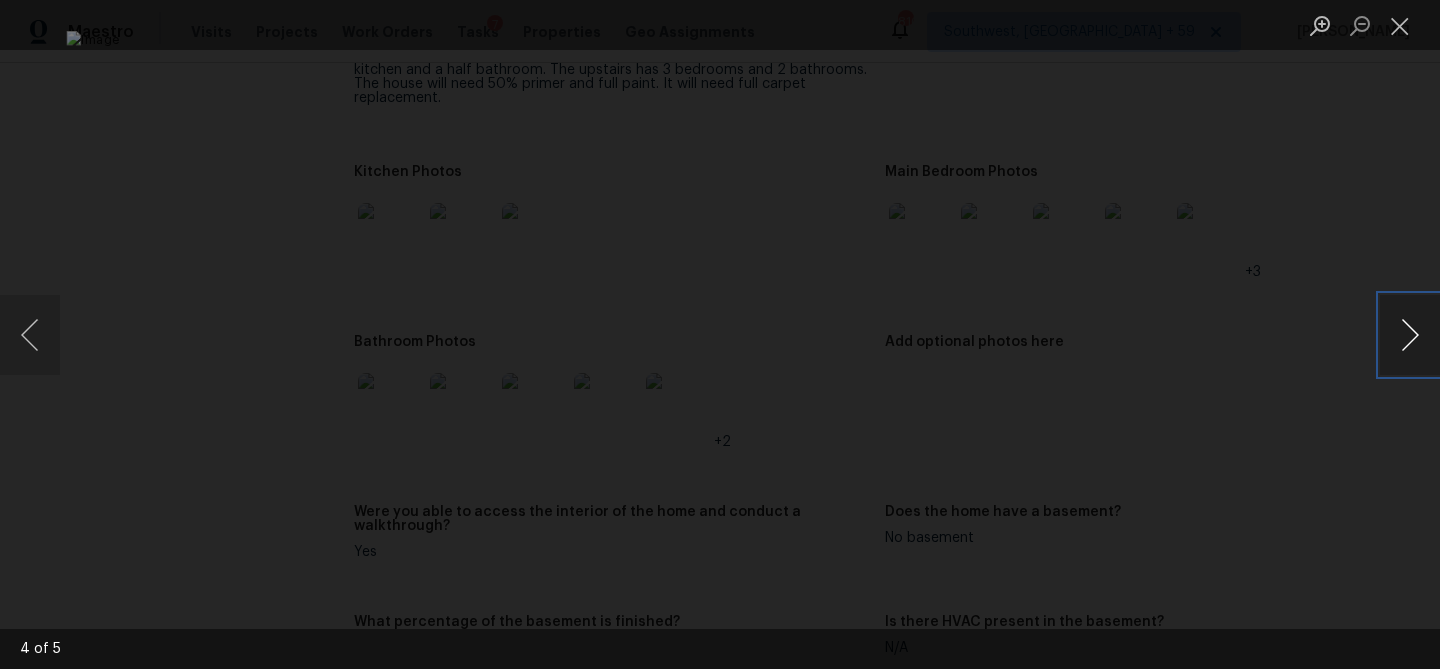 click at bounding box center (1410, 335) 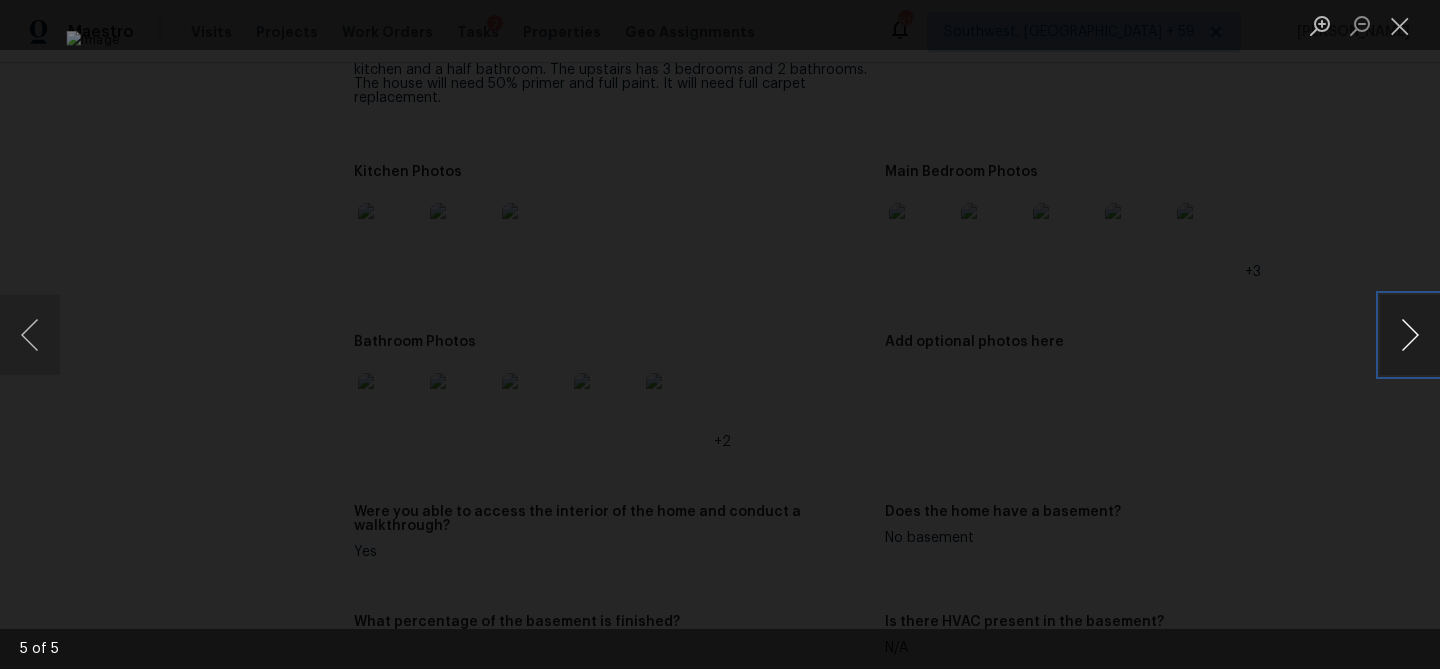 click at bounding box center [1410, 335] 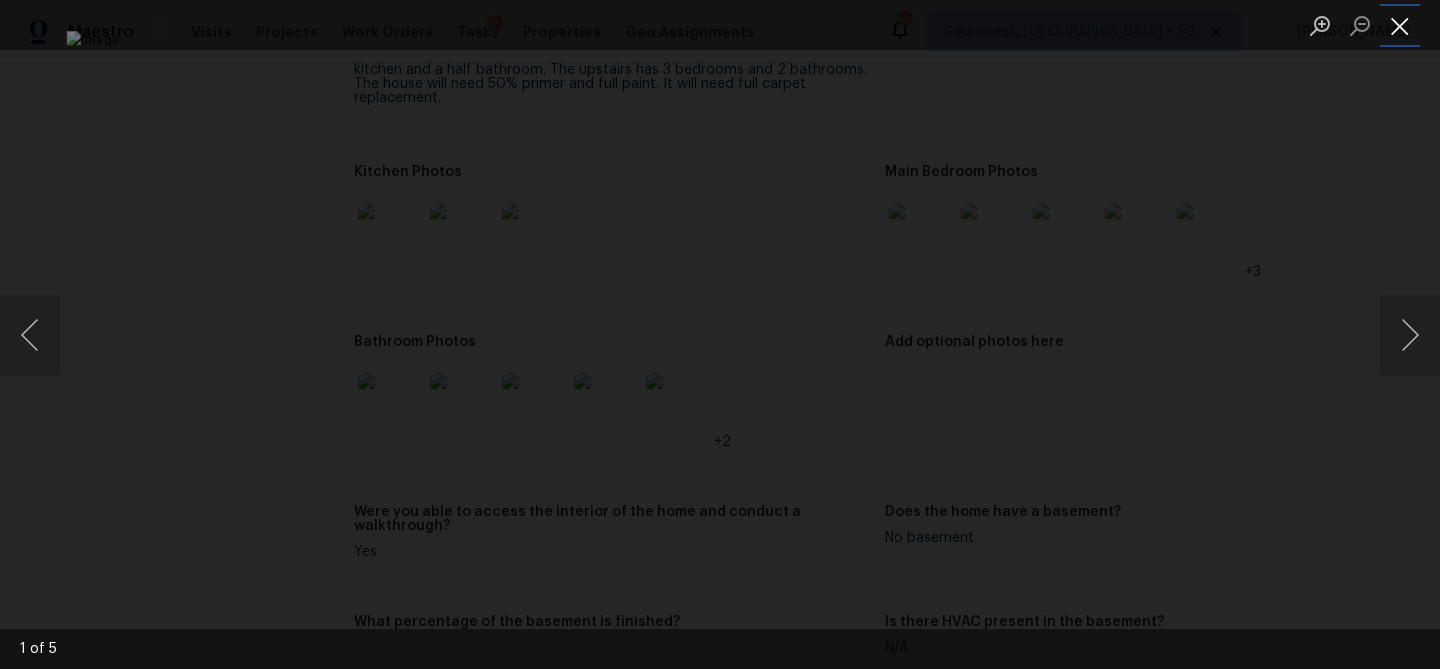 click at bounding box center [1400, 25] 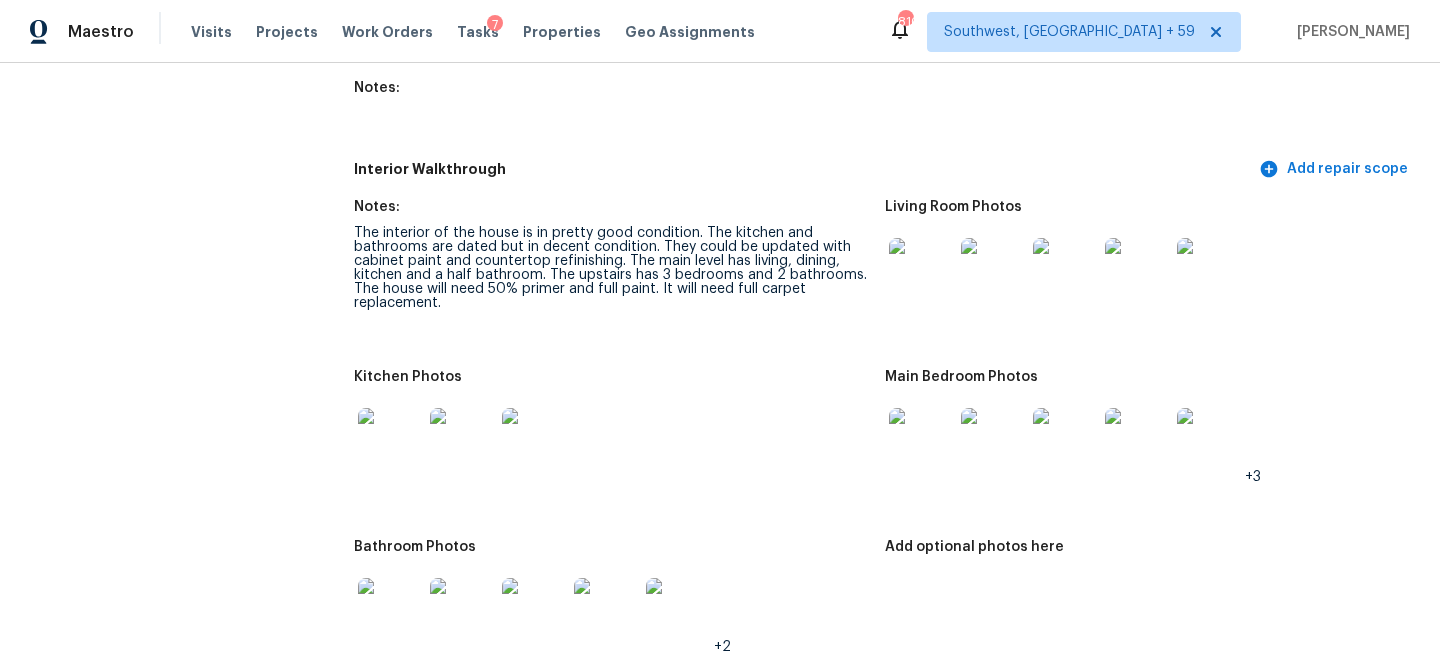scroll, scrollTop: 2636, scrollLeft: 0, axis: vertical 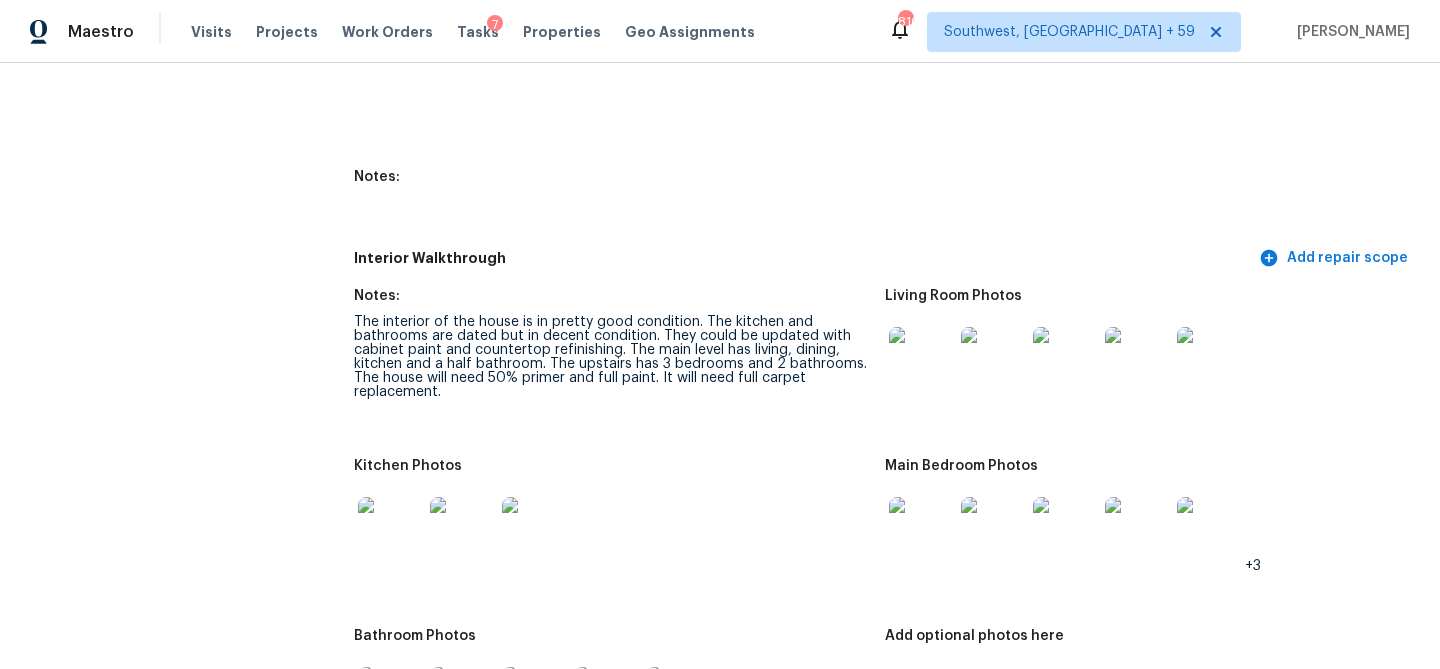 click at bounding box center (921, 70) 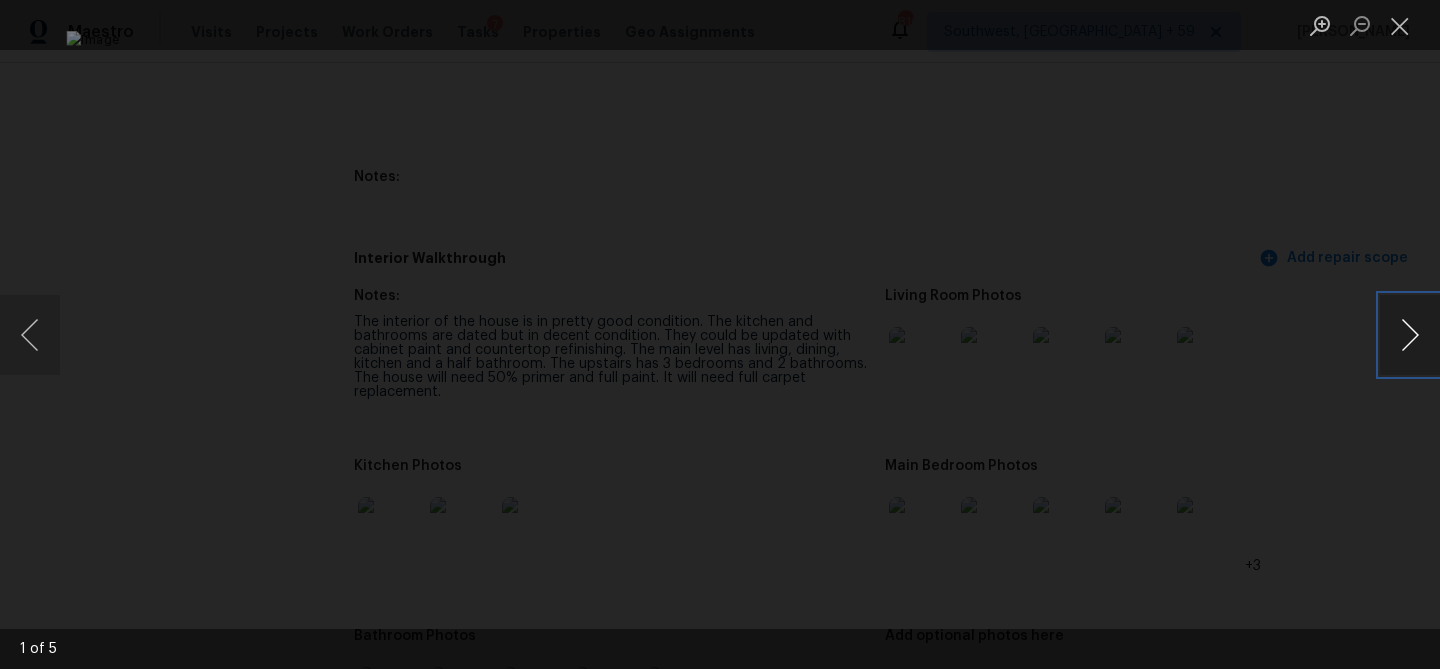 click at bounding box center [1410, 335] 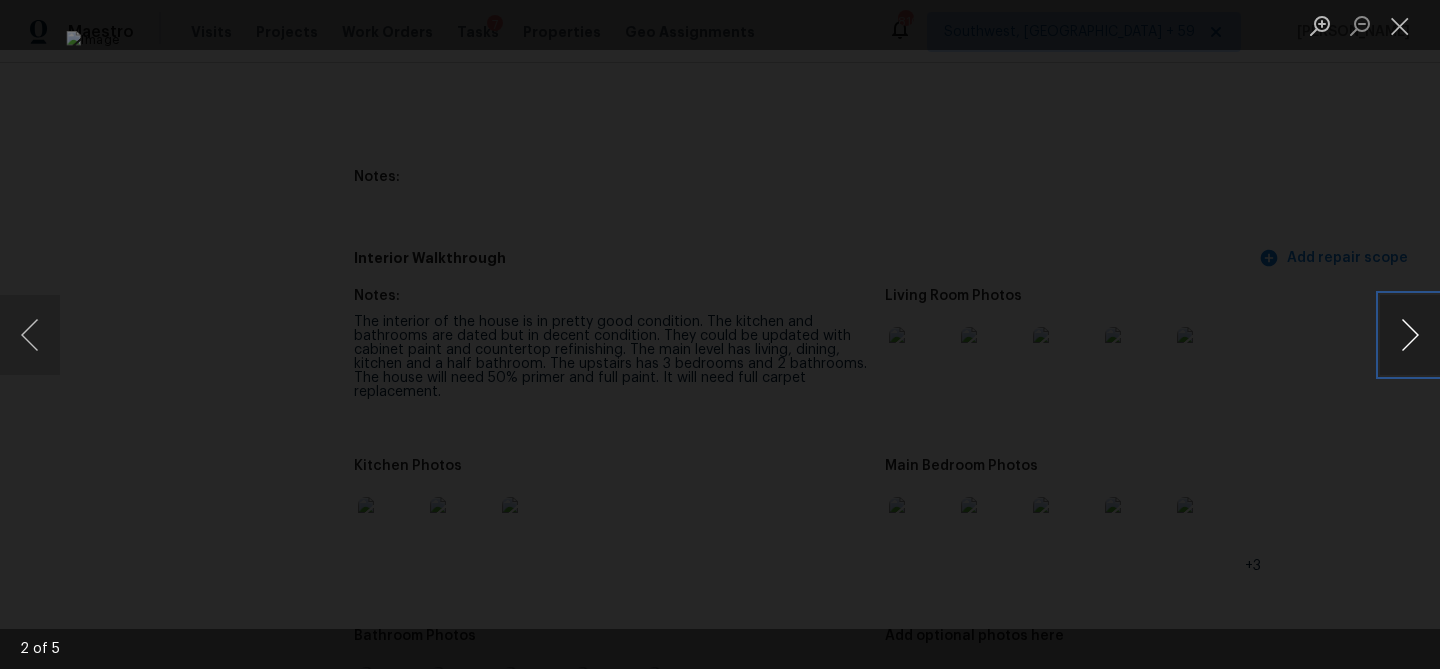 click at bounding box center (1410, 335) 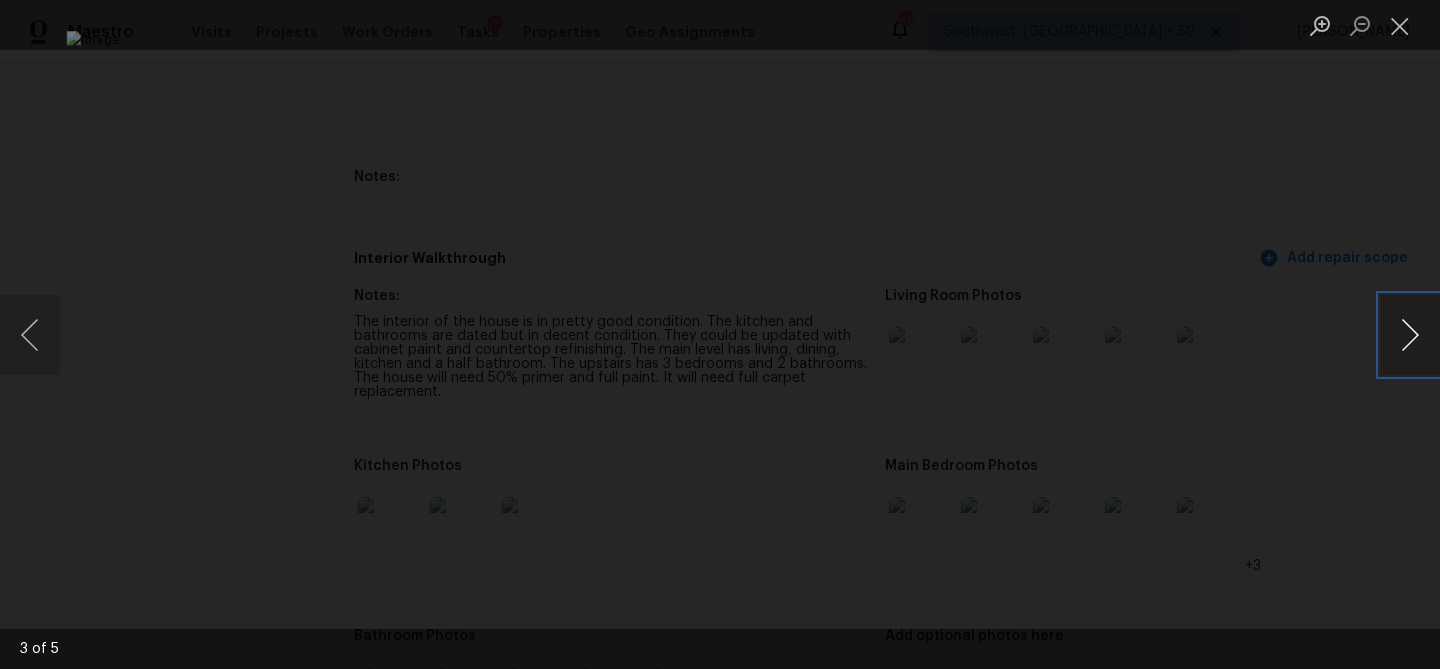 click at bounding box center [1410, 335] 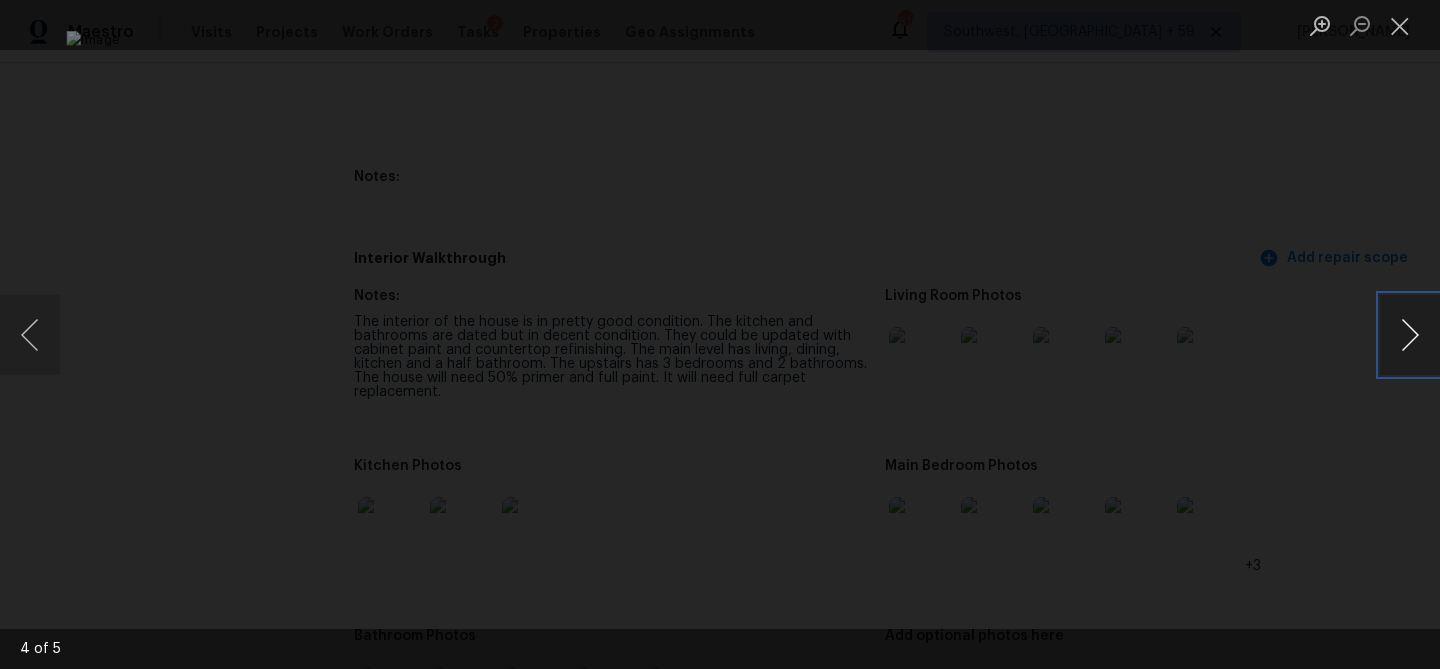 click at bounding box center (1410, 335) 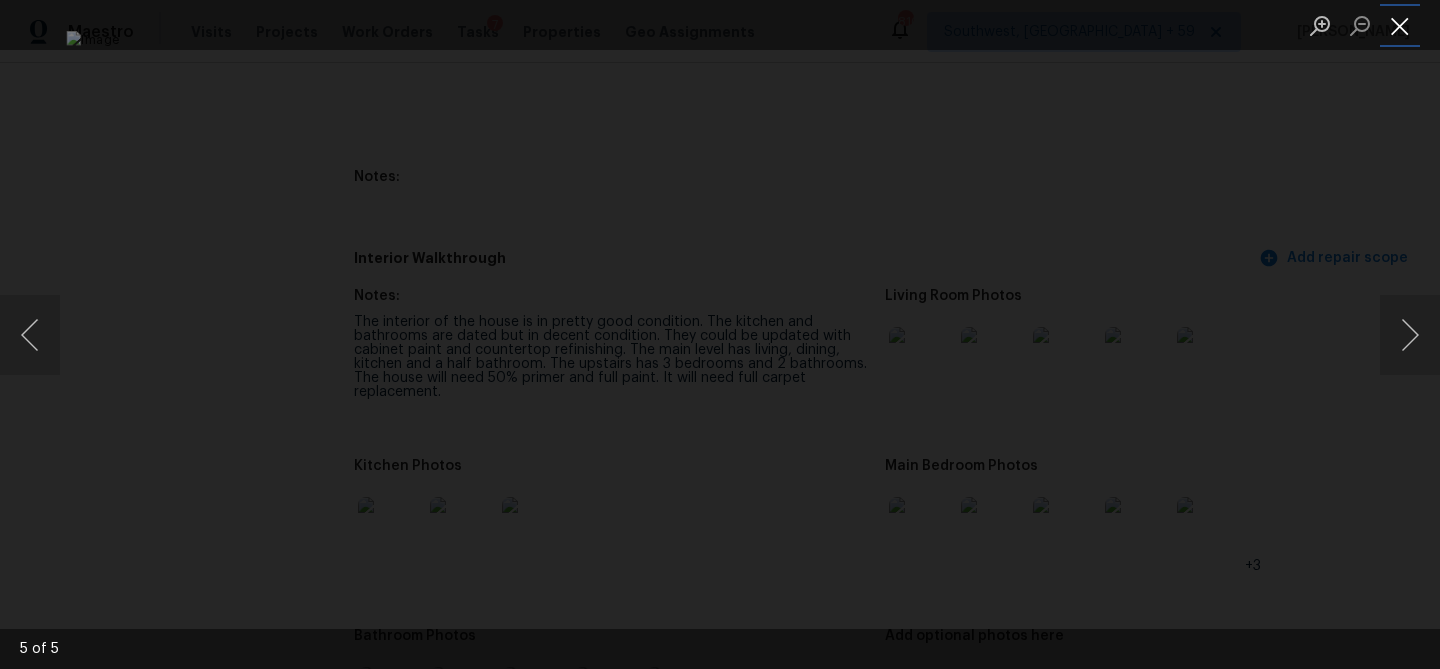 click at bounding box center (1400, 25) 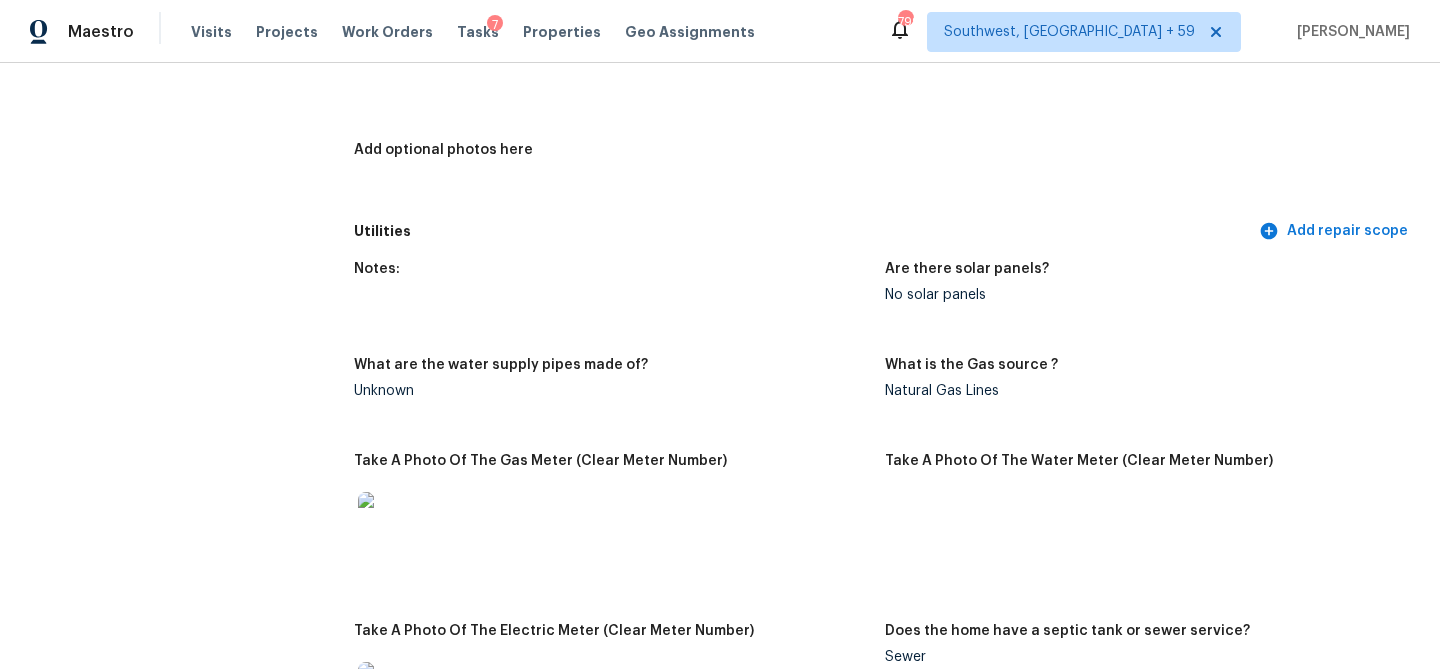 scroll, scrollTop: 0, scrollLeft: 0, axis: both 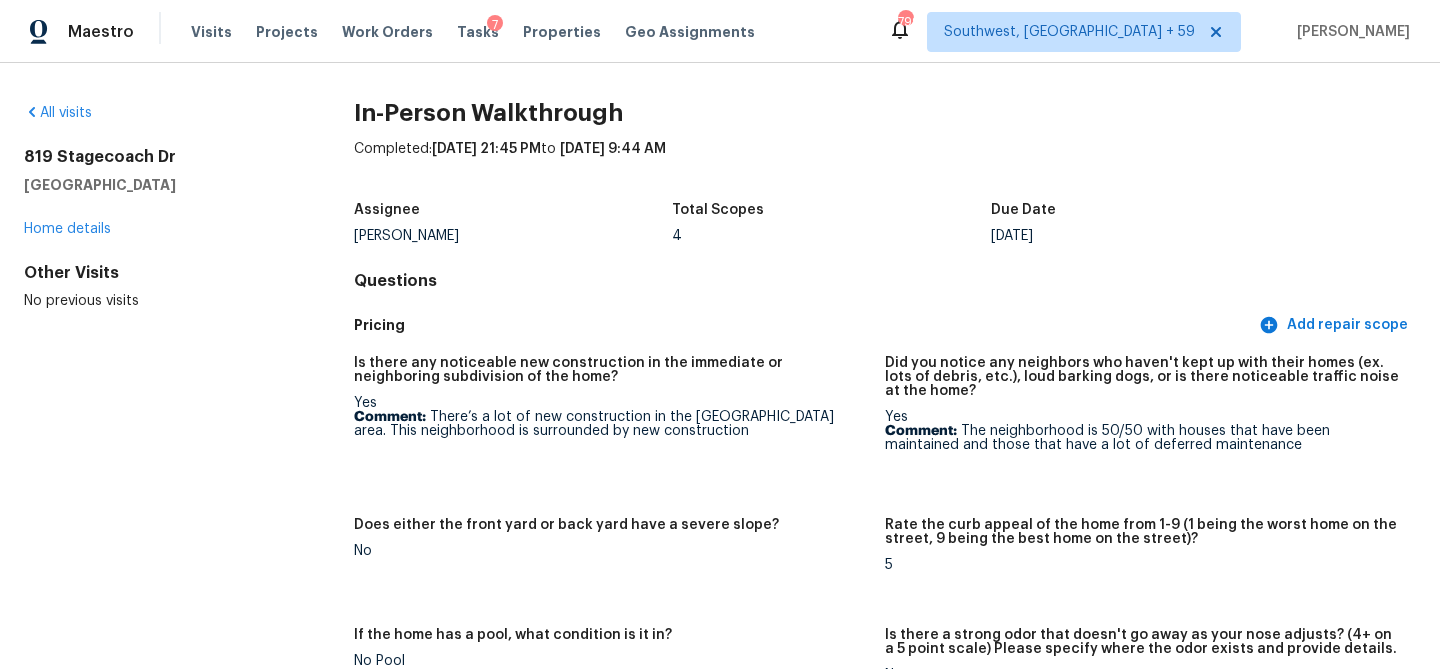 drag, startPoint x: 30, startPoint y: 157, endPoint x: 212, endPoint y: 185, distance: 184.14125 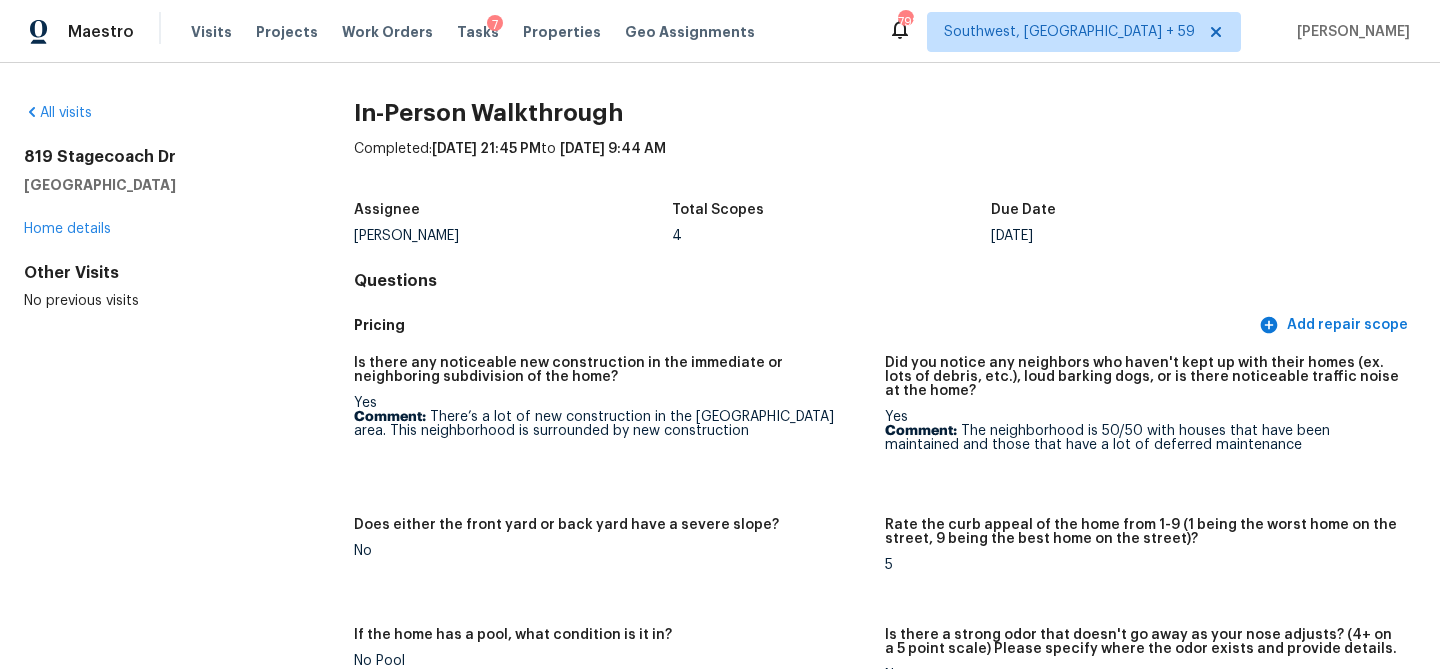 click on "In-Person Walkthrough Completed:  7/18/2025, 21:45 PM  to   7/19/2025, 9:44 AM Assignee David Page Total Scopes 4 Due Date Sat, Jul 19 Questions Pricing Add repair scope Is there any noticeable new construction in the immediate or neighboring subdivision of the home? Yes Comment:   There’s a lot of new construction in the Immediate area. This neighborhood is surrounded by new construction  Did you notice any neighbors who haven't kept up with their homes (ex. lots of debris, etc.), loud barking dogs, or is there noticeable traffic noise at the home? Yes Comment:   The neighborhood is 50/50 with houses that have been maintained and those that have a lot of deferred maintenance  Does either the front yard or back yard have a severe slope? No Rate the curb appeal of the home from 1-9 (1 being the worst home on the street, 9 being the best home on the street)? 5 If the home has a pool, what condition is it in? No Pool No Please rate the quality of the neighborhood from 1-5 2 Exterior Add repair scope Notes: Yes" at bounding box center (885, 3222) 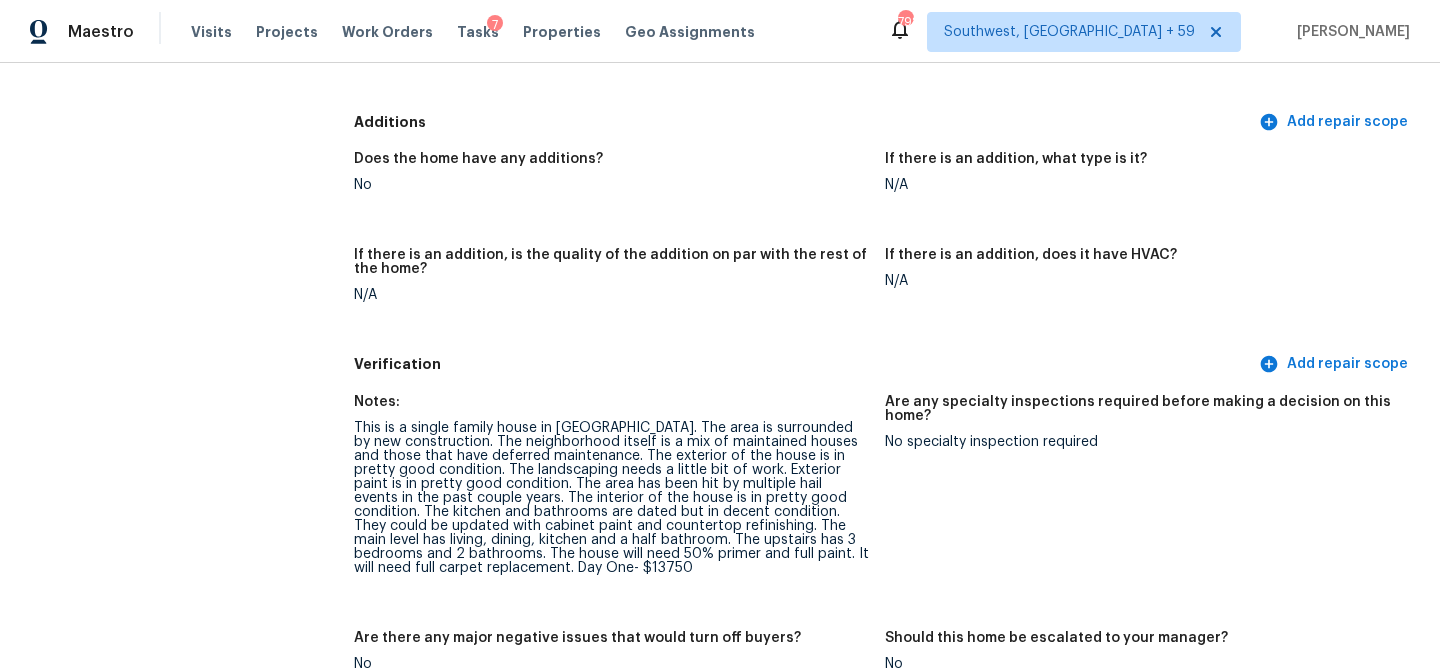 scroll, scrollTop: 4710, scrollLeft: 0, axis: vertical 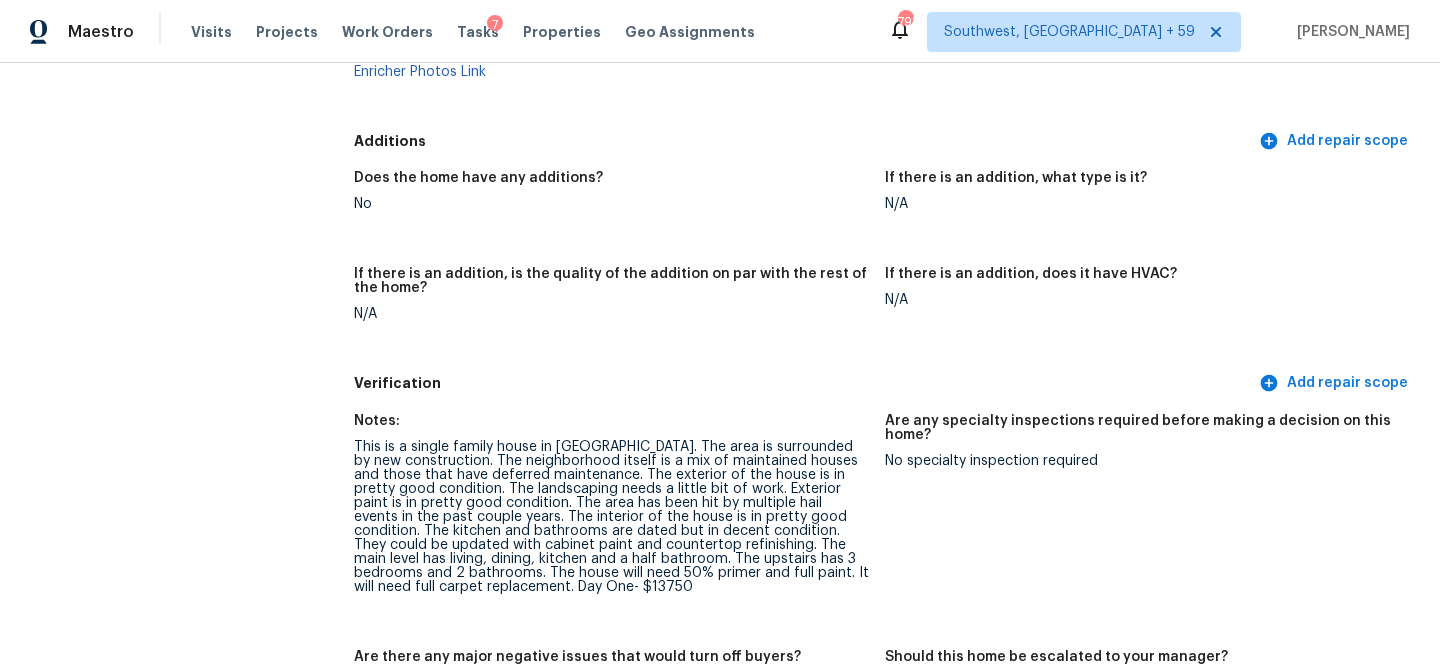 click at bounding box center [922, -166] 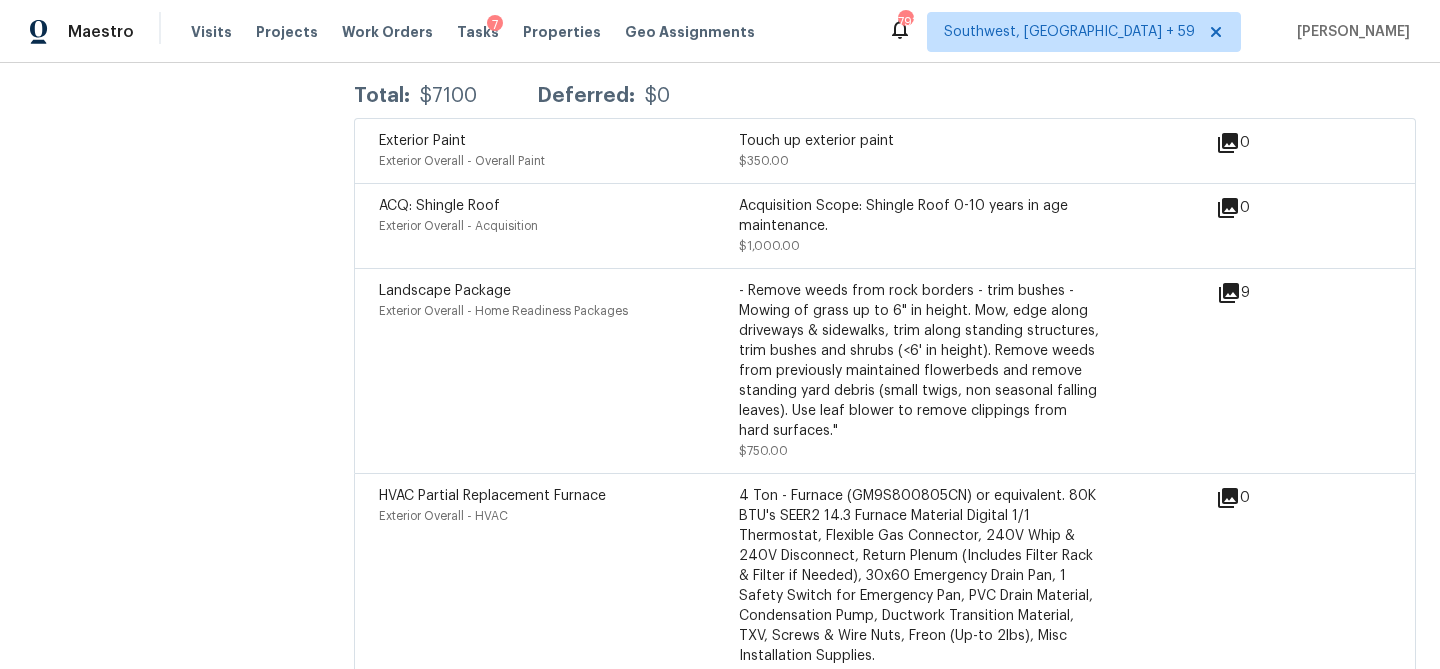 scroll, scrollTop: 6246, scrollLeft: 0, axis: vertical 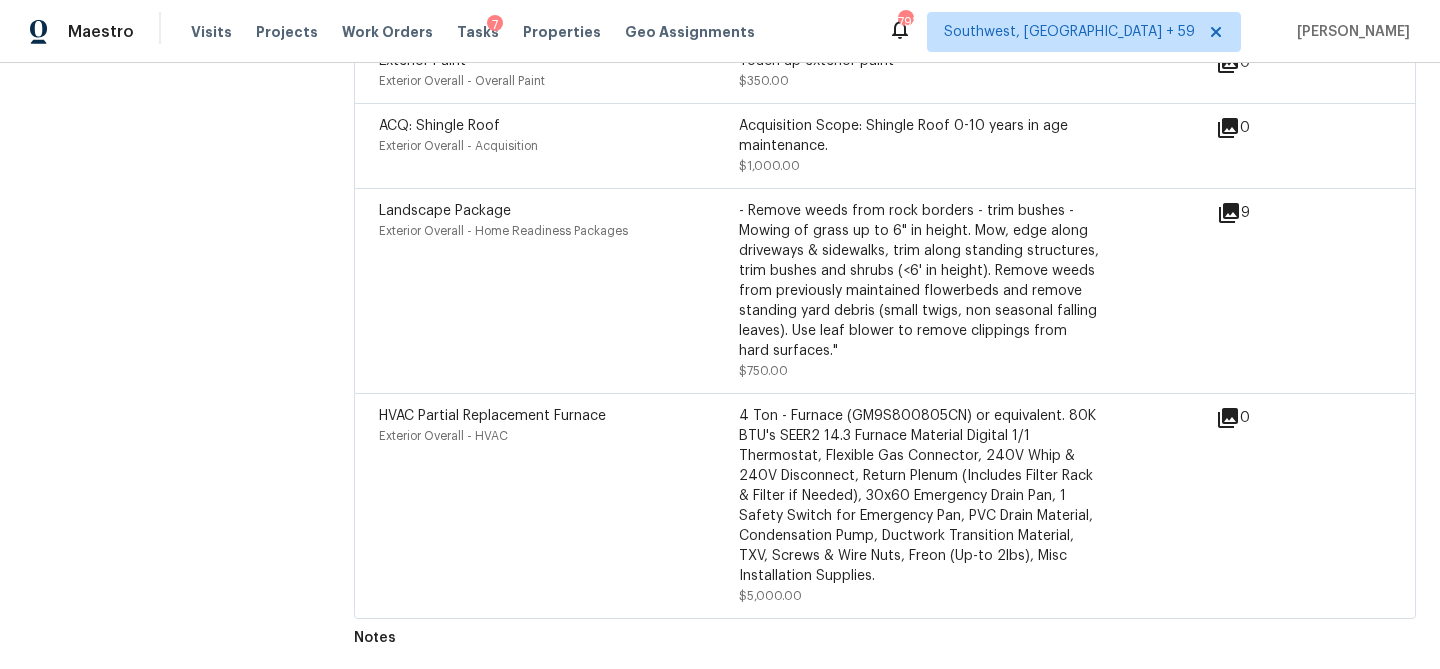 click 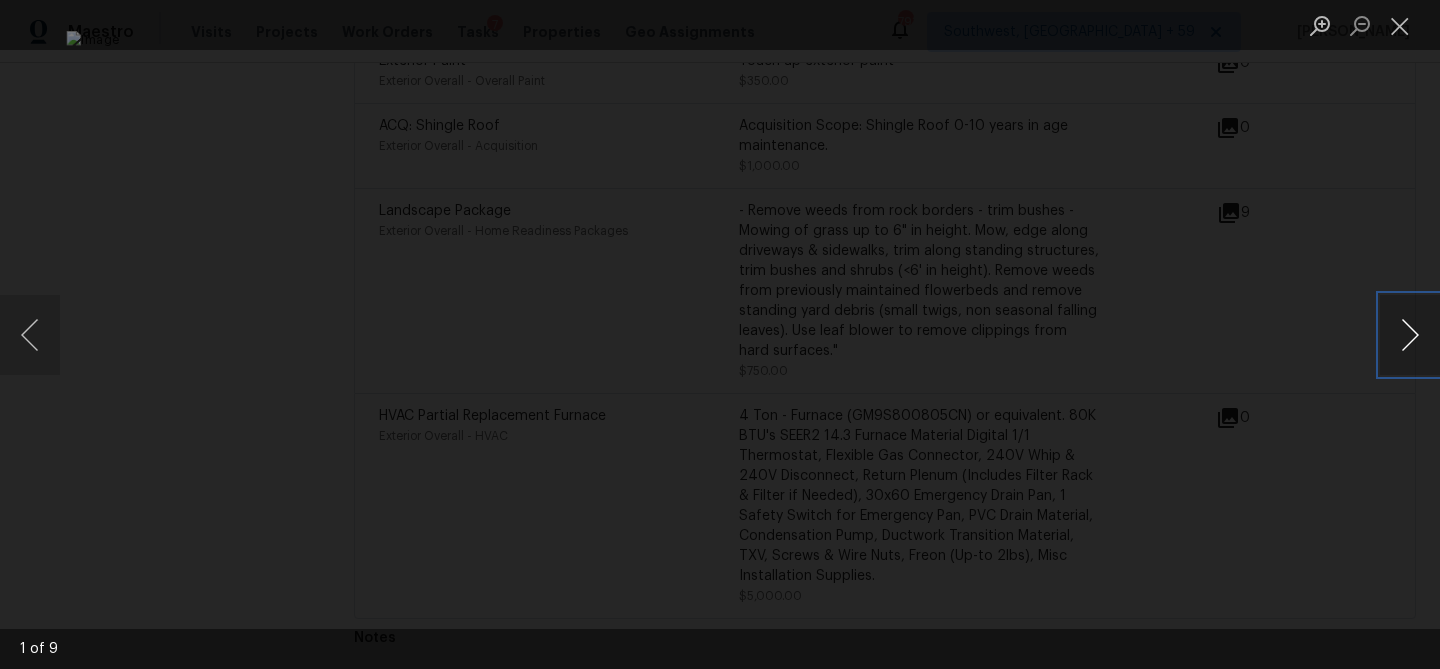 click at bounding box center [1410, 335] 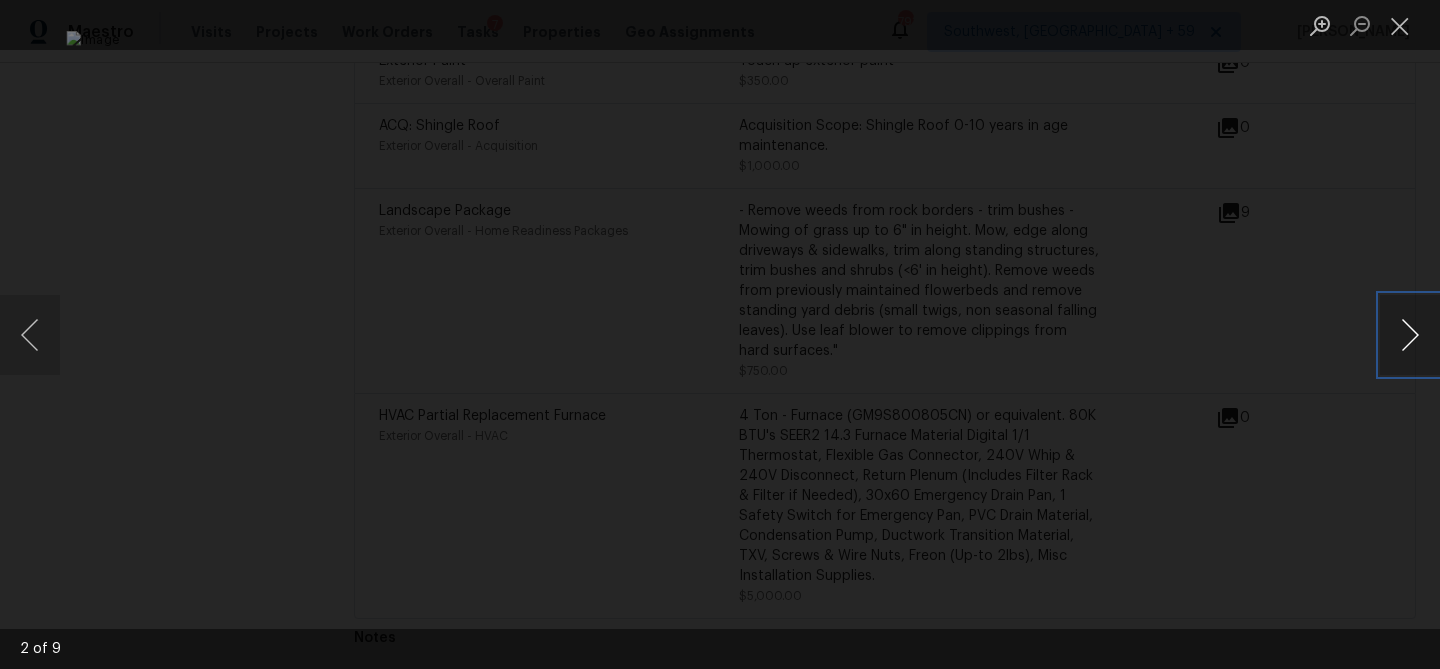 click at bounding box center [1410, 335] 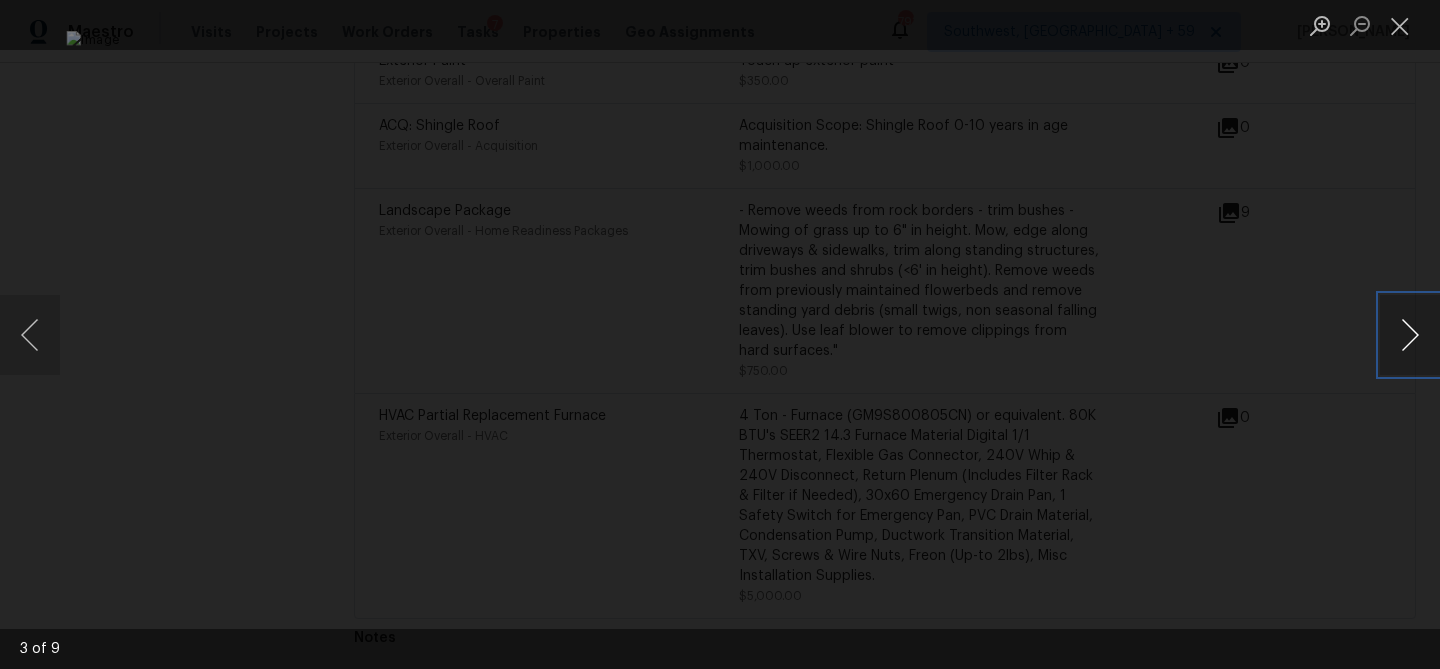 click at bounding box center (1410, 335) 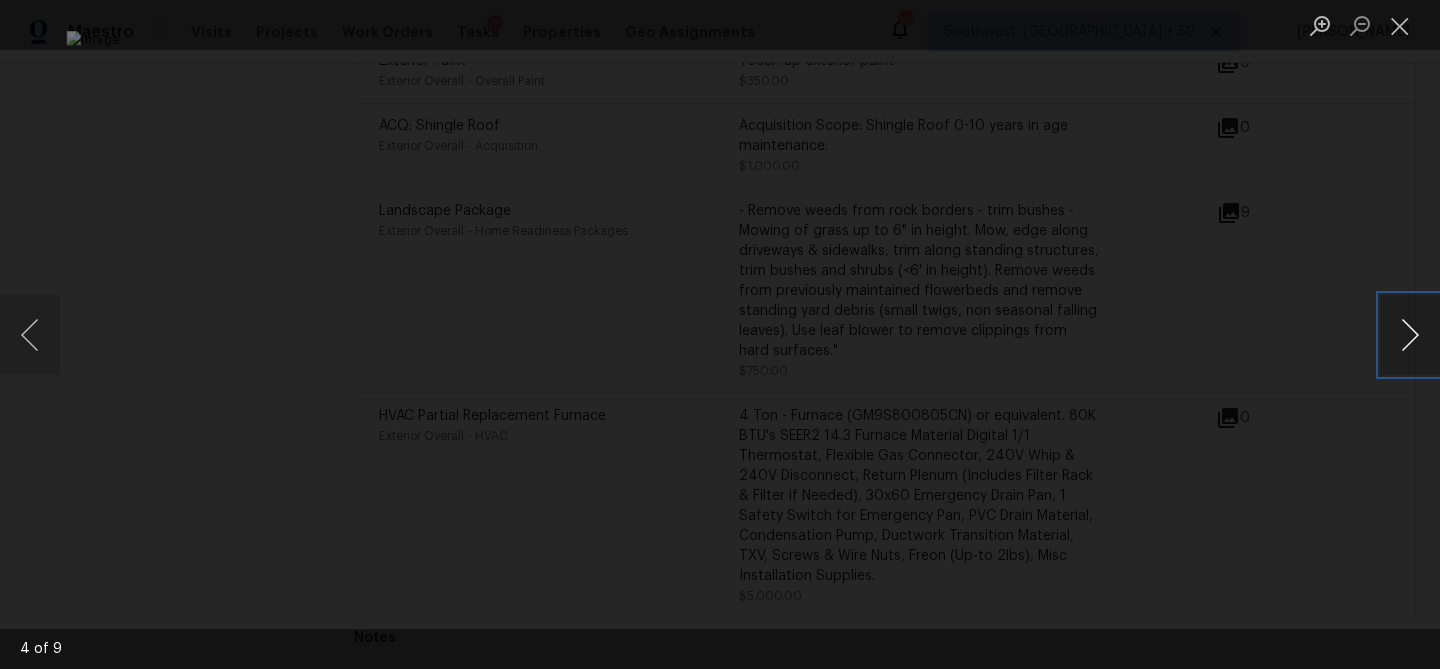 click at bounding box center (1410, 335) 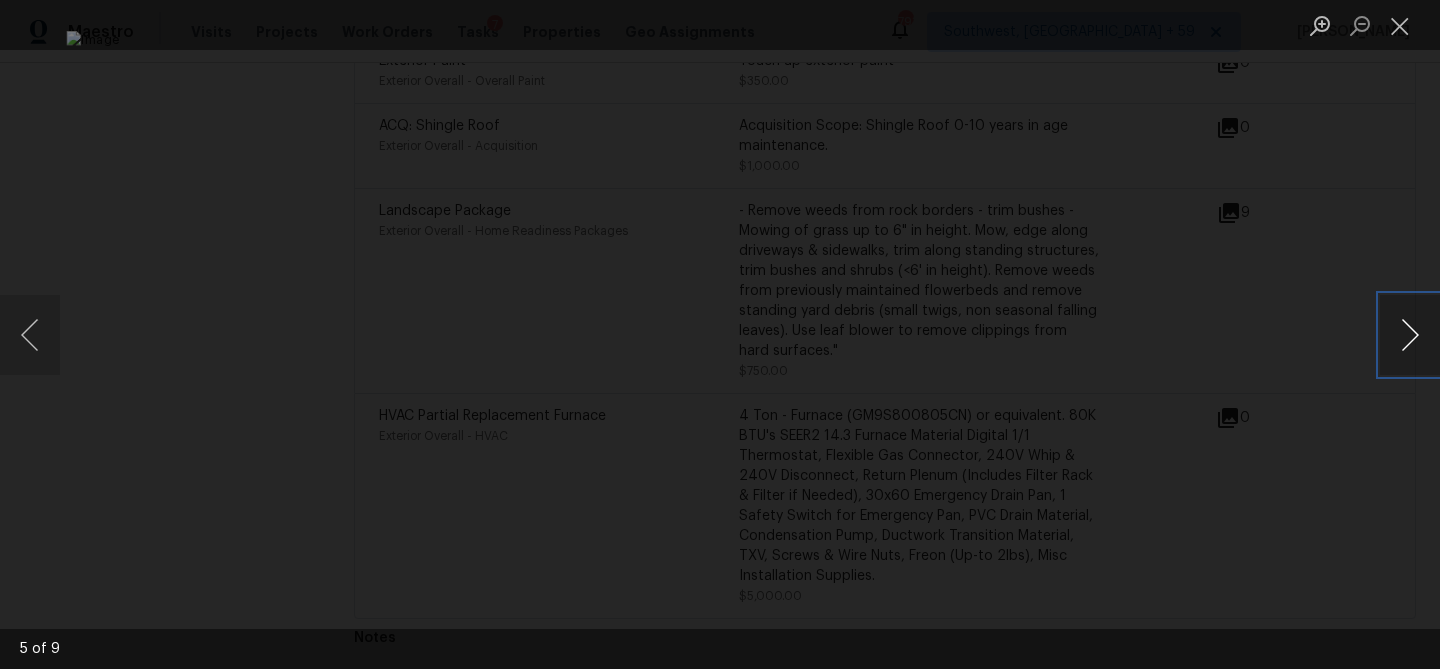 click at bounding box center [1410, 335] 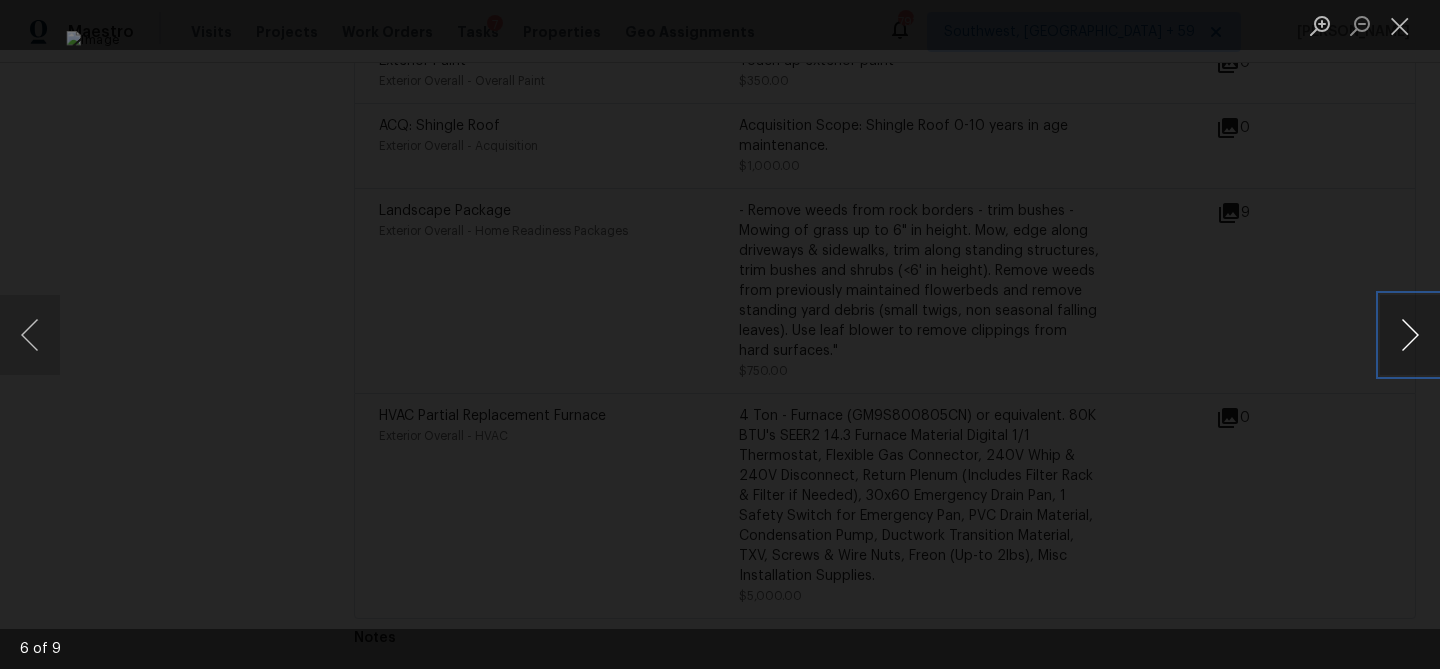 click at bounding box center [1410, 335] 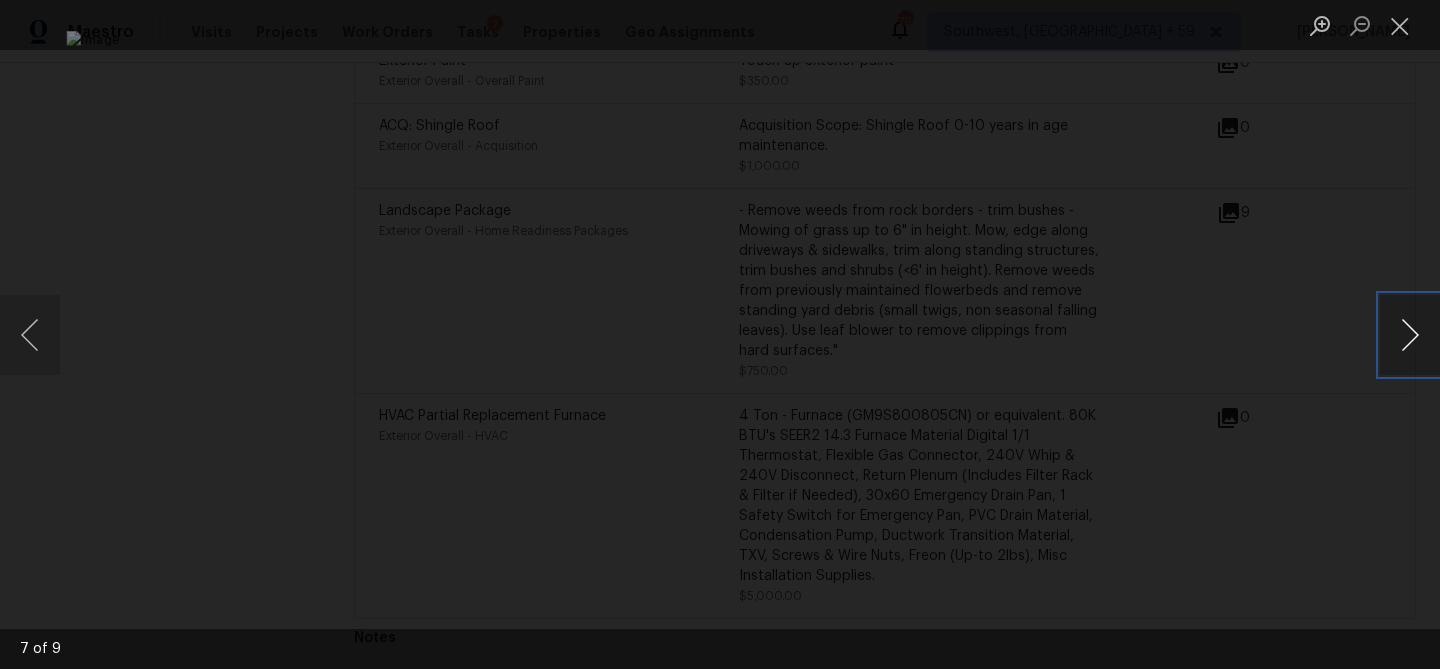 click at bounding box center [1410, 335] 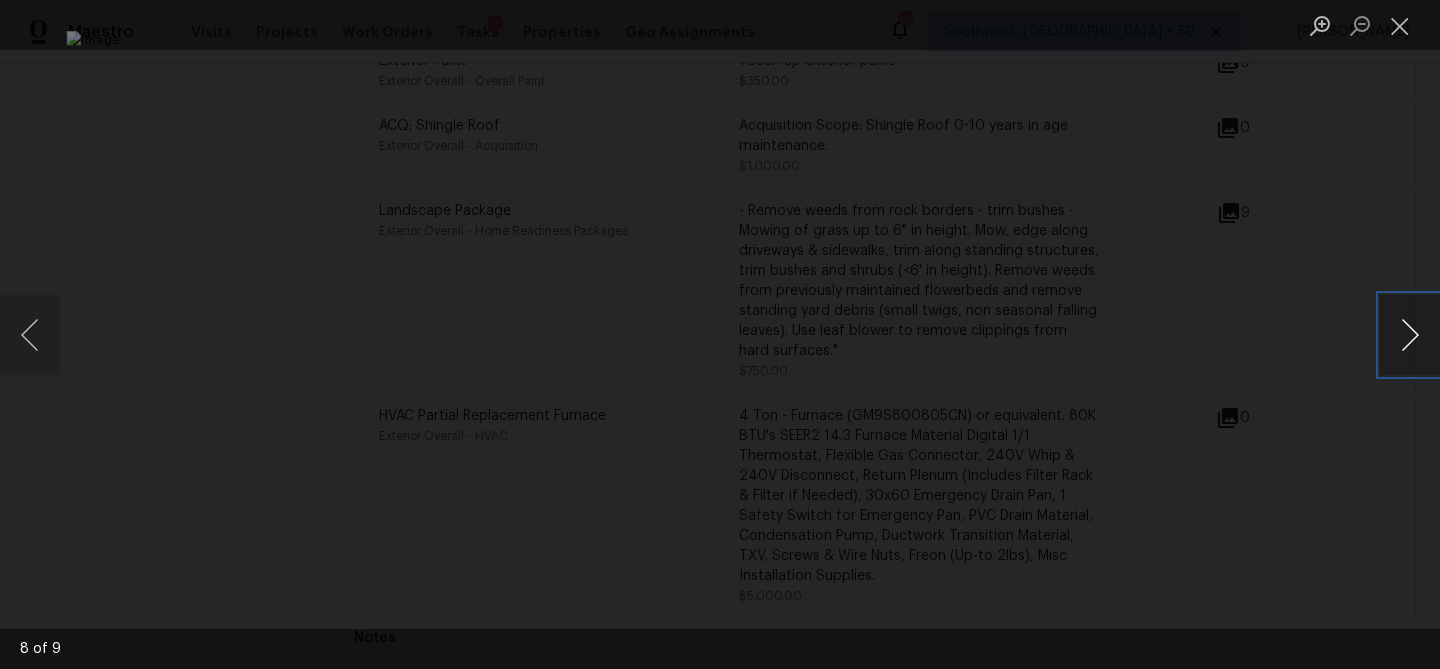 click at bounding box center (1410, 335) 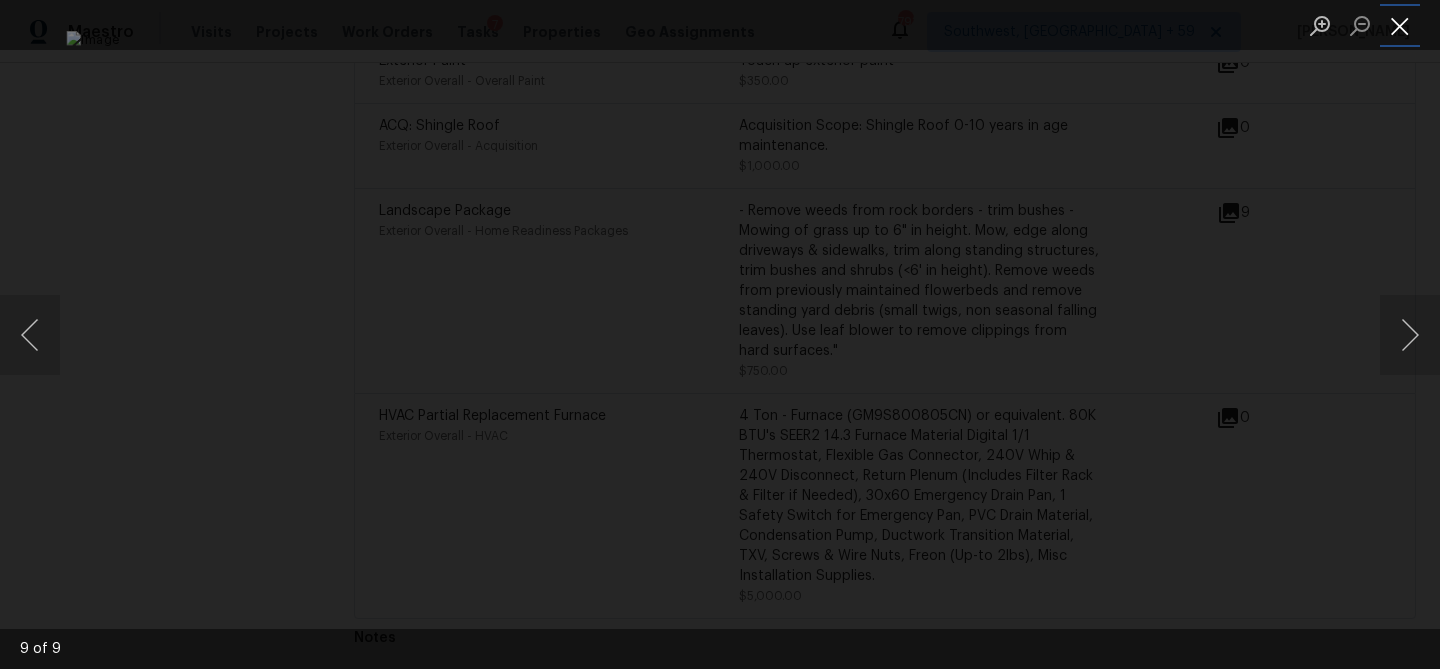 click at bounding box center [1400, 25] 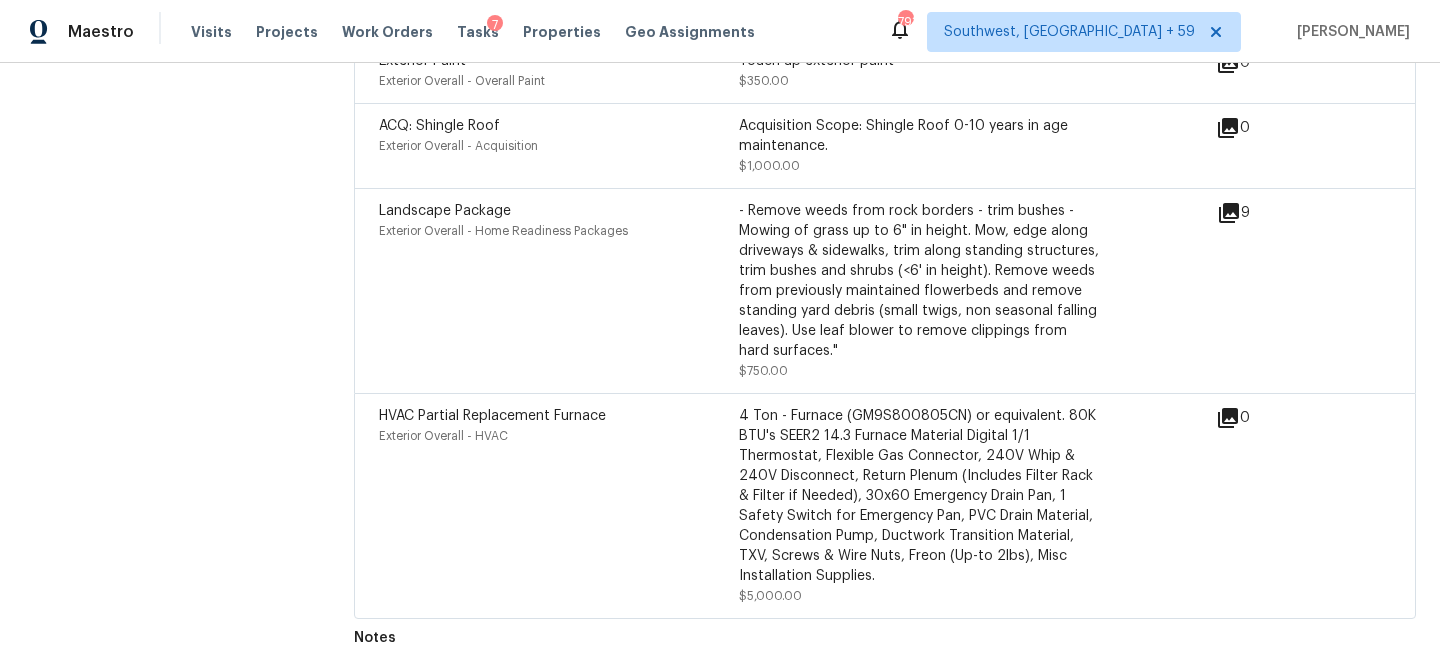 scroll, scrollTop: 6135, scrollLeft: 0, axis: vertical 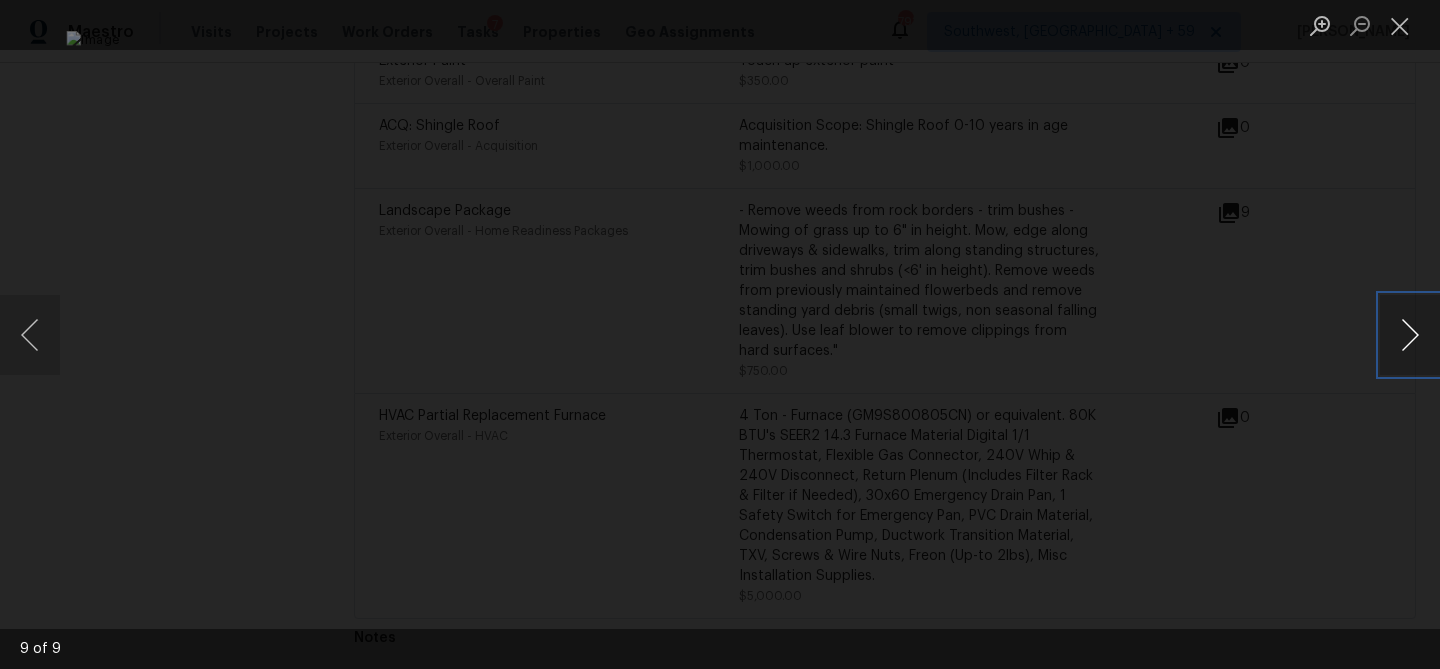 click at bounding box center (1410, 335) 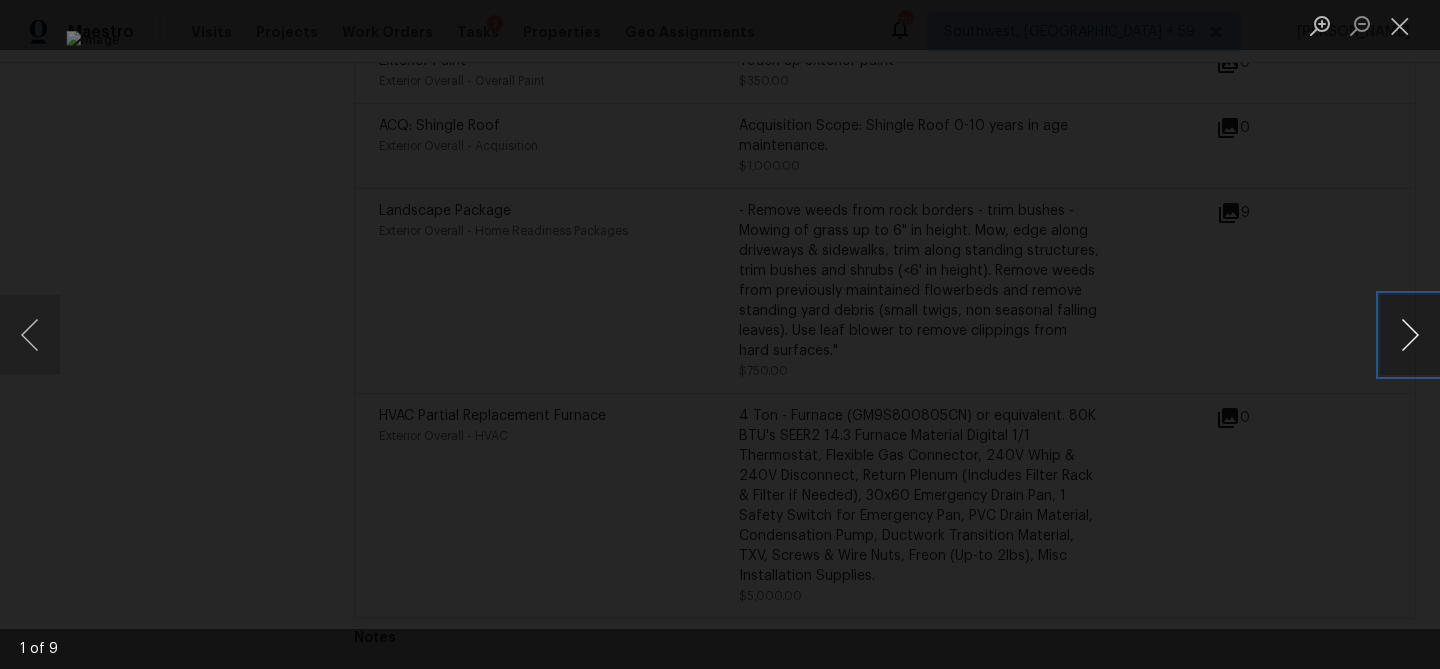 click at bounding box center [1410, 335] 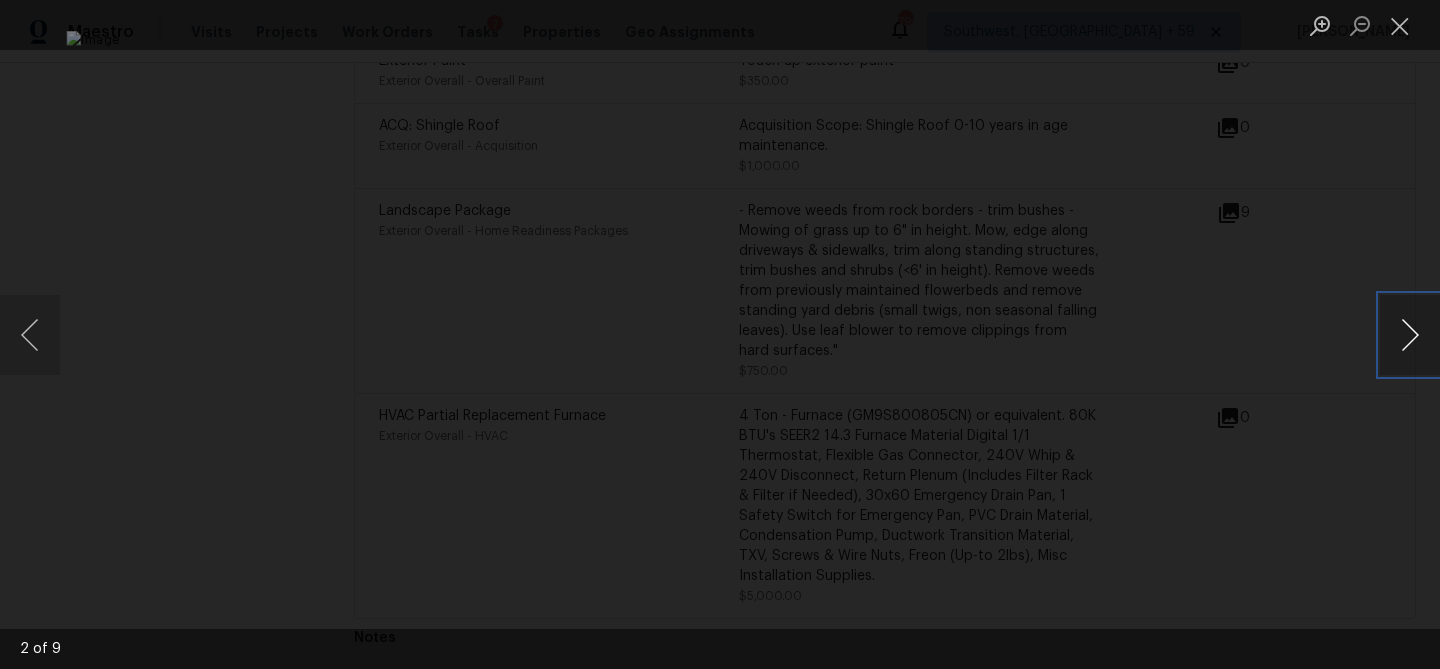 click at bounding box center [1410, 335] 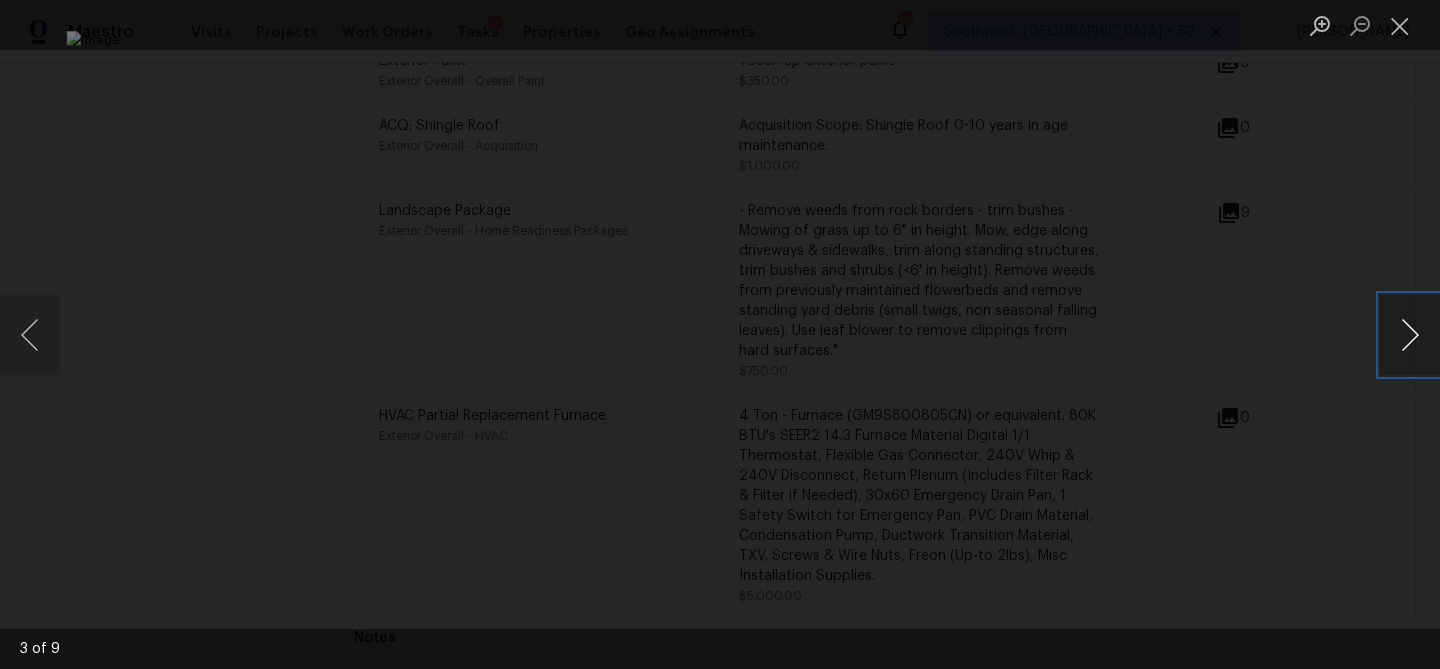 click at bounding box center (1410, 335) 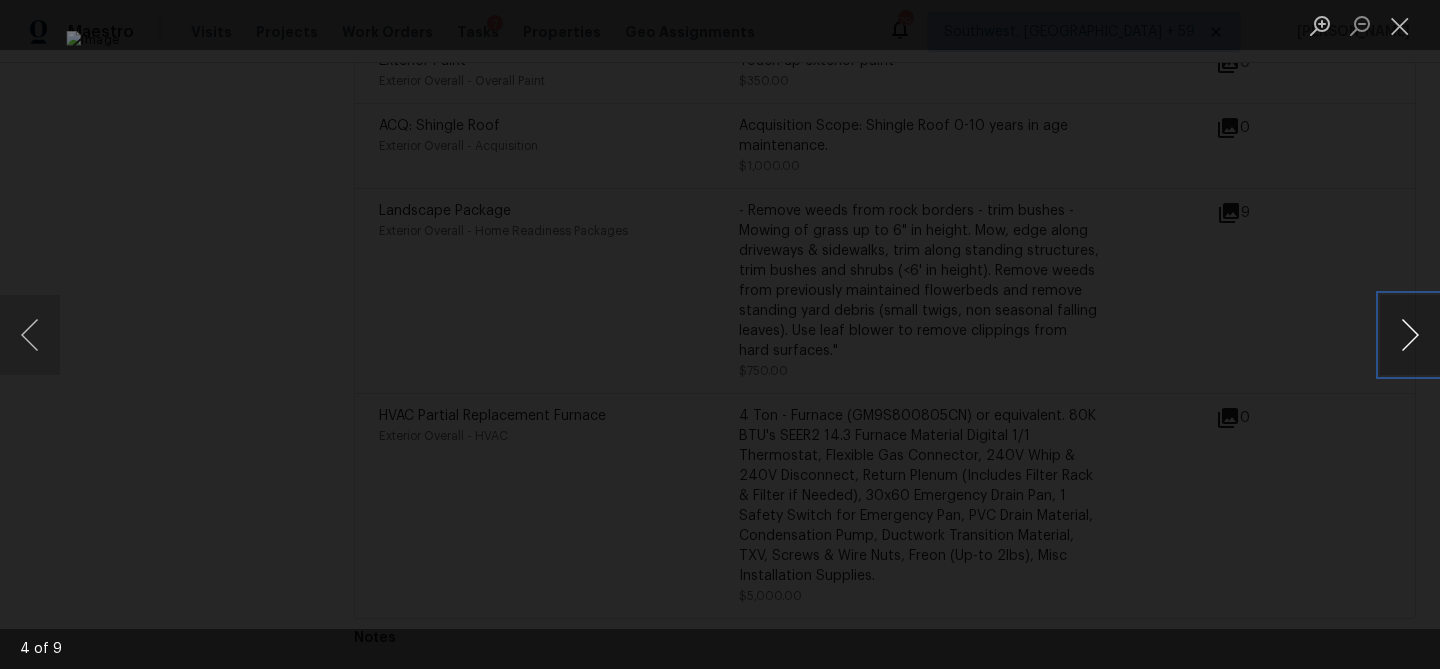 click at bounding box center [1410, 335] 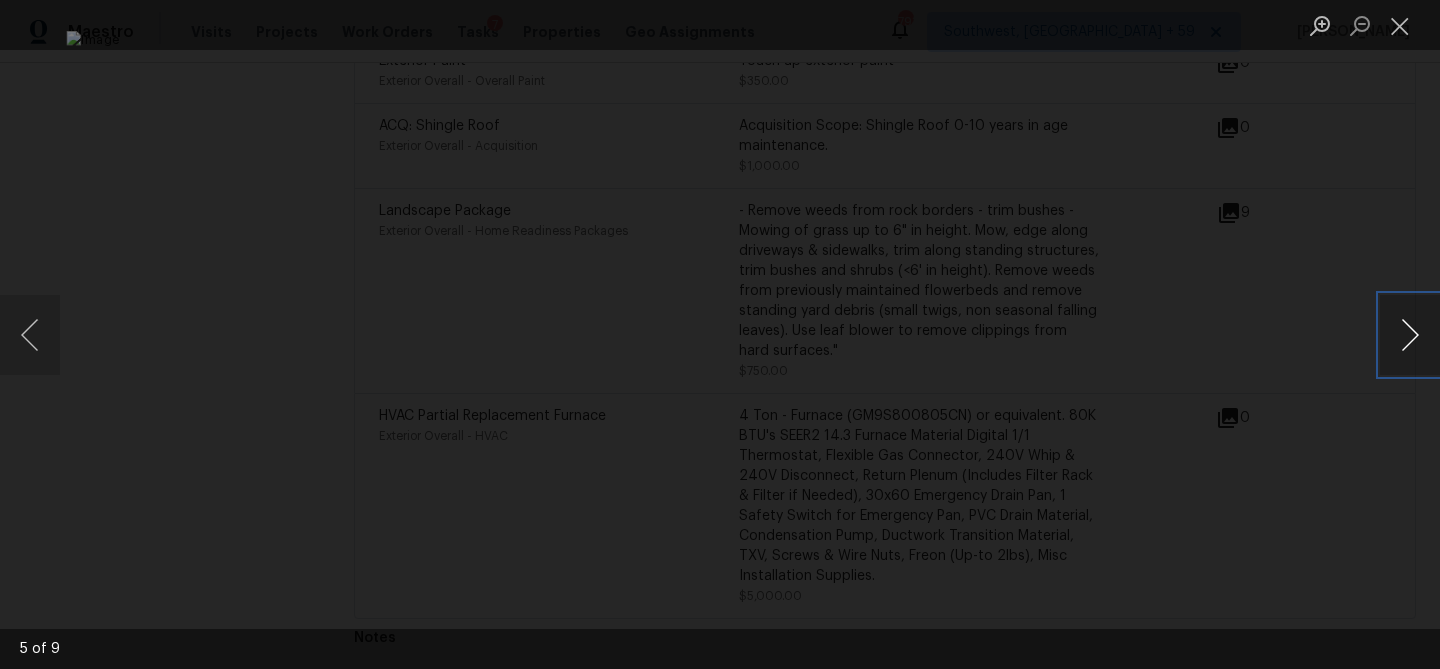 click at bounding box center [1410, 335] 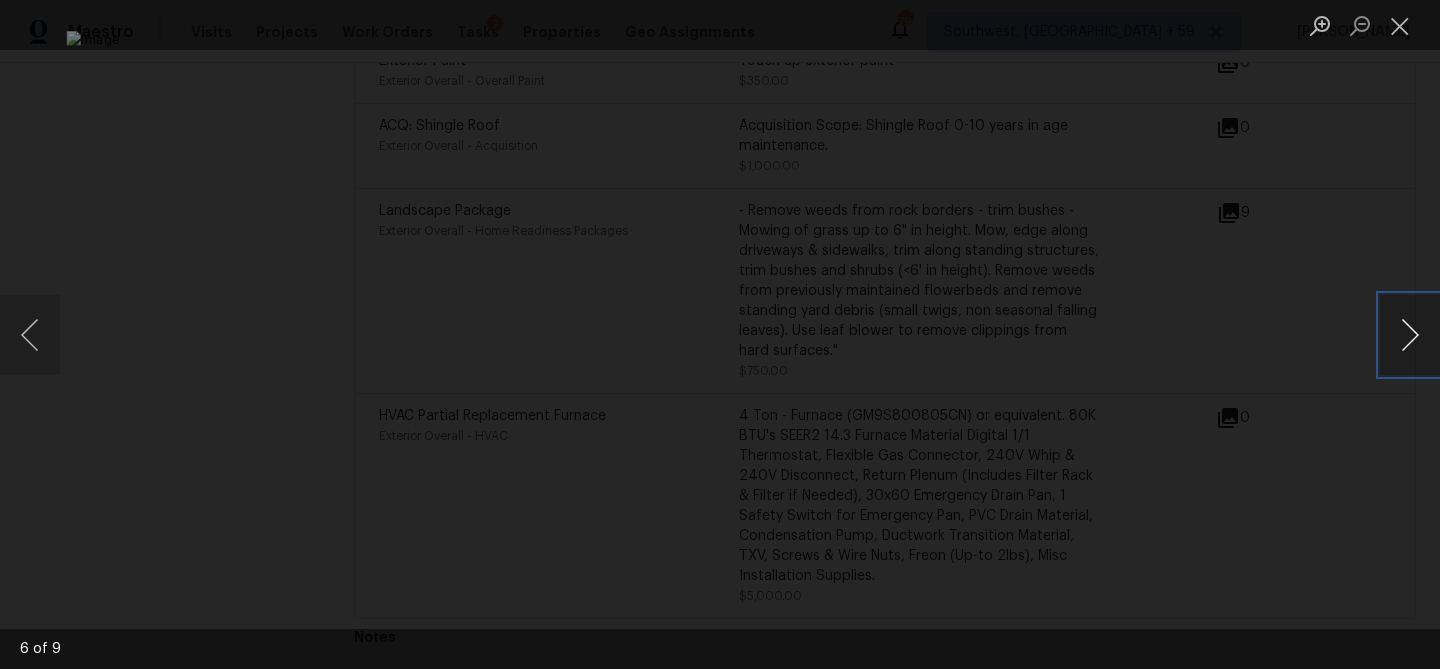 click at bounding box center [1410, 335] 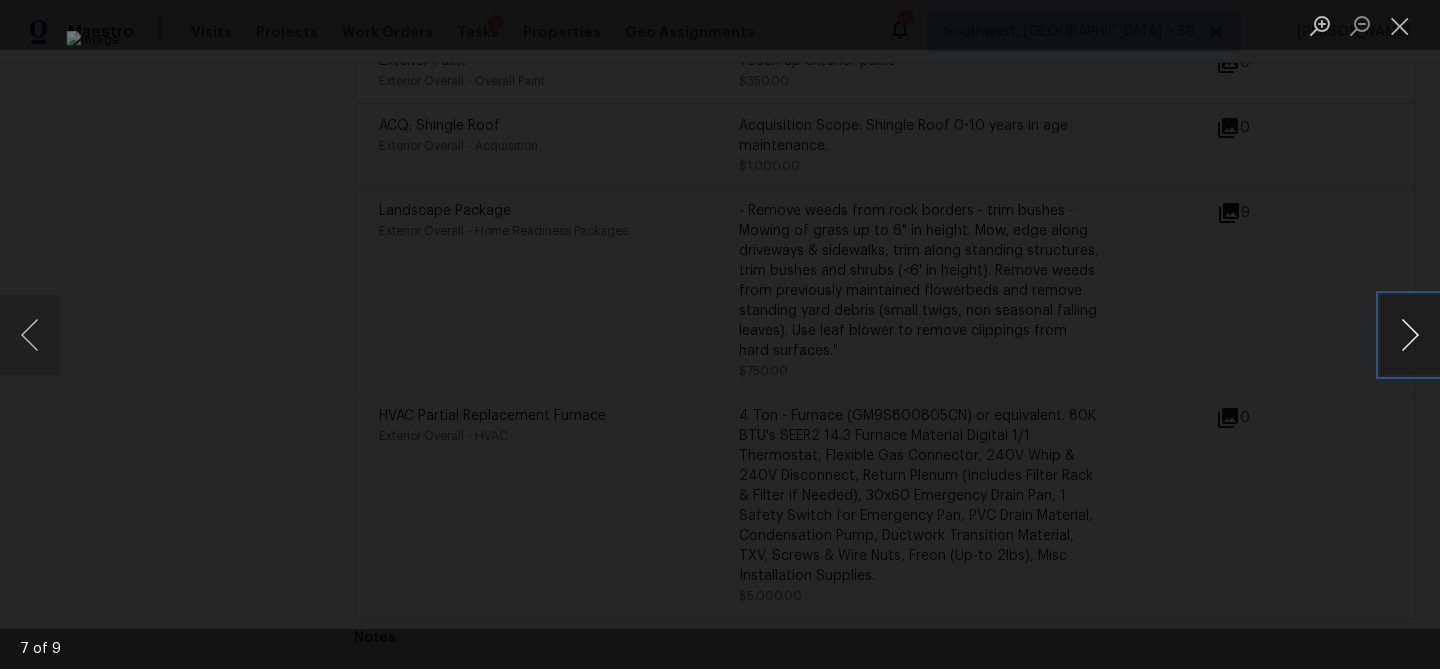 type 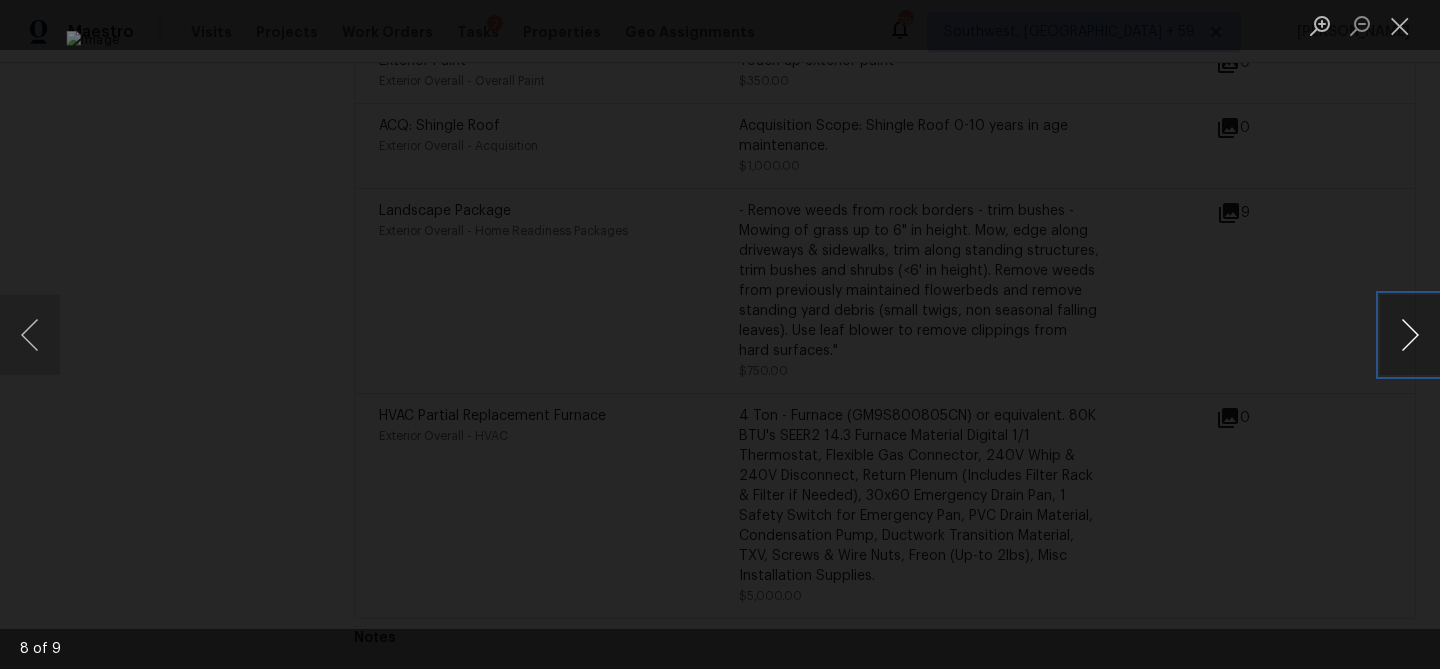 click at bounding box center (1410, 335) 